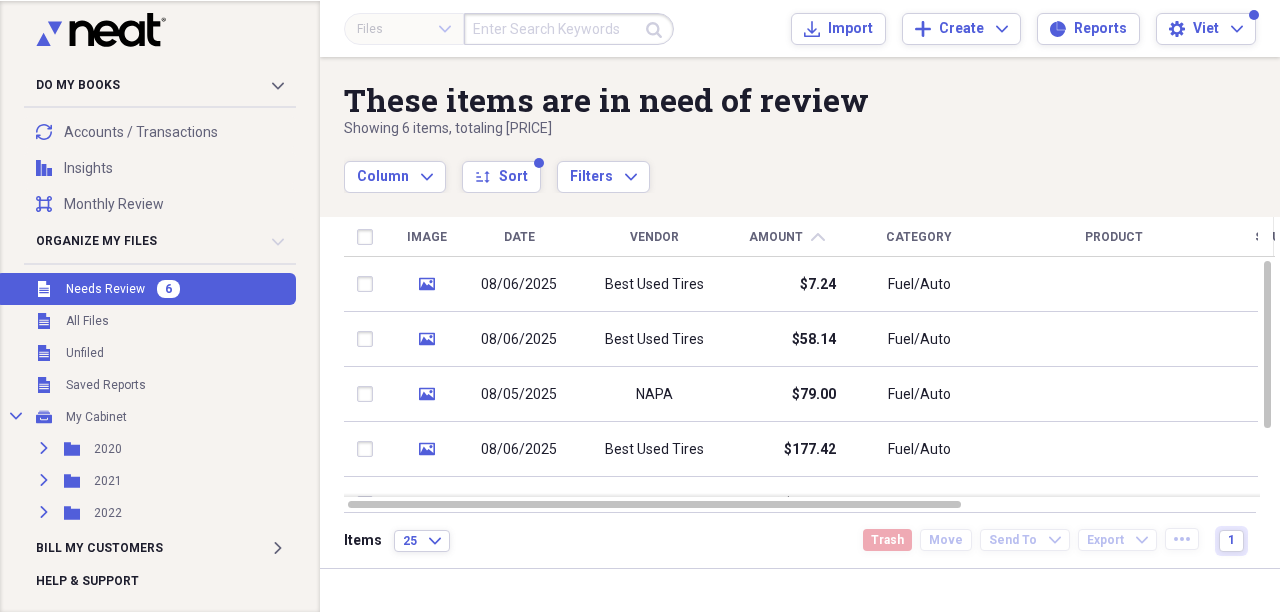 scroll, scrollTop: 0, scrollLeft: 0, axis: both 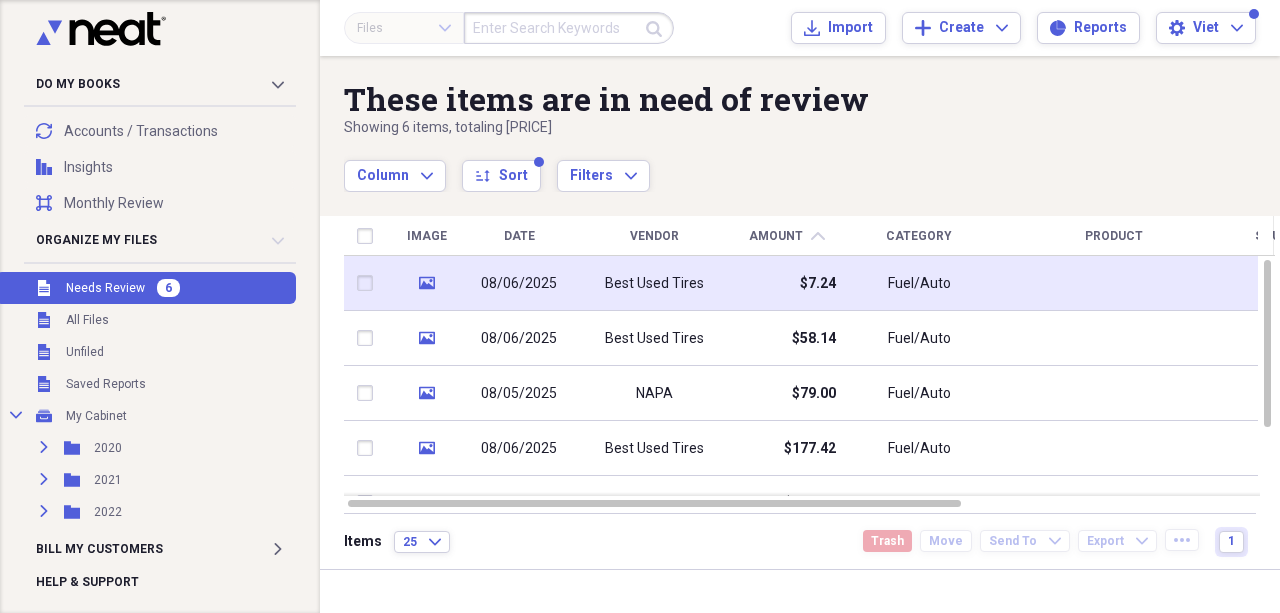 click on "08/06/2025" at bounding box center [519, 283] 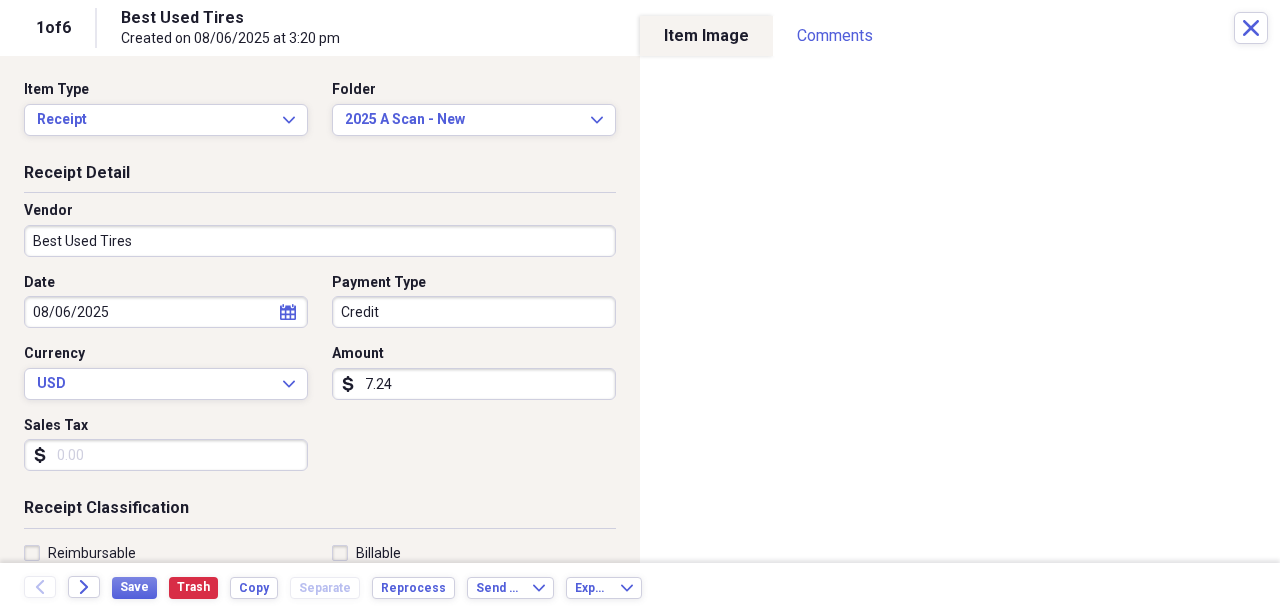 click on "Best Used Tires" at bounding box center (320, 241) 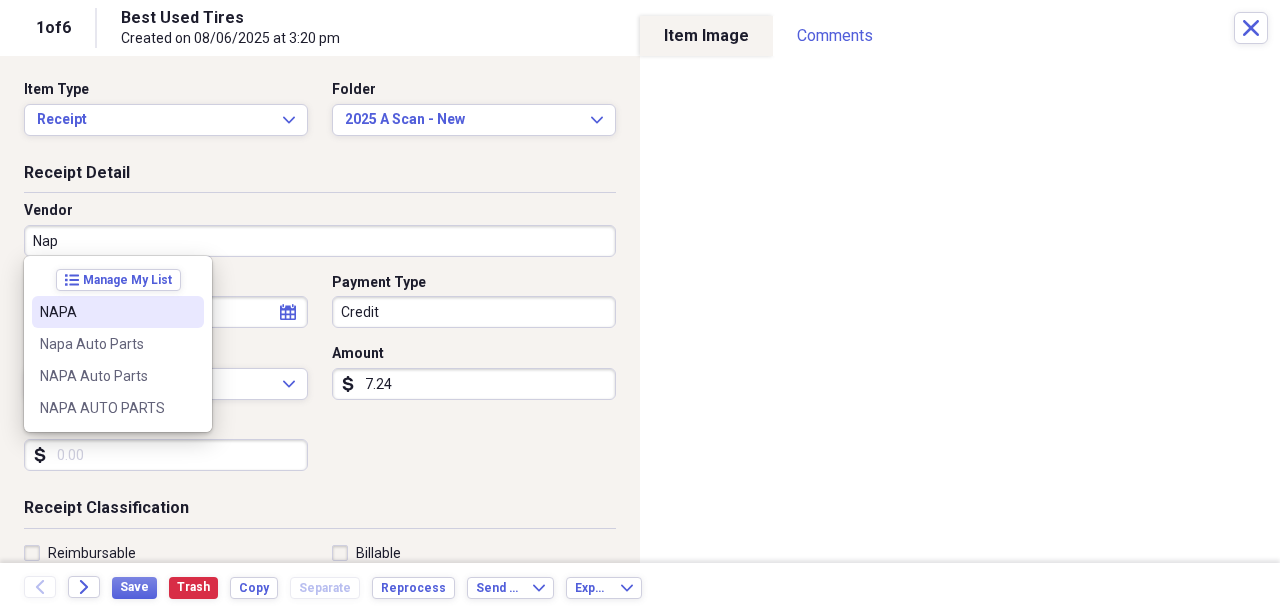 click on "NAPA" at bounding box center (106, 312) 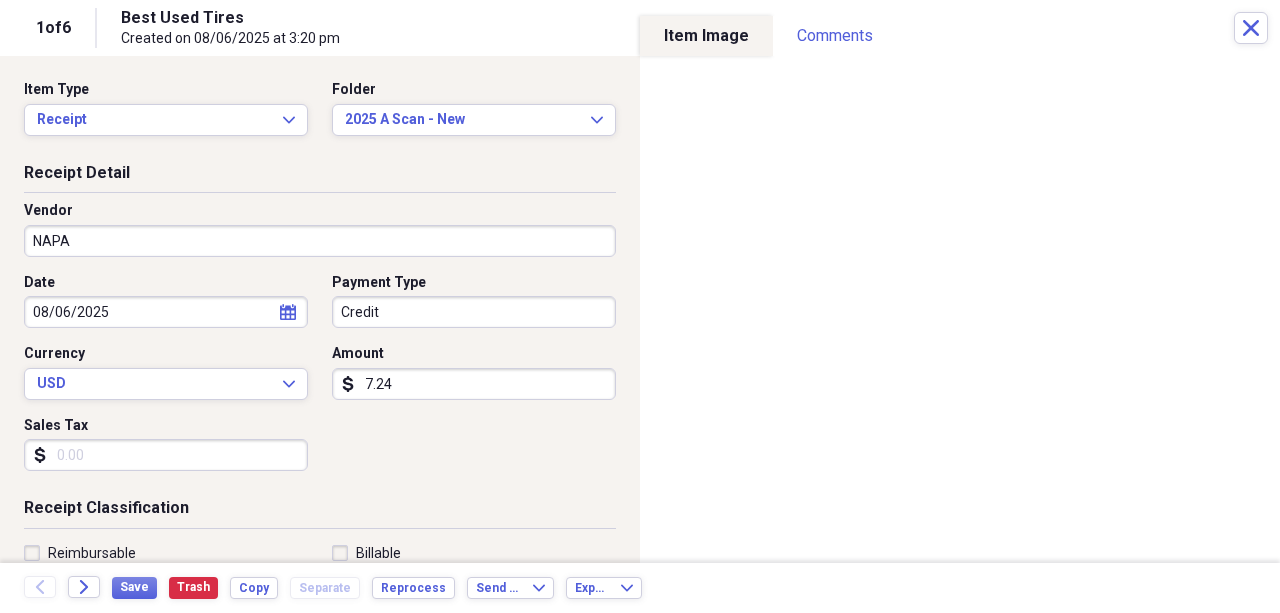 click on "7.24" at bounding box center [474, 384] 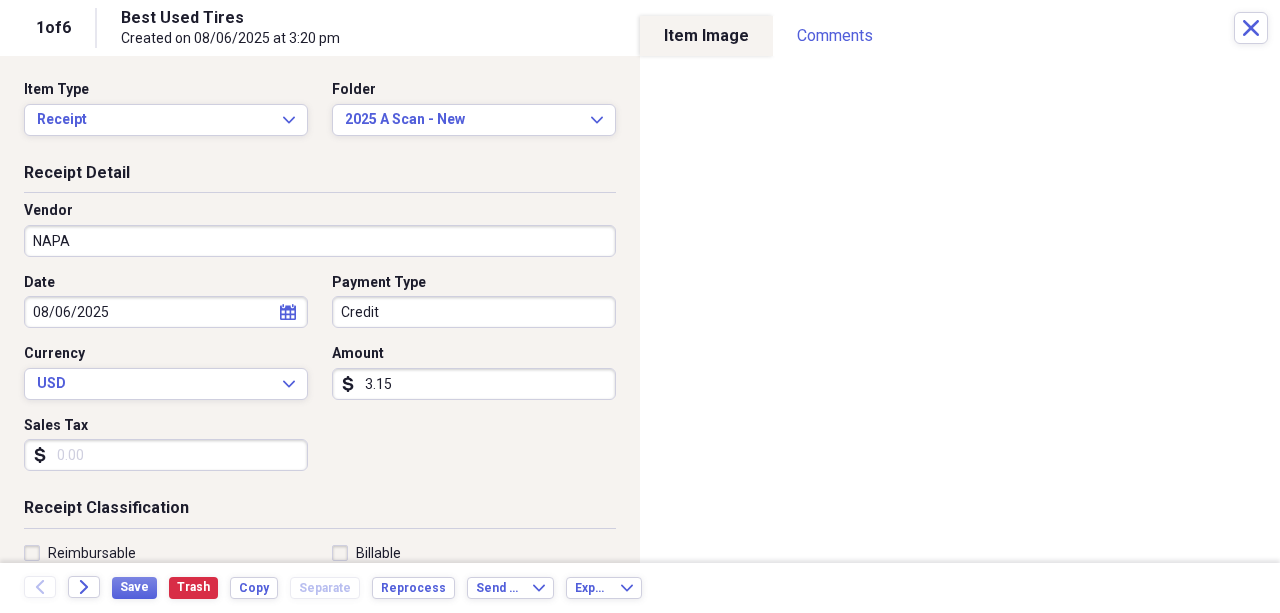type on "3.15" 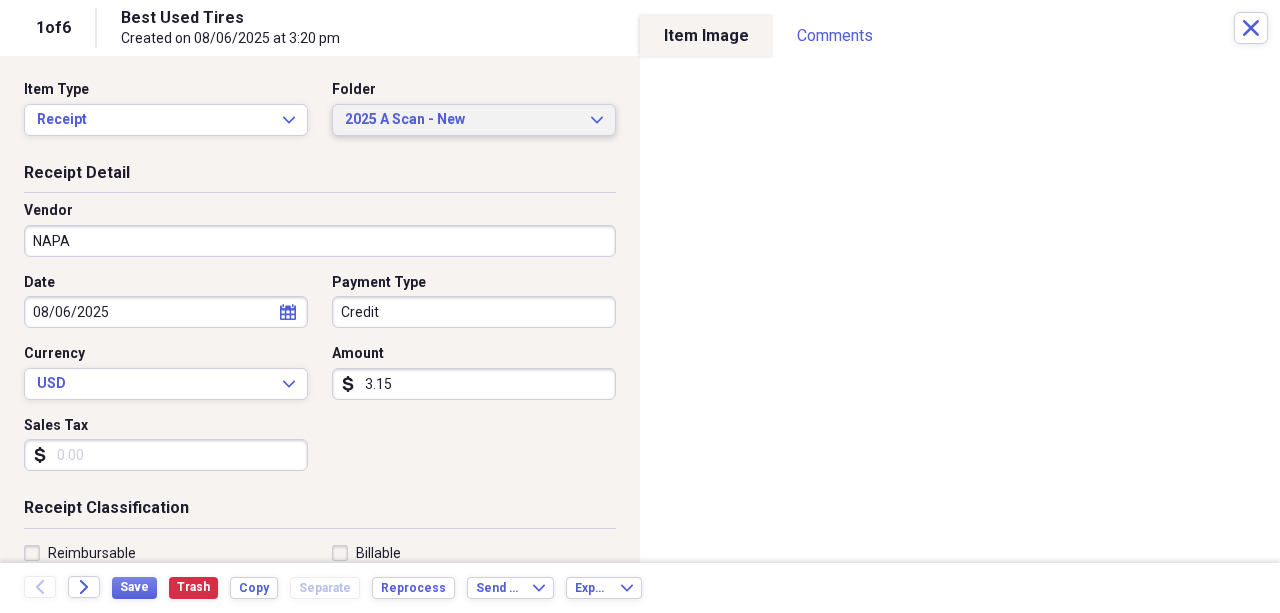 click on "2025 A Scan - New" at bounding box center (462, 120) 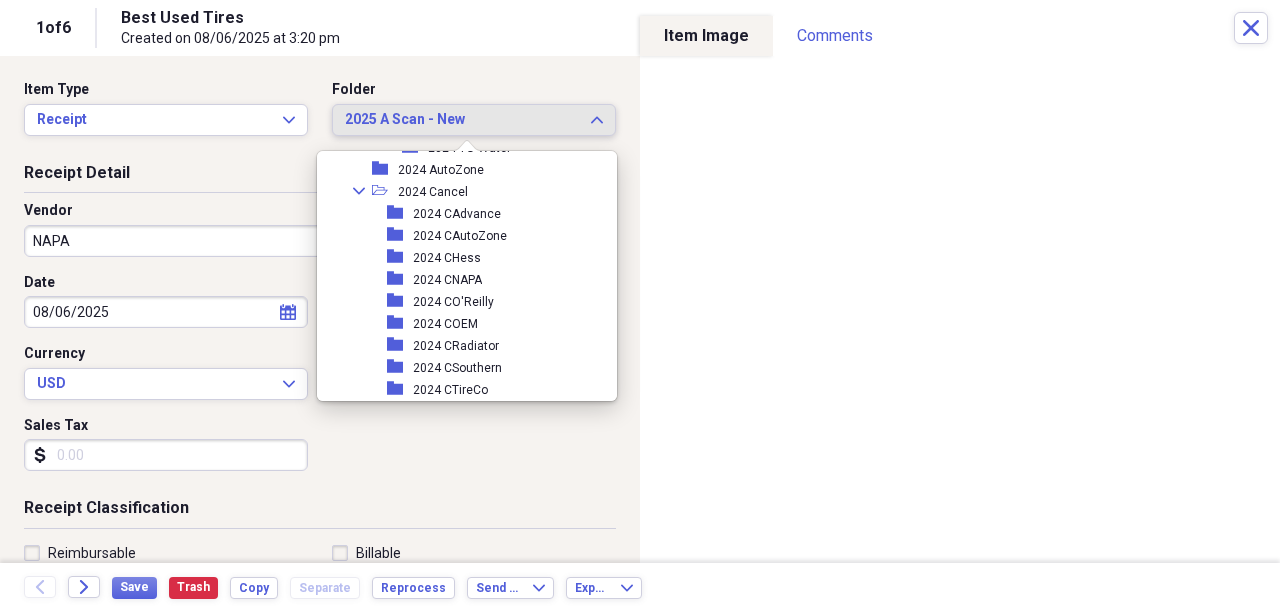 scroll, scrollTop: 1623, scrollLeft: 0, axis: vertical 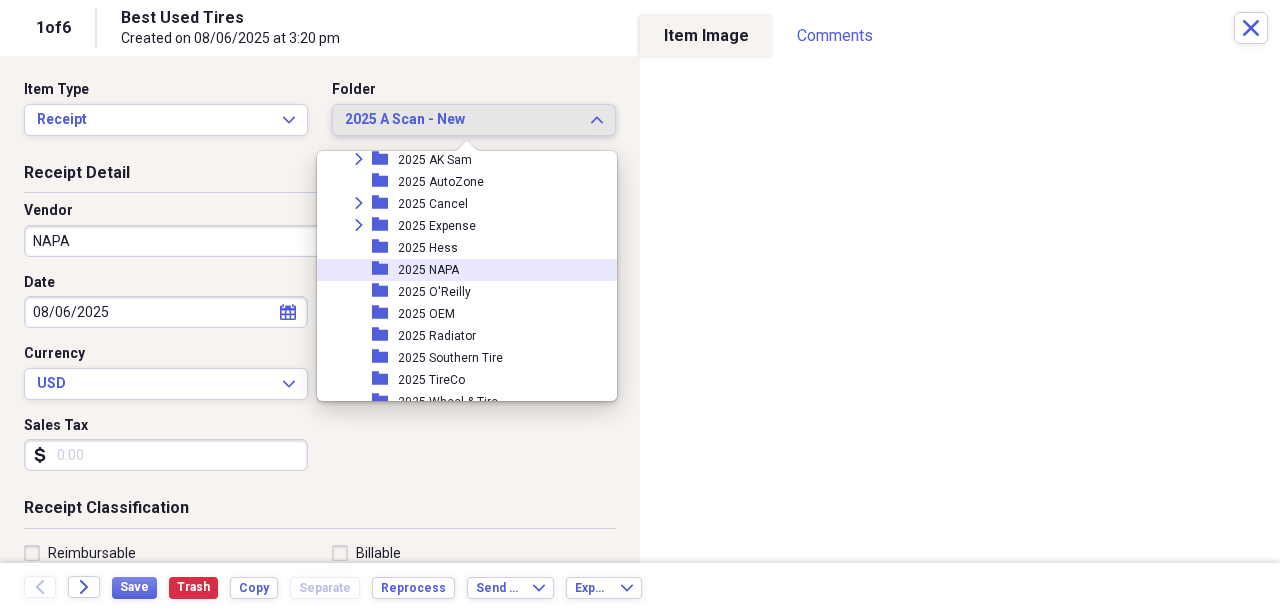 click on "2025 NAPA" at bounding box center [428, 270] 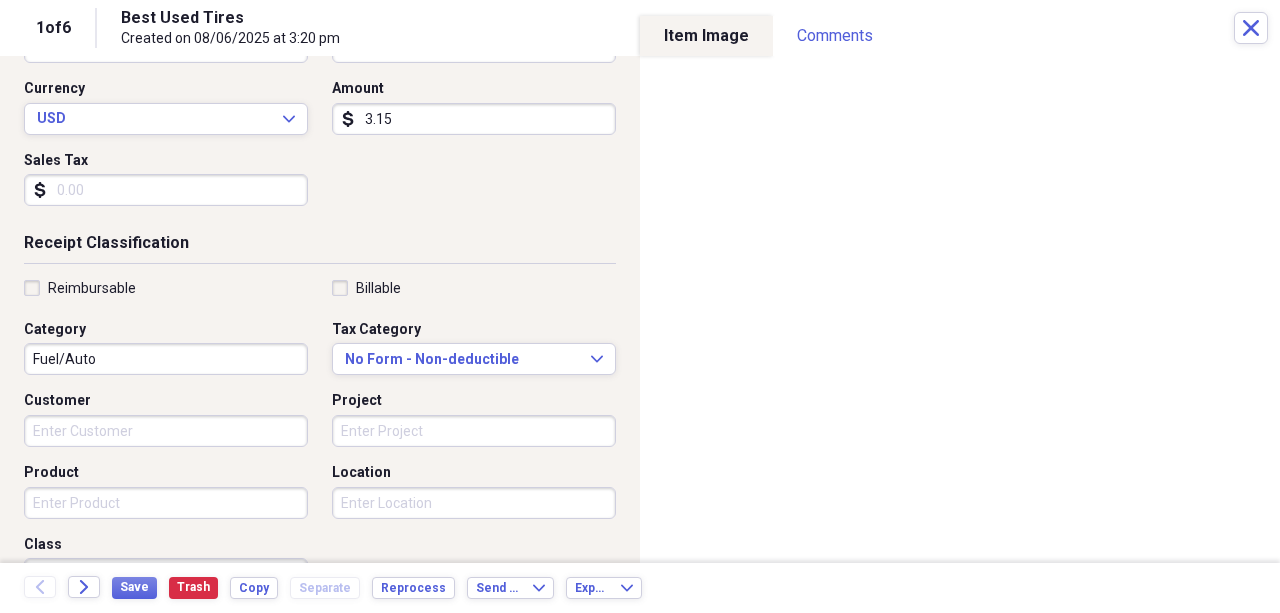 scroll, scrollTop: 266, scrollLeft: 0, axis: vertical 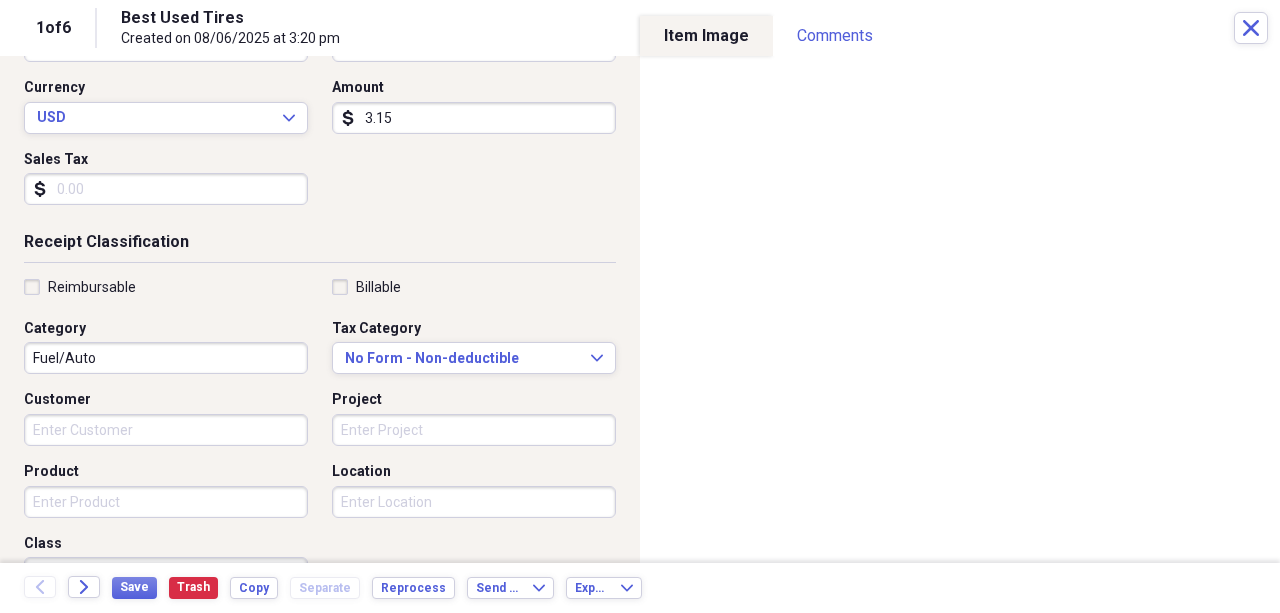 click on "Product" at bounding box center (166, 502) 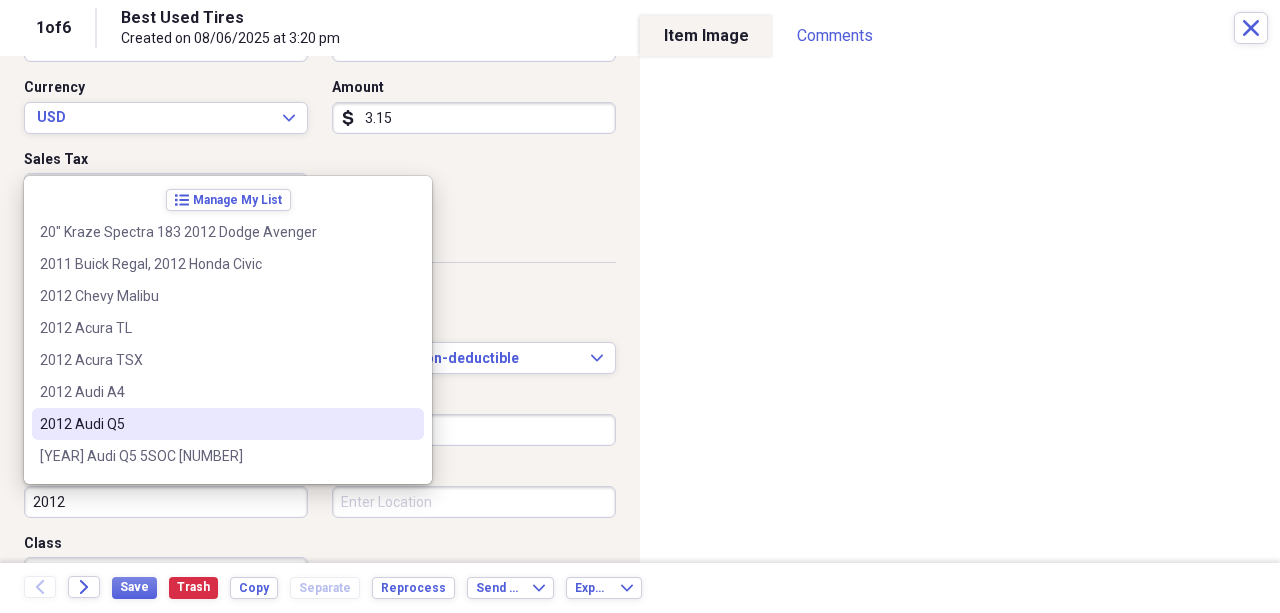 click on "2012 Audi Q5" at bounding box center (216, 424) 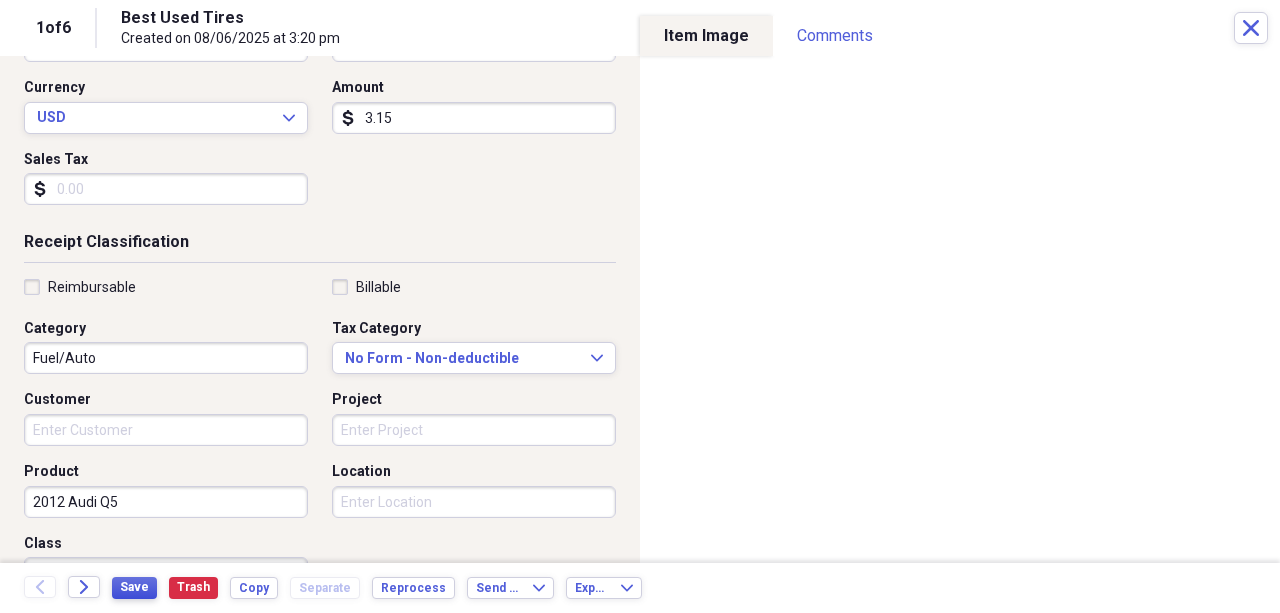 click on "Save" at bounding box center (134, 588) 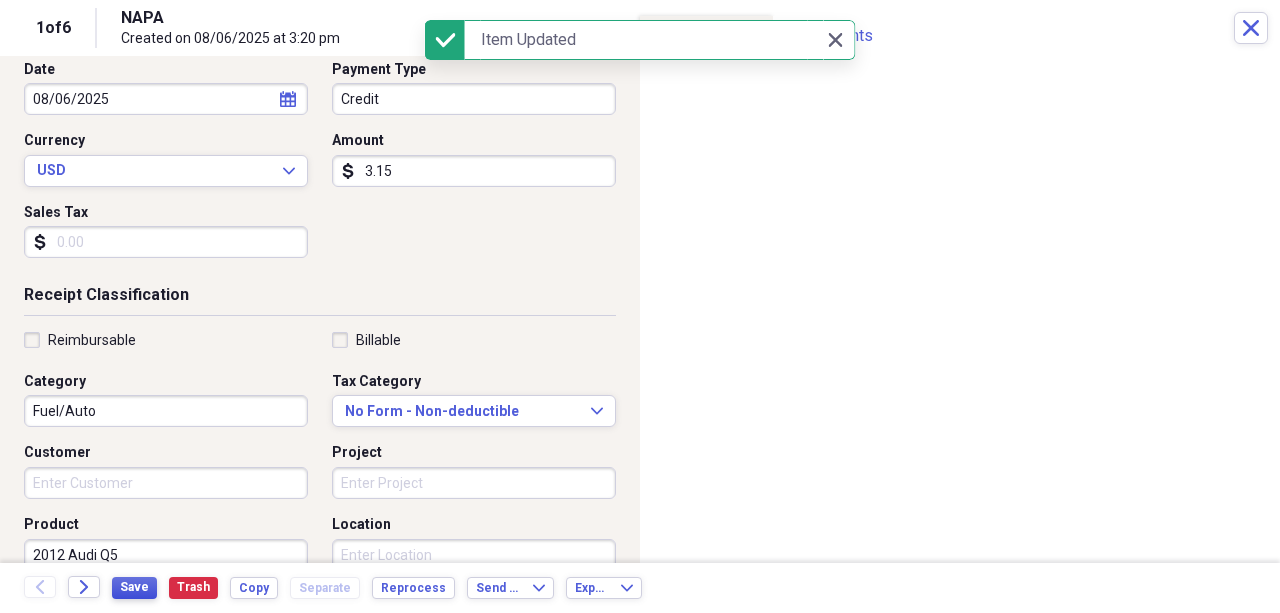 scroll, scrollTop: 66, scrollLeft: 0, axis: vertical 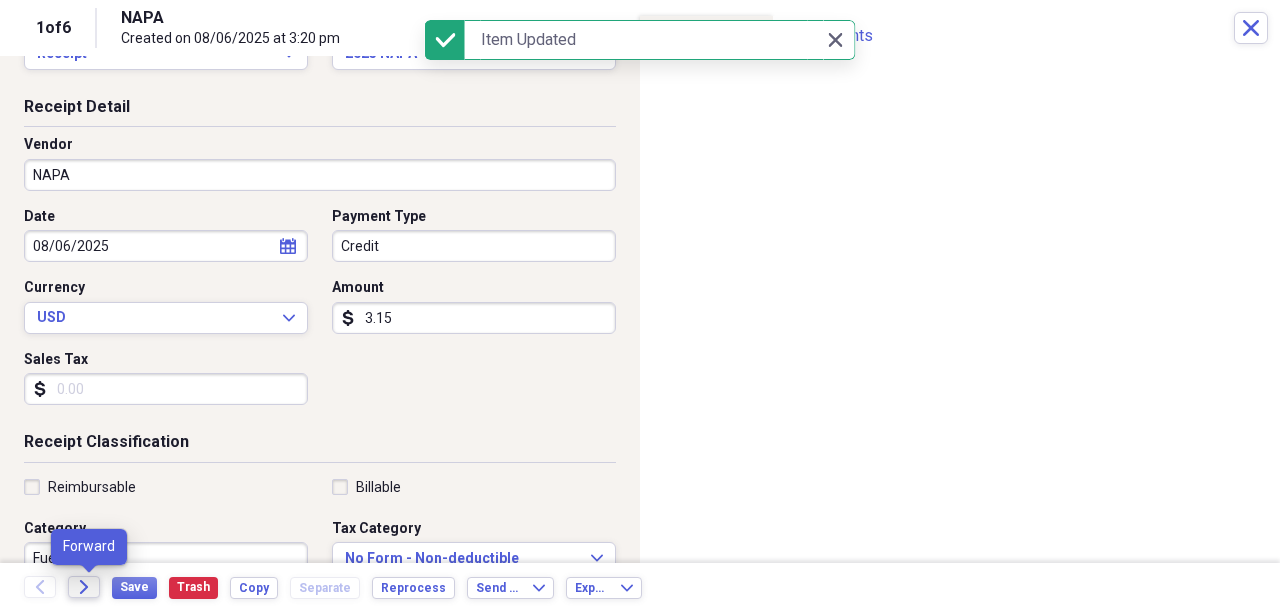 click on "Forward" 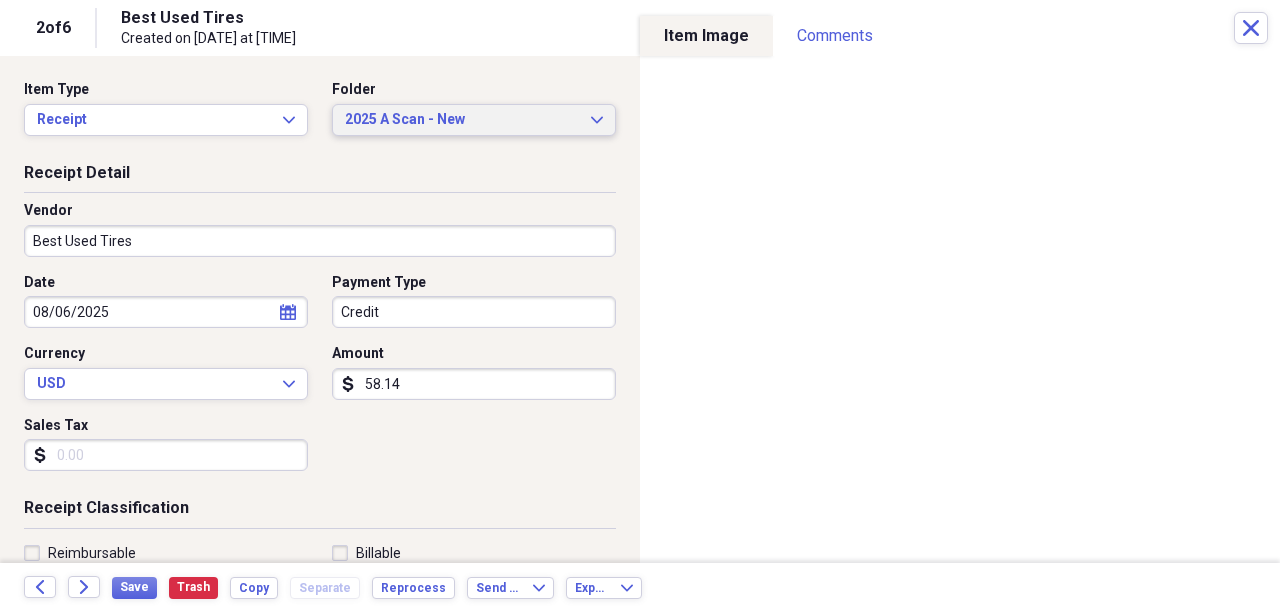 click on "2025 A Scan - New" at bounding box center (462, 120) 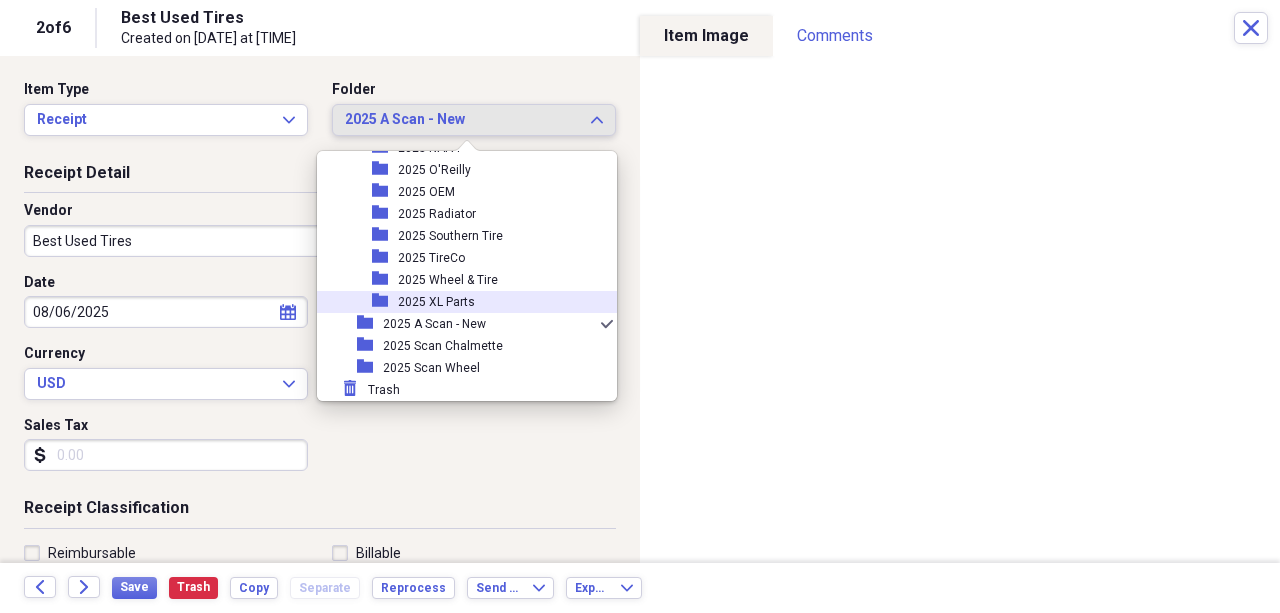 scroll, scrollTop: 1678, scrollLeft: 0, axis: vertical 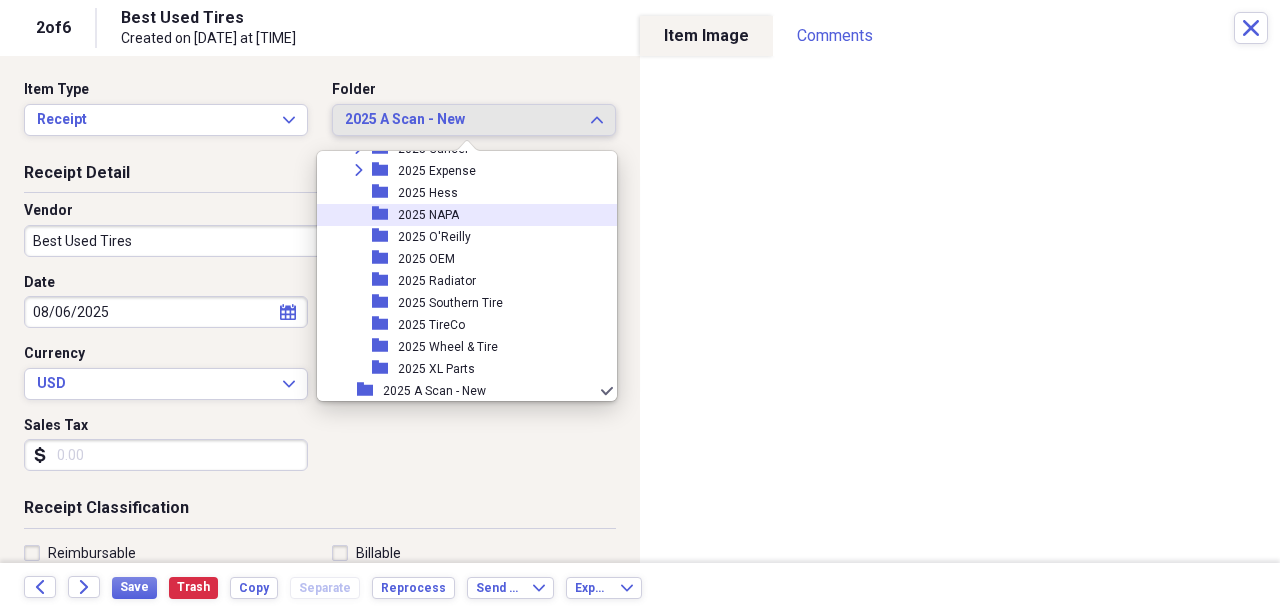 click on "2025 NAPA" at bounding box center [428, 215] 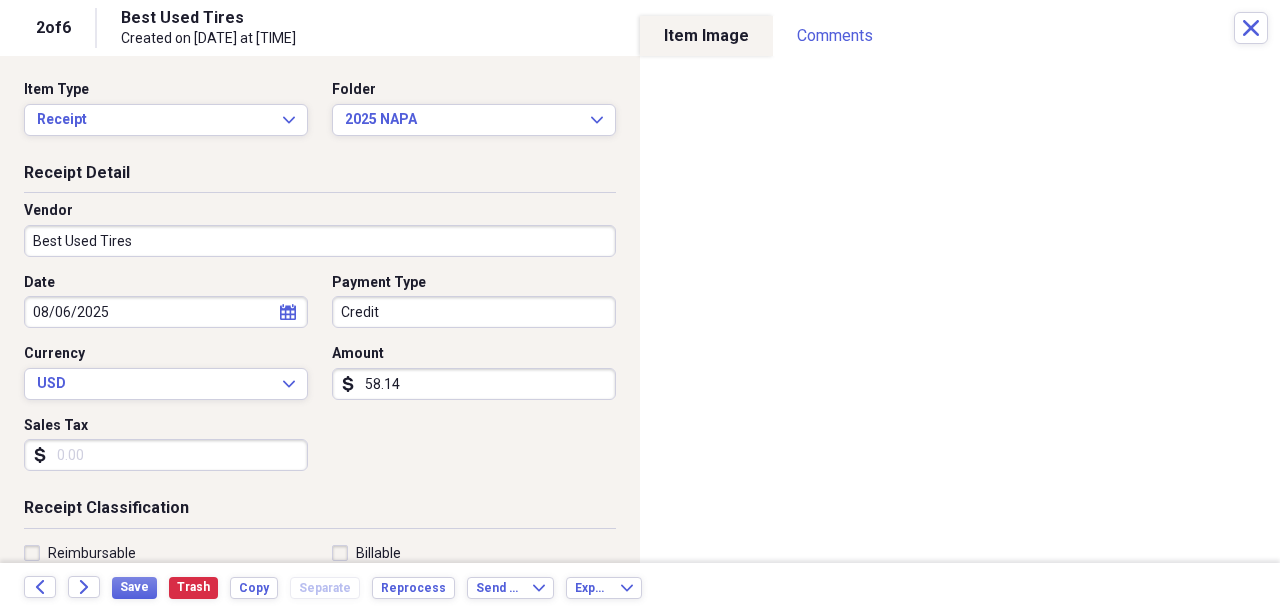 click on "Best Used Tires" at bounding box center [320, 241] 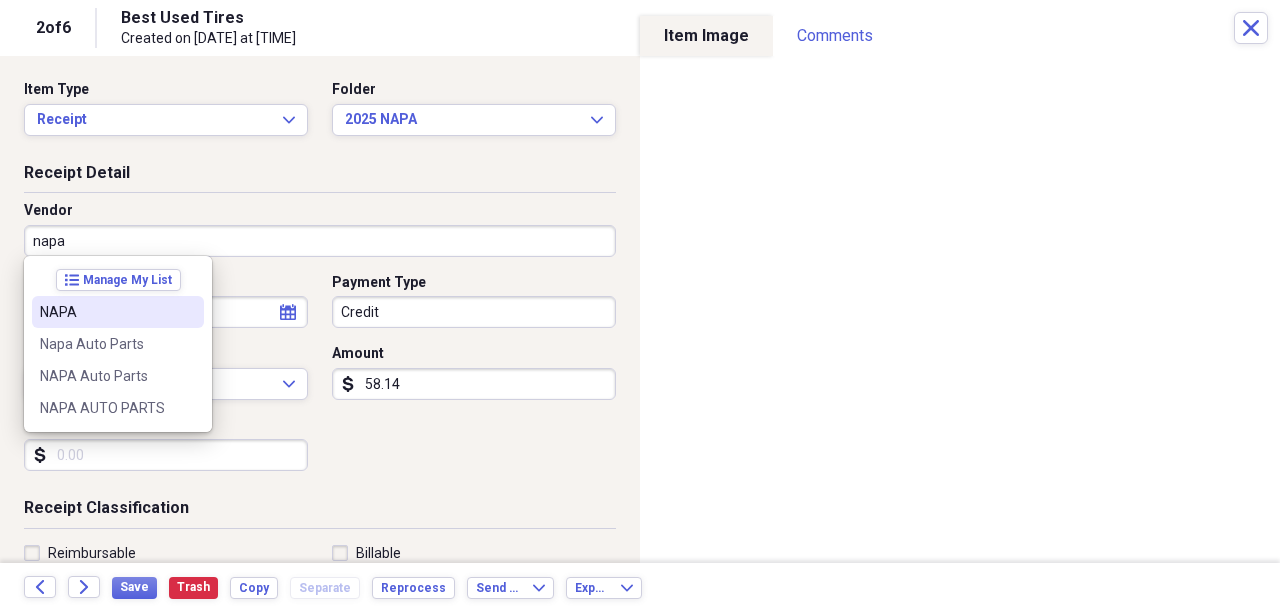 click on "NAPA" at bounding box center [106, 312] 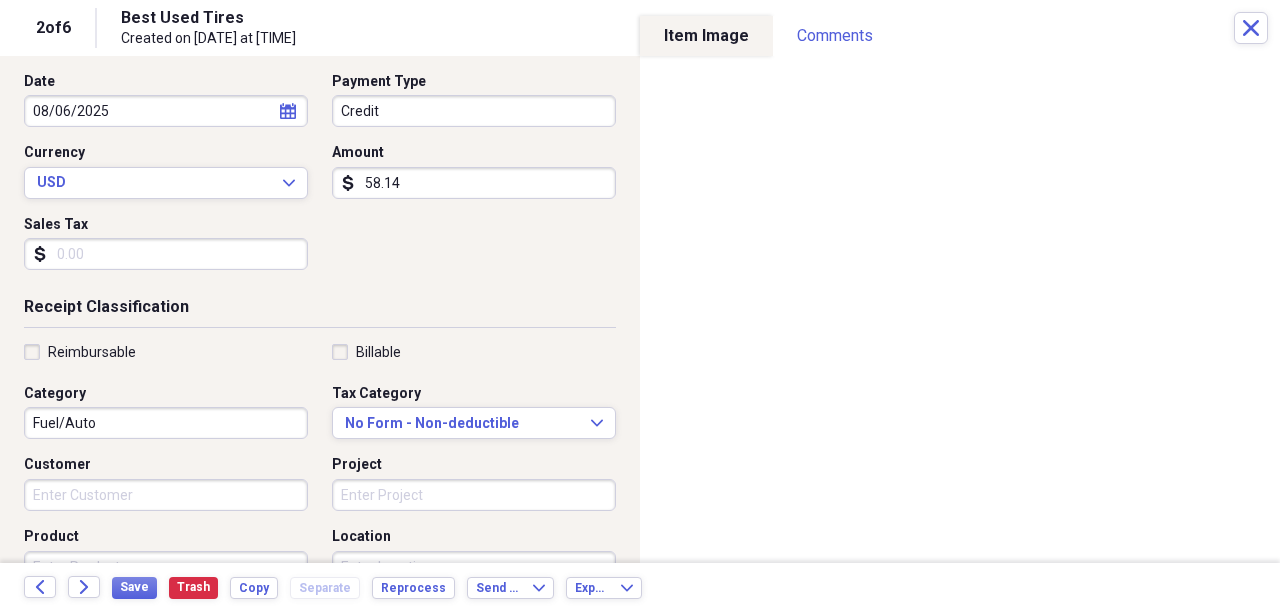 scroll, scrollTop: 266, scrollLeft: 0, axis: vertical 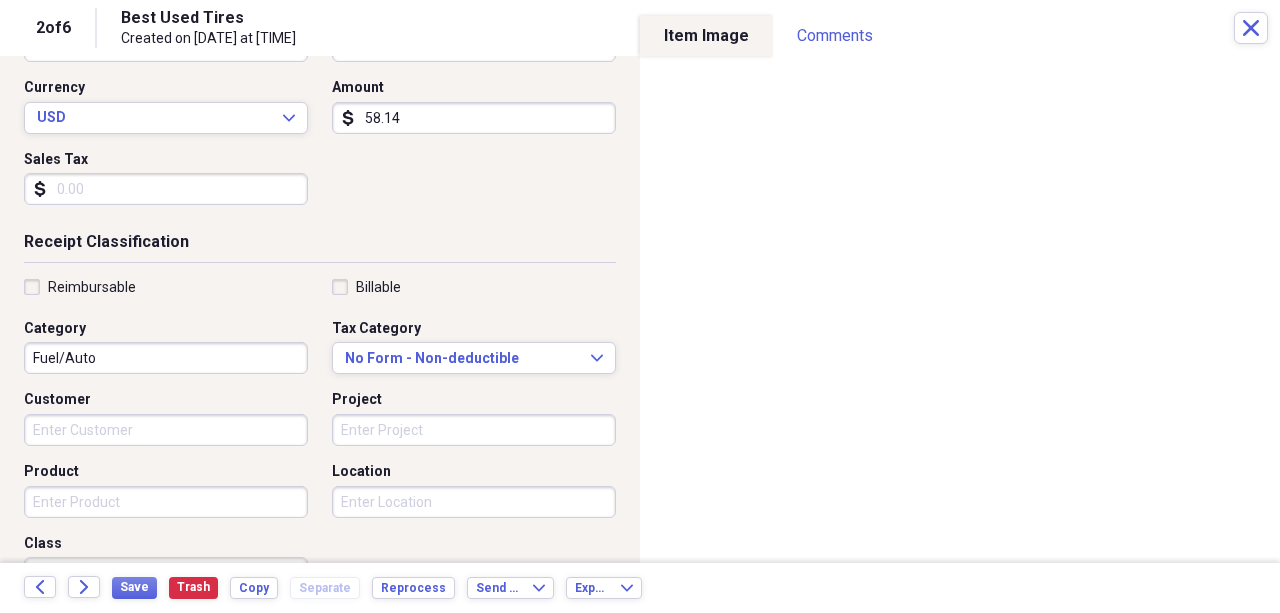 click on "Product" at bounding box center [166, 502] 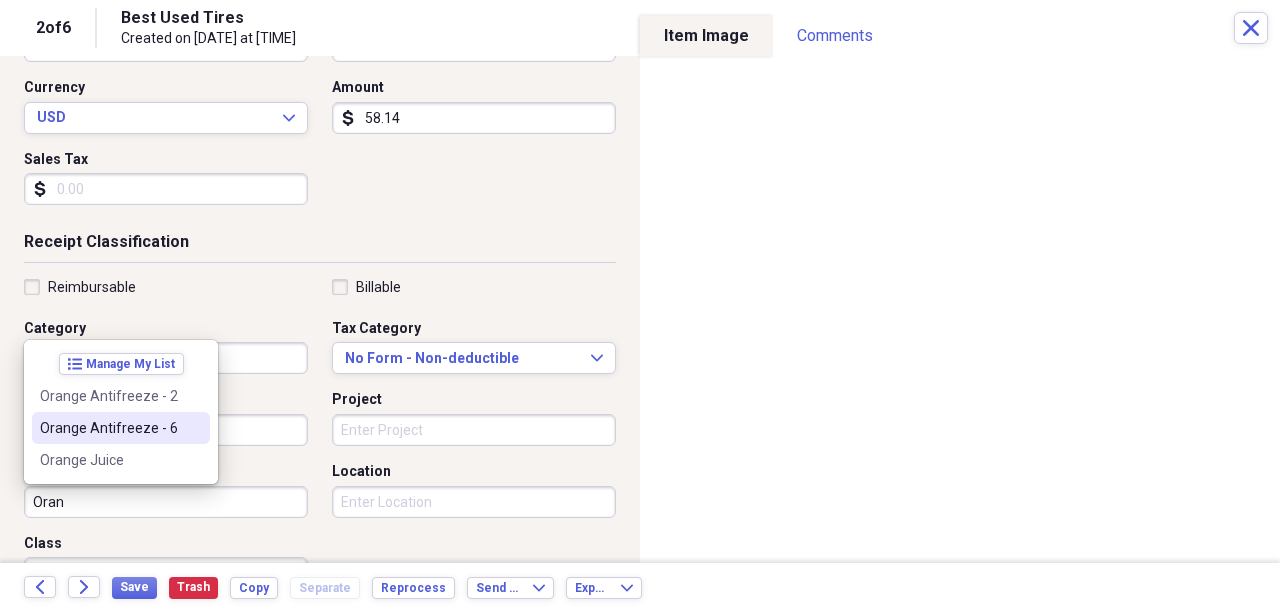 drag, startPoint x: 106, startPoint y: 431, endPoint x: 103, endPoint y: 441, distance: 10.440307 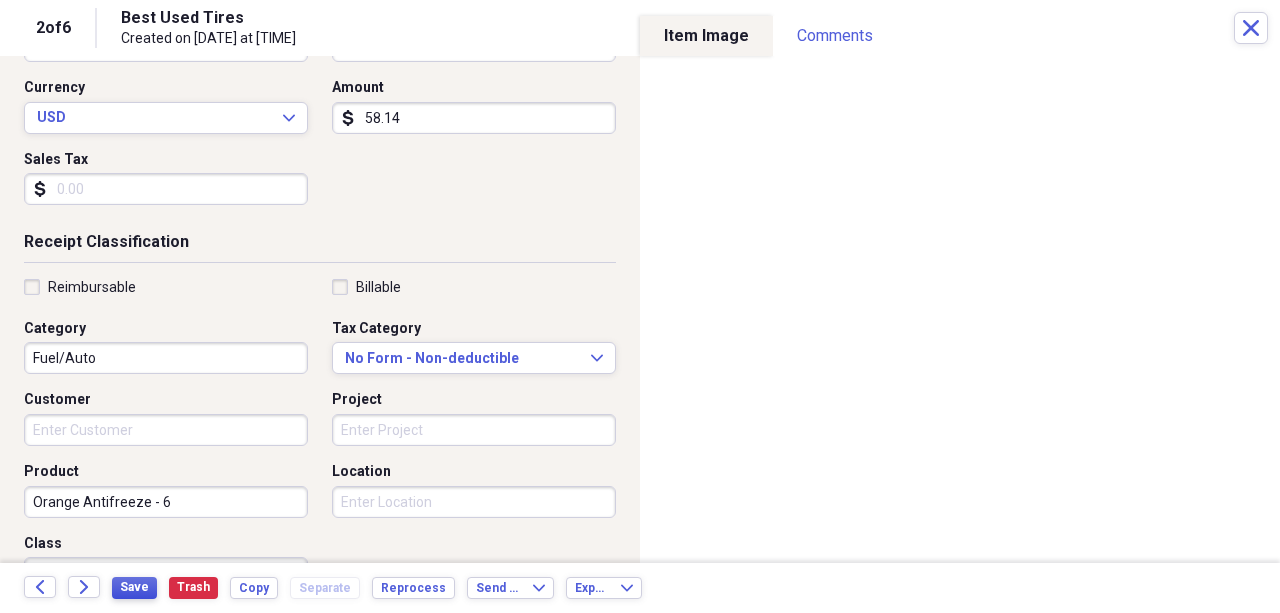 click on "Save" at bounding box center (134, 587) 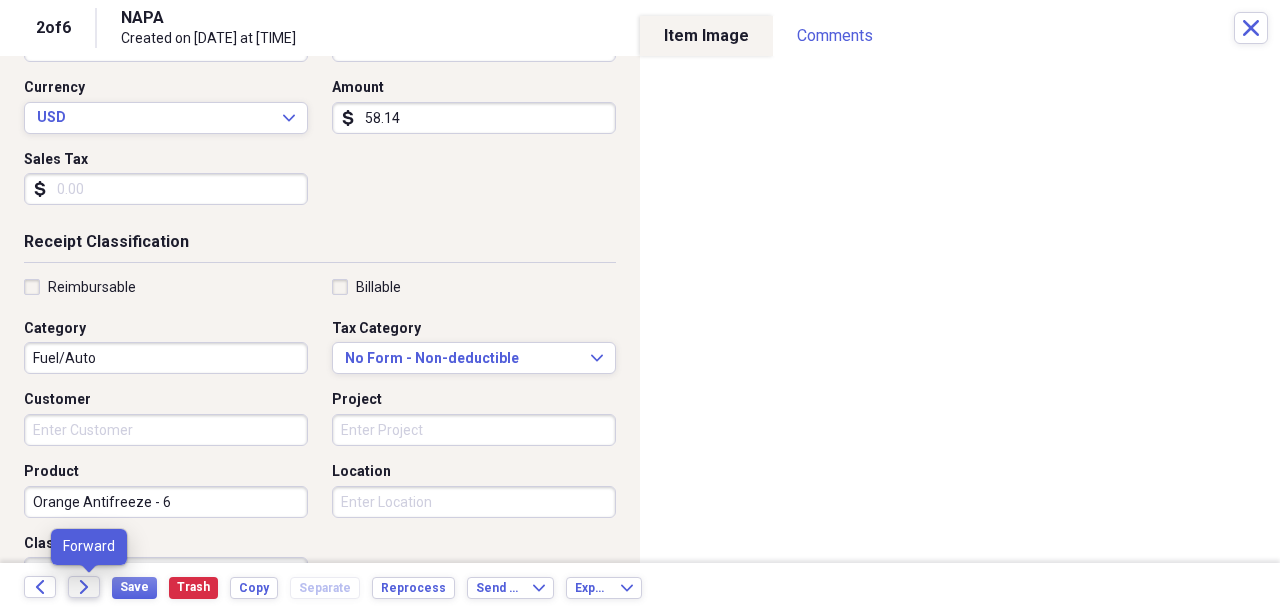 click on "Forward" at bounding box center (84, 587) 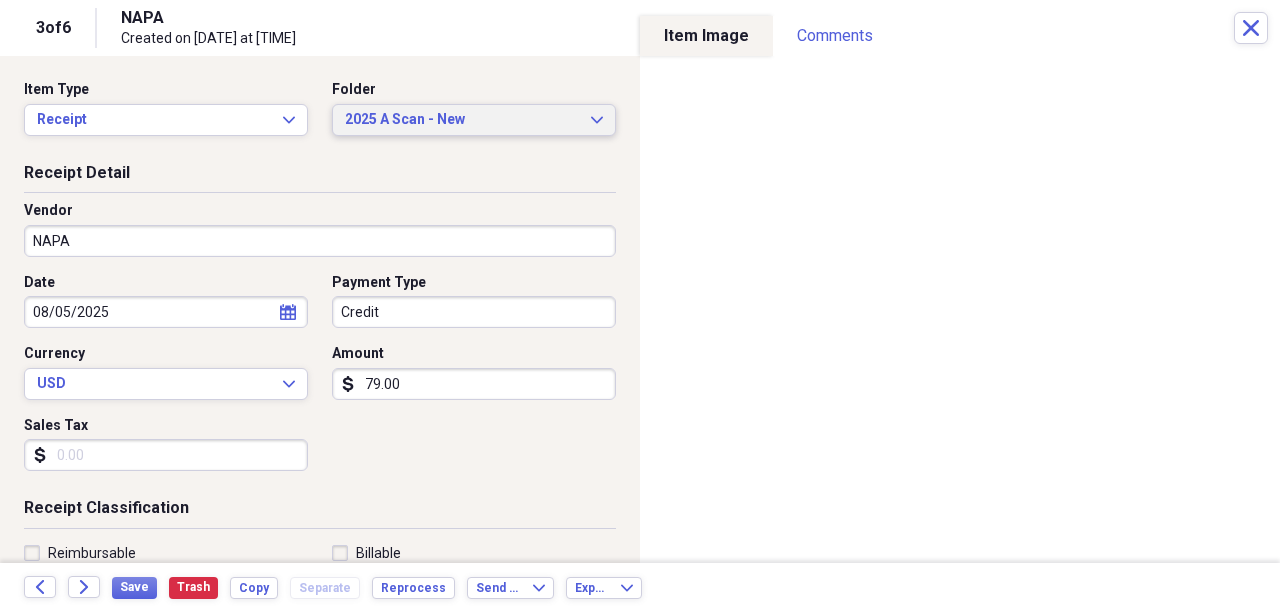 click on "2025 A Scan - New Expand" at bounding box center [474, 120] 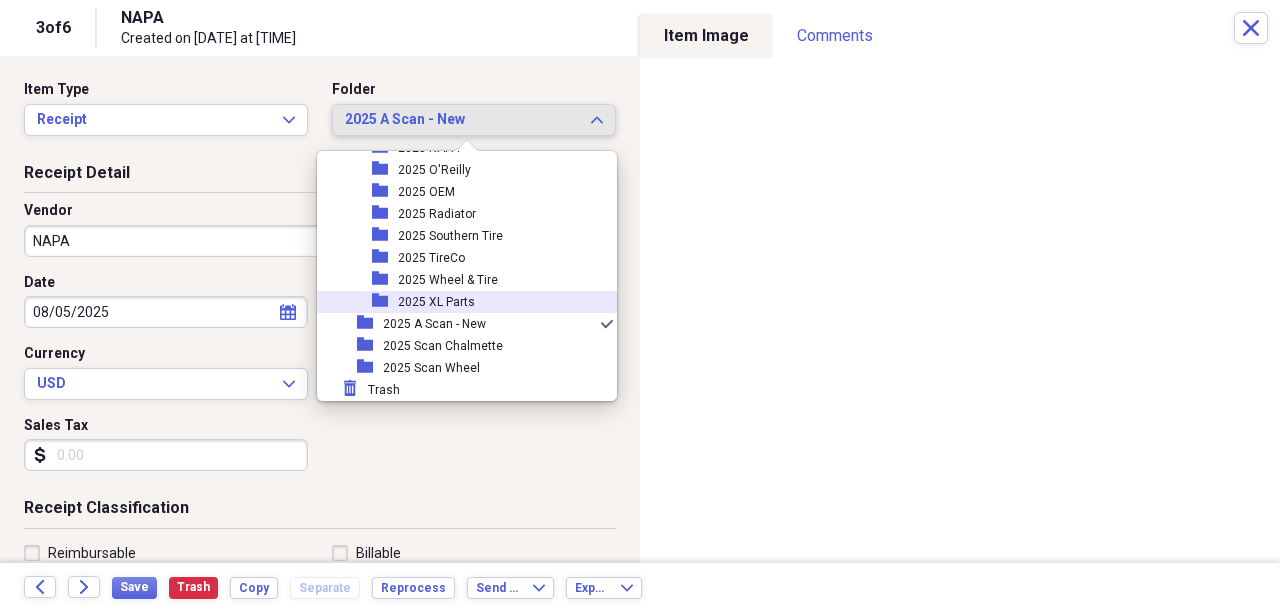 scroll, scrollTop: 1678, scrollLeft: 0, axis: vertical 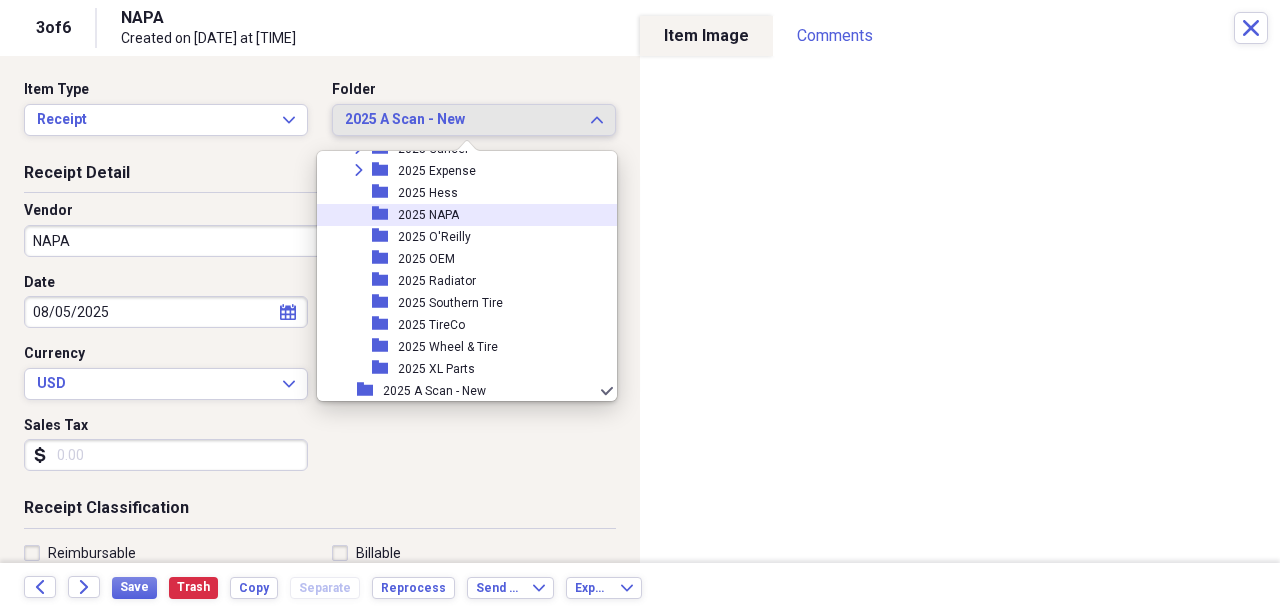 click on "2025 NAPA" at bounding box center [428, 215] 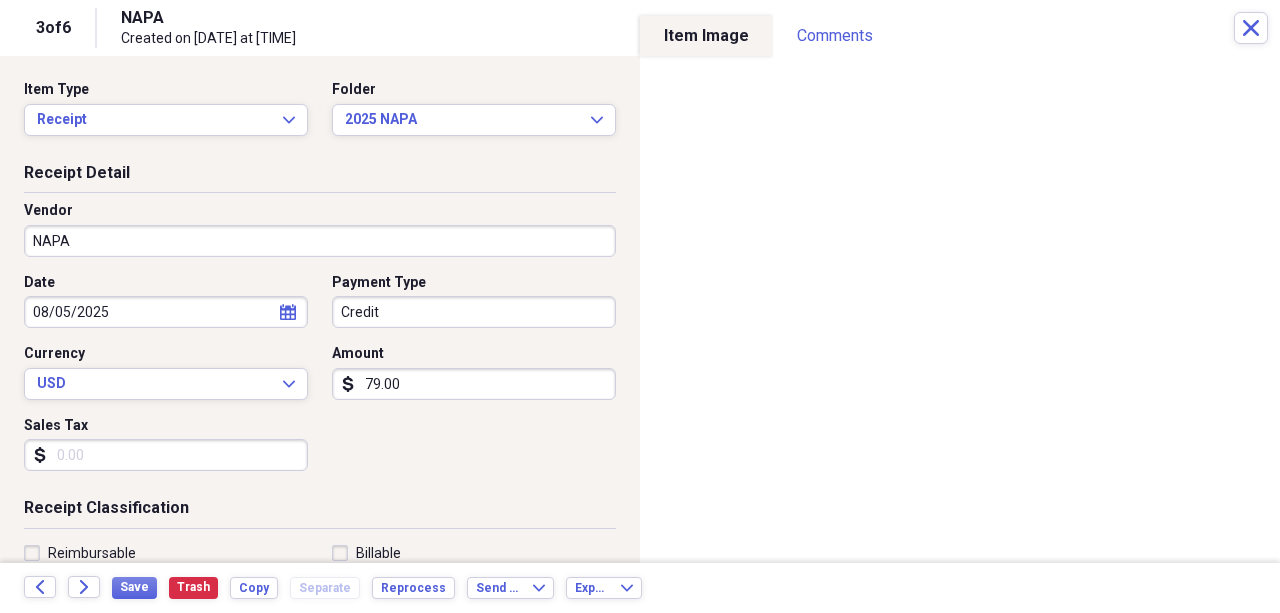 click on "79.00" at bounding box center [474, 384] 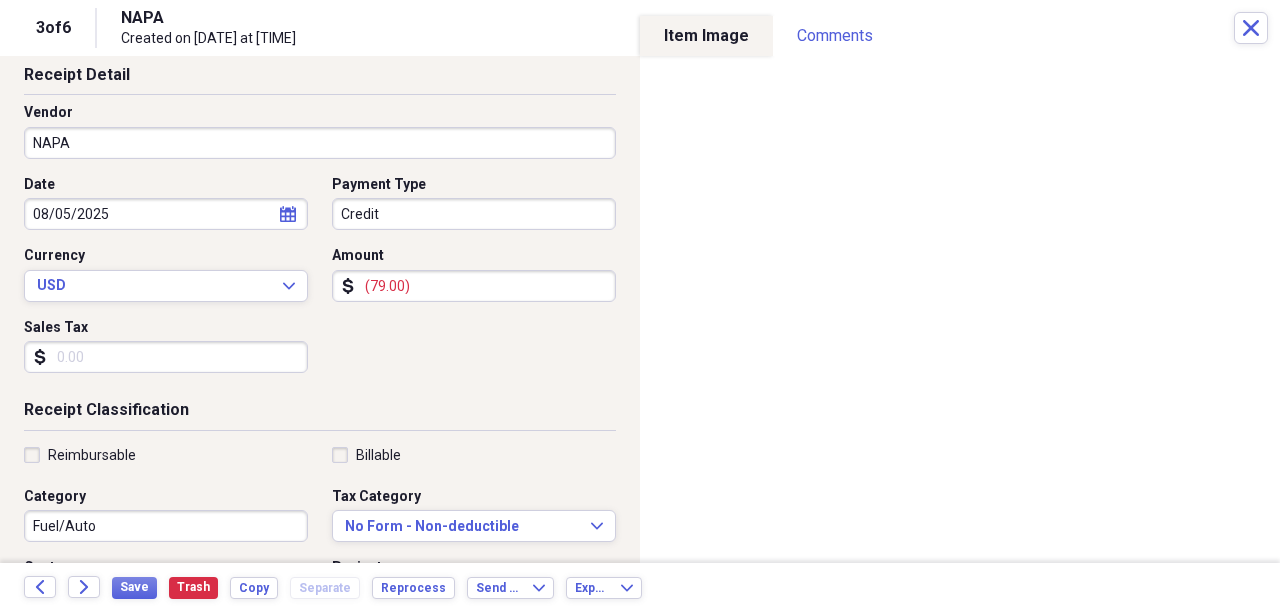 scroll, scrollTop: 200, scrollLeft: 0, axis: vertical 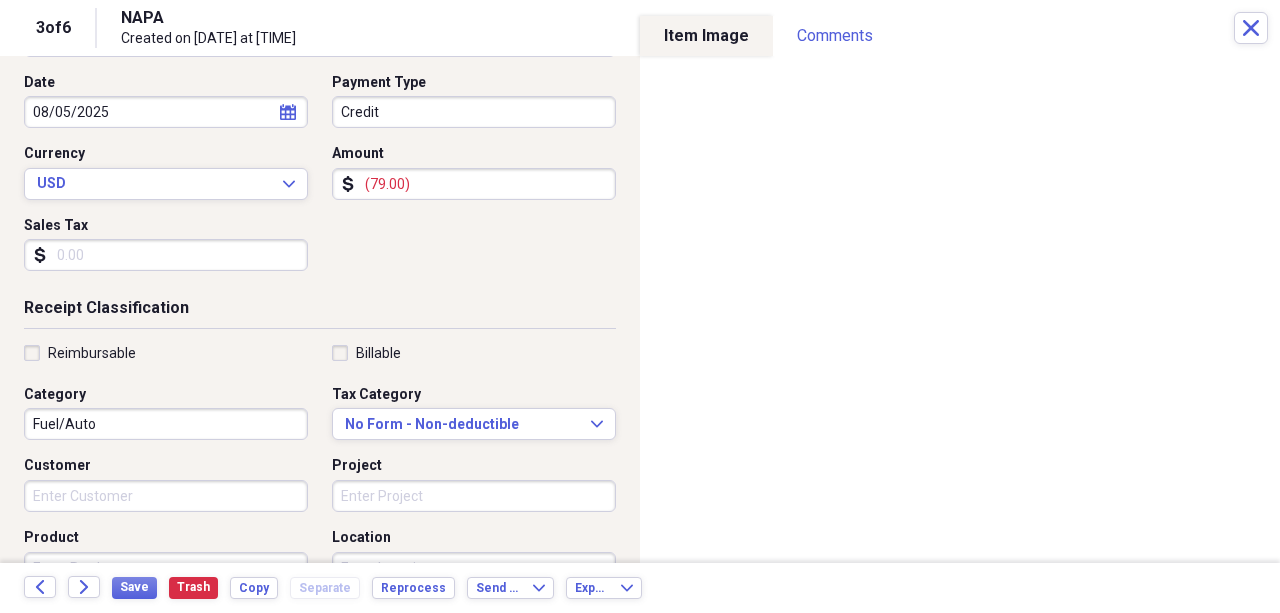click on "08/05/2025" at bounding box center [166, 112] 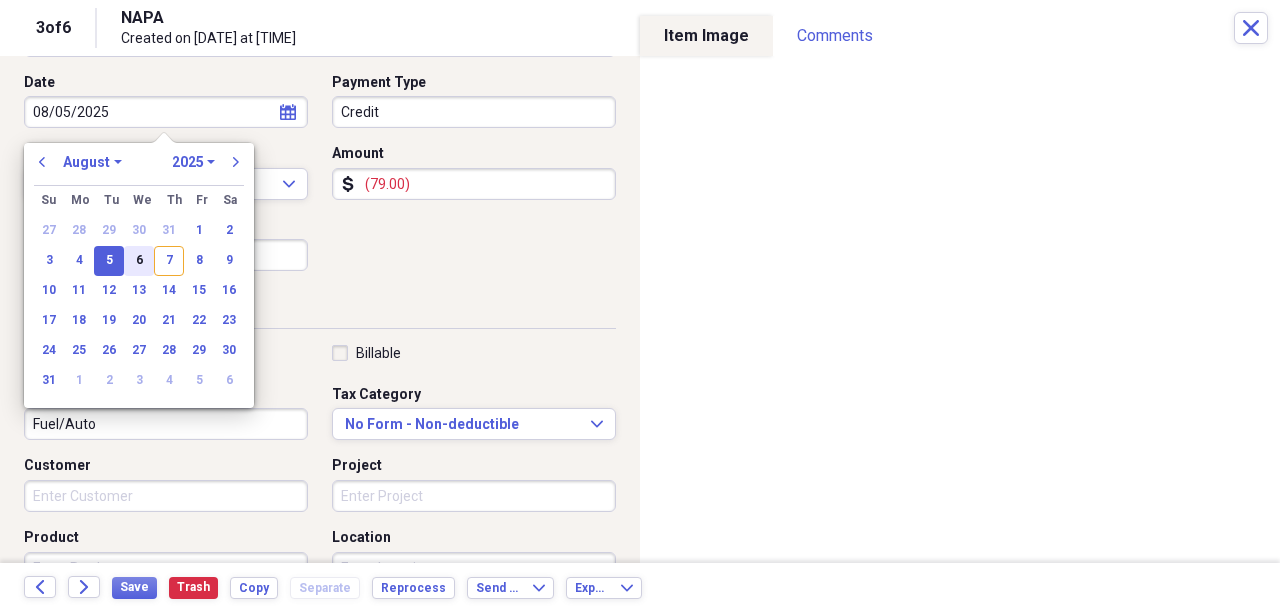 click on "6" at bounding box center (139, 261) 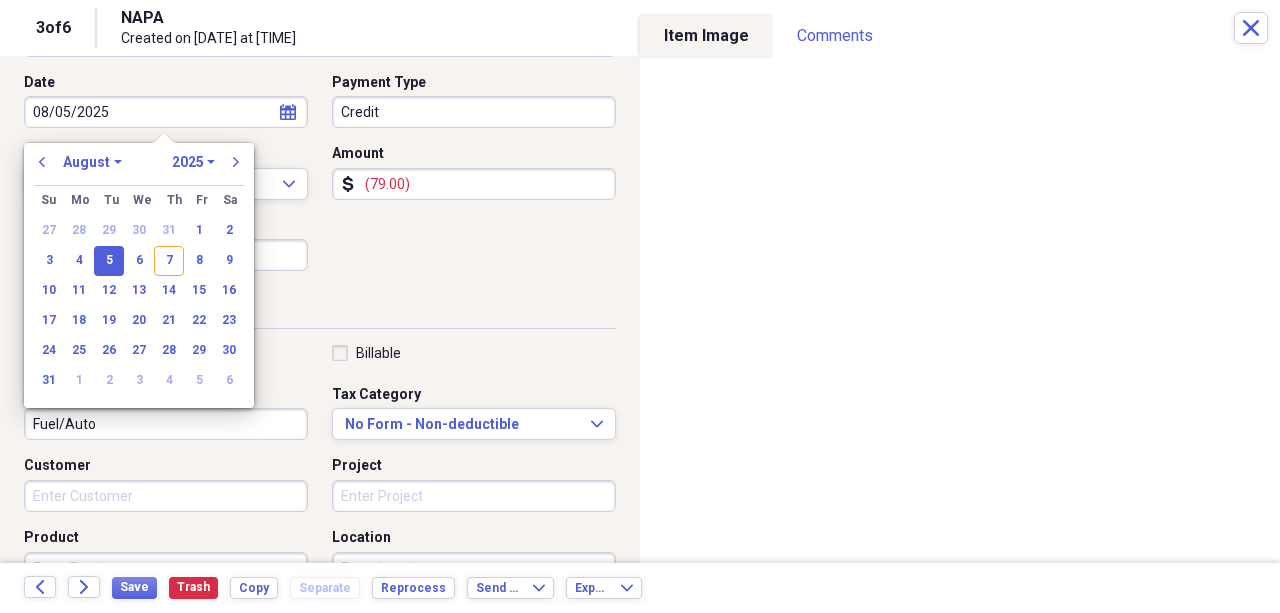 type on "08/06/2025" 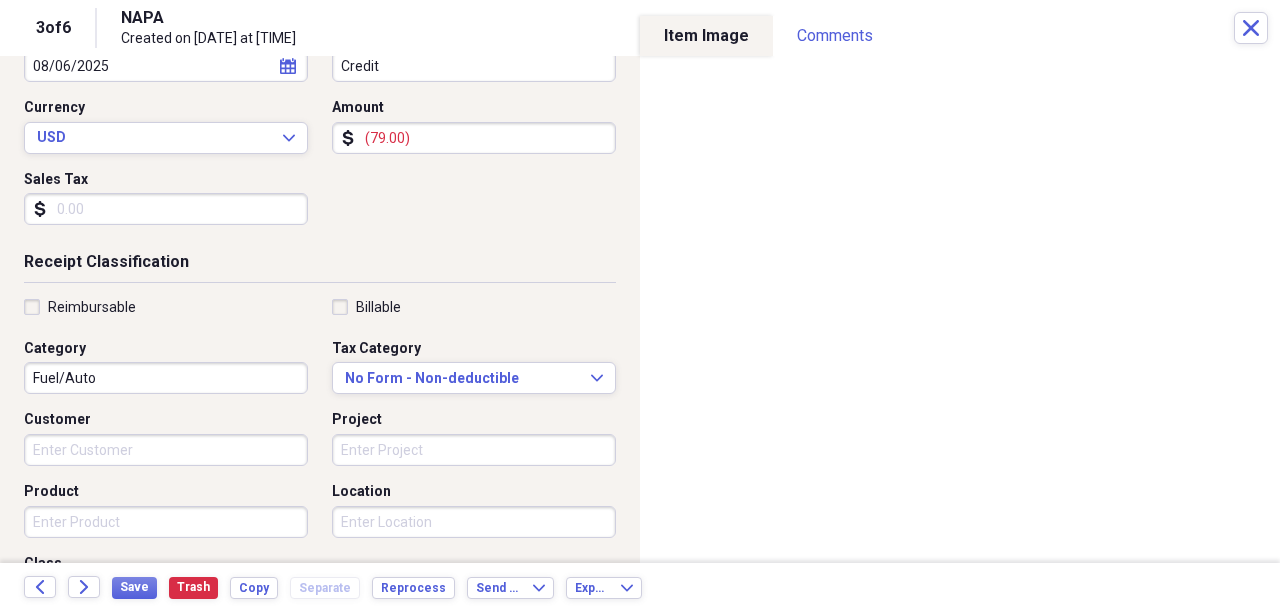 scroll, scrollTop: 266, scrollLeft: 0, axis: vertical 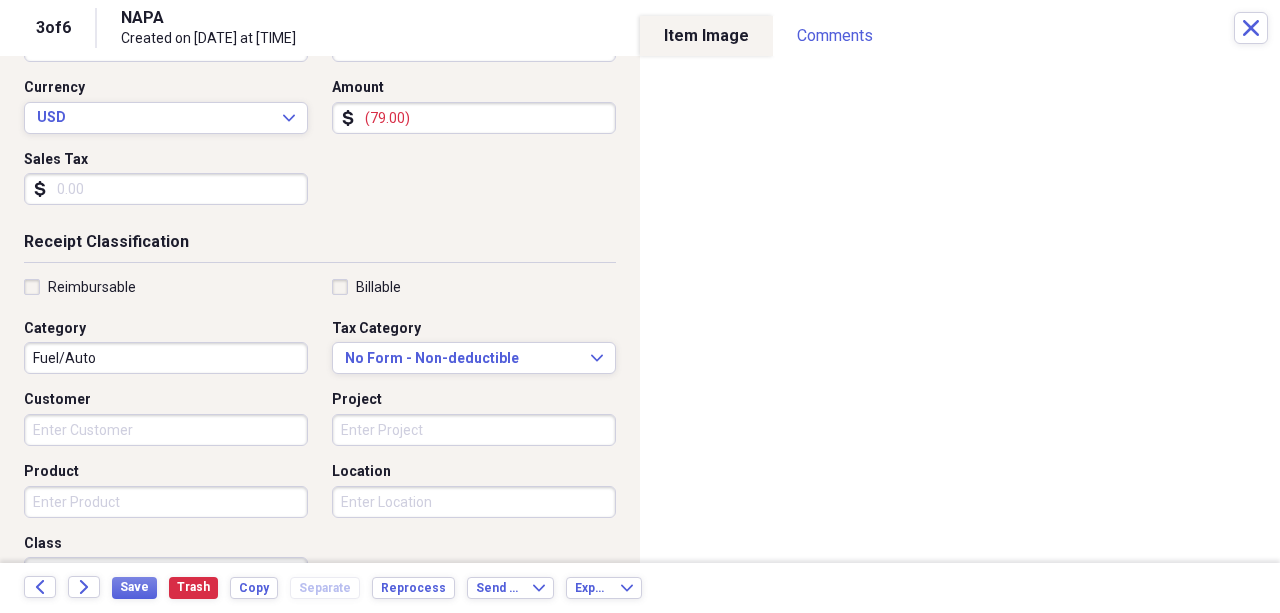 click on "Product" at bounding box center [166, 502] 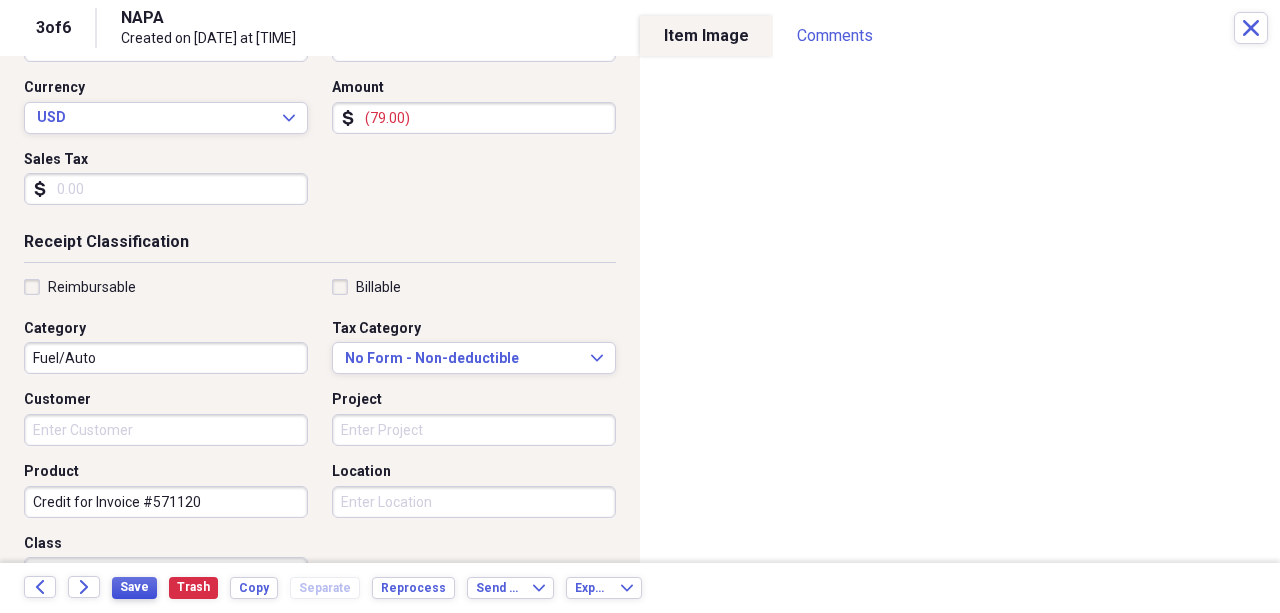 type on "Credit for Invoice #571120" 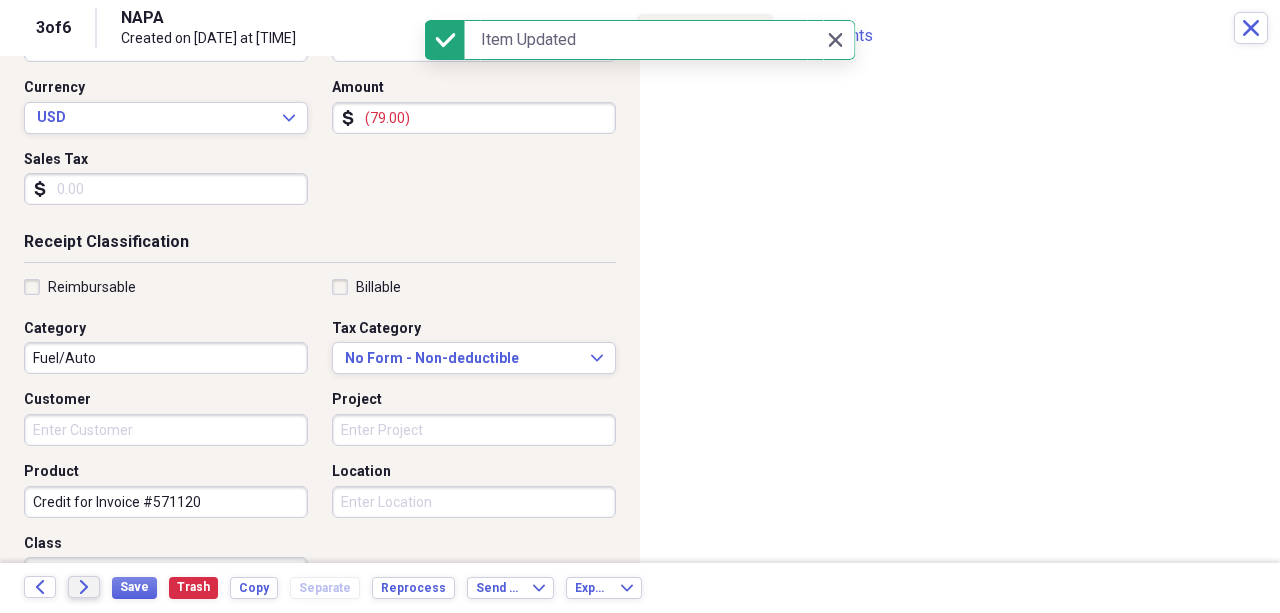 click on "Forward" 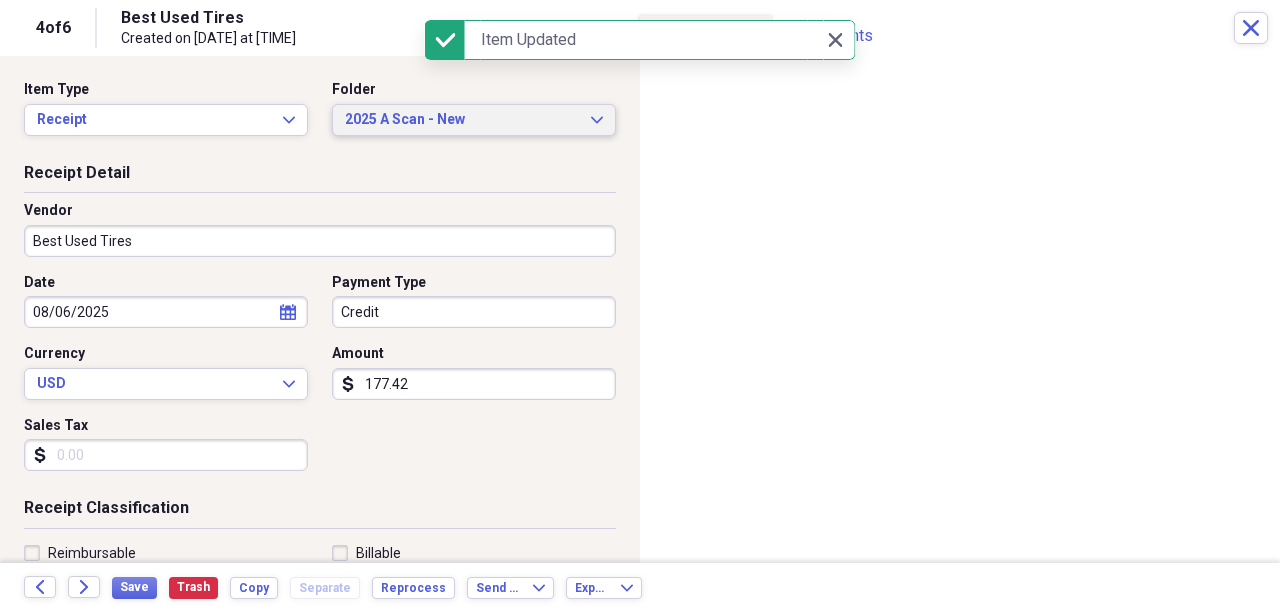 click on "2025 A Scan - New" at bounding box center [462, 120] 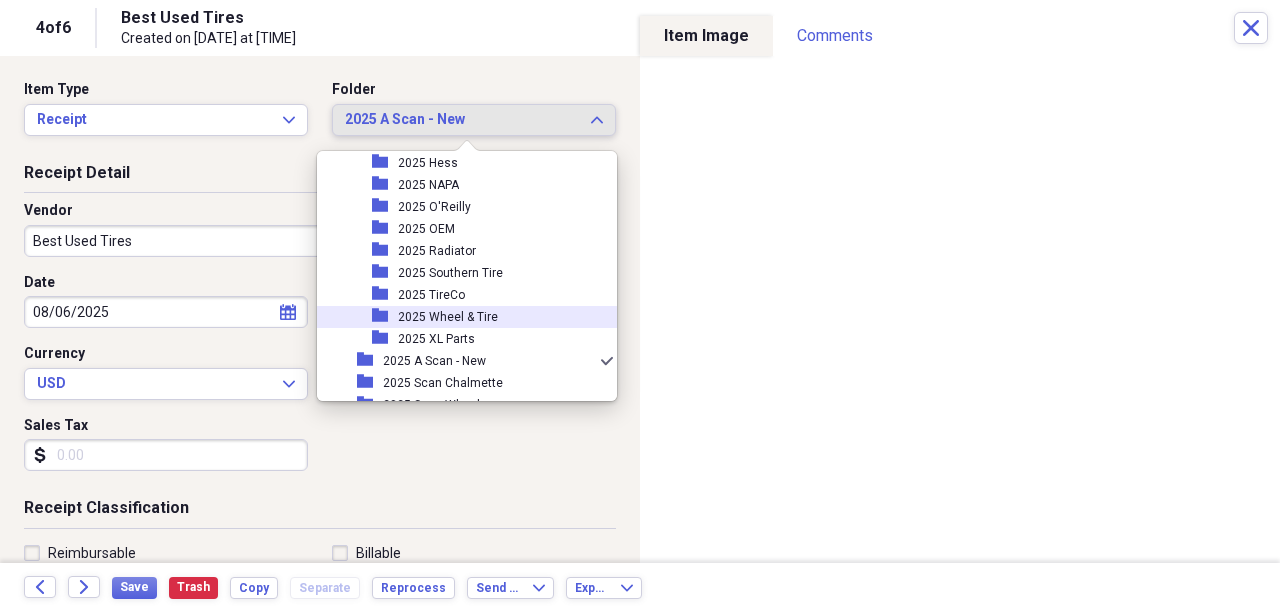 scroll, scrollTop: 1678, scrollLeft: 0, axis: vertical 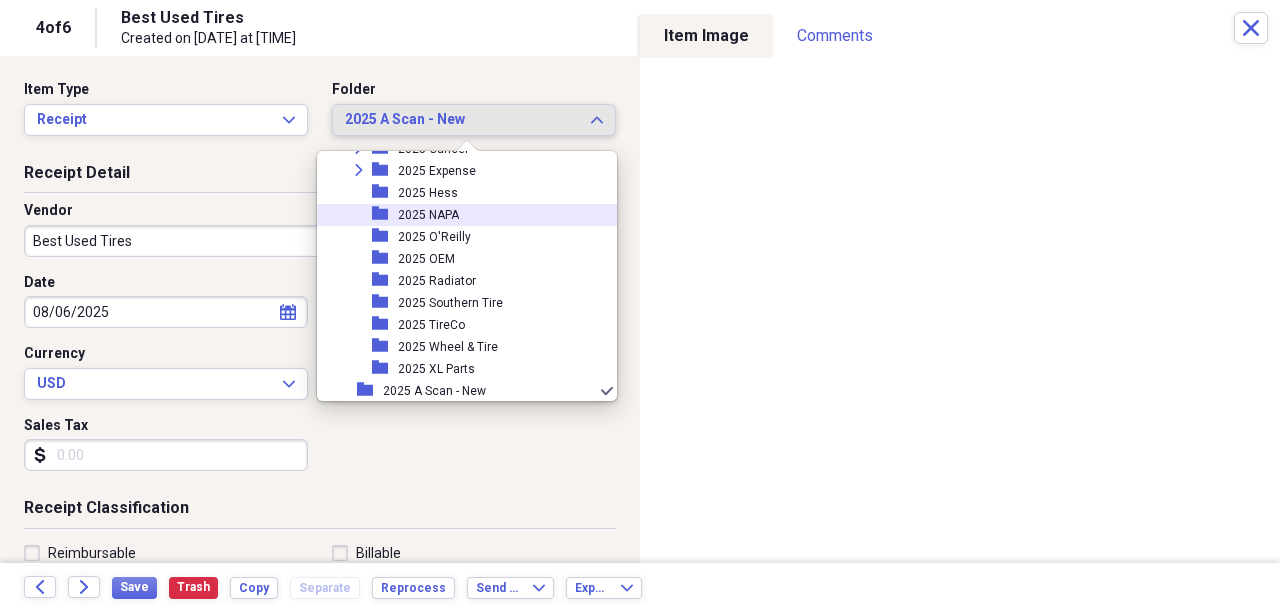 click on "2025 NAPA" at bounding box center [428, 215] 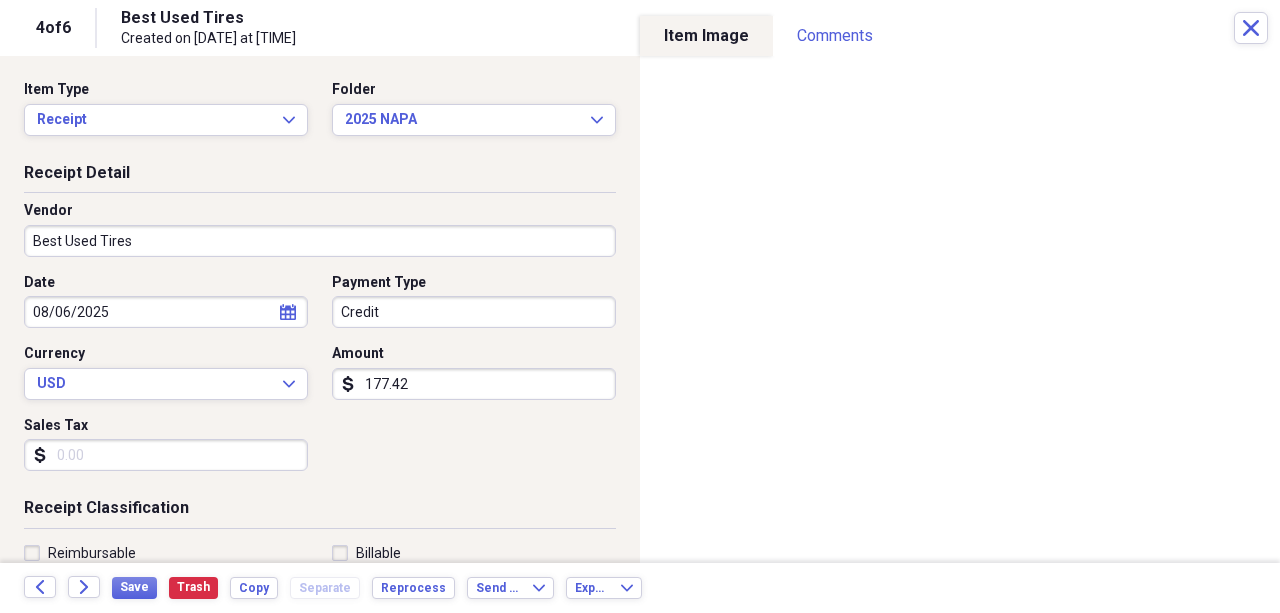 click on "Best Used Tires" at bounding box center (320, 241) 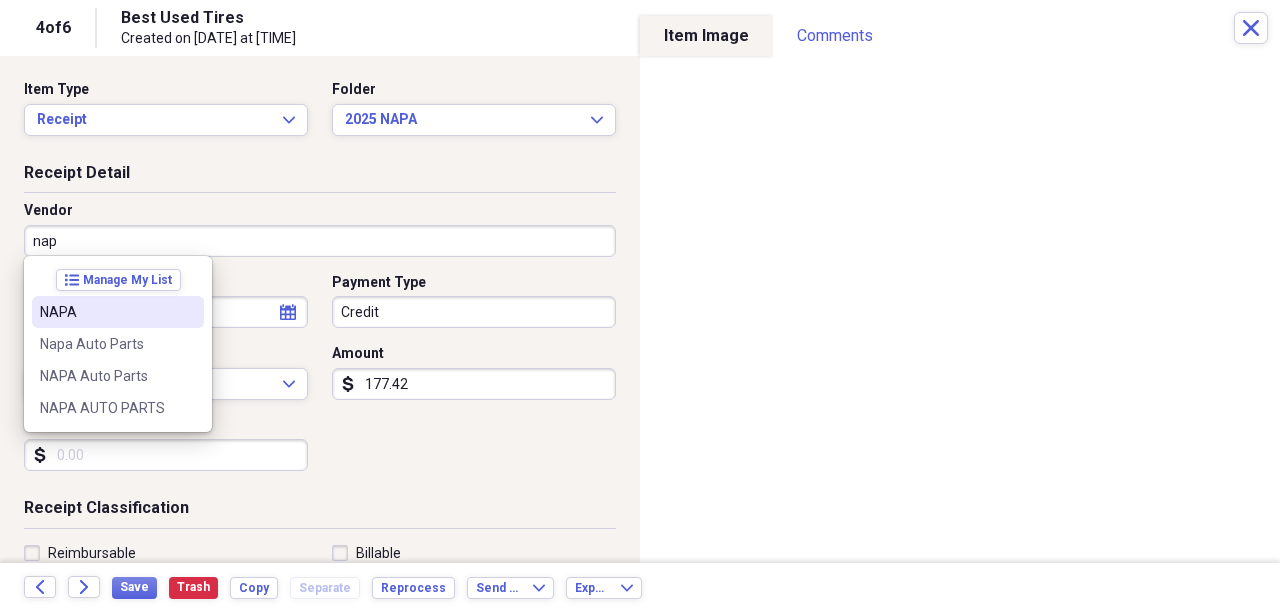 click on "NAPA" at bounding box center (106, 312) 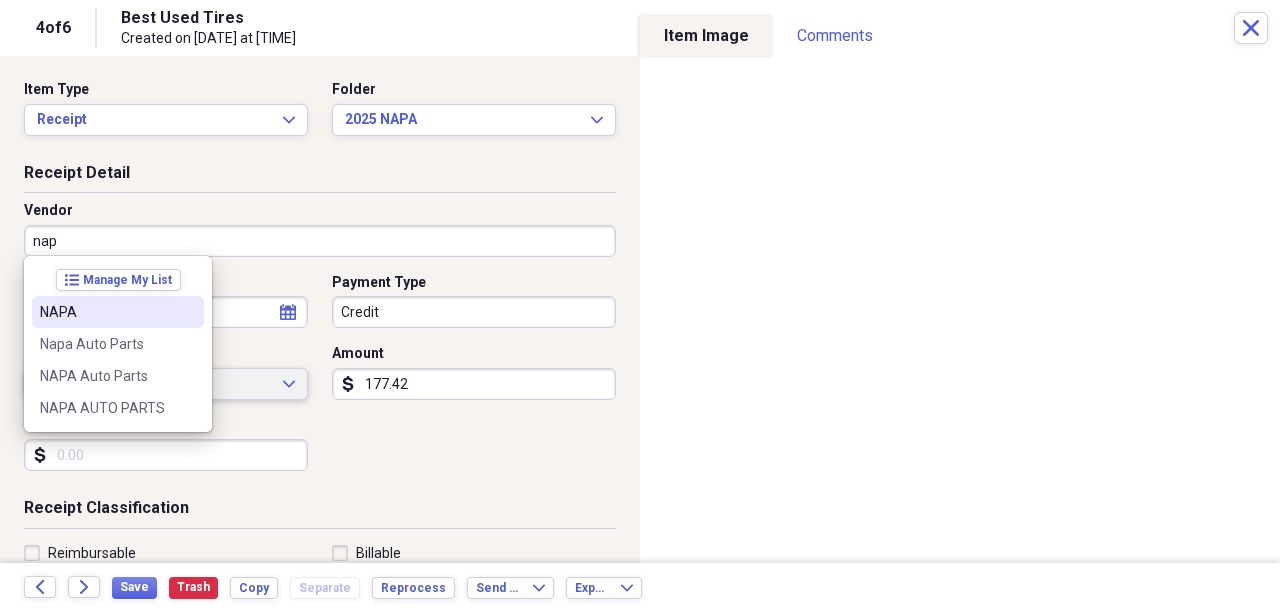 type on "NAPA" 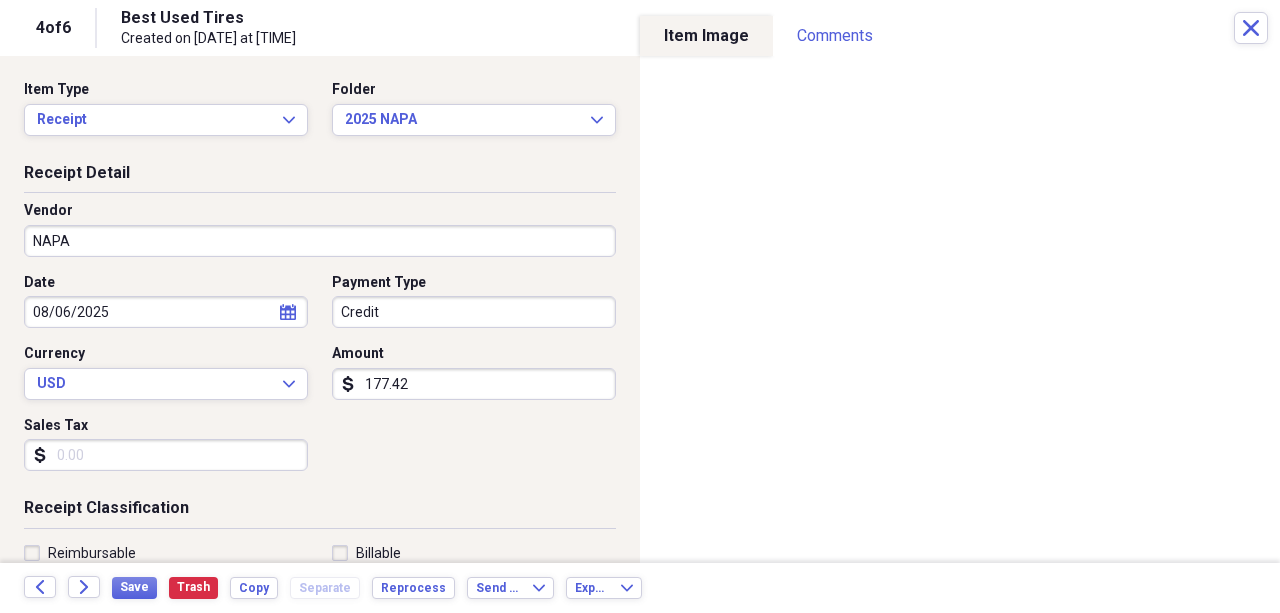 click on "177.42" at bounding box center (474, 384) 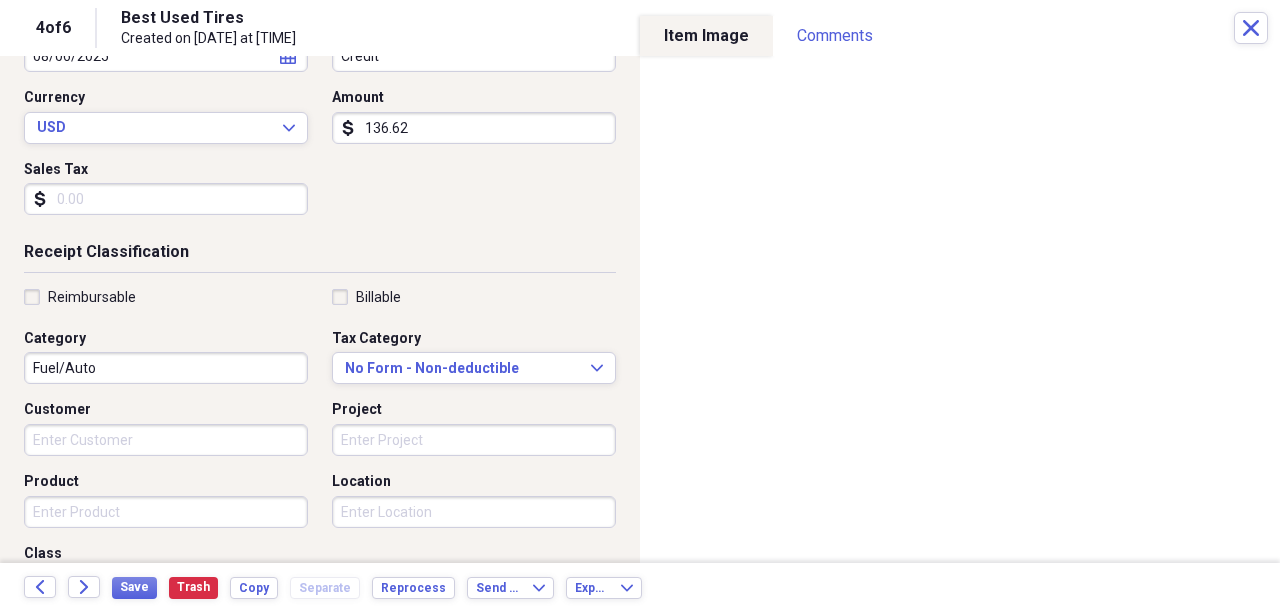 scroll, scrollTop: 333, scrollLeft: 0, axis: vertical 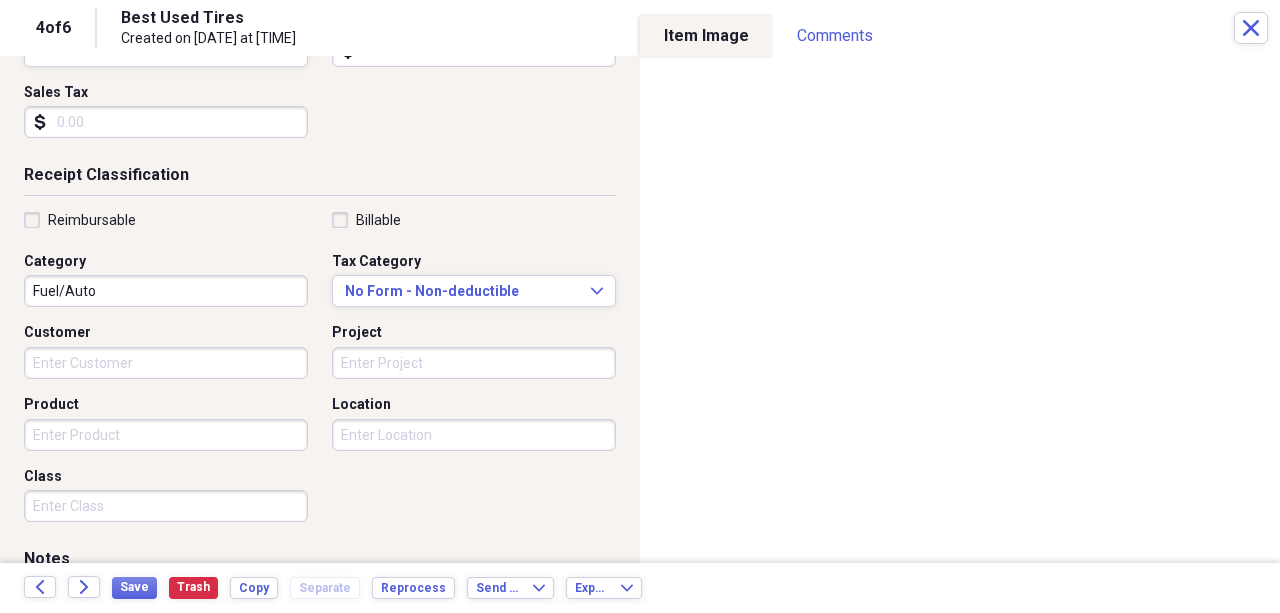 type on "136.62" 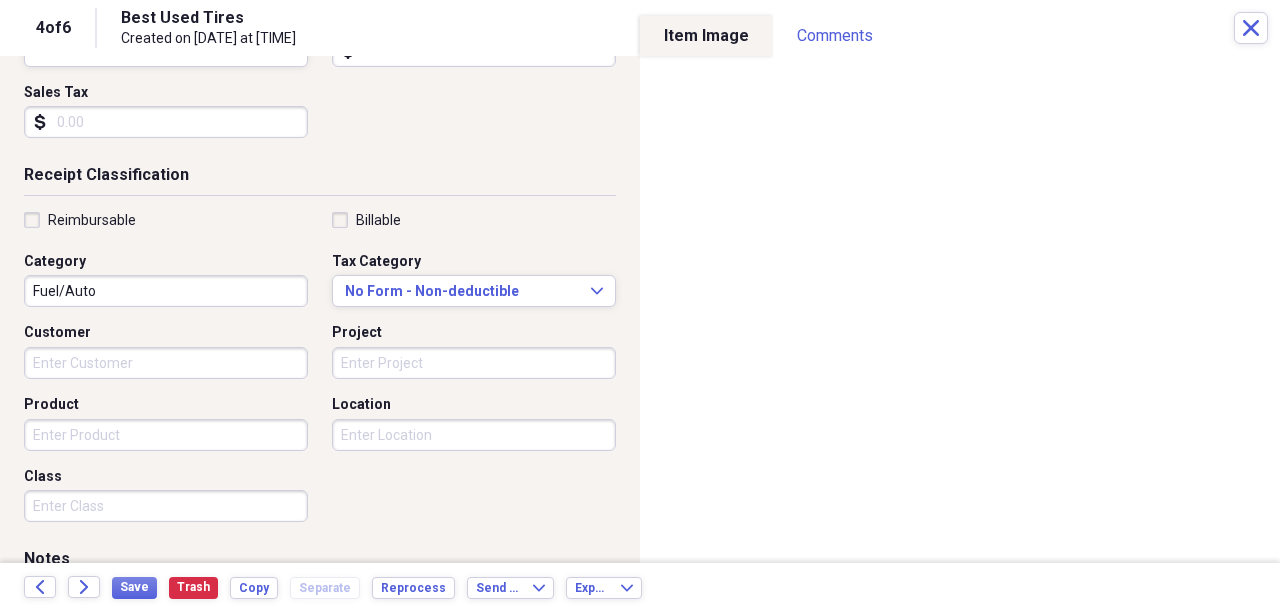 click on "Product" at bounding box center (166, 435) 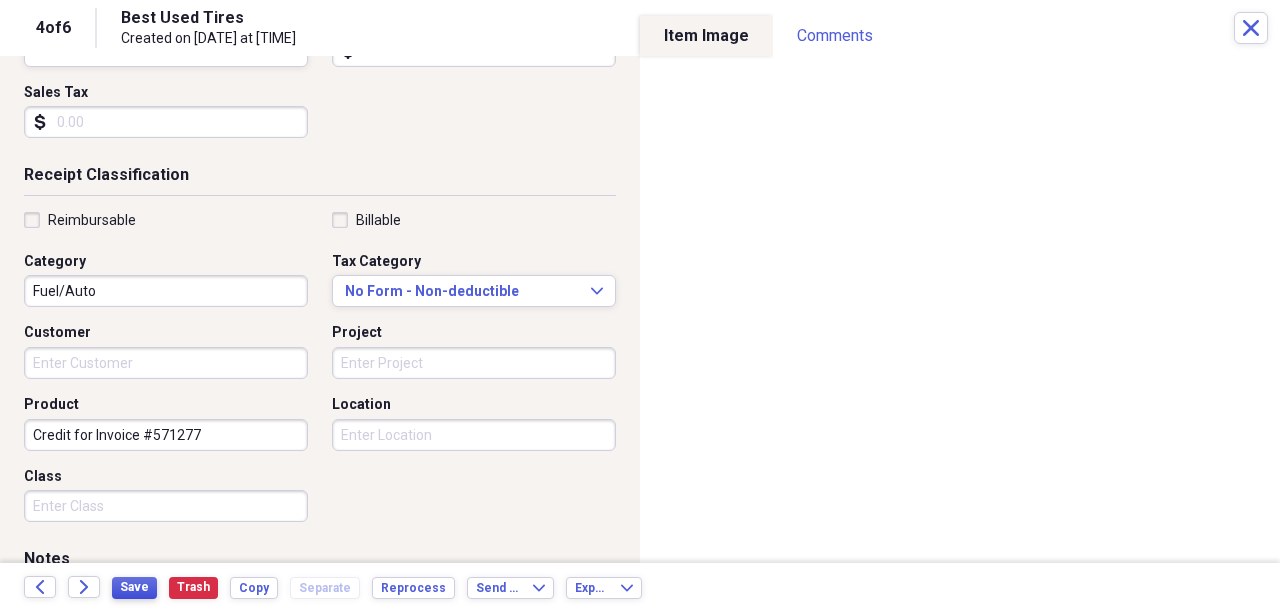 type on "Credit for Invoice #571277" 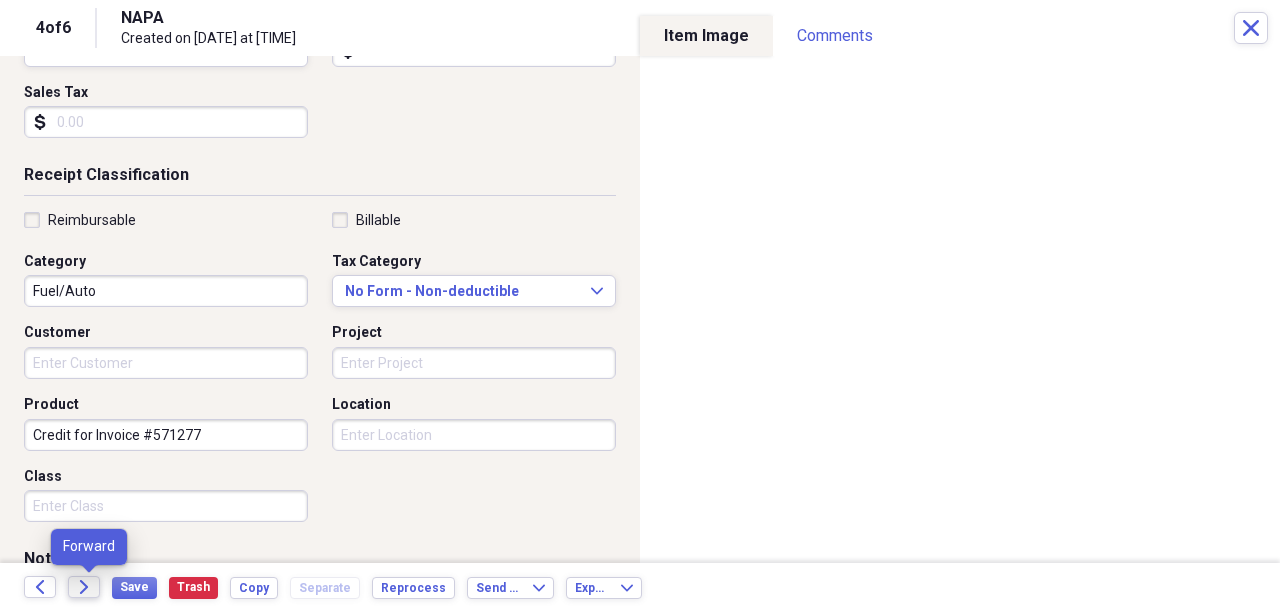 click on "Forward" 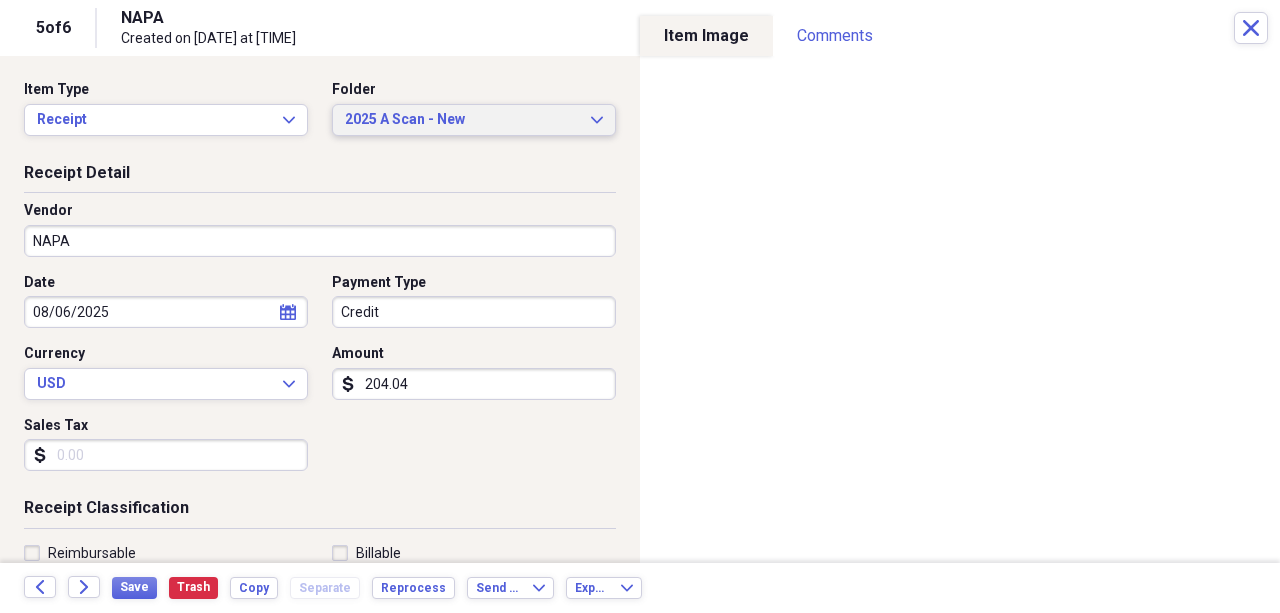 click on "2025 A Scan - New" at bounding box center (462, 120) 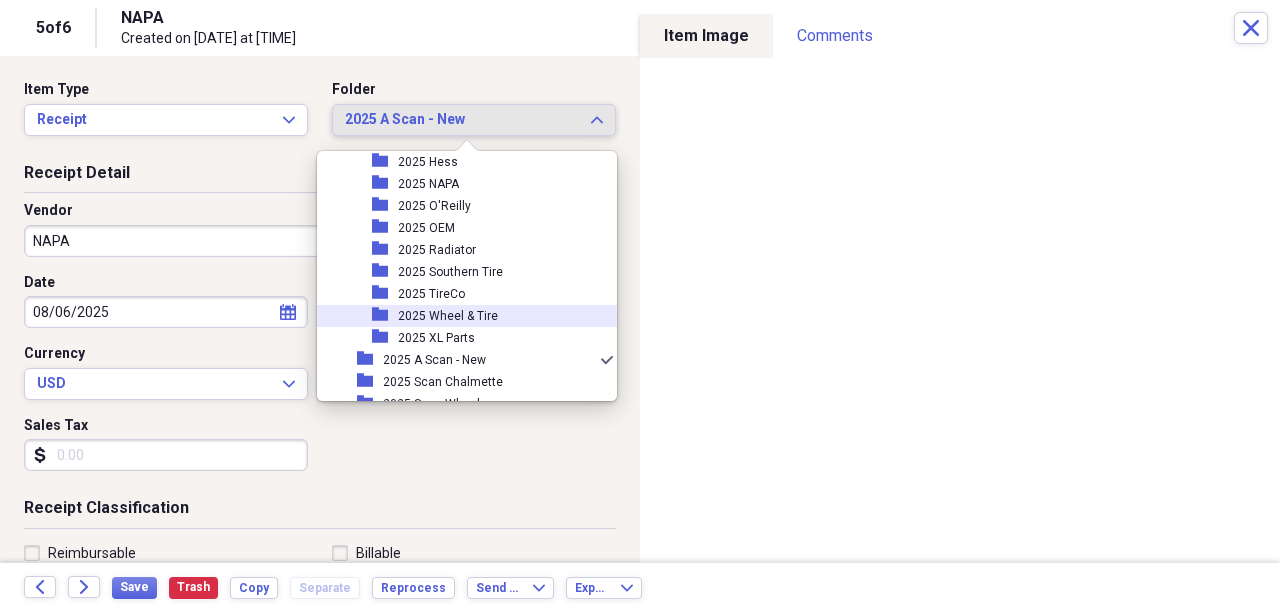scroll, scrollTop: 1678, scrollLeft: 0, axis: vertical 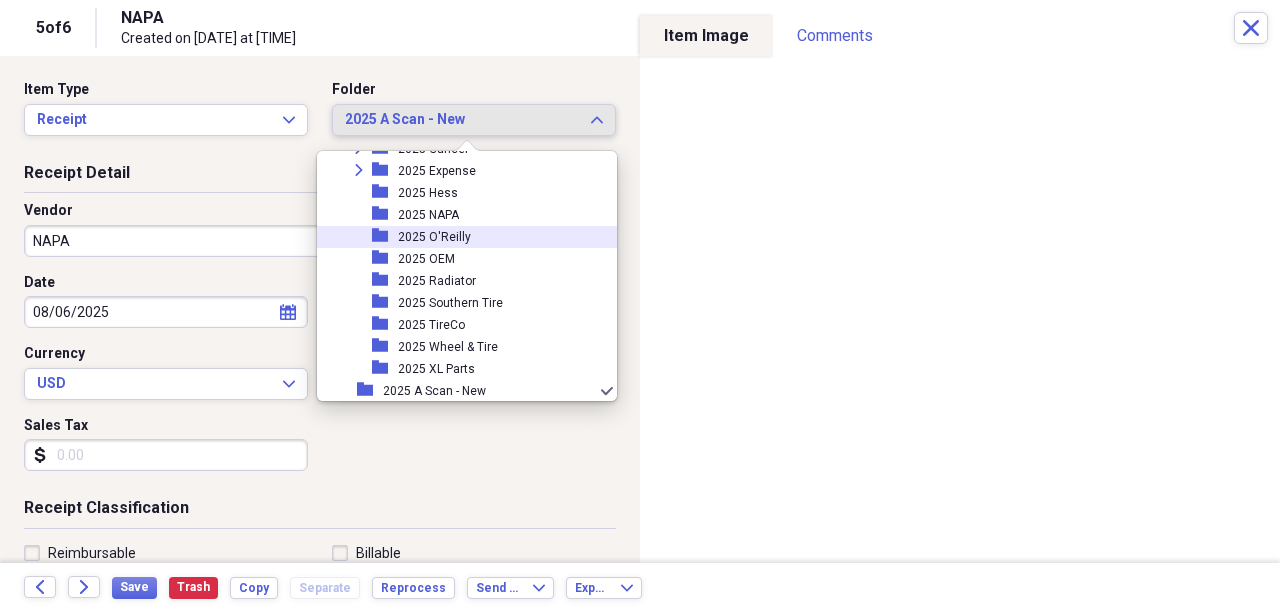 click on "2025 NAPA" at bounding box center (428, 215) 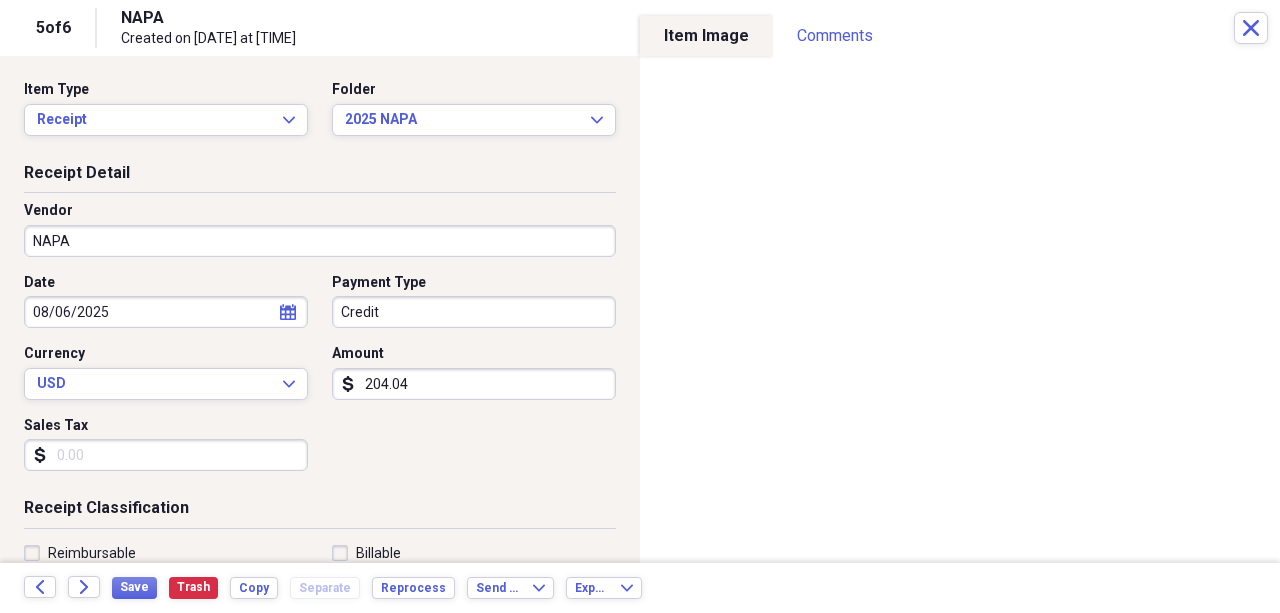 click on "204.04" at bounding box center [474, 384] 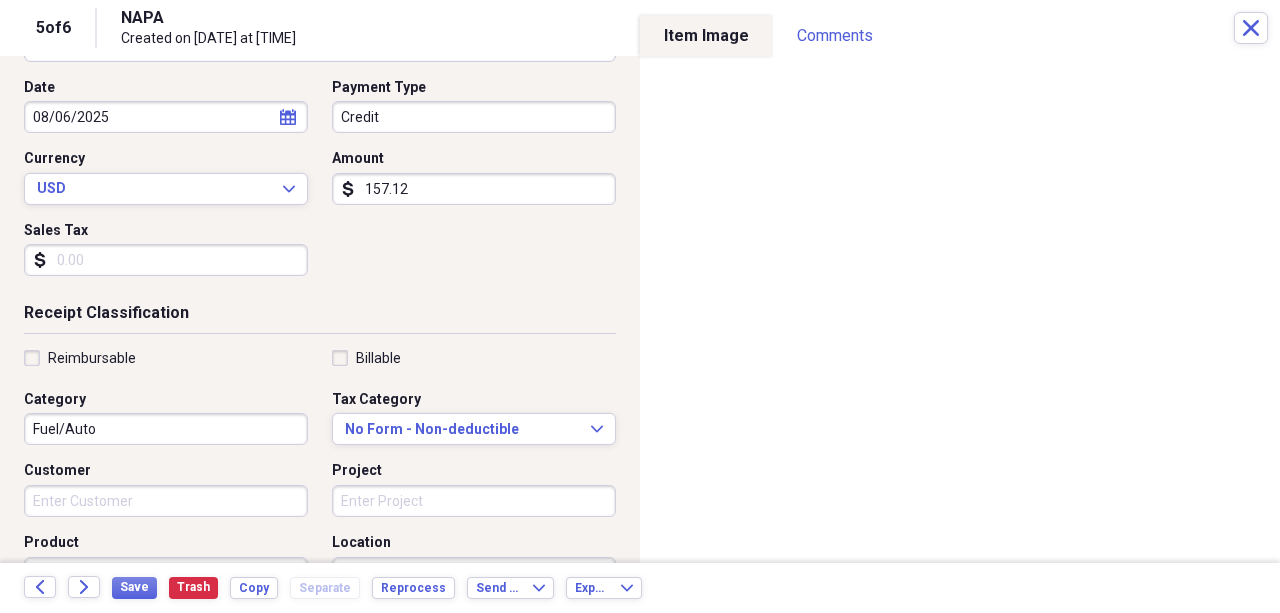 scroll, scrollTop: 266, scrollLeft: 0, axis: vertical 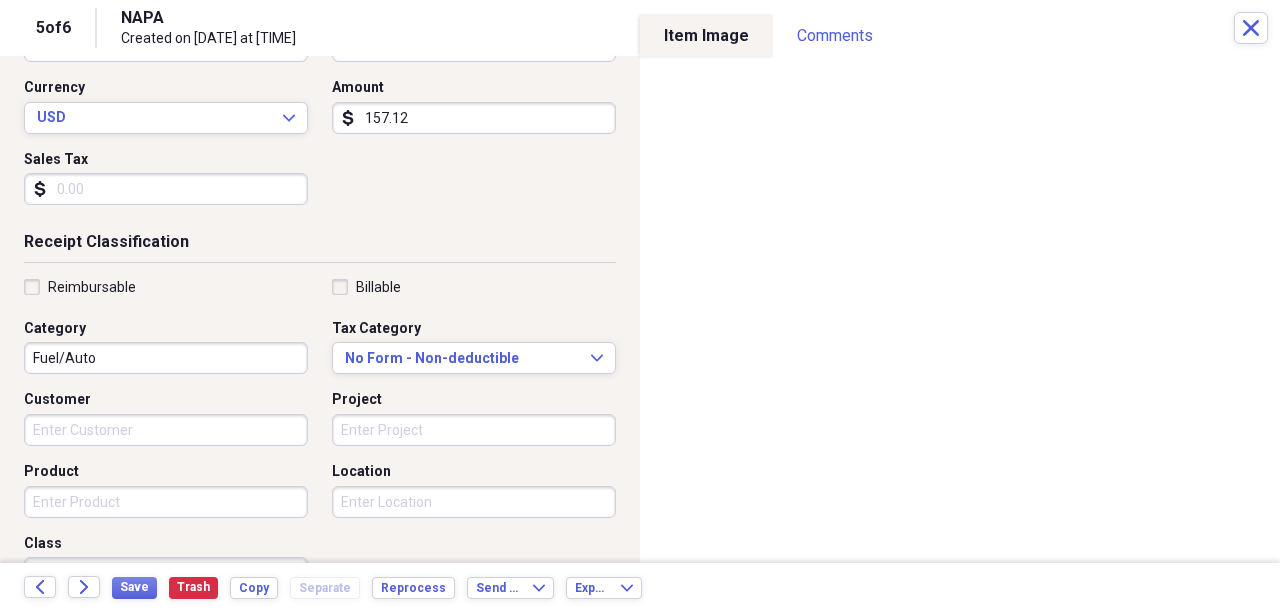 type on "157.12" 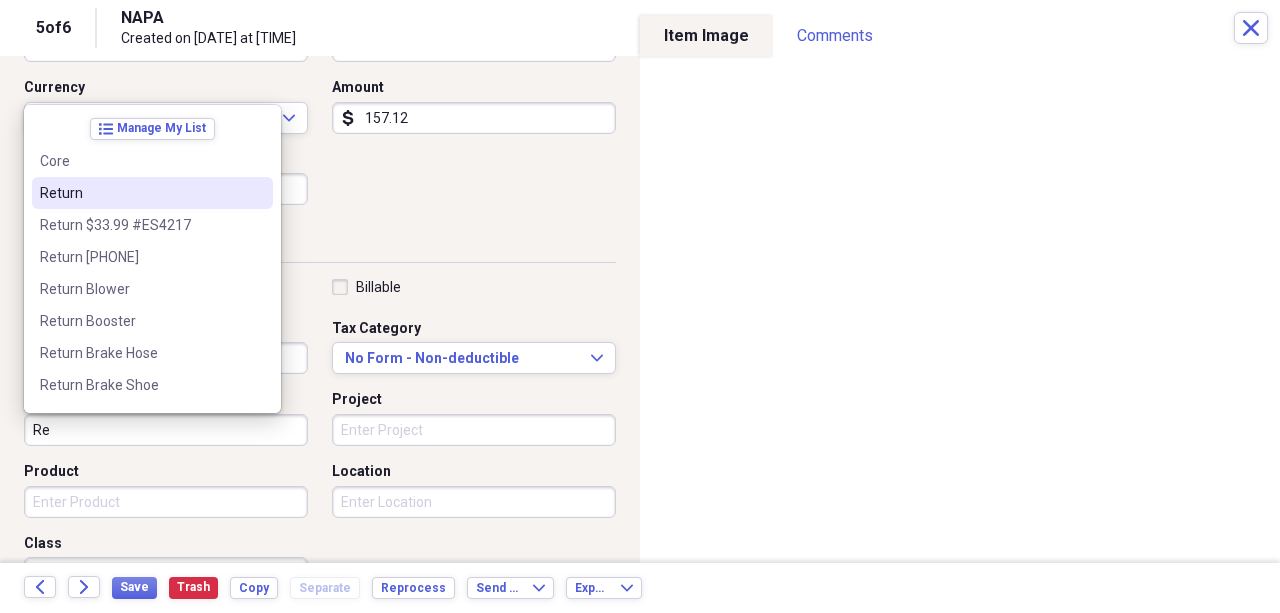 click on "Return" at bounding box center (152, 193) 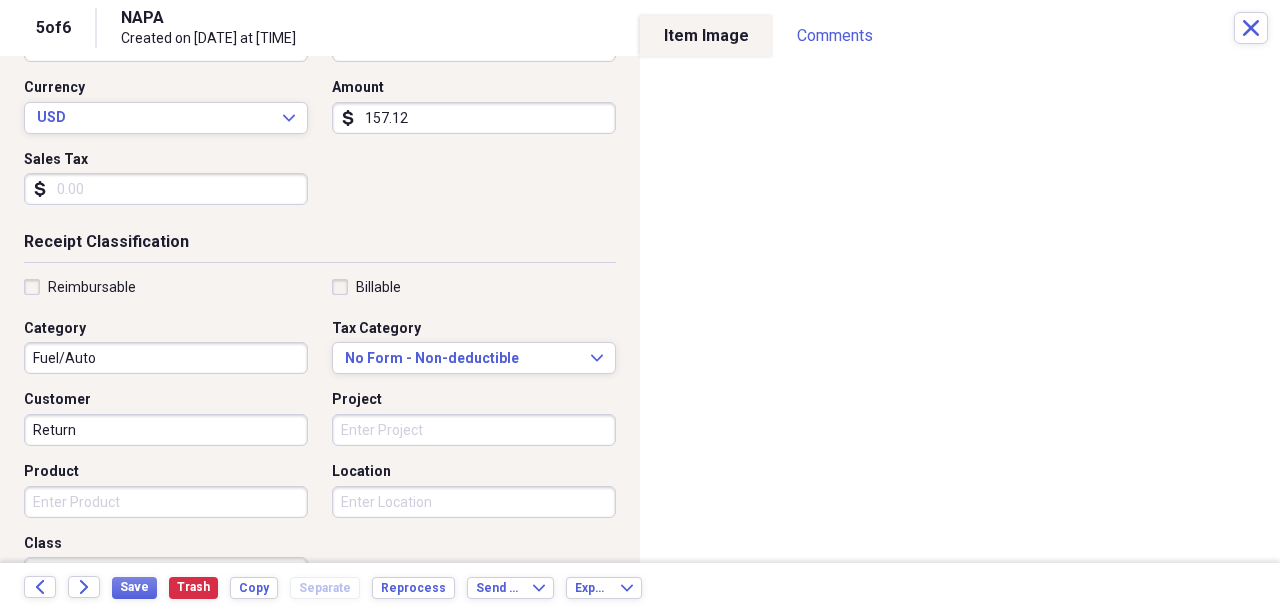 click on "Product" at bounding box center [166, 502] 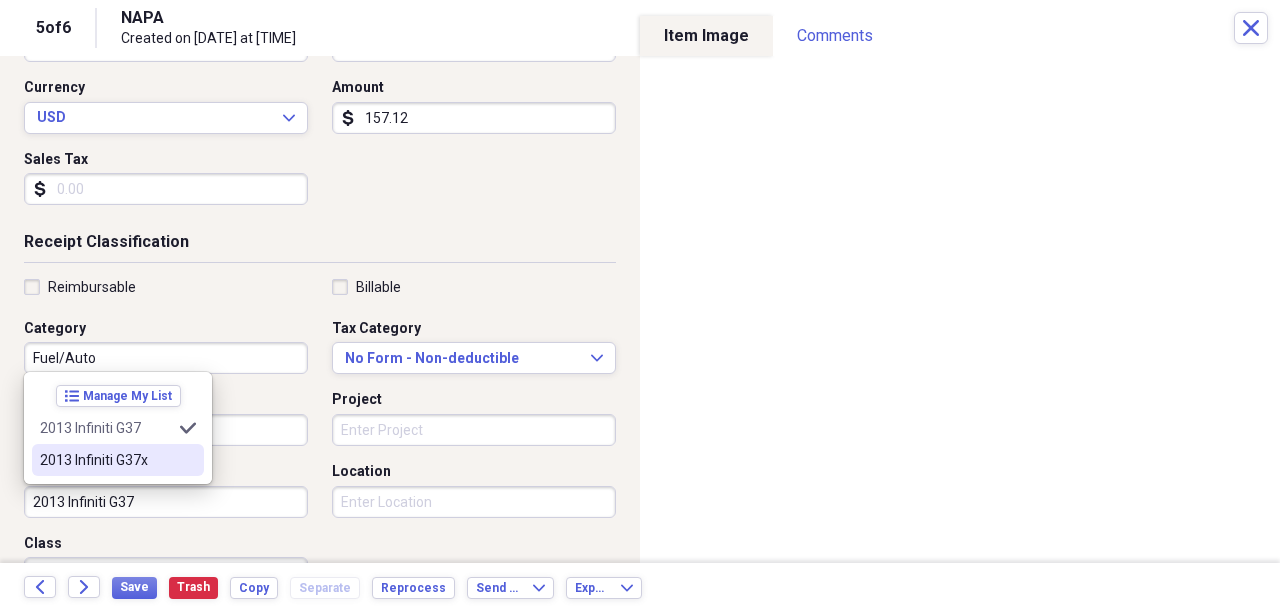 click on "2013 Infiniti G37x" at bounding box center (106, 460) 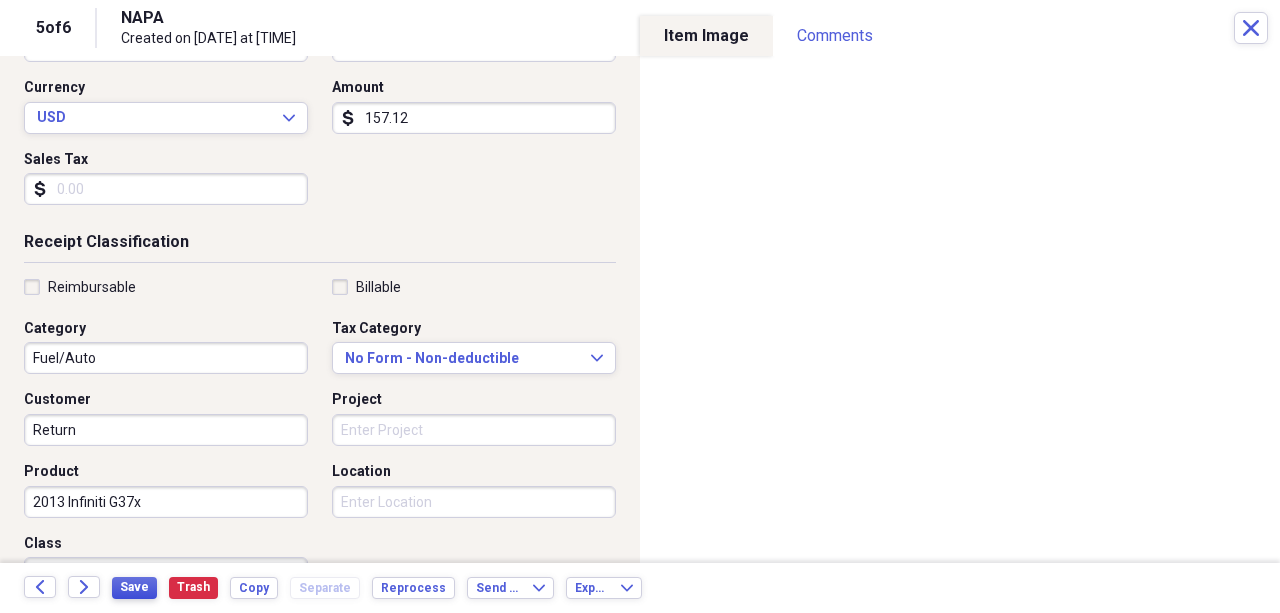 click on "Save" at bounding box center (134, 587) 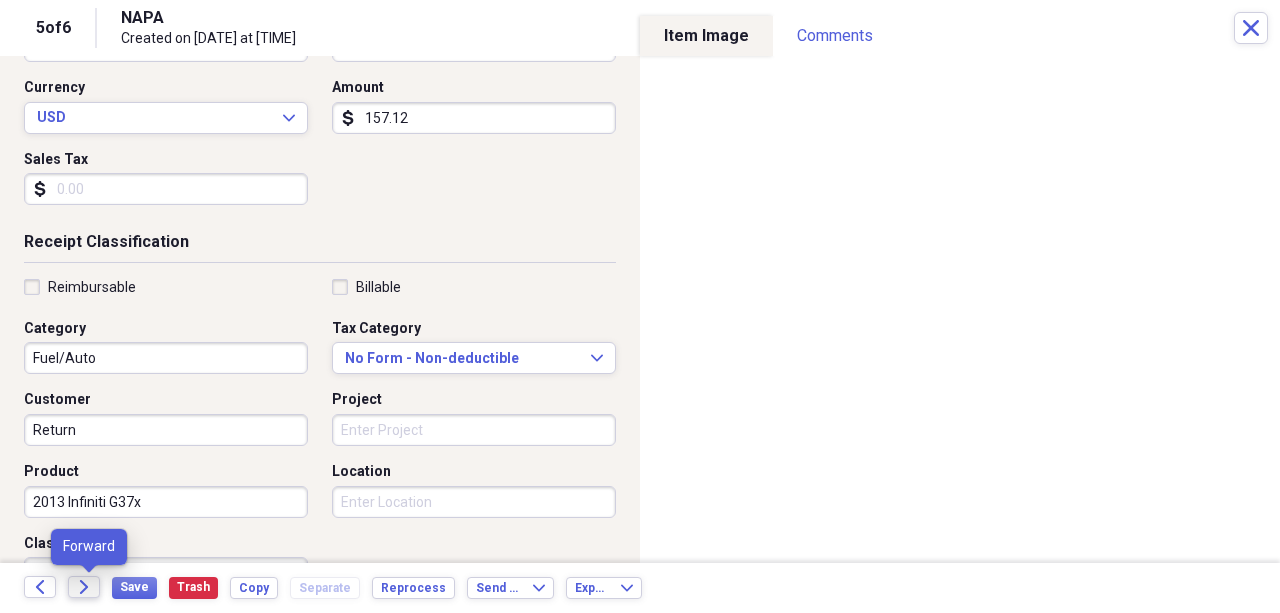 click on "Forward" 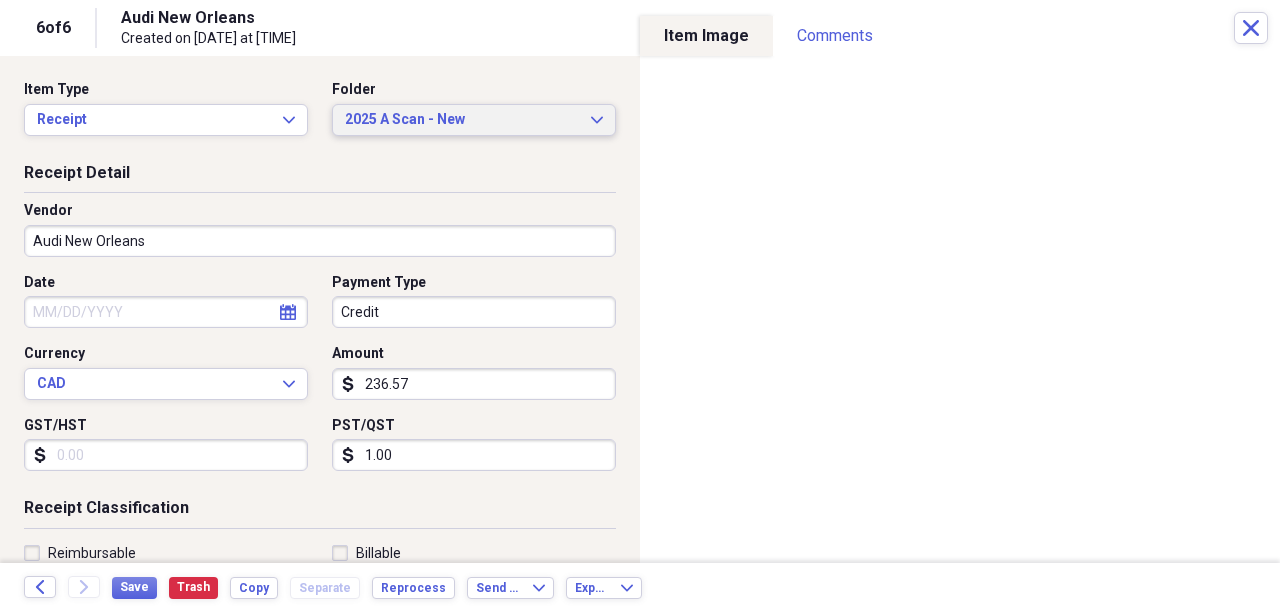 click on "2025 A Scan - New" at bounding box center [462, 120] 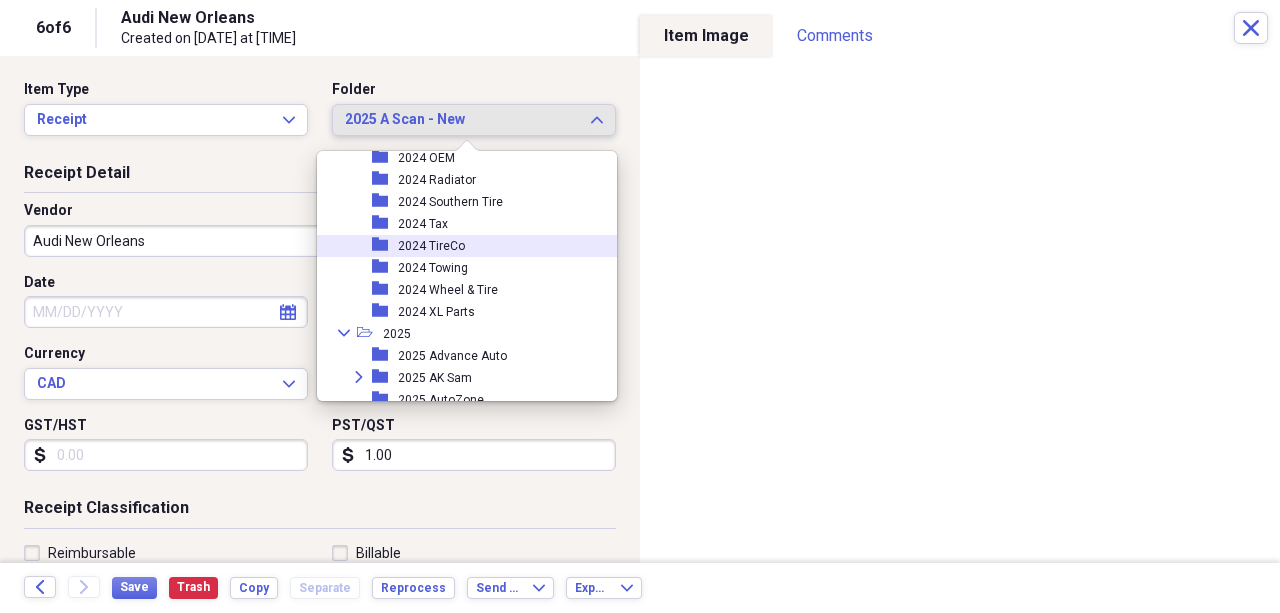 scroll, scrollTop: 1478, scrollLeft: 0, axis: vertical 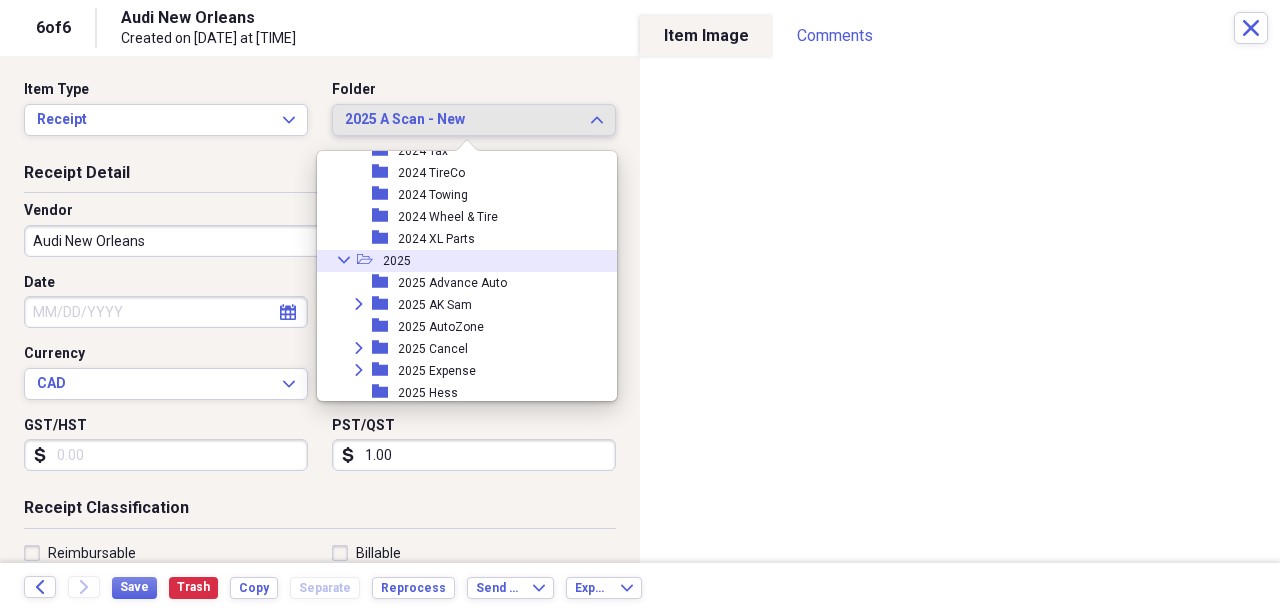 click on "2025" at bounding box center (397, 261) 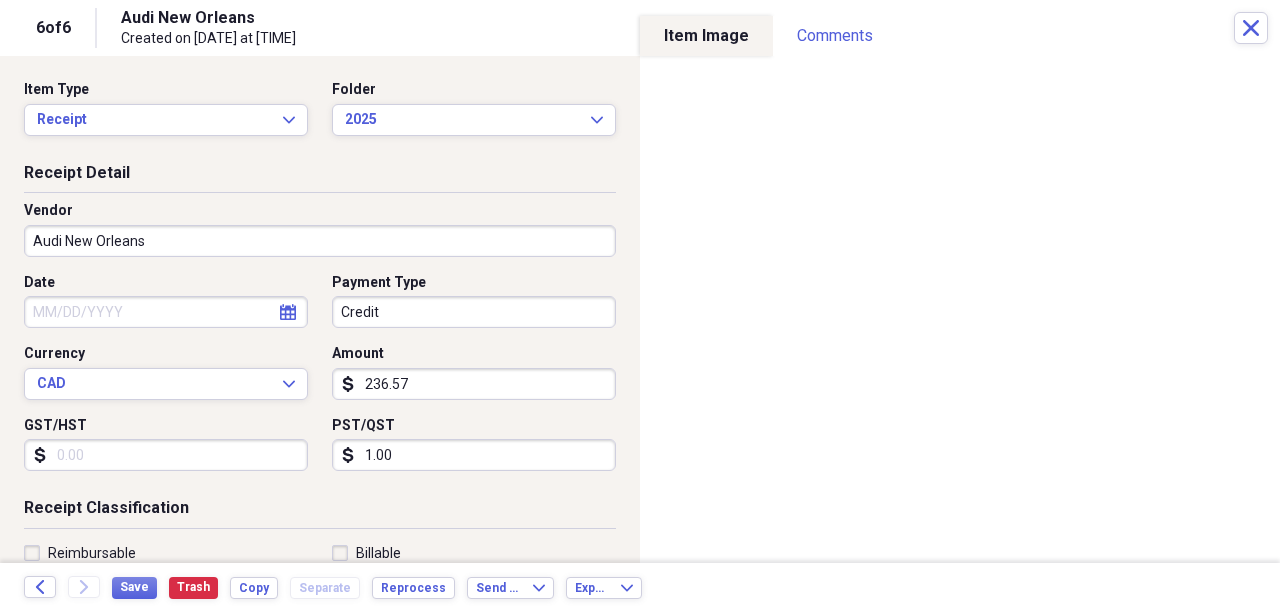 select on "7" 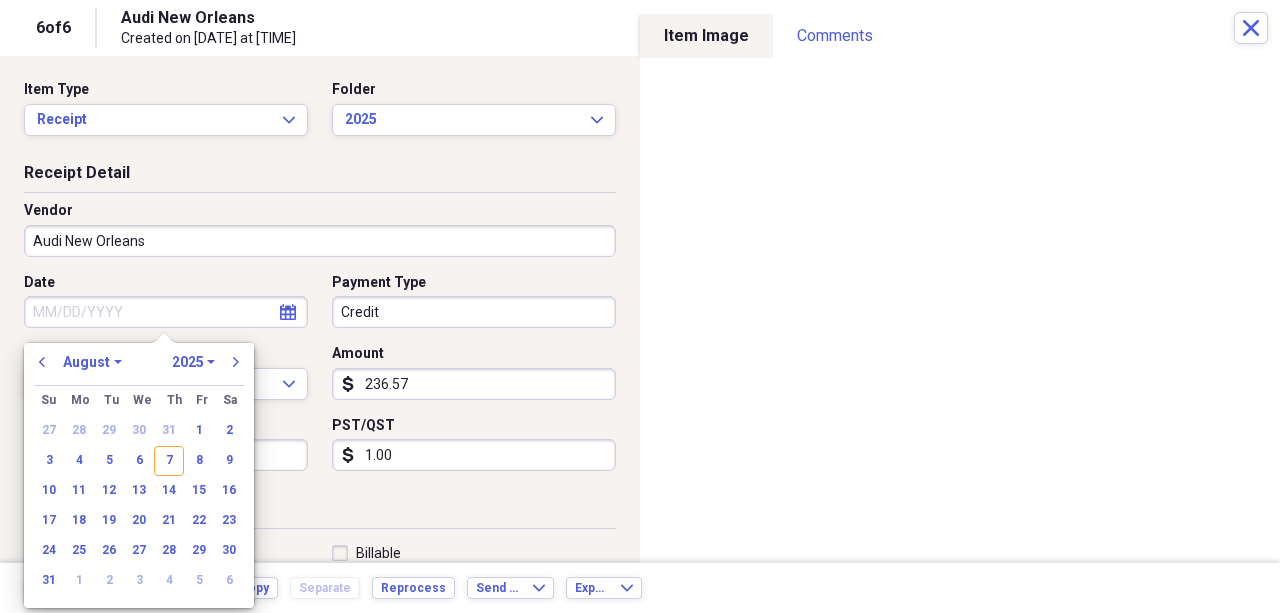 click on "Date" at bounding box center (166, 312) 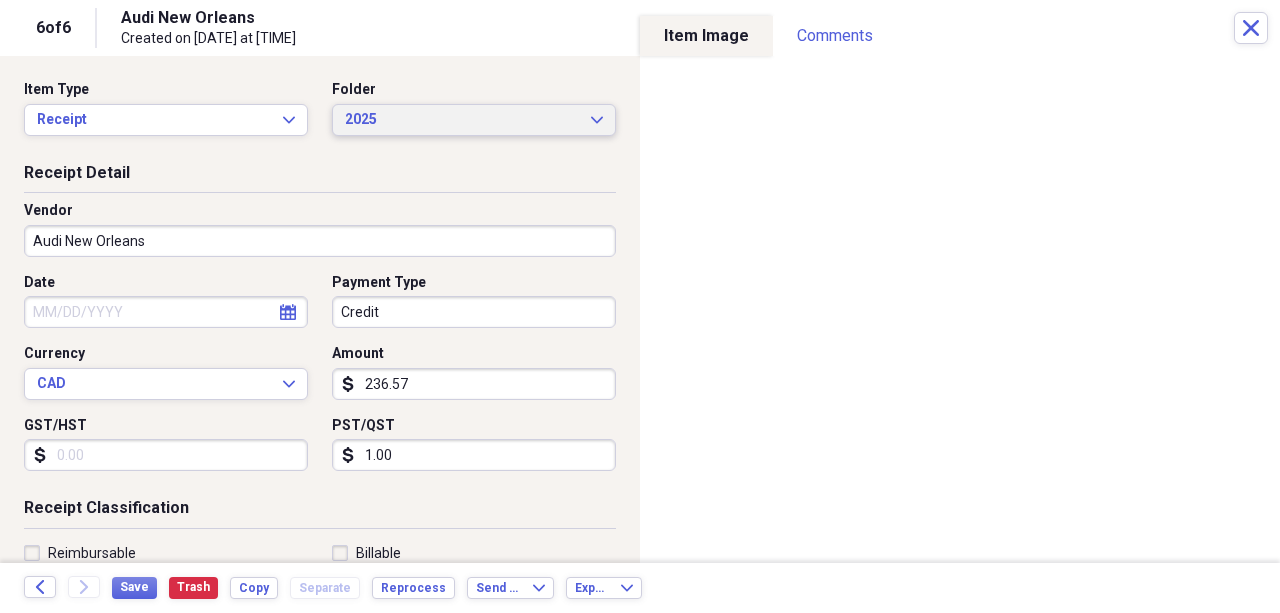 click on "2025" at bounding box center (462, 120) 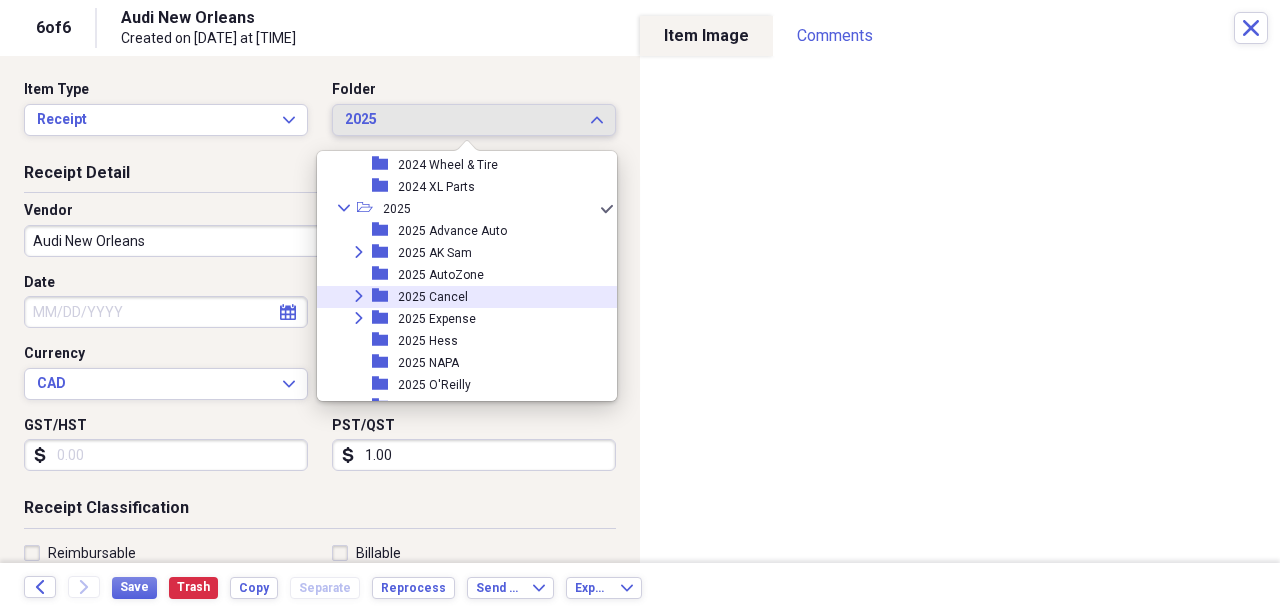 scroll, scrollTop: 1596, scrollLeft: 0, axis: vertical 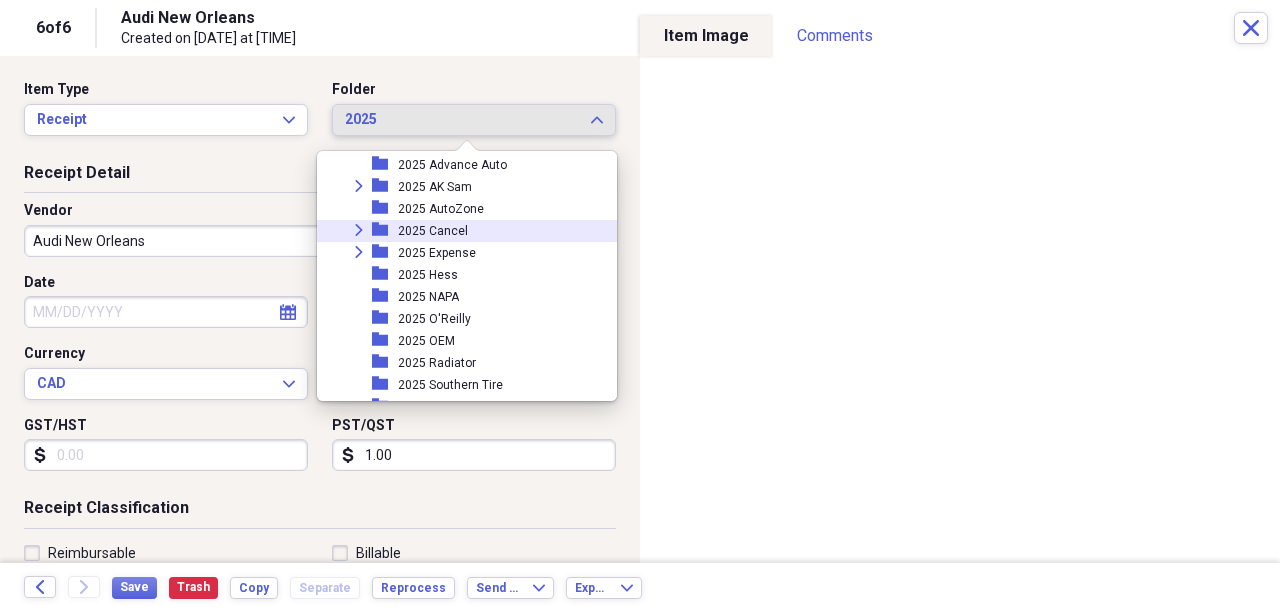 click on "Expand" at bounding box center [359, 230] 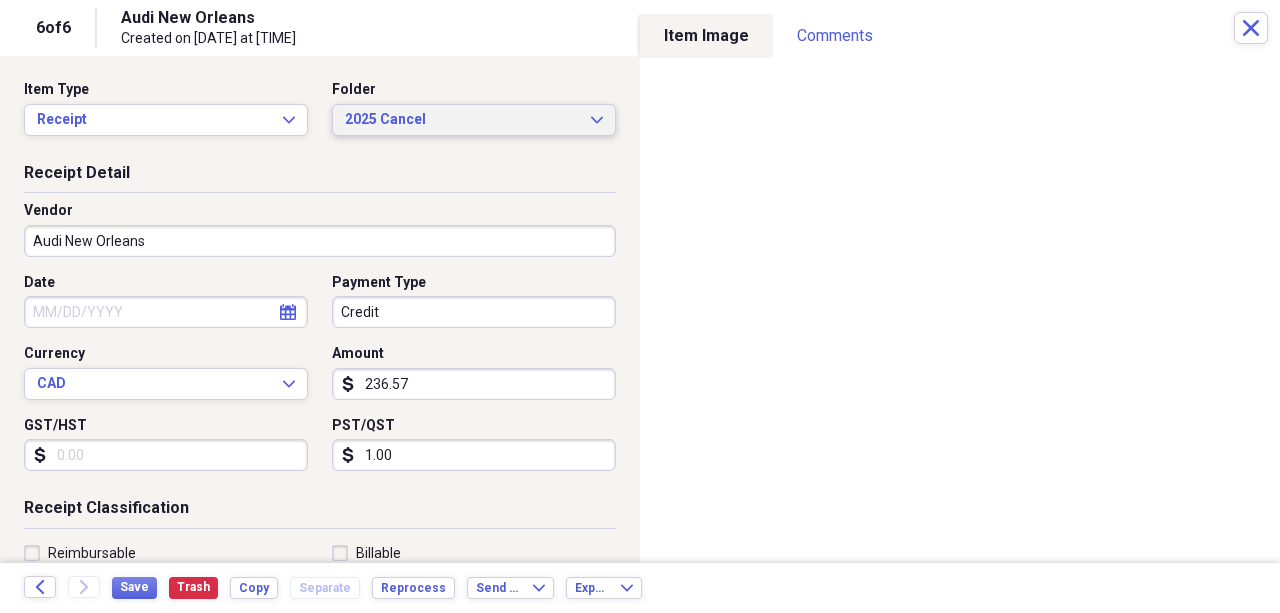 click on "2025 Cancel Expand" at bounding box center [474, 120] 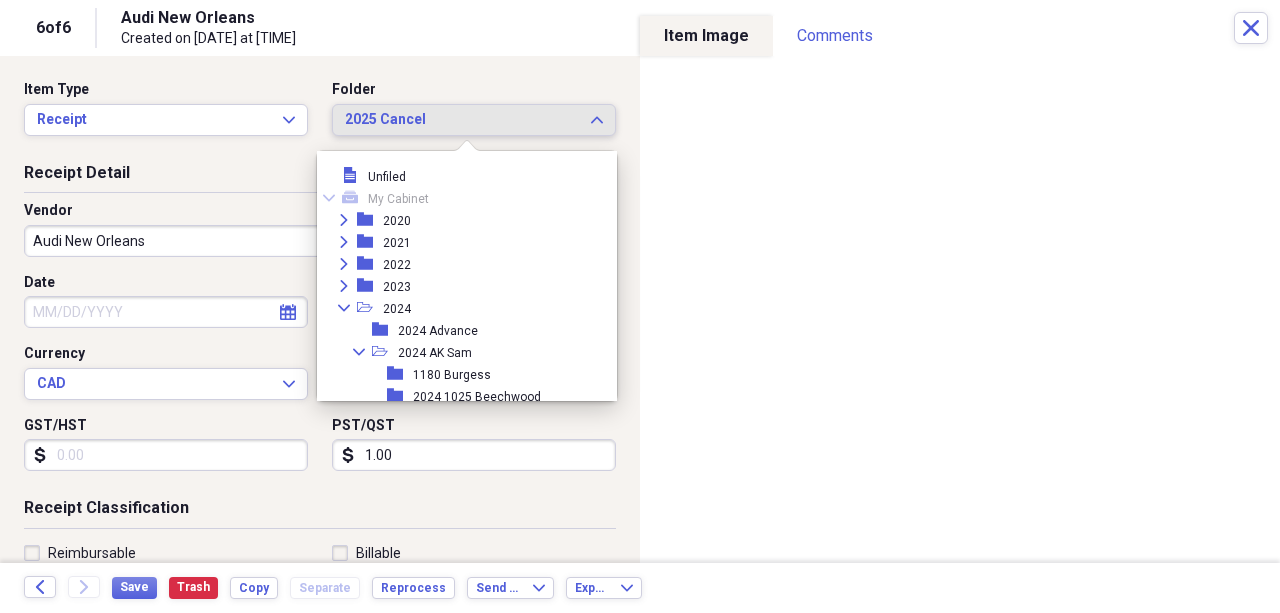 scroll, scrollTop: 1551, scrollLeft: 0, axis: vertical 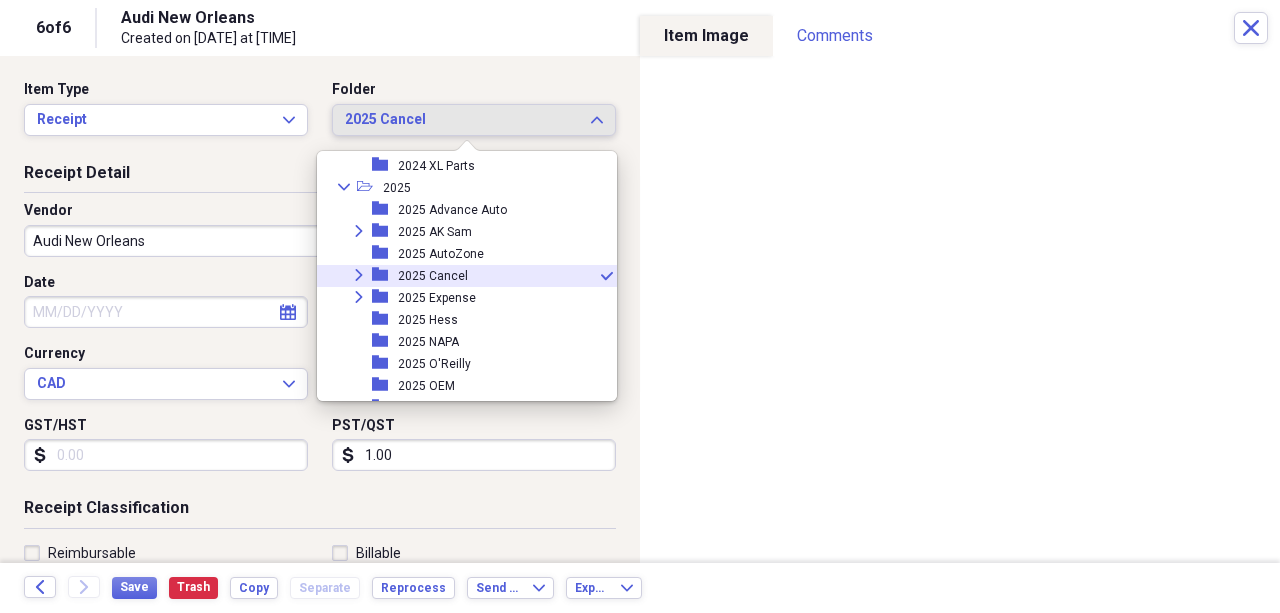 click on "Expand" 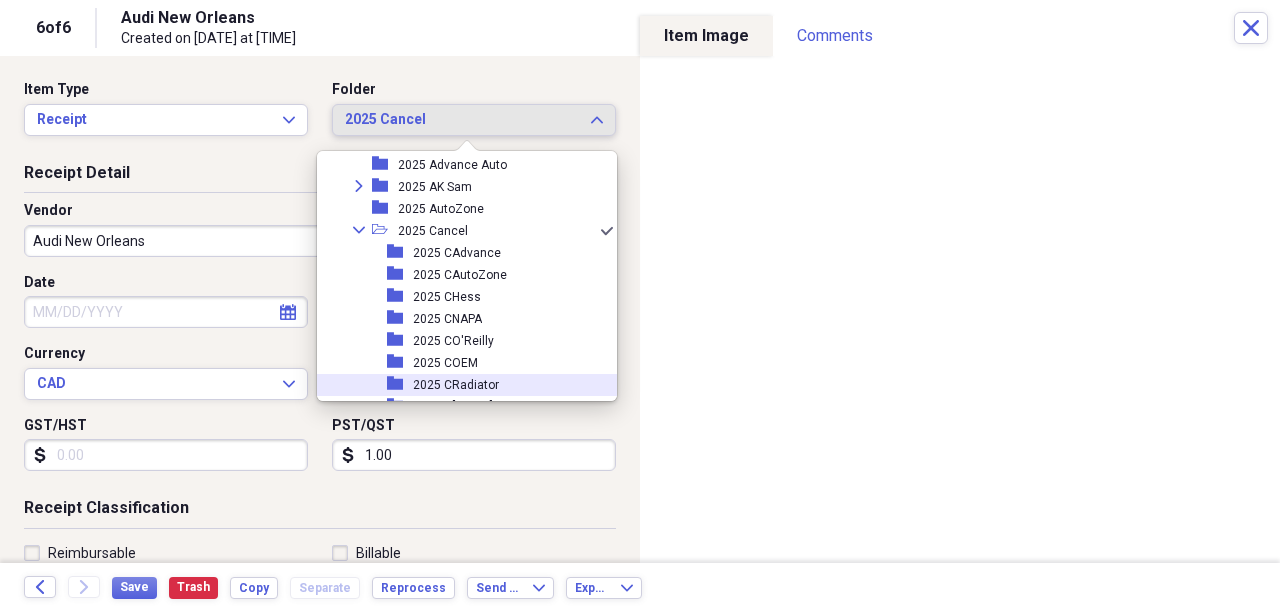 scroll, scrollTop: 1618, scrollLeft: 0, axis: vertical 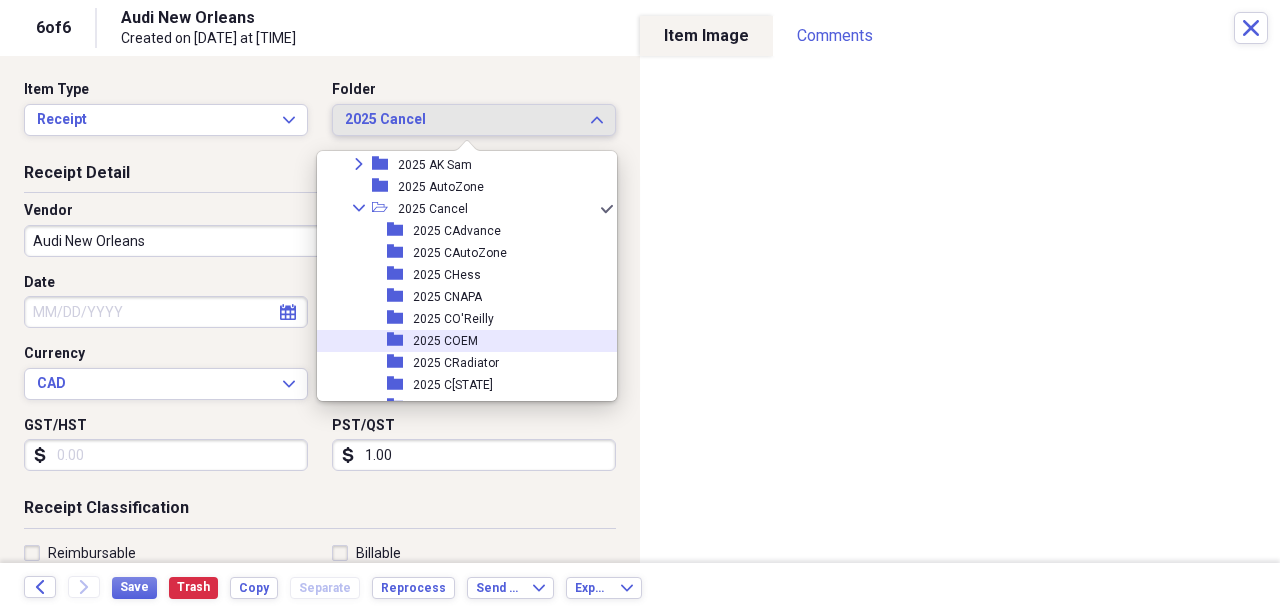 click on "2025 COEM" at bounding box center (445, 341) 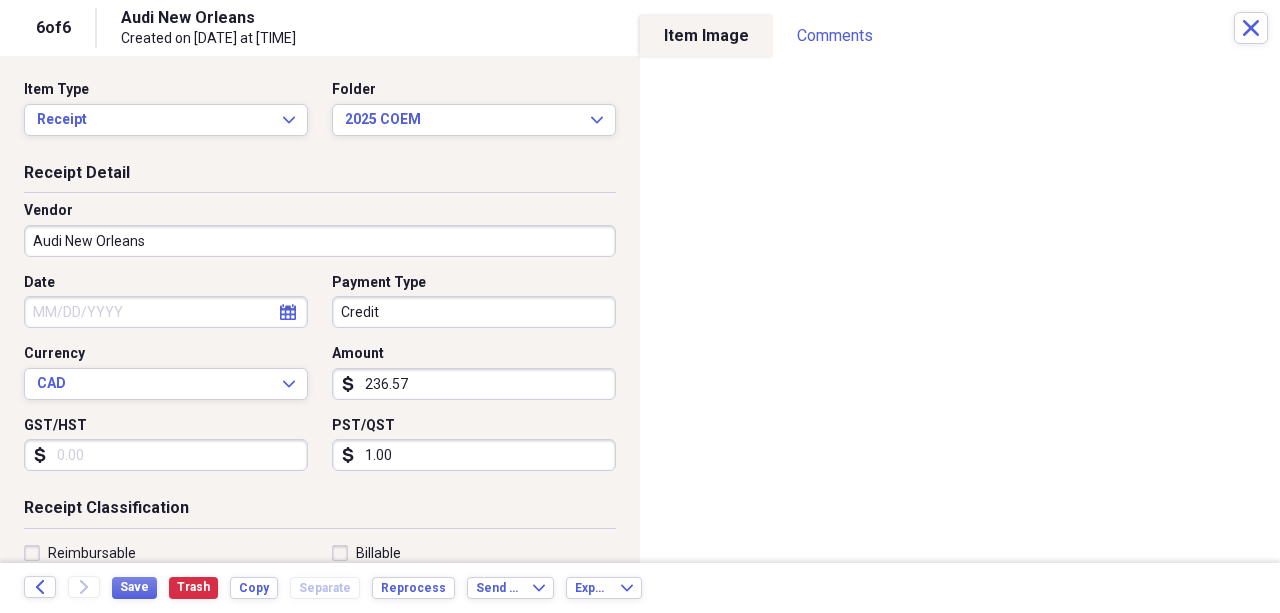 select on "7" 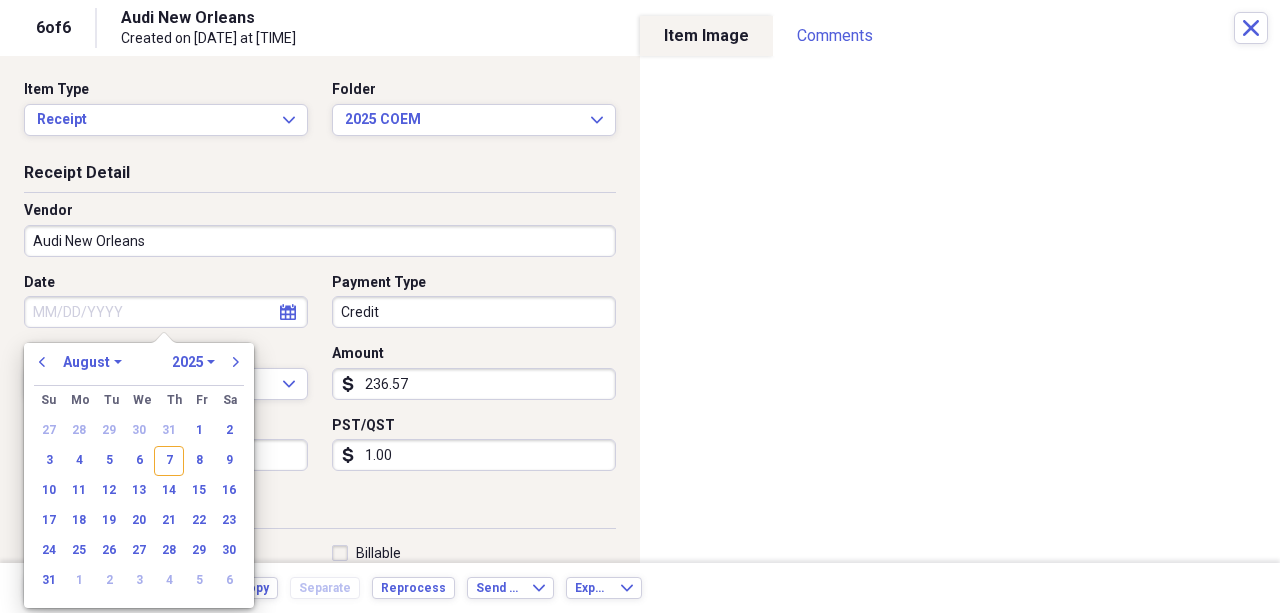 click on "Date" at bounding box center [166, 312] 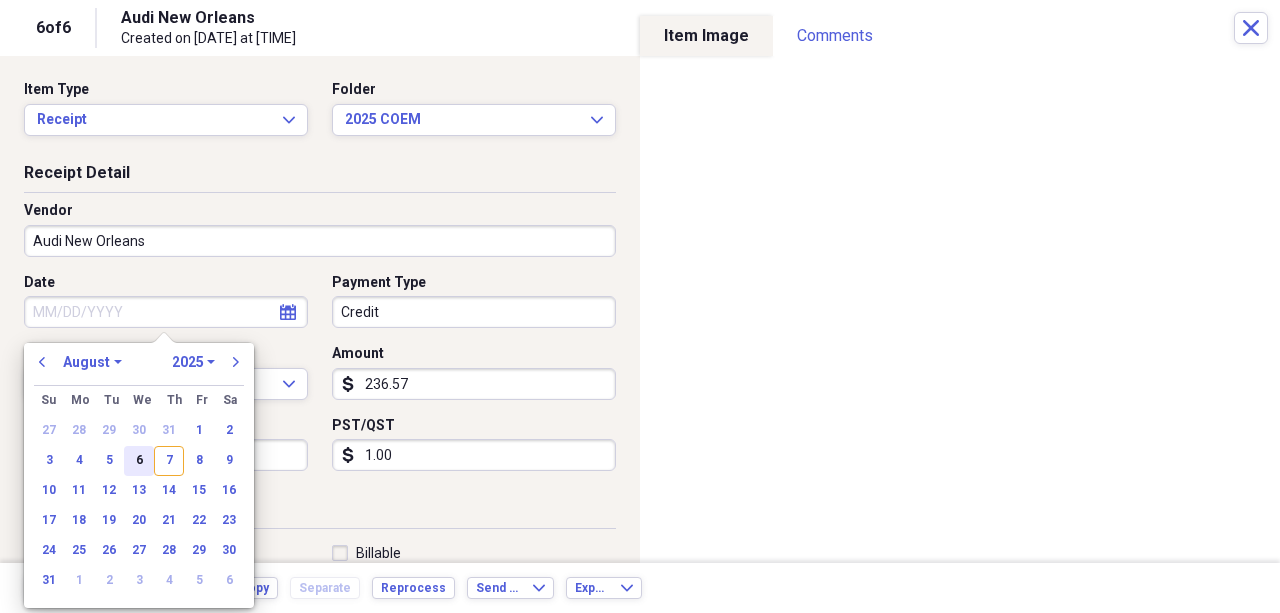 click on "6" at bounding box center [139, 461] 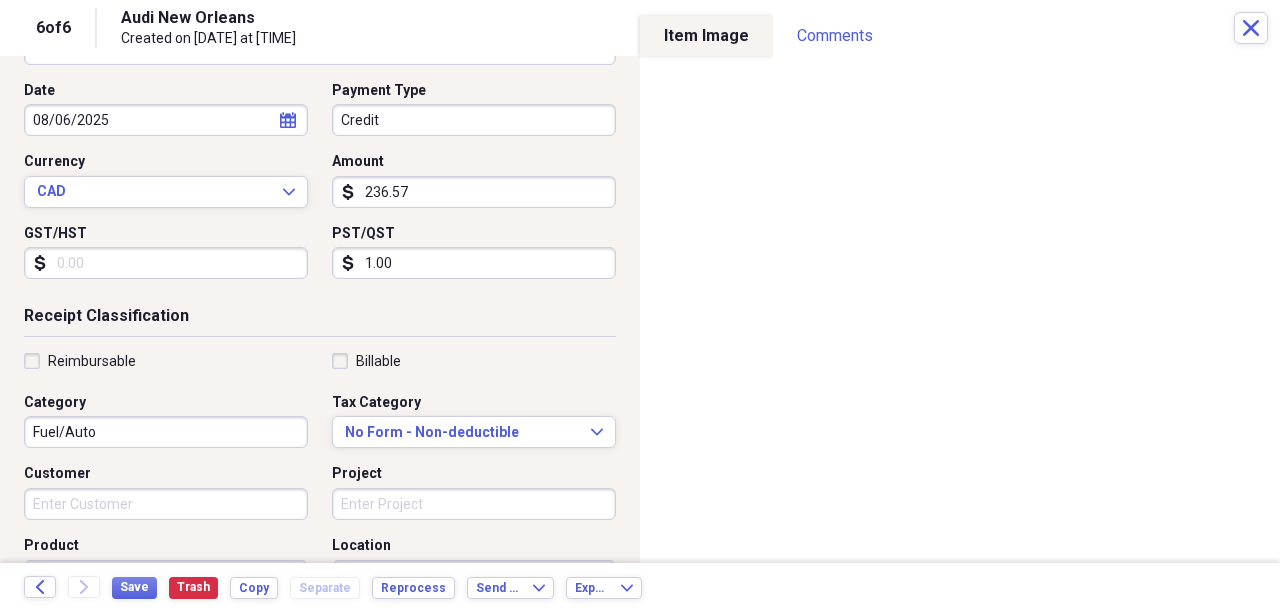 scroll, scrollTop: 200, scrollLeft: 0, axis: vertical 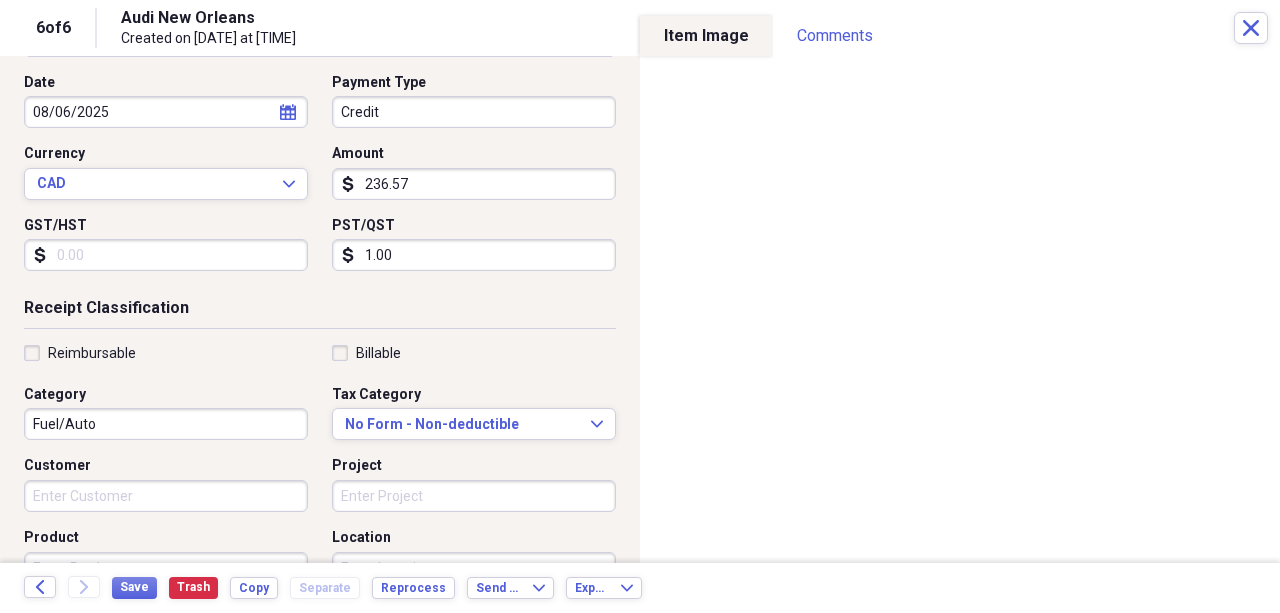 click on "Date [DATE] calendar Calendar Payment Type Credit Currency CAD Expand Amount dollar-sign [NUMBER] GST/HST dollar-sign PST/QST dollar-sign [NUMBER]" at bounding box center [320, 180] 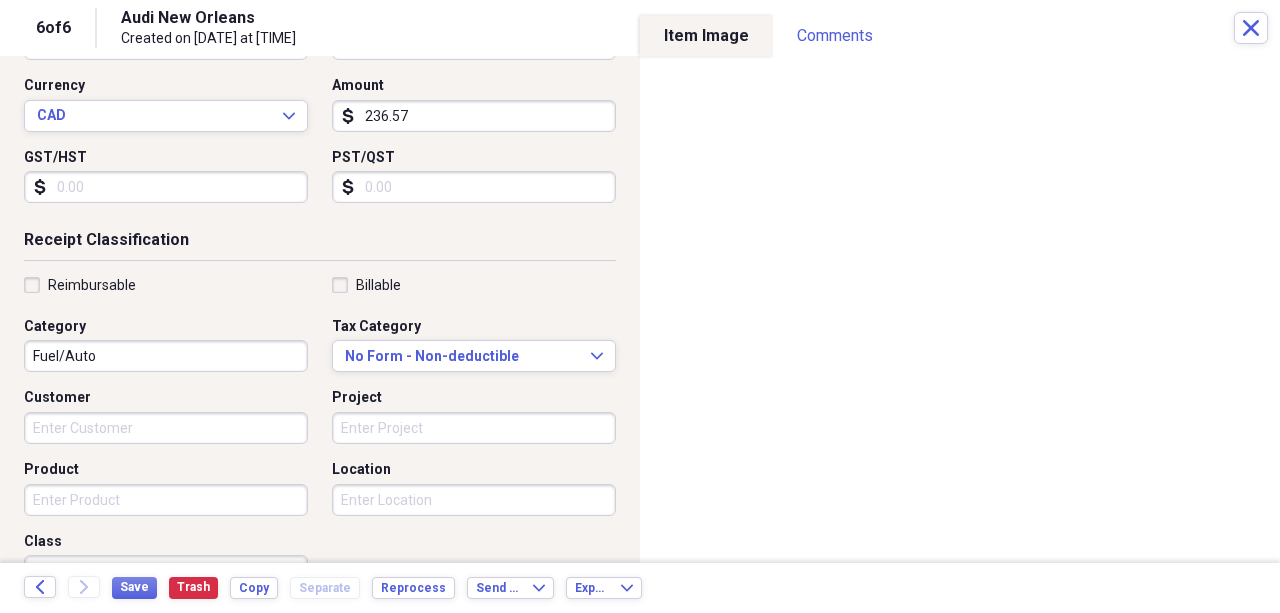 scroll, scrollTop: 333, scrollLeft: 0, axis: vertical 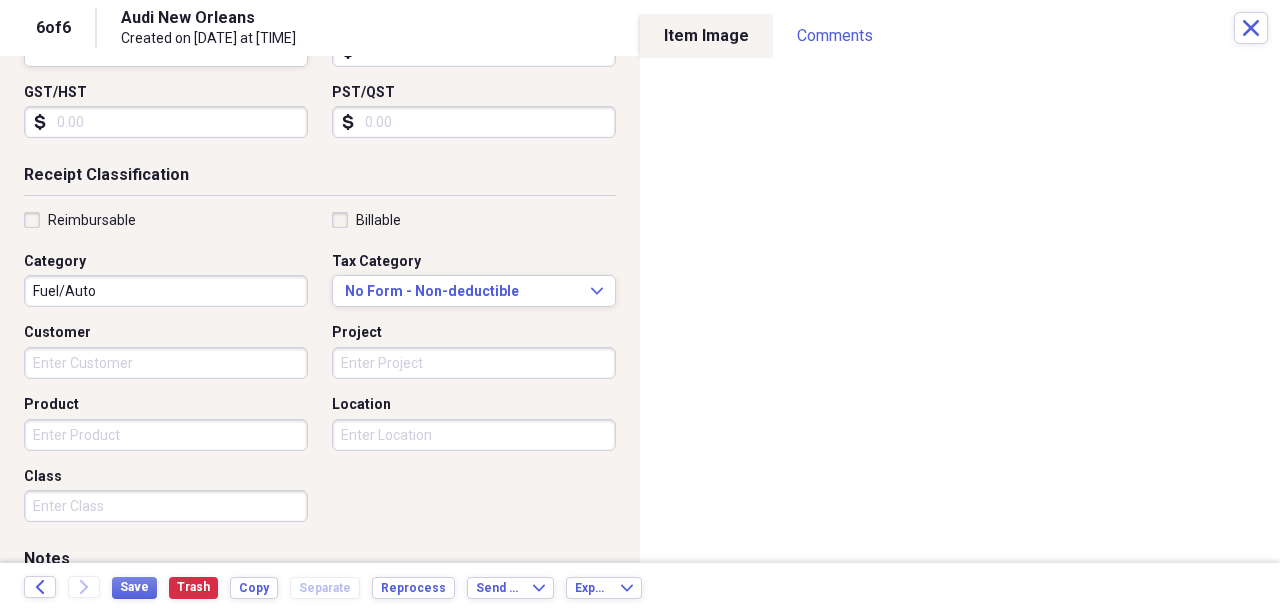 type 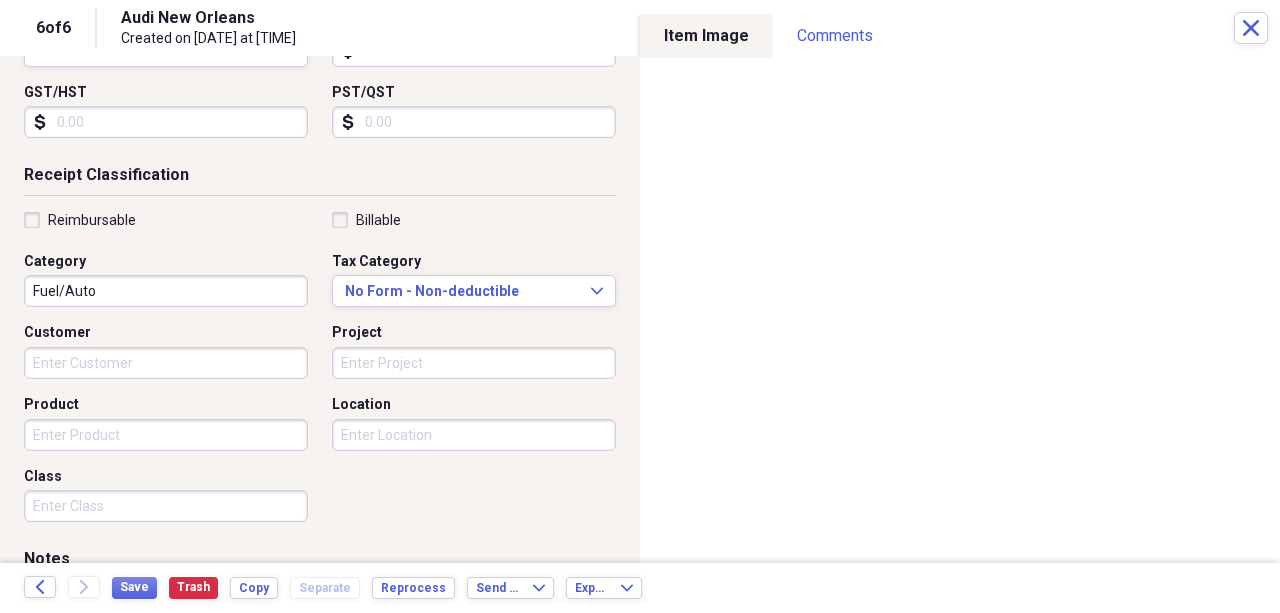 click on "Product" at bounding box center [166, 435] 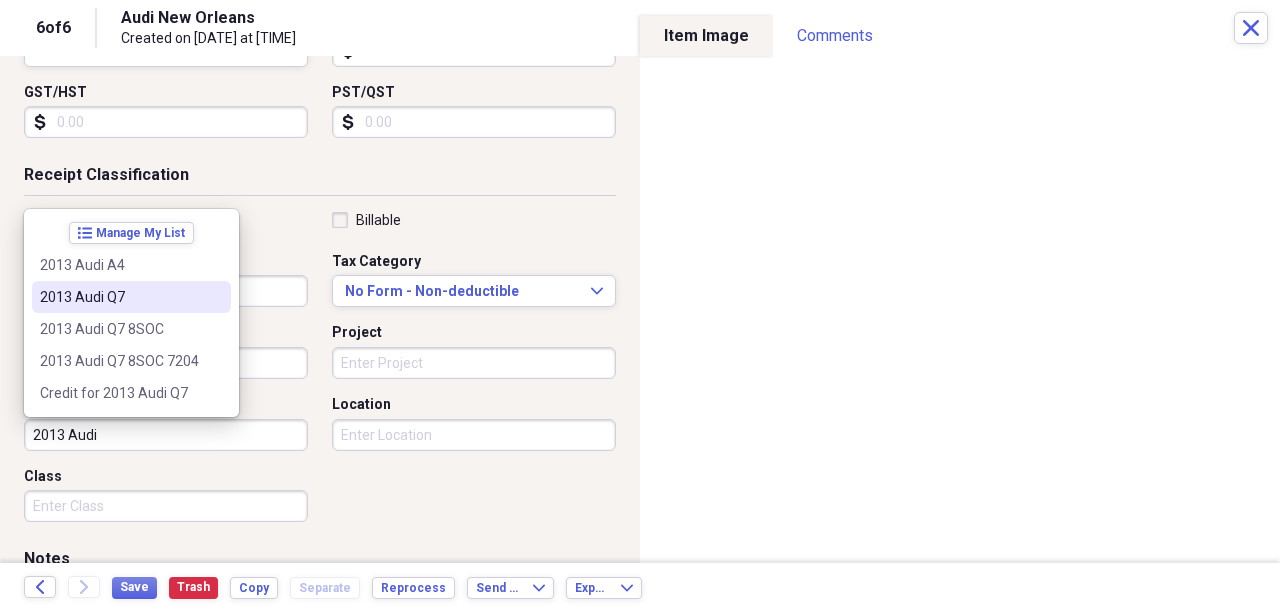 click on "2013 Audi Q7" at bounding box center (119, 297) 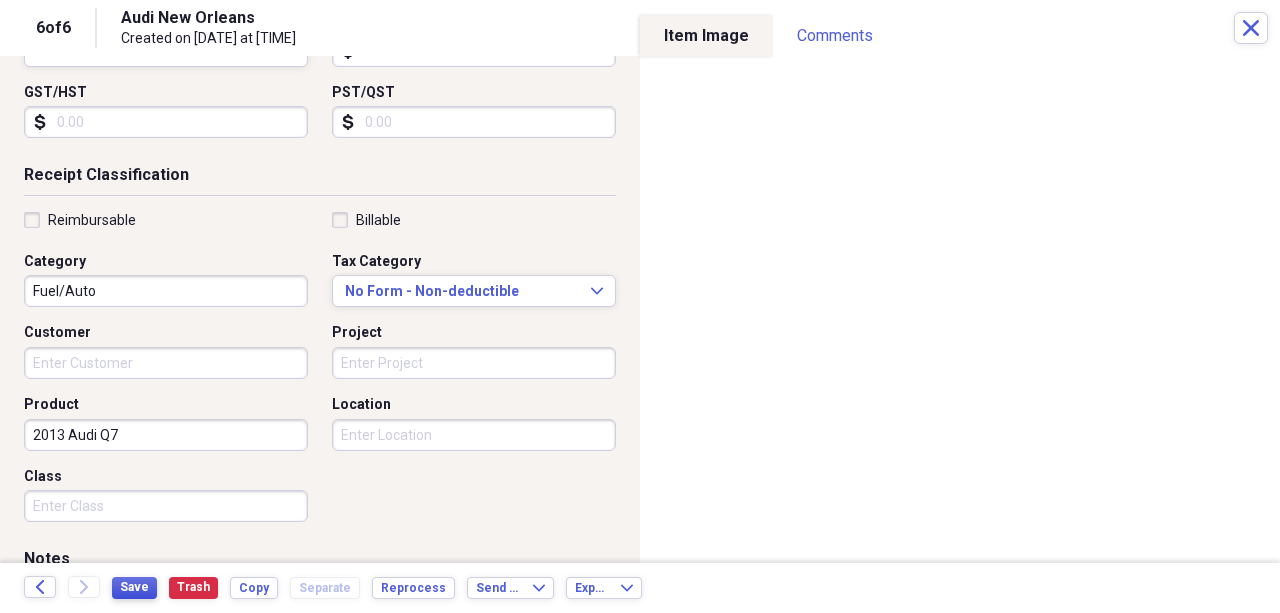 click on "Save" at bounding box center [134, 587] 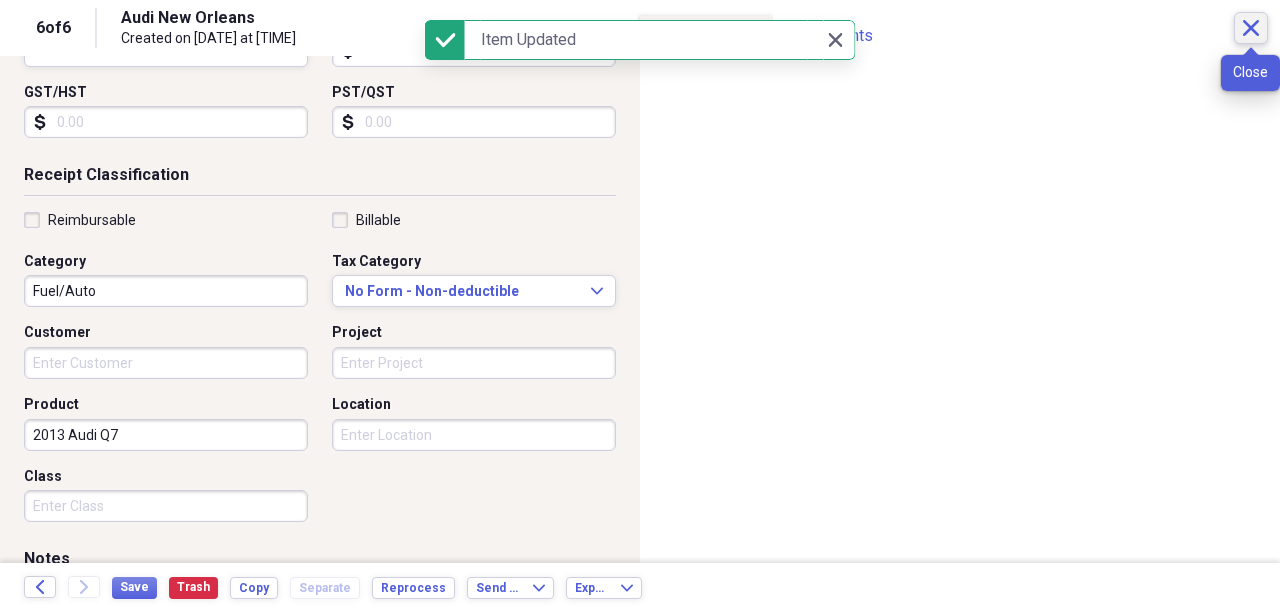click on "Close" at bounding box center [1251, 28] 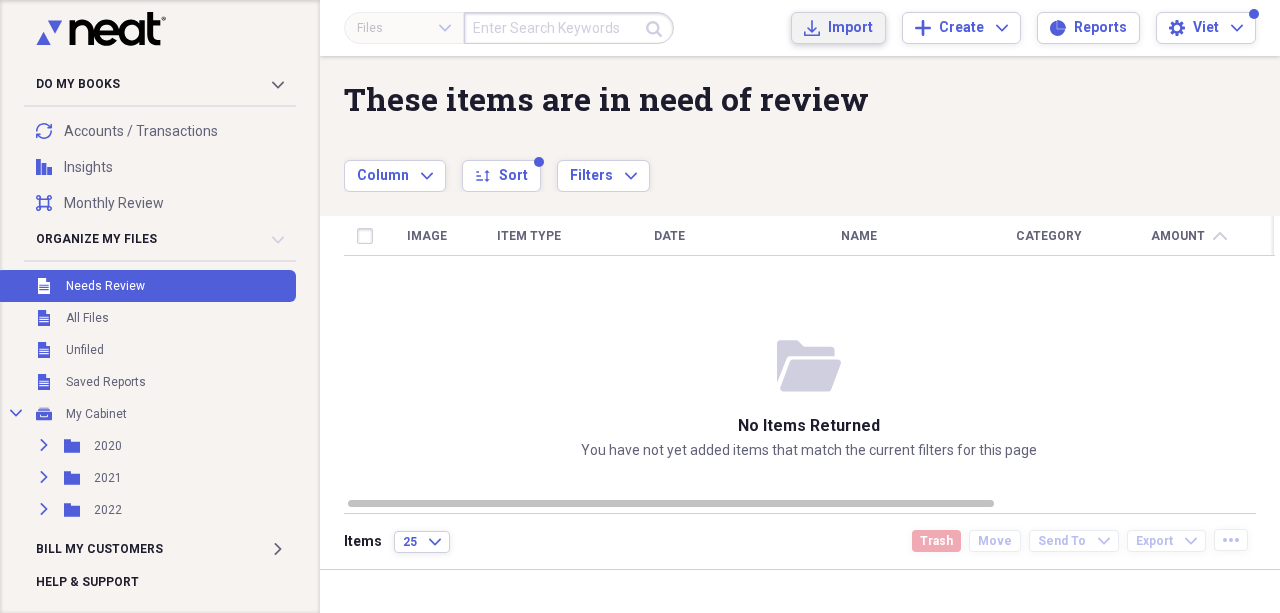 click on "Import" at bounding box center (850, 28) 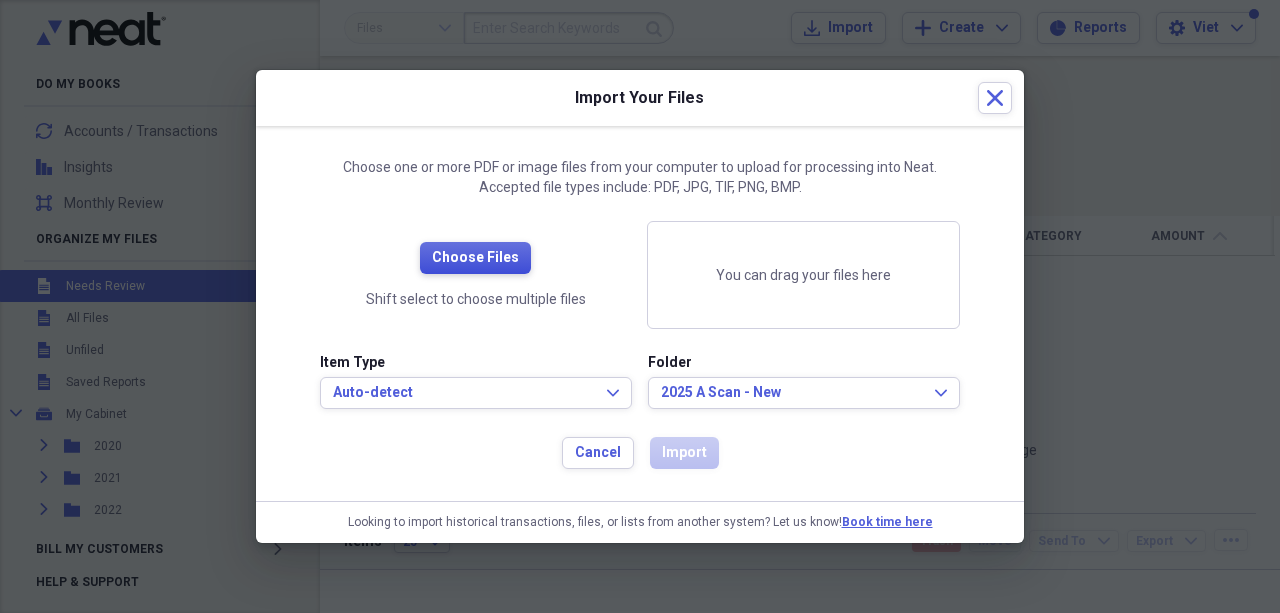 click on "Choose Files" at bounding box center (475, 258) 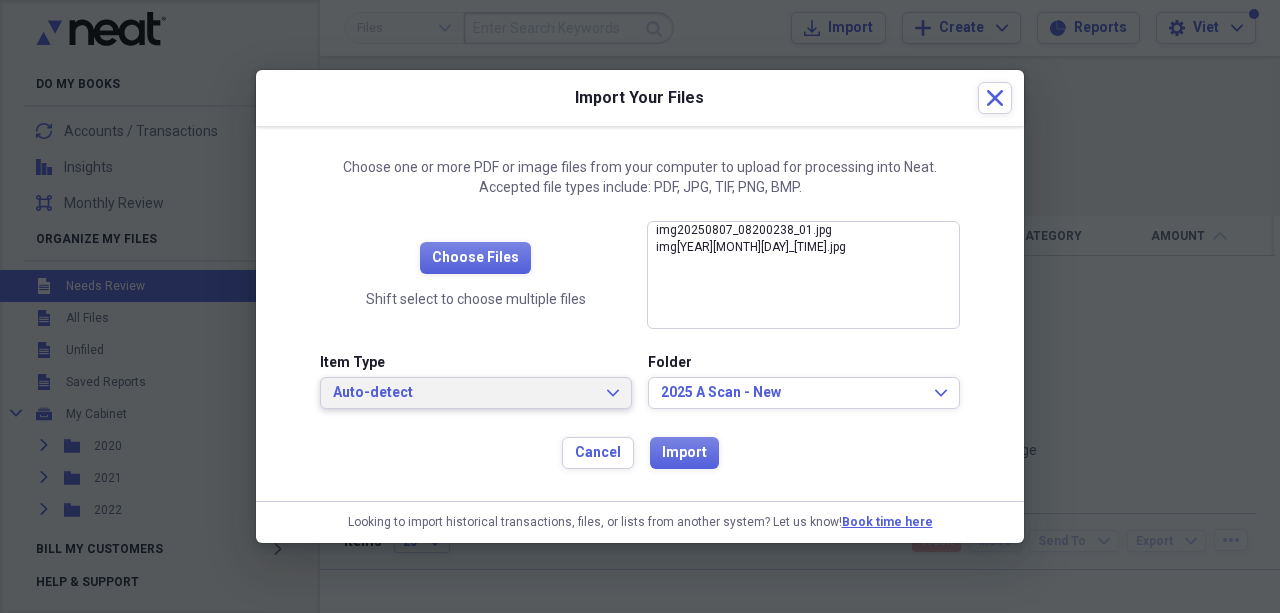 drag, startPoint x: 455, startPoint y: 382, endPoint x: 446, endPoint y: 369, distance: 15.811388 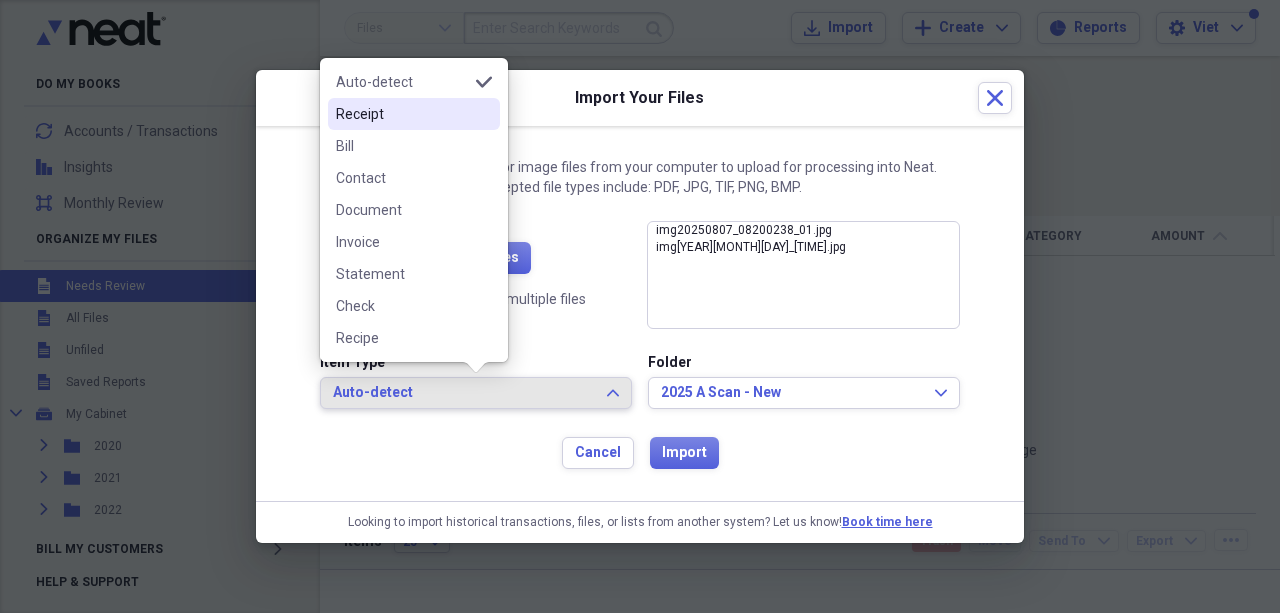 click on "Receipt" at bounding box center (414, 114) 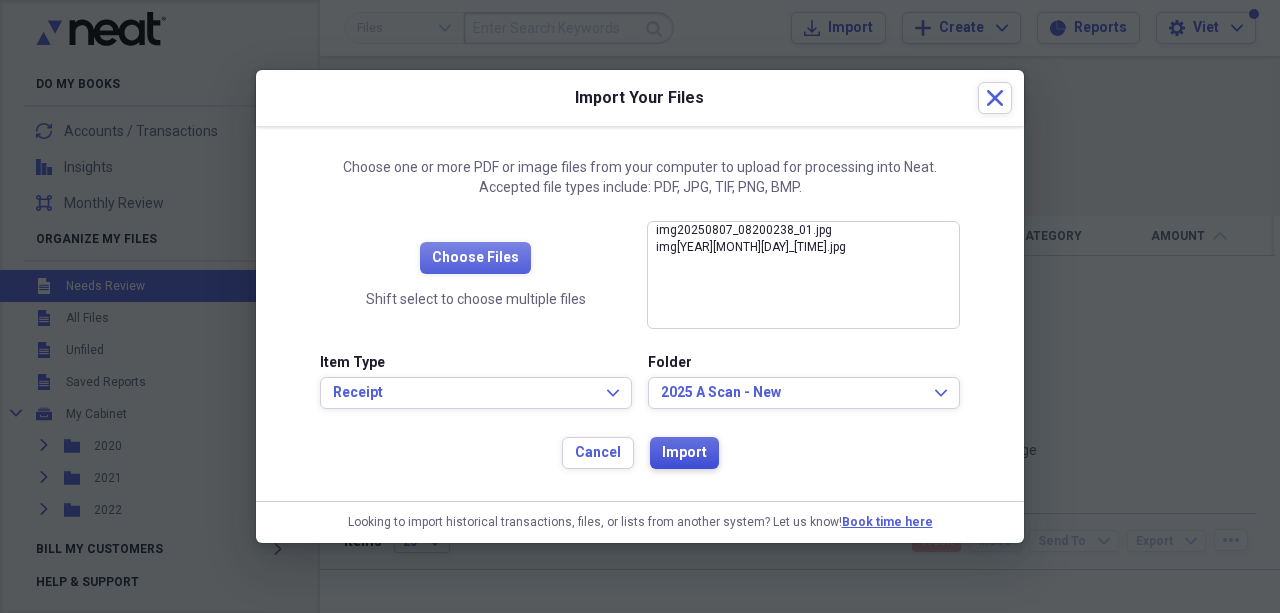 click on "Import" at bounding box center (684, 453) 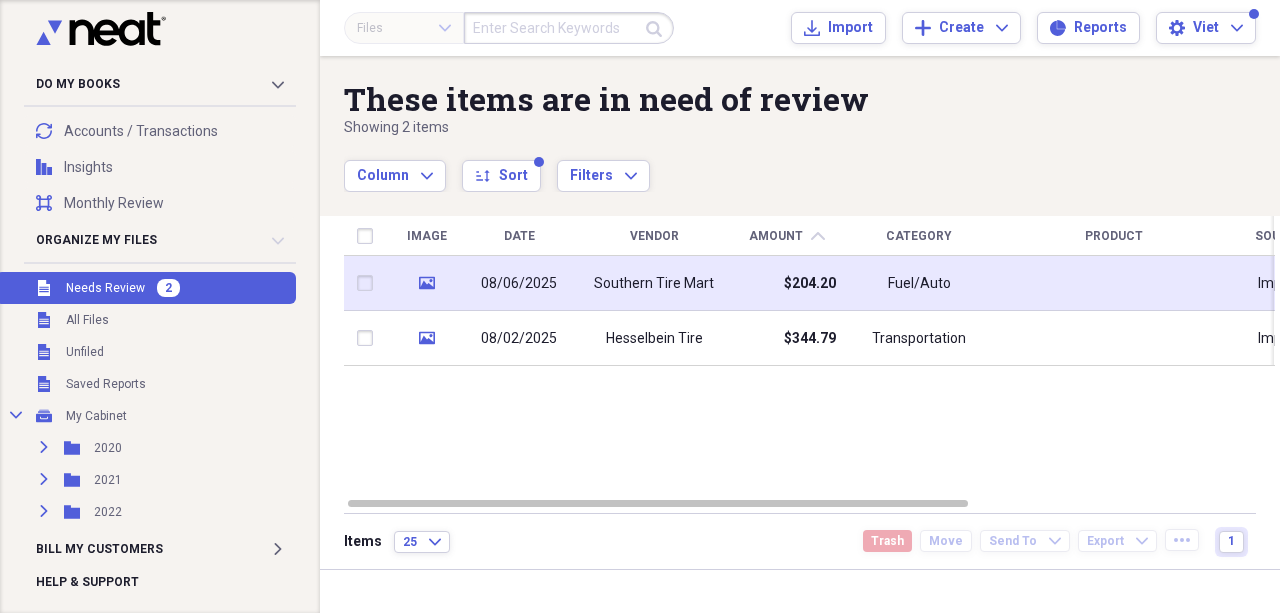 click on "08/06/2025" at bounding box center (519, 283) 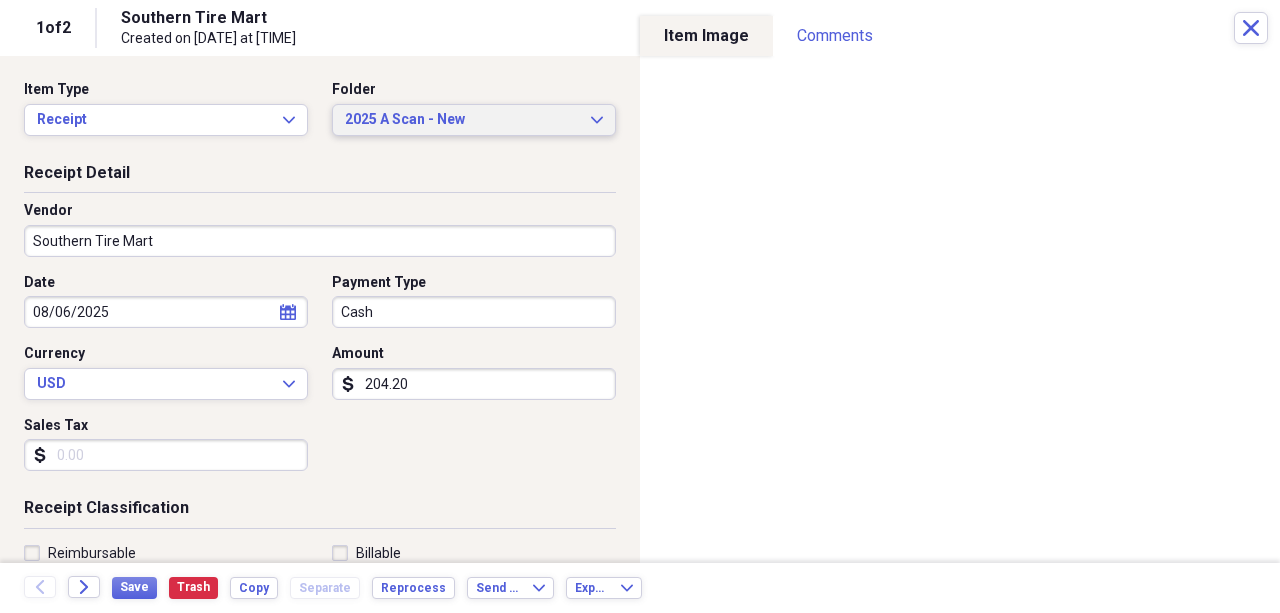 click on "2025 A Scan - New" at bounding box center (462, 120) 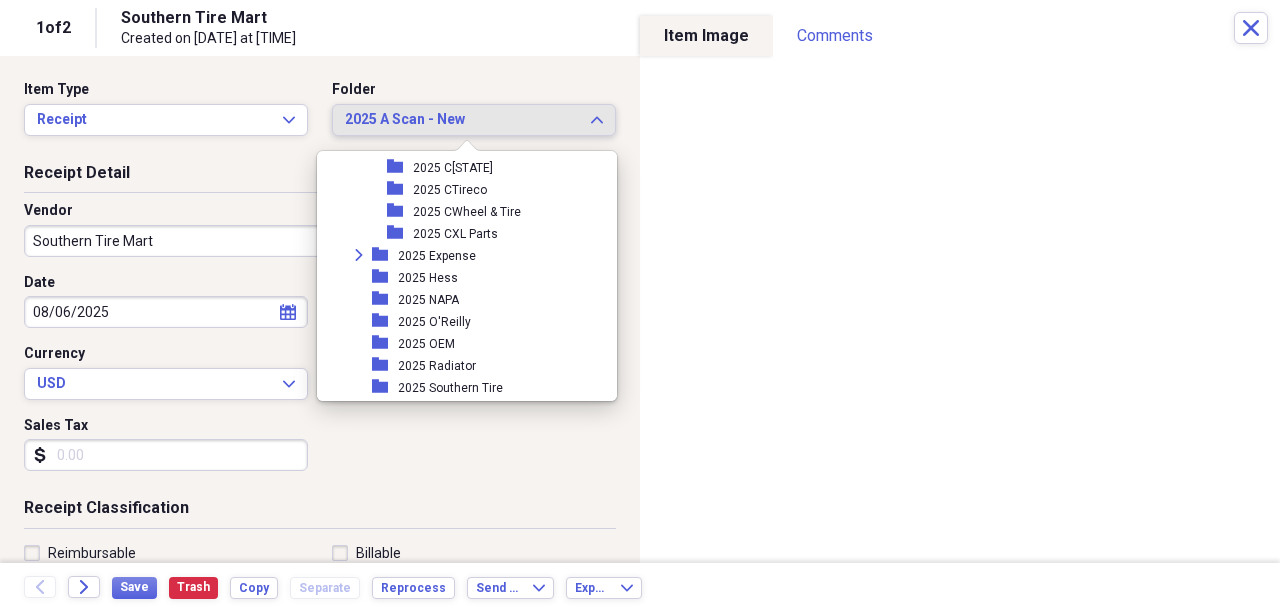 scroll, scrollTop: 1787, scrollLeft: 0, axis: vertical 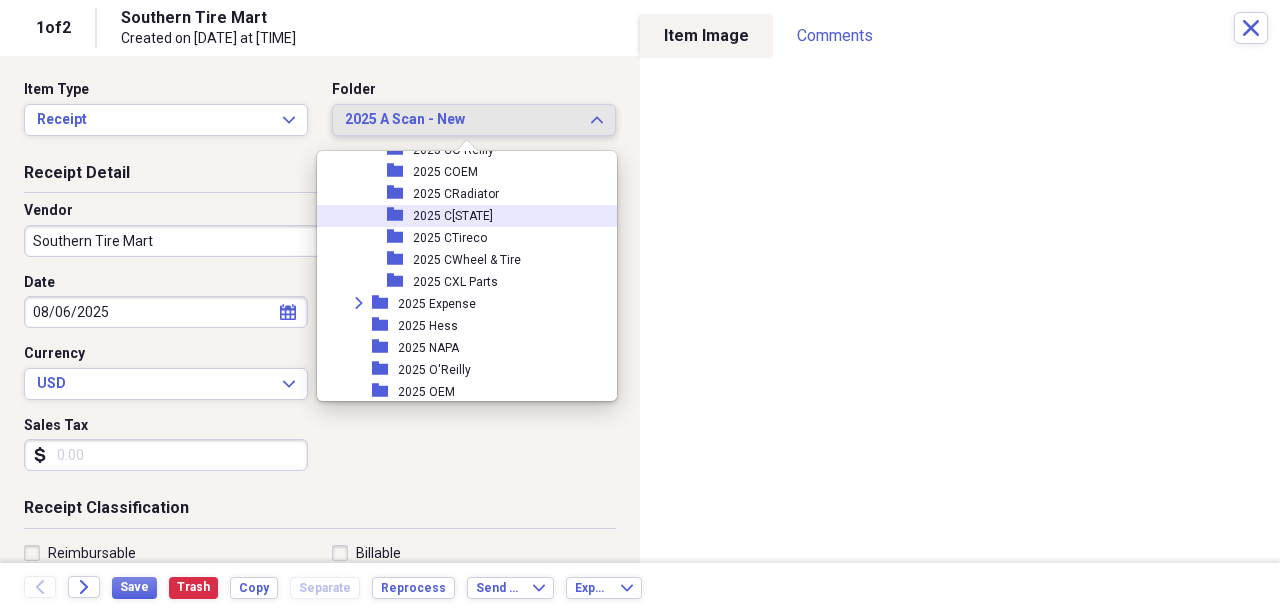 drag, startPoint x: 460, startPoint y: 220, endPoint x: 436, endPoint y: 225, distance: 24.5153 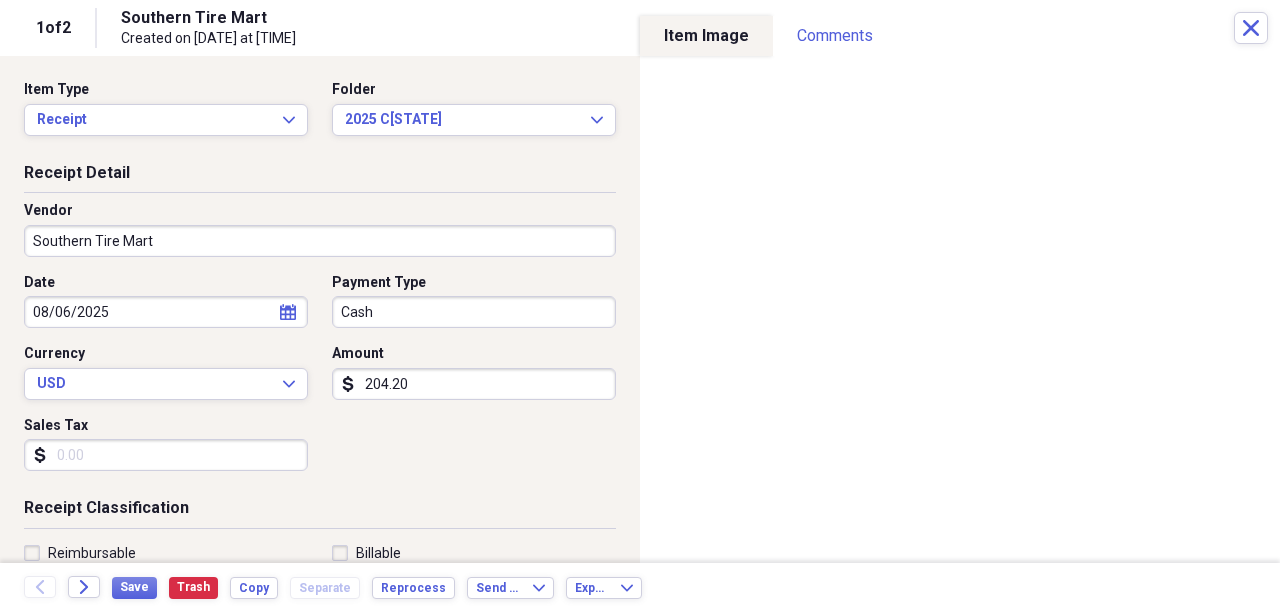 select on "7" 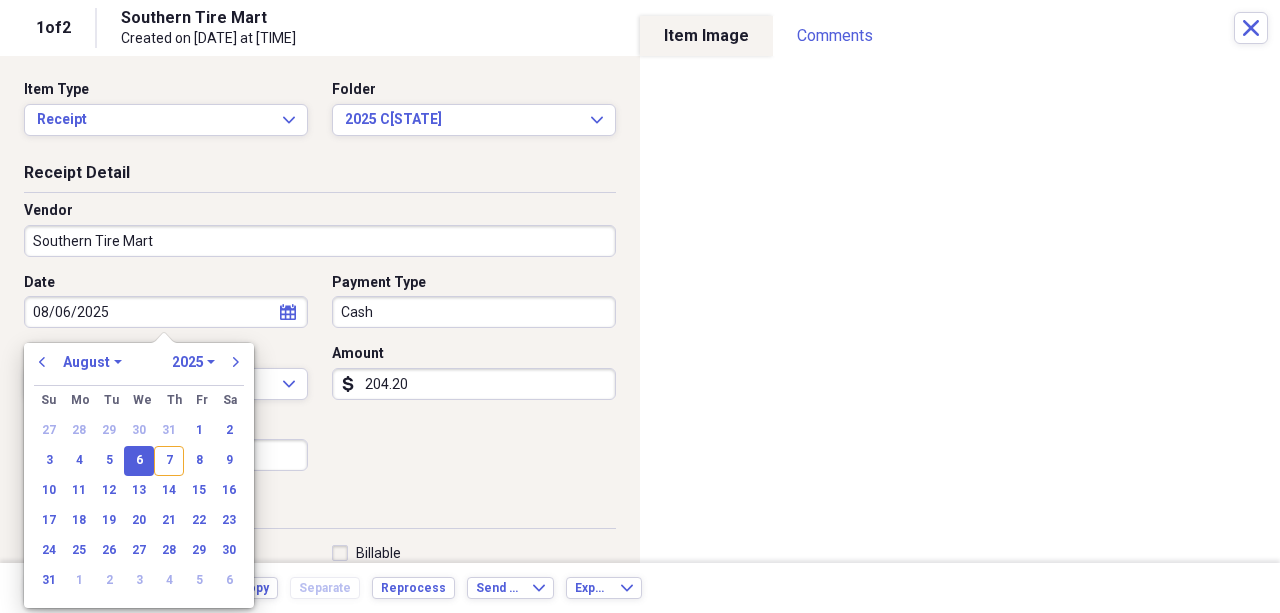 click on "08/06/2025" at bounding box center [166, 312] 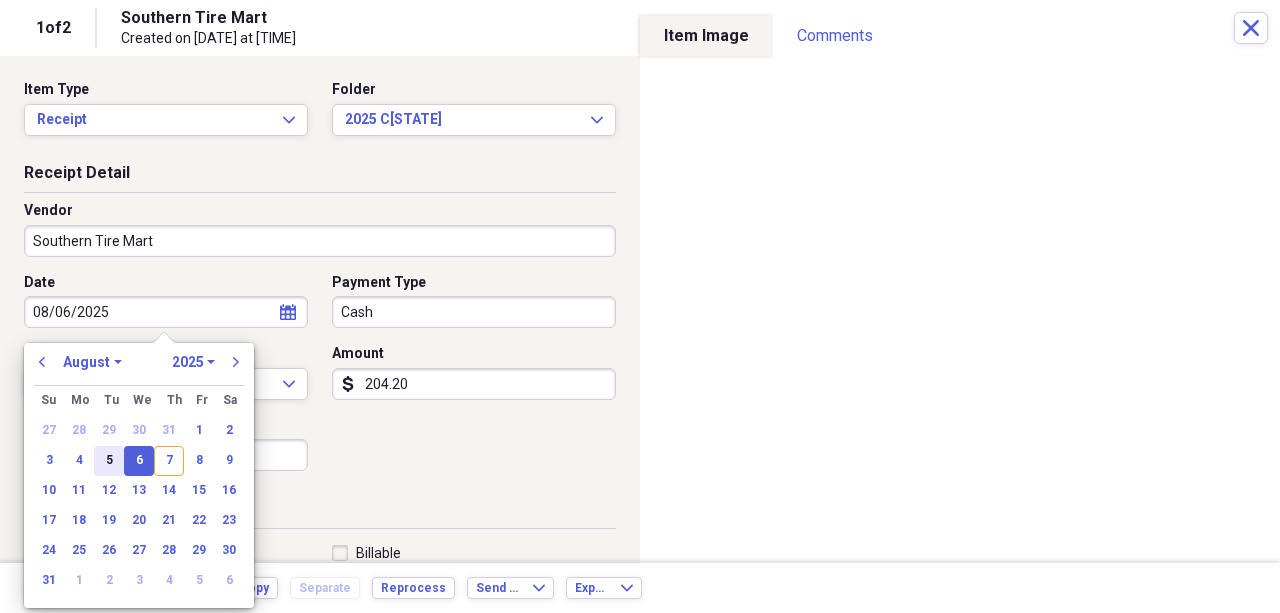 click on "5" at bounding box center (109, 461) 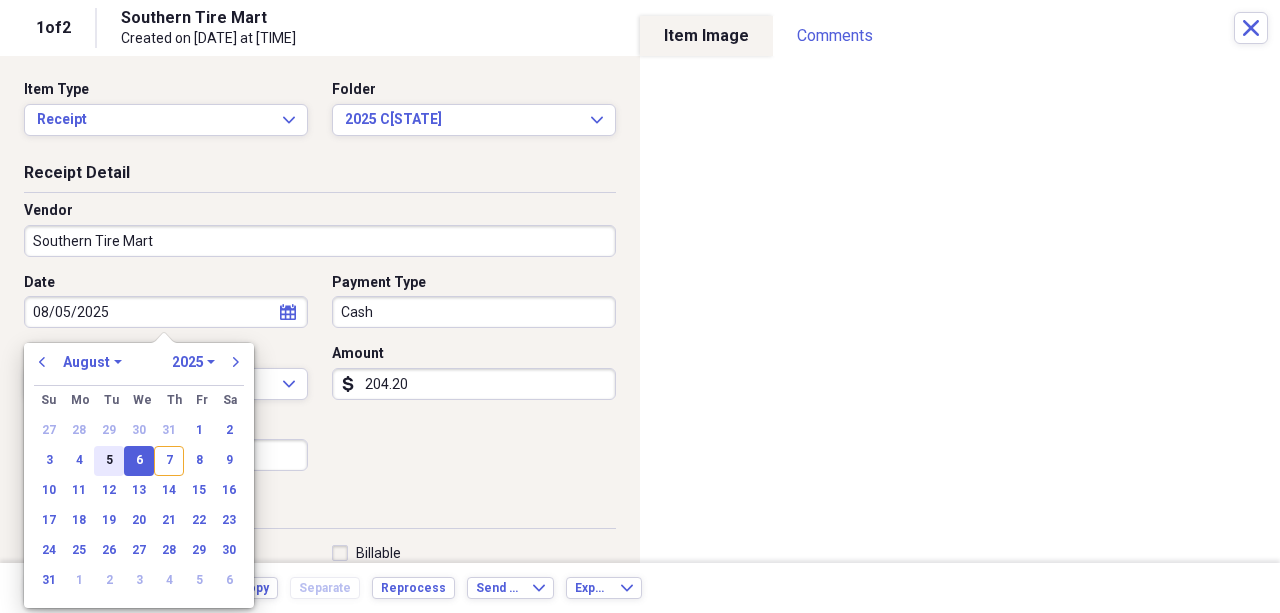 type on "08/05/2025" 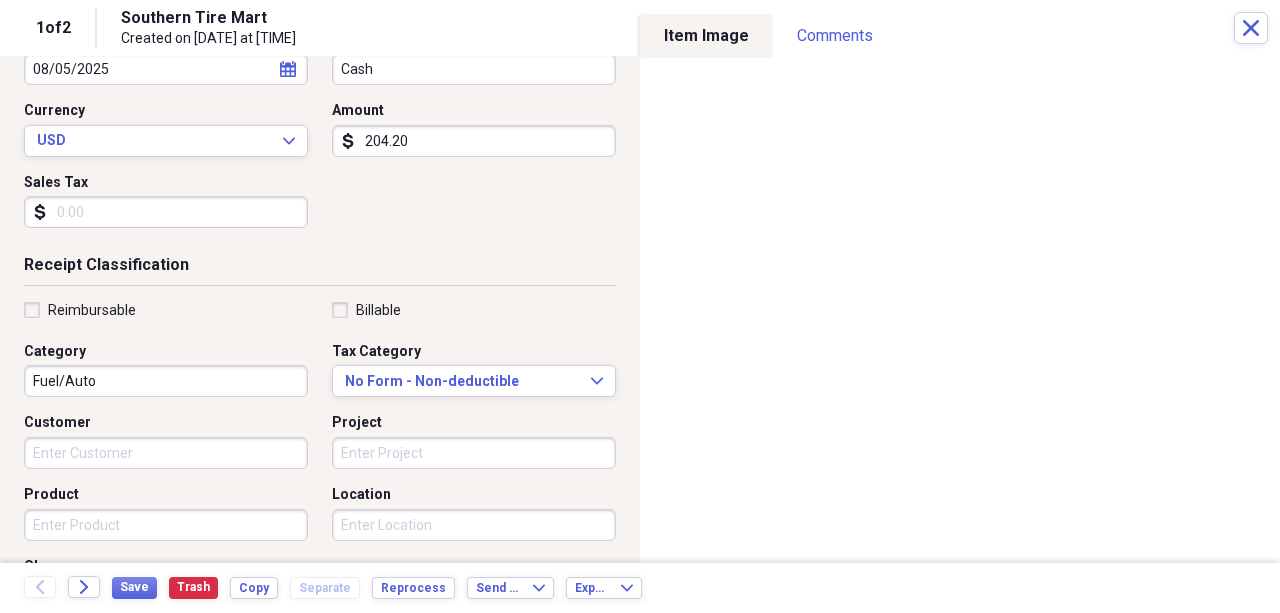 scroll, scrollTop: 266, scrollLeft: 0, axis: vertical 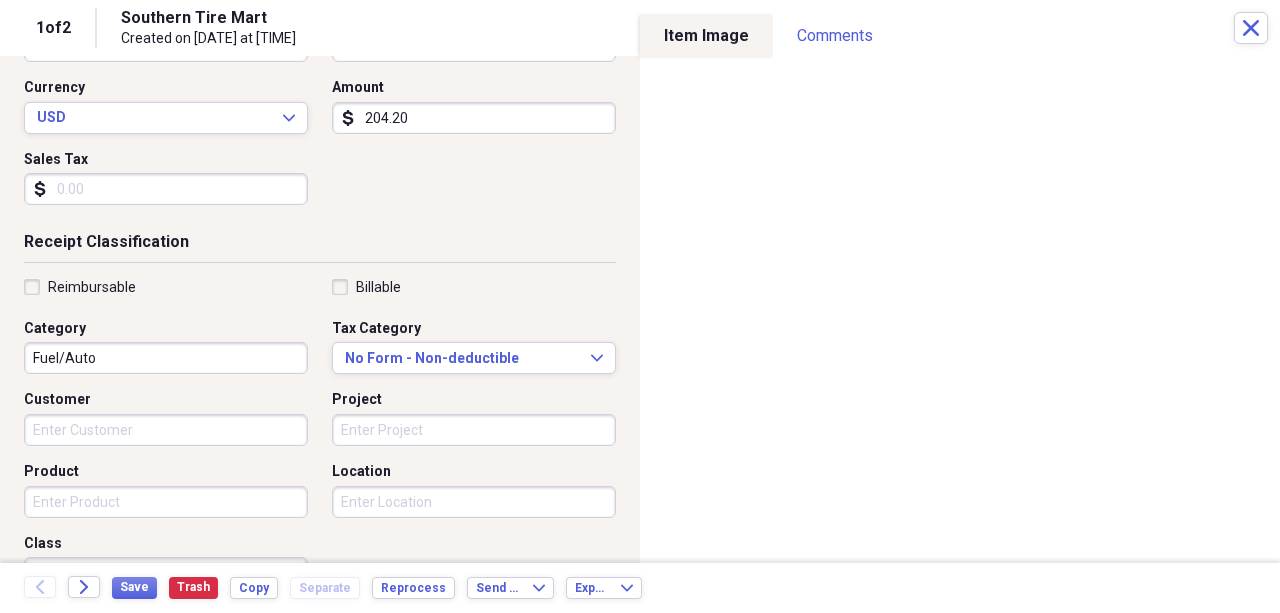 click on "Product" at bounding box center (172, 490) 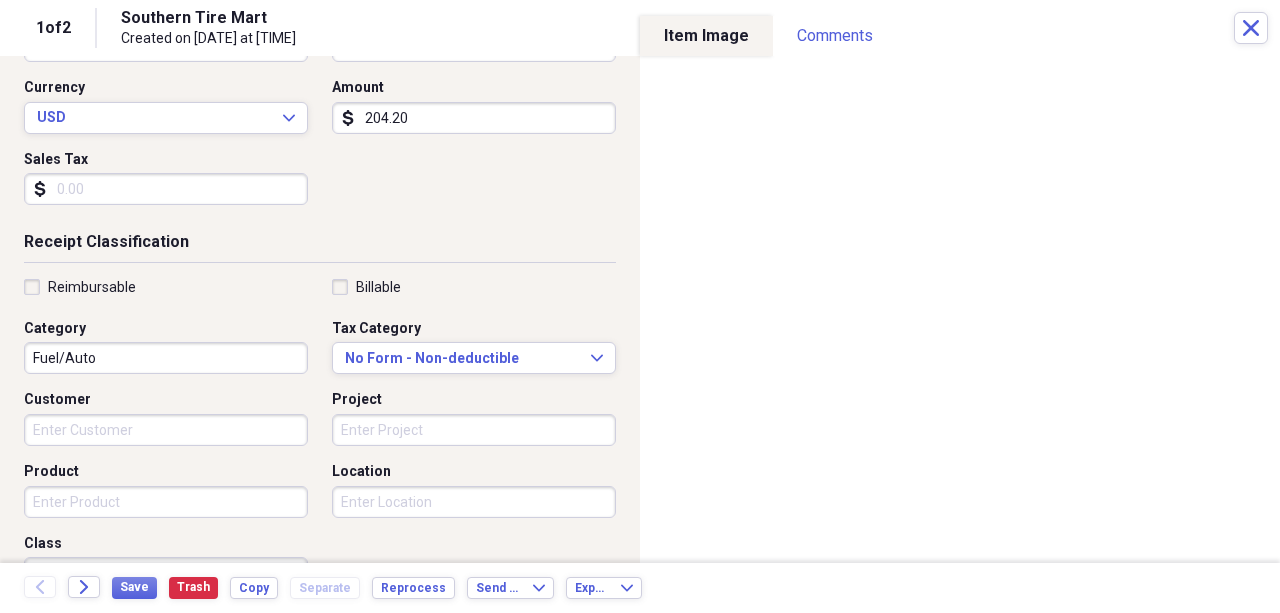click on "Product" at bounding box center [166, 502] 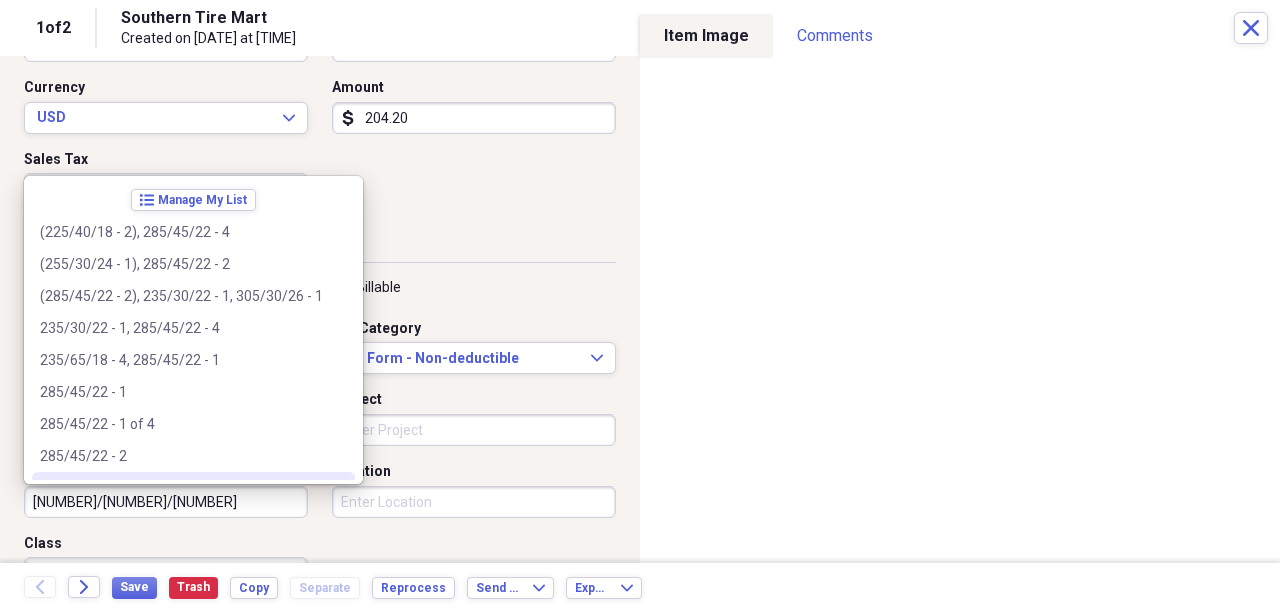 click on "285/45/22 - 2" at bounding box center [181, 456] 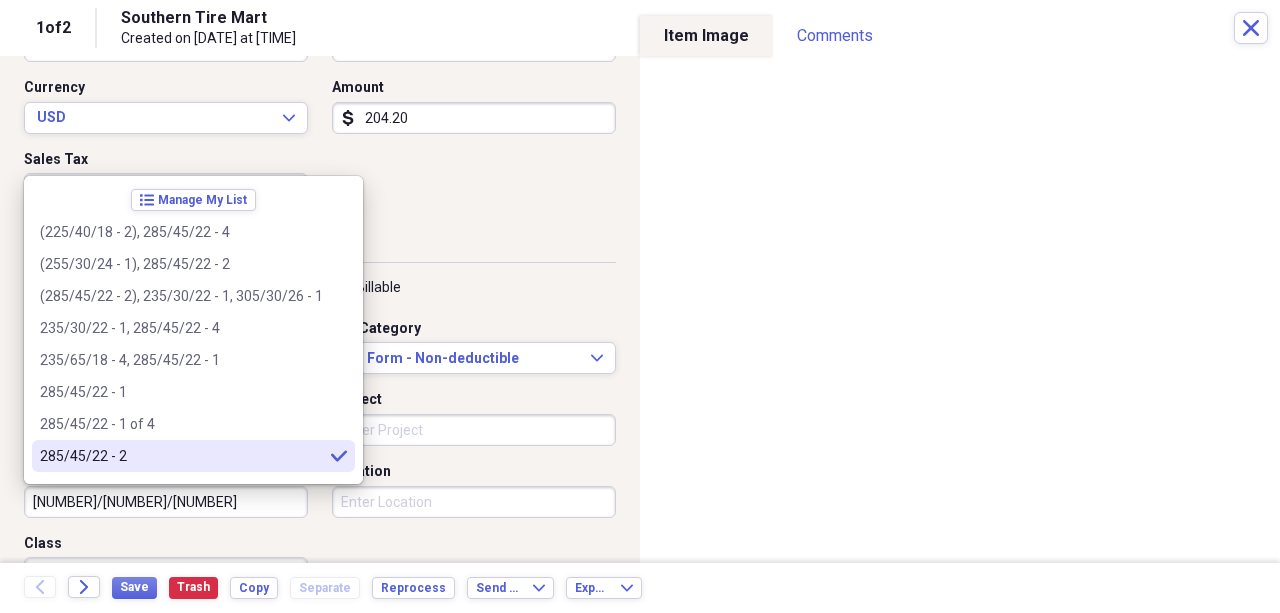 type on "285/45/22 - 2" 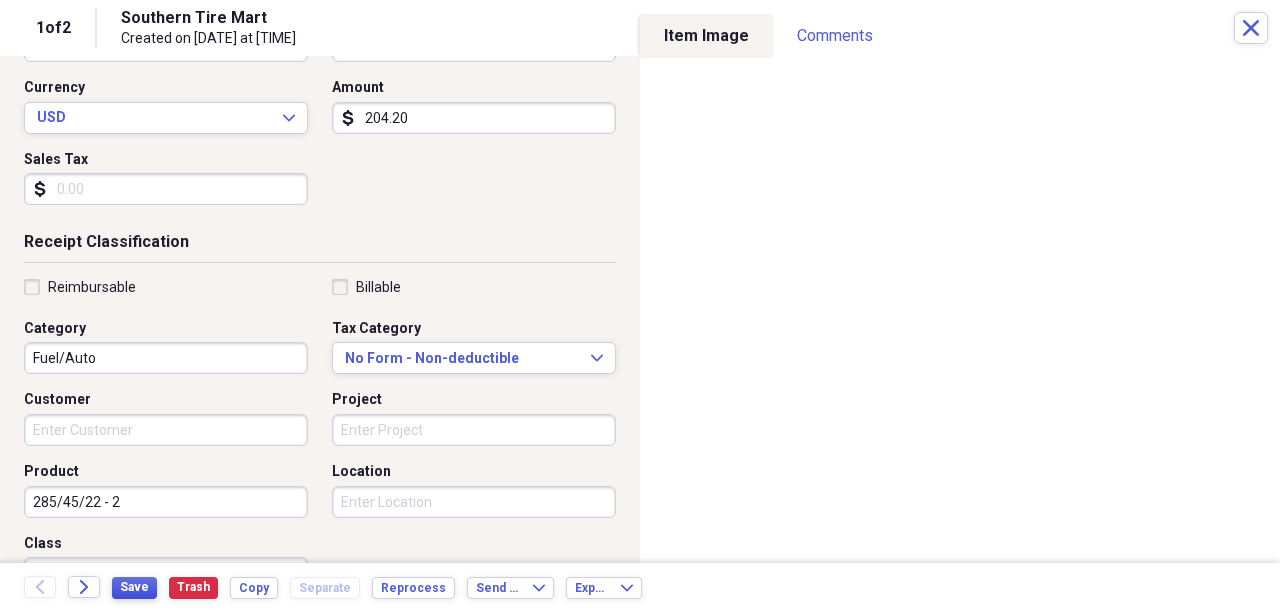 click on "Save" at bounding box center (134, 588) 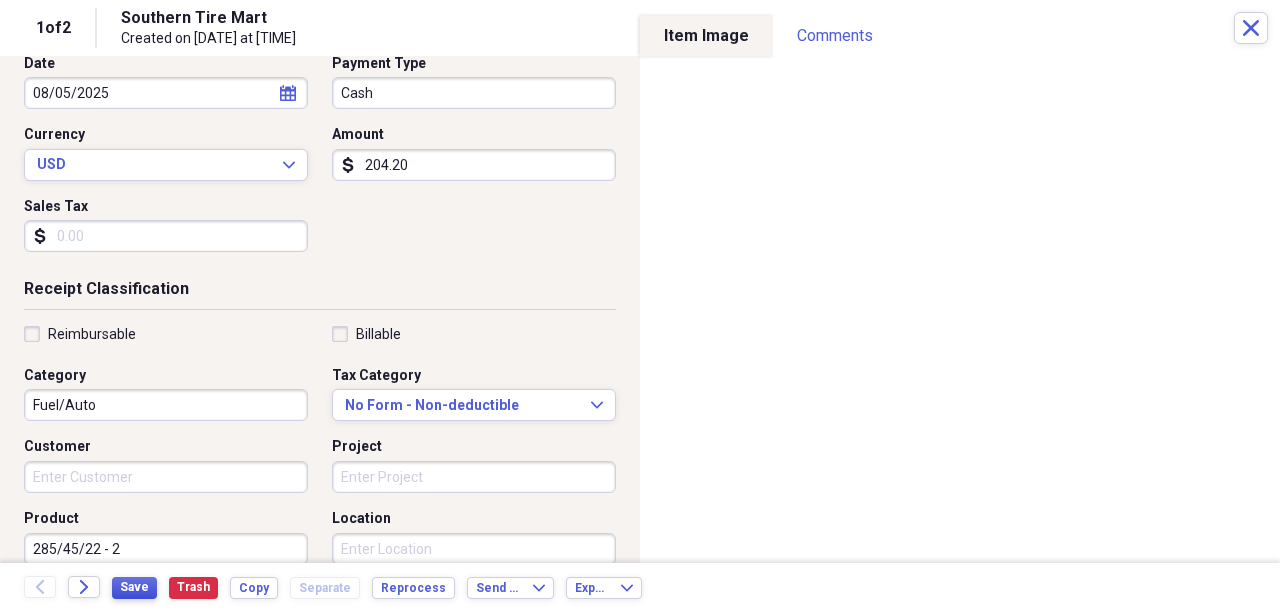 scroll, scrollTop: 333, scrollLeft: 0, axis: vertical 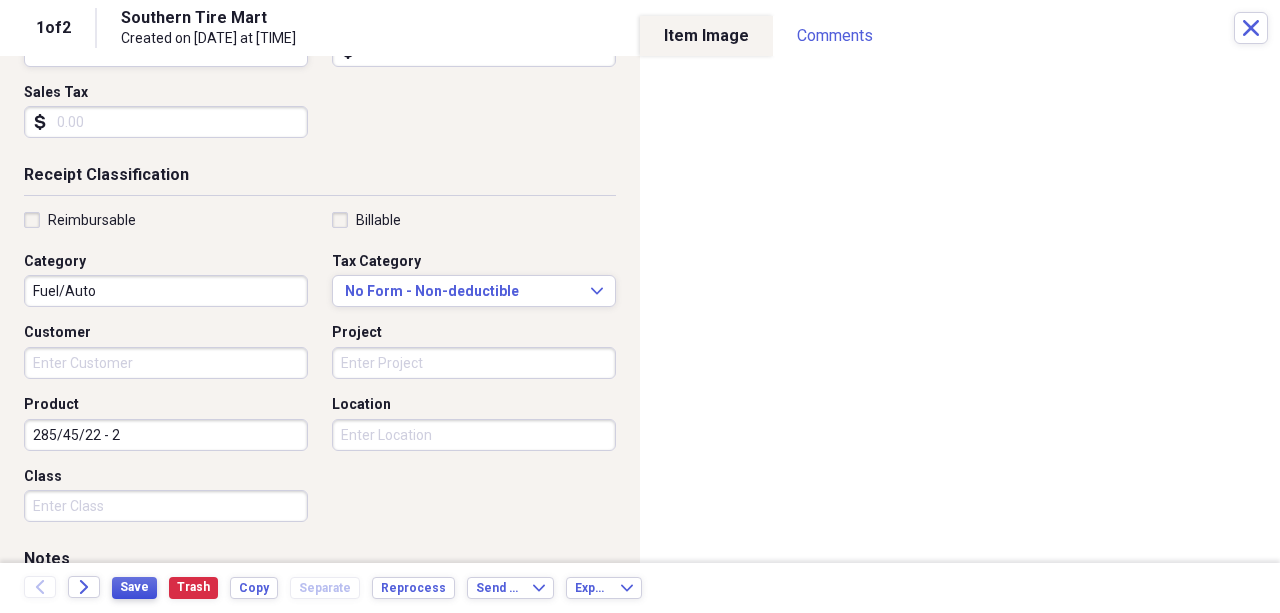 click on "Save" at bounding box center [134, 587] 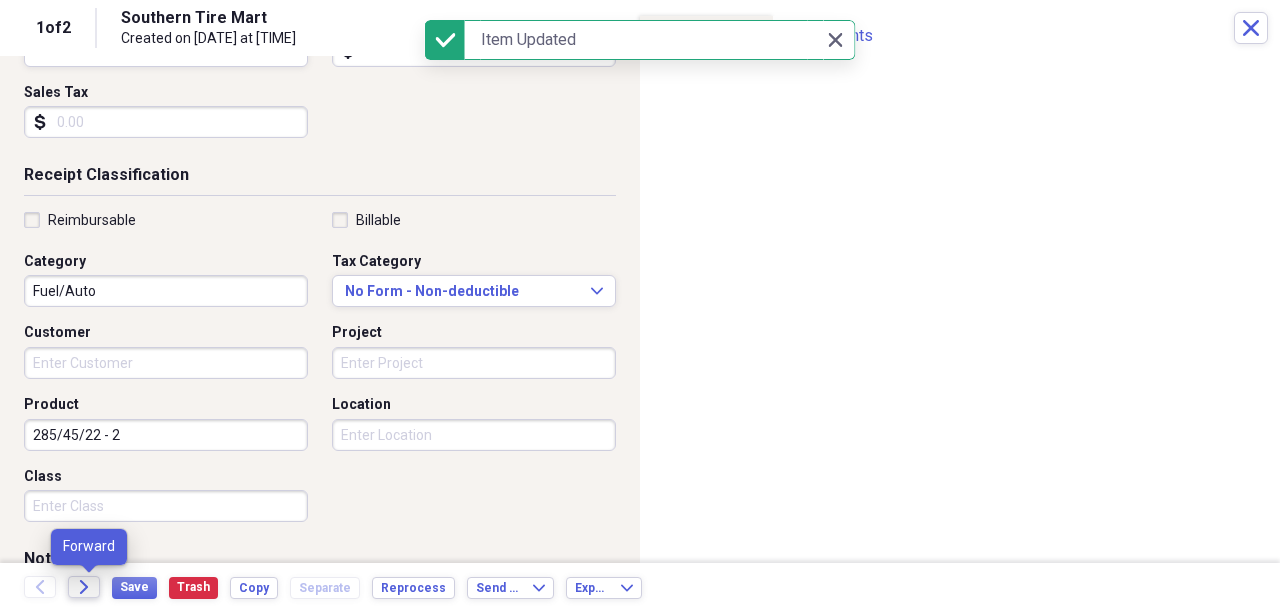 click on "Forward" at bounding box center [84, 587] 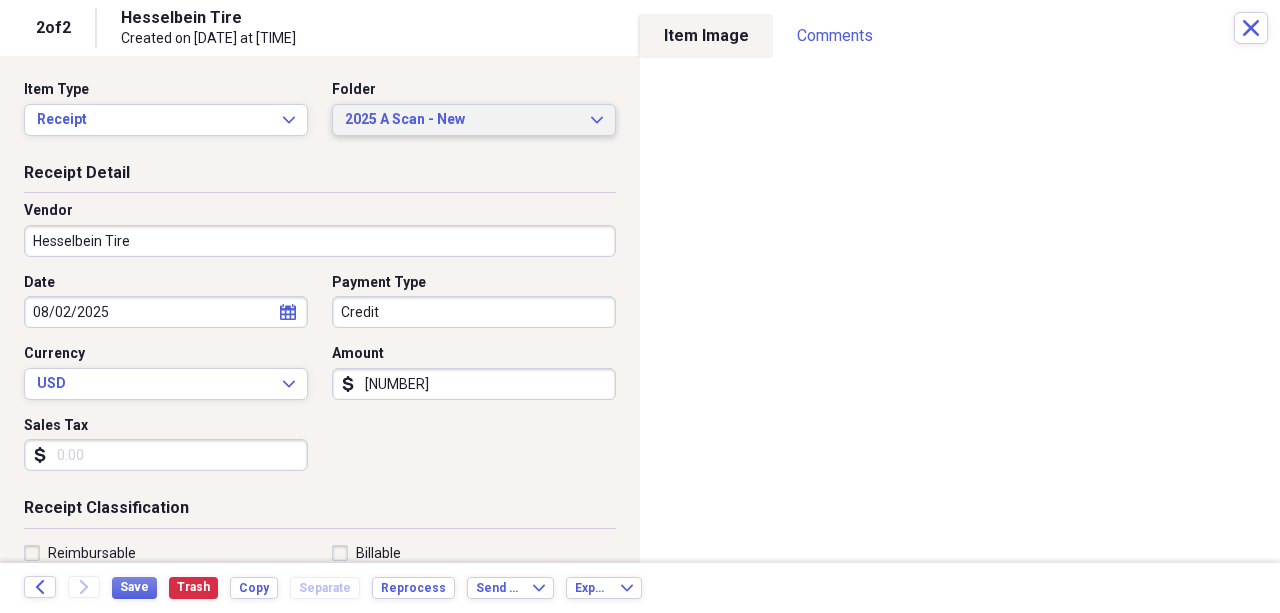click on "2025 A Scan - New" at bounding box center [462, 120] 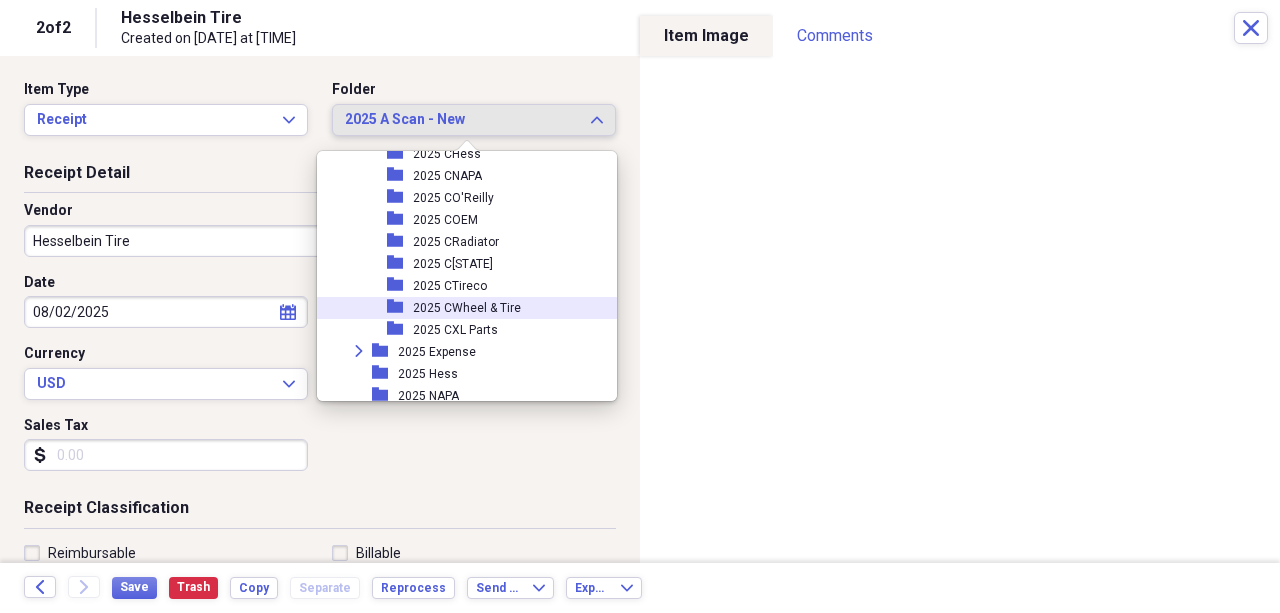 scroll, scrollTop: 1720, scrollLeft: 0, axis: vertical 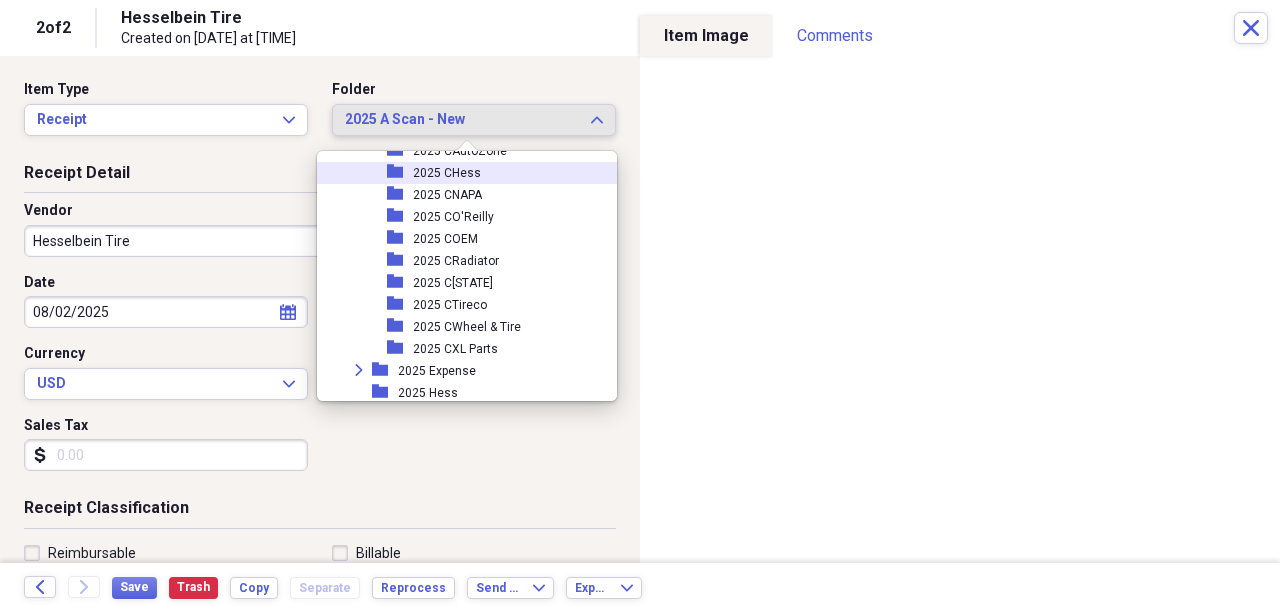 click on "2025 CHess" at bounding box center [447, 173] 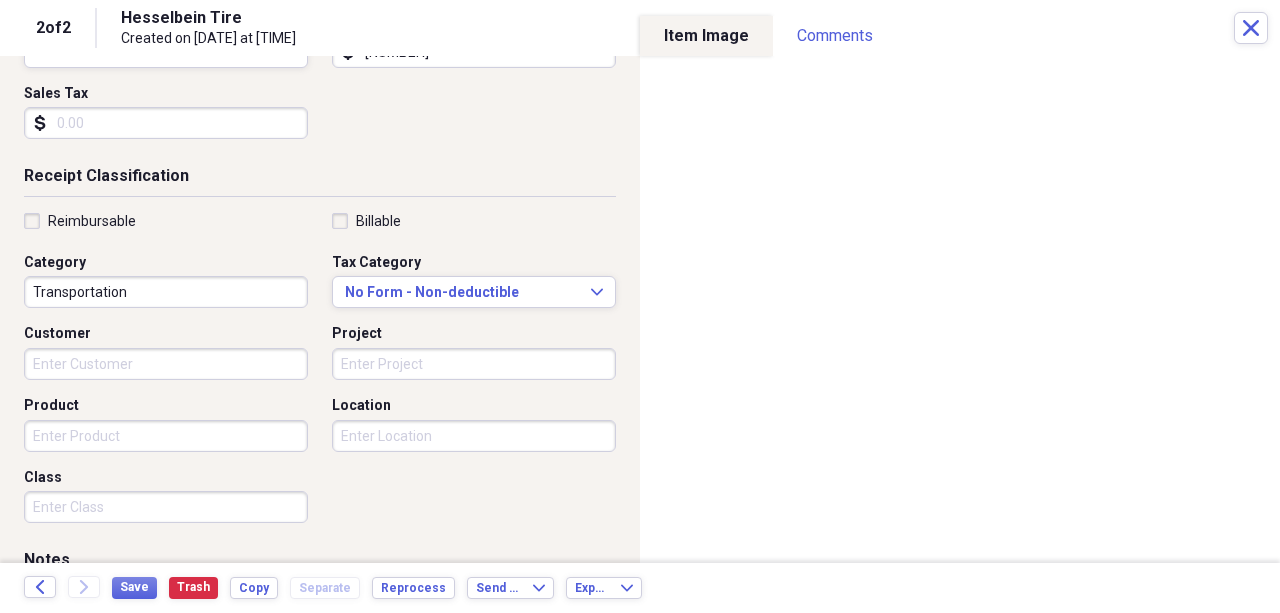 scroll, scrollTop: 333, scrollLeft: 0, axis: vertical 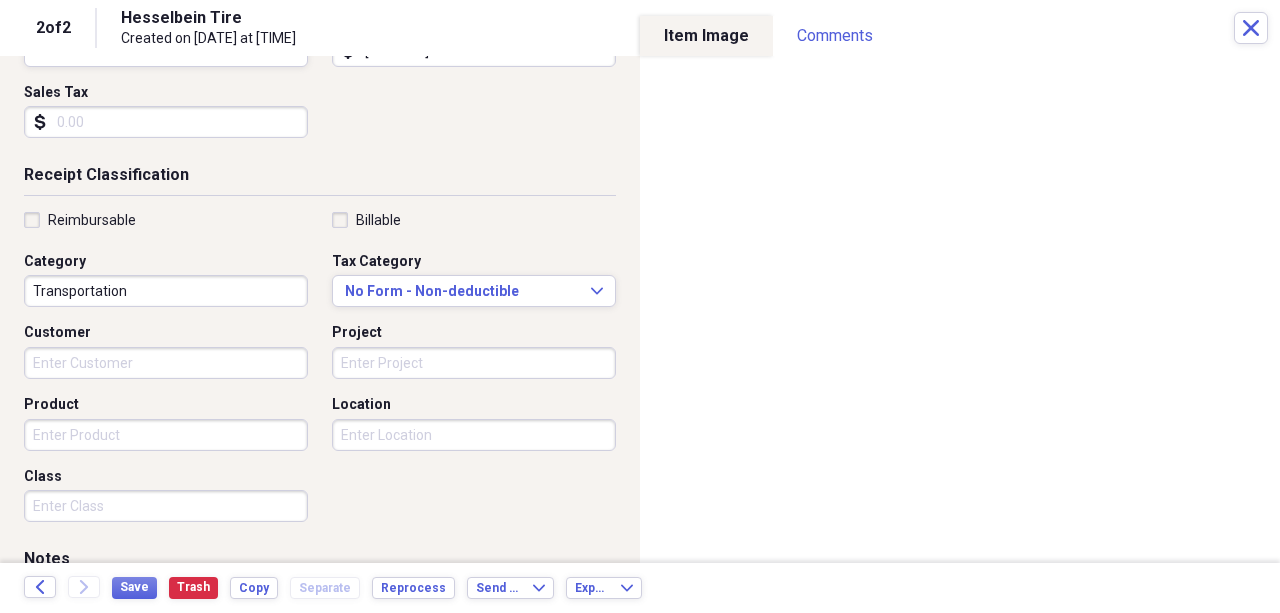 click on "Product" at bounding box center (166, 435) 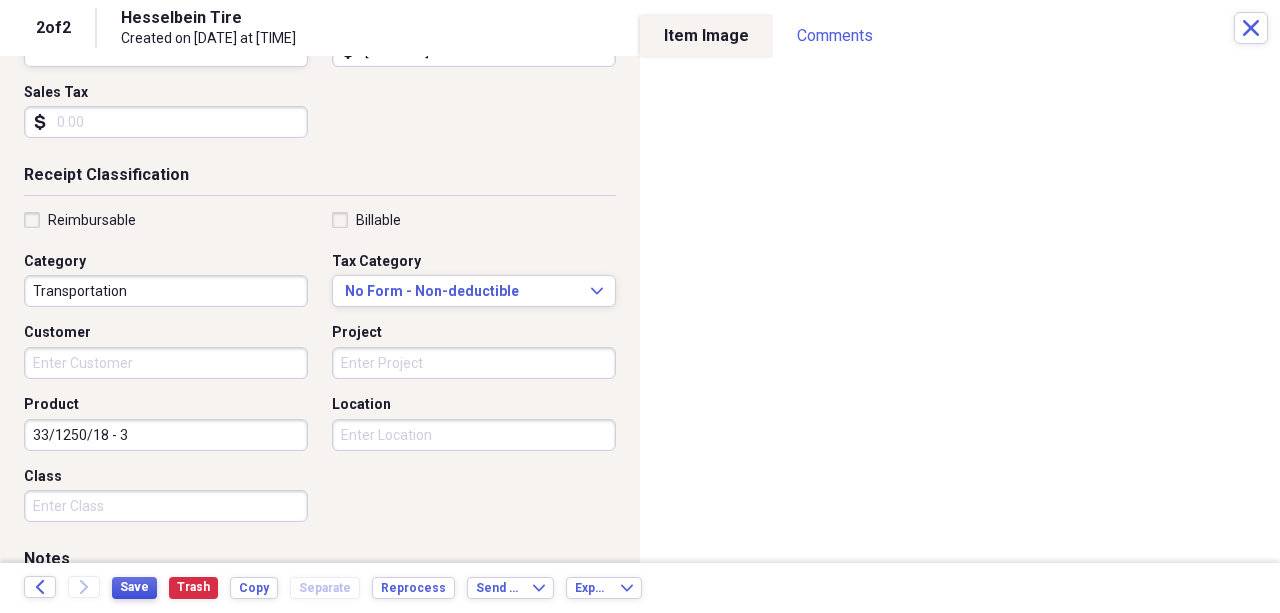 type on "33/1250/18 - 3" 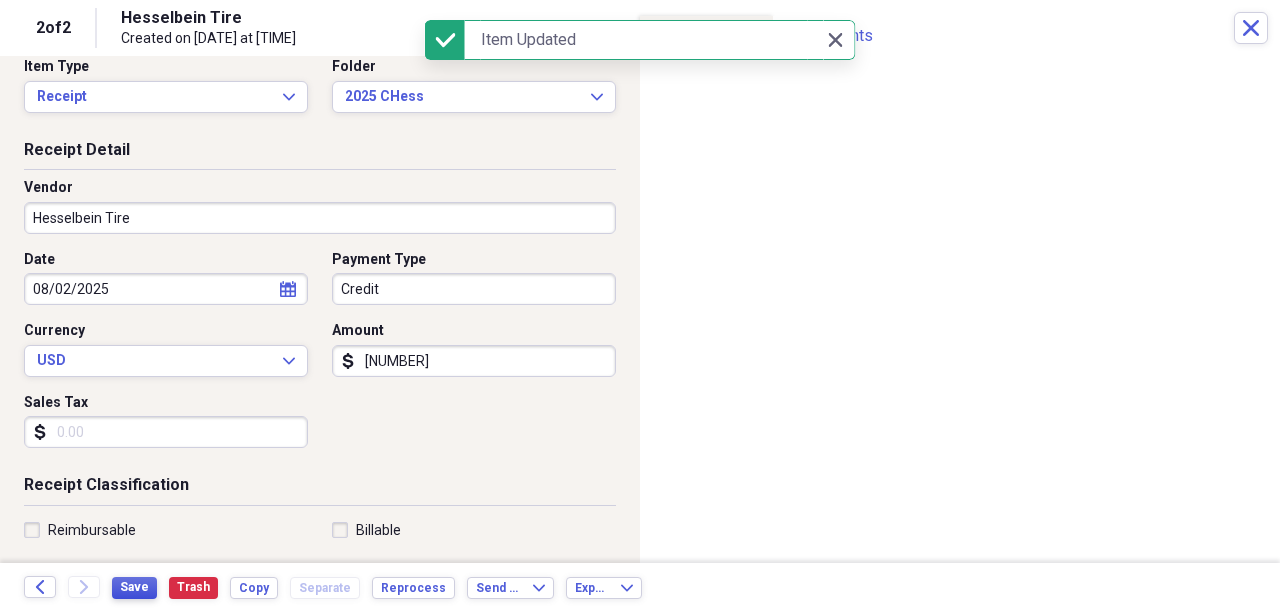 scroll, scrollTop: 0, scrollLeft: 0, axis: both 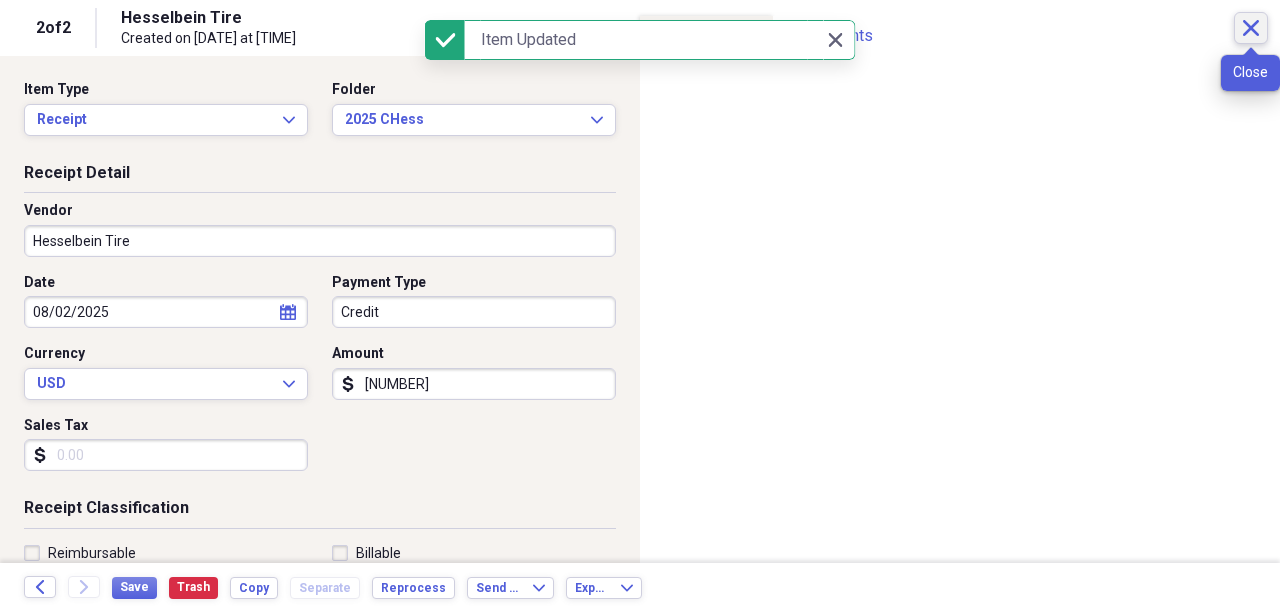 click on "Close" 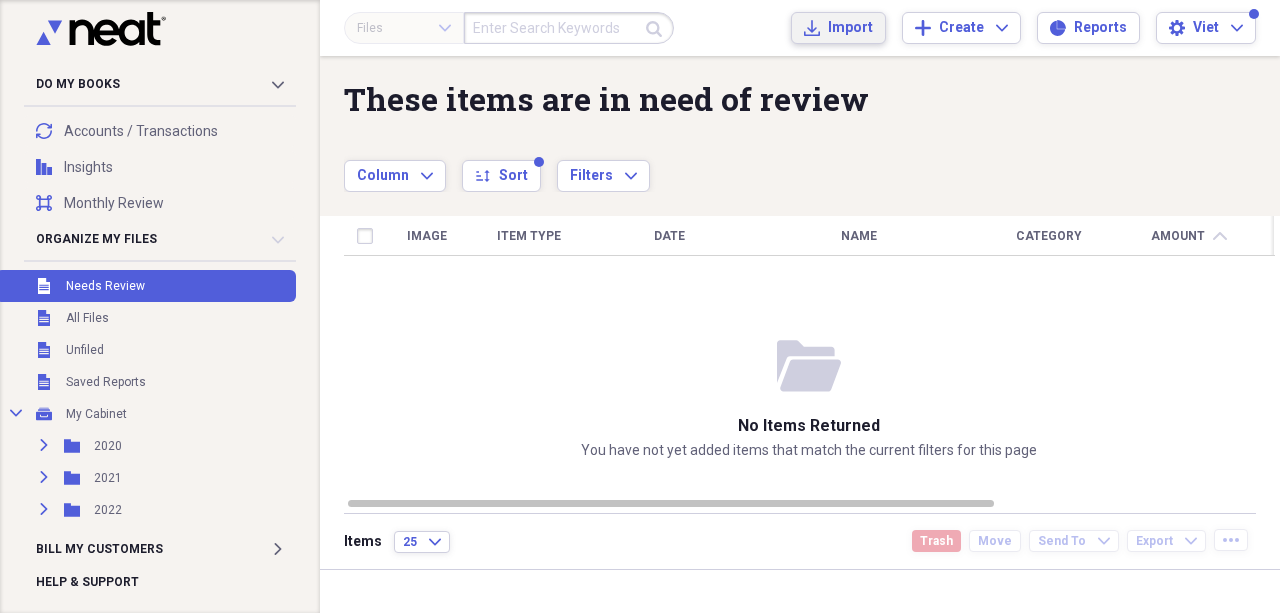 click on "Import" at bounding box center (850, 28) 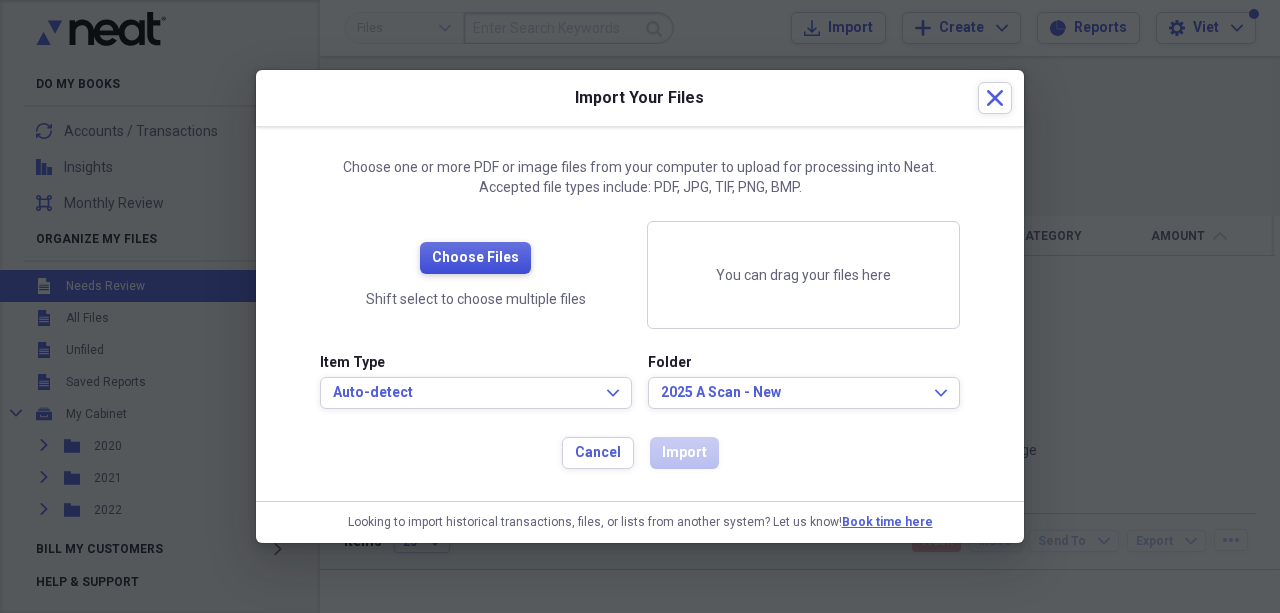 click on "Choose Files" at bounding box center [475, 258] 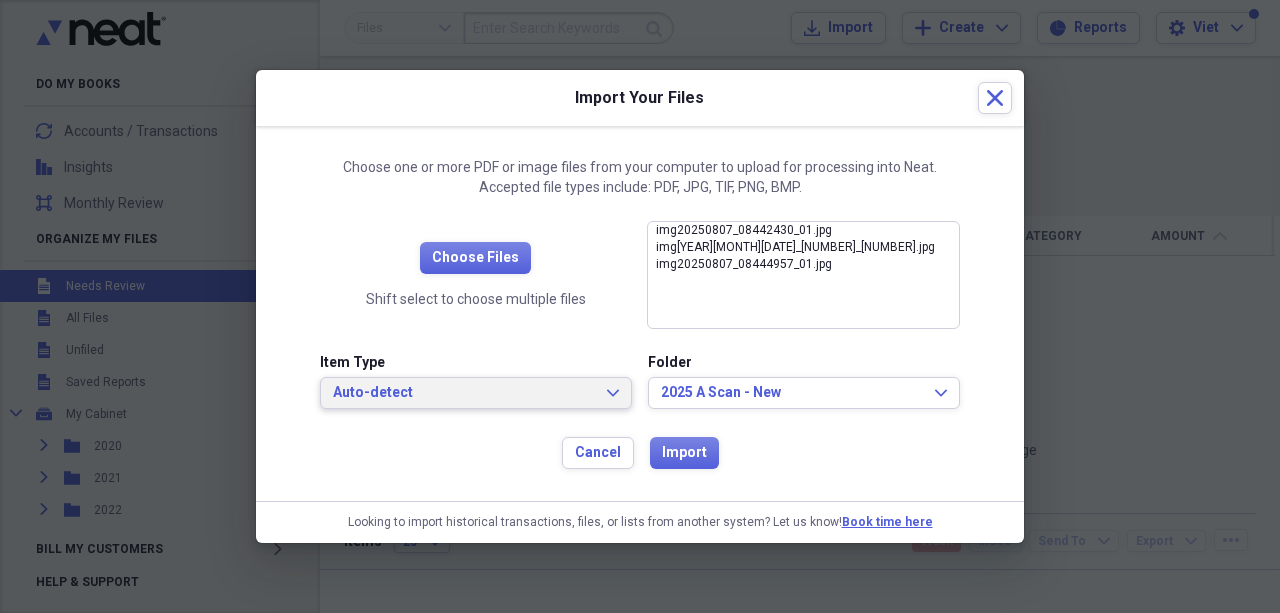 click on "Auto-detect" at bounding box center (464, 393) 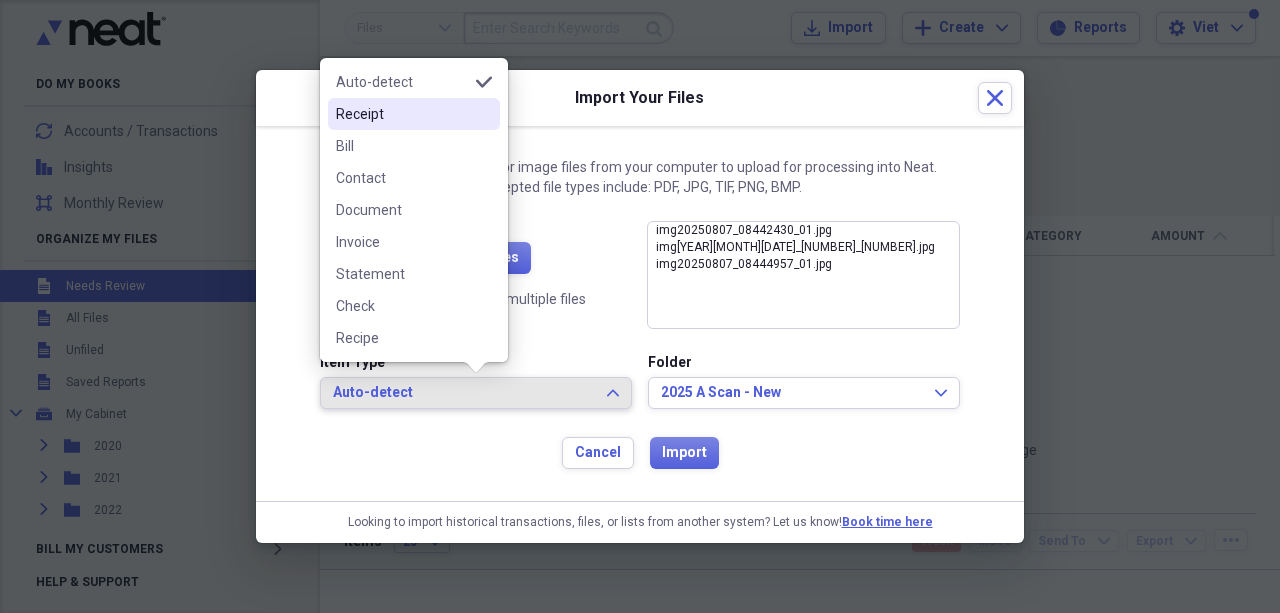 click on "Receipt" at bounding box center (414, 114) 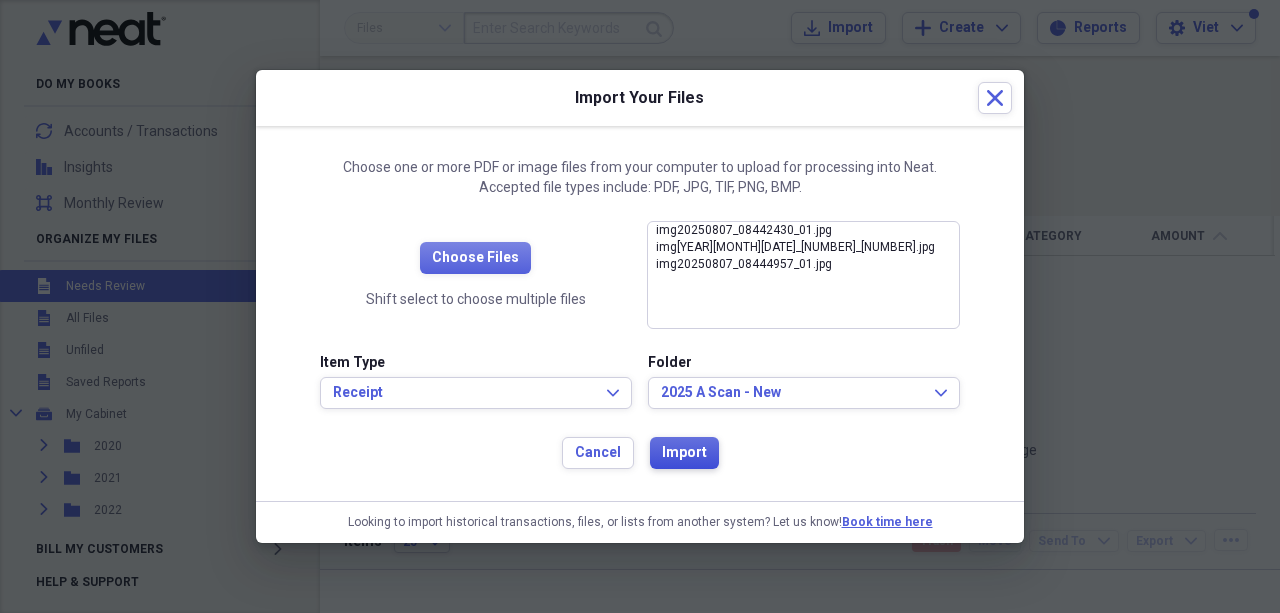 click on "Import" at bounding box center [684, 453] 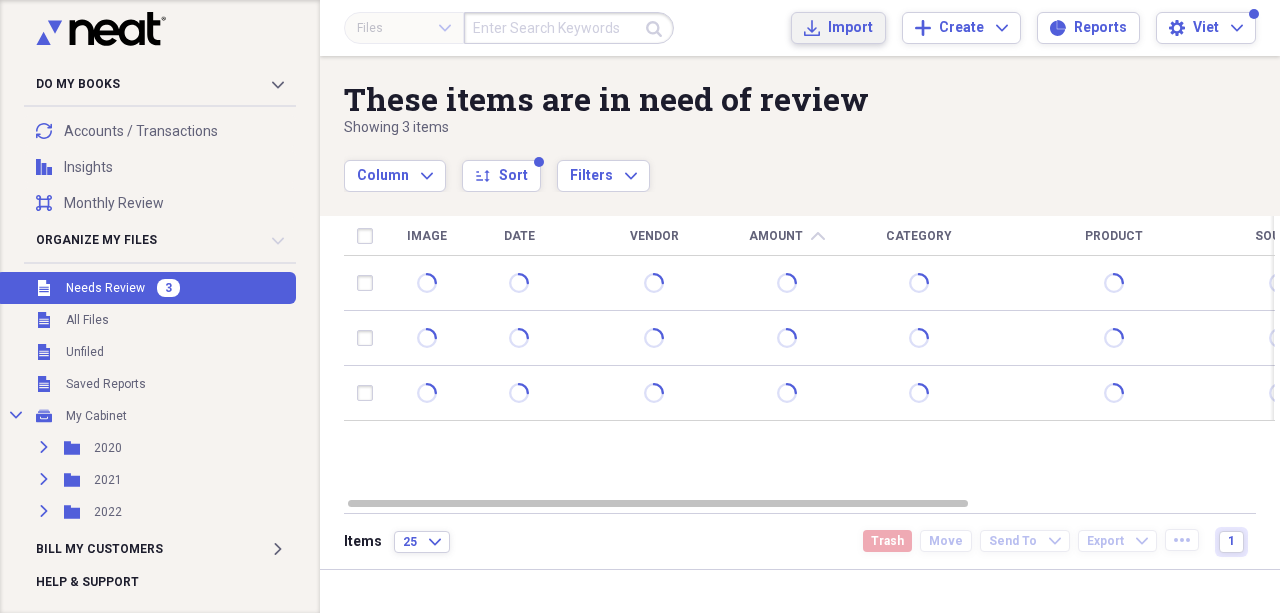 click on "Import" 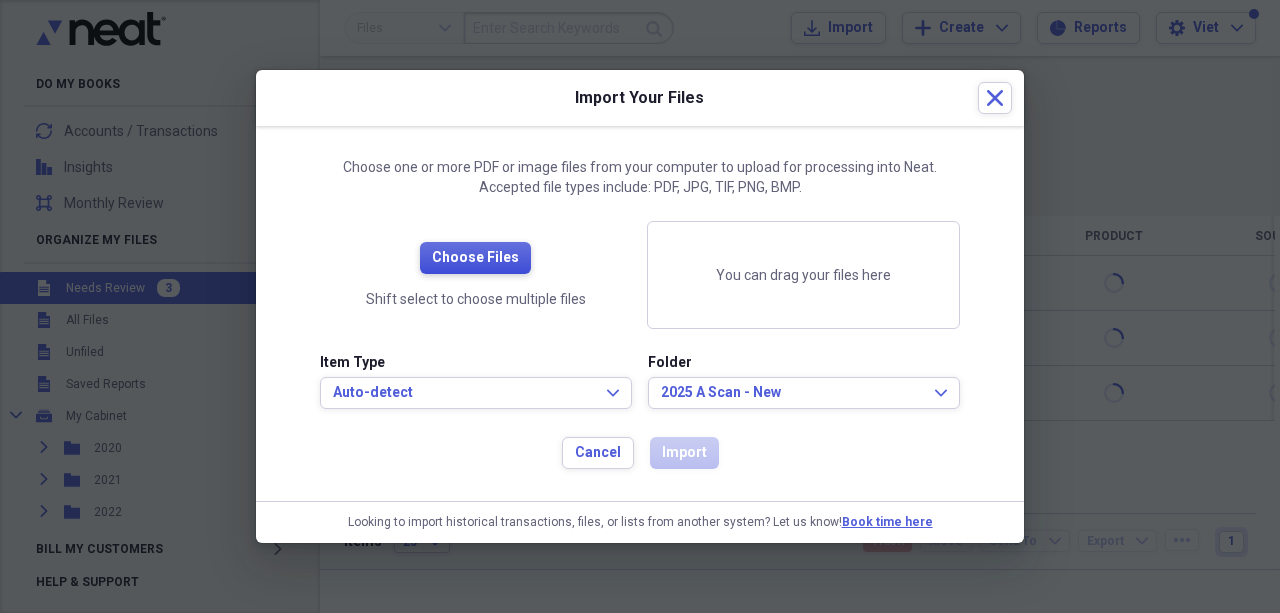 click on "Choose Files" at bounding box center [475, 258] 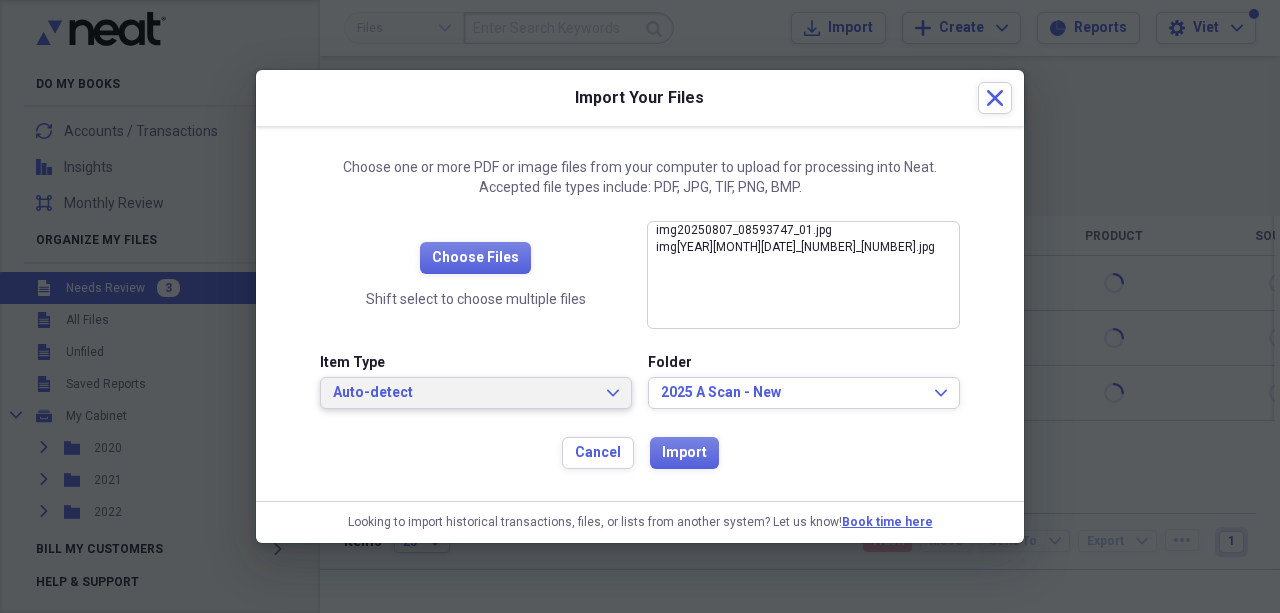drag, startPoint x: 440, startPoint y: 383, endPoint x: 434, endPoint y: 369, distance: 15.231546 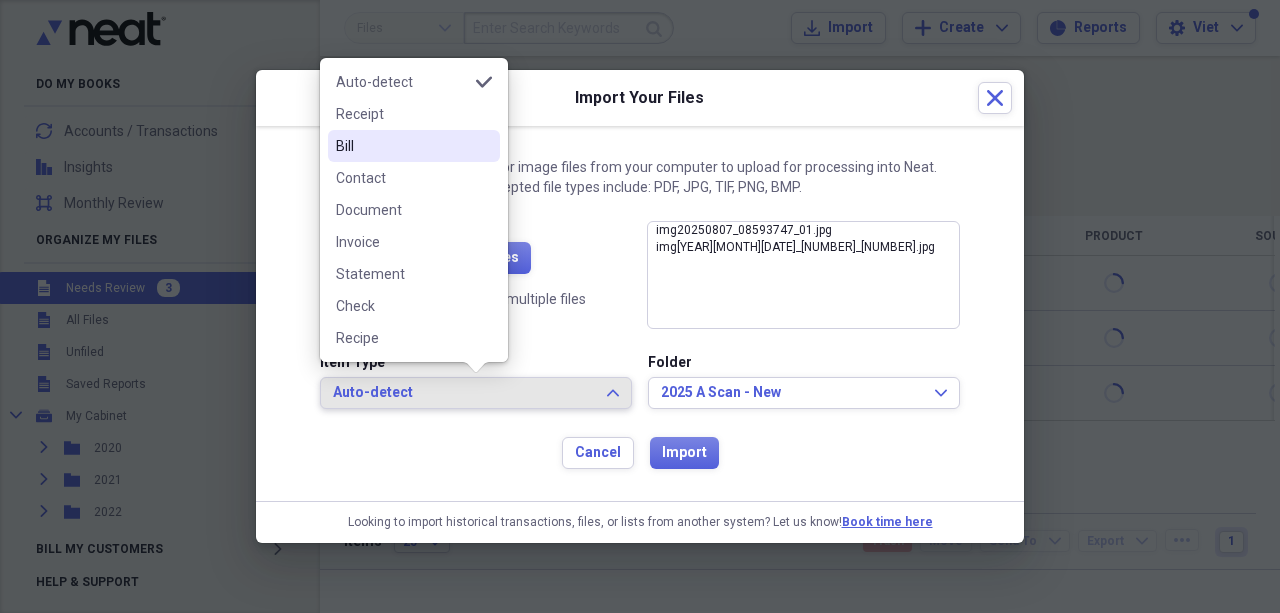 click on "Bill" at bounding box center (414, 146) 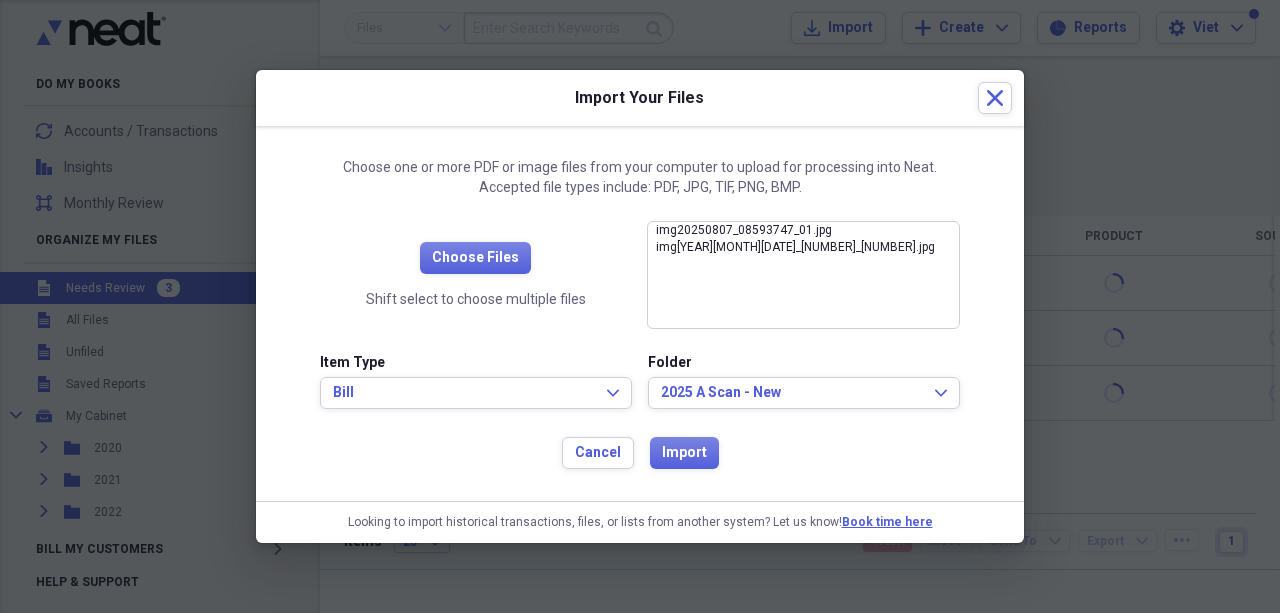 click on "Item Type" at bounding box center (476, 363) 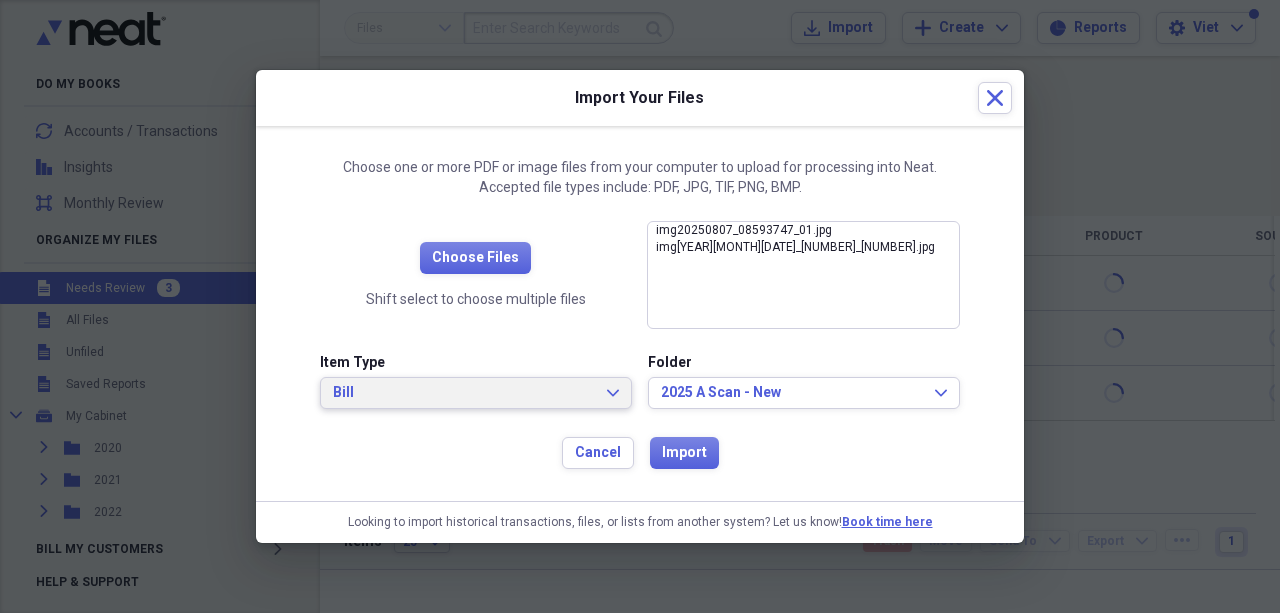 click on "Bill" at bounding box center (464, 393) 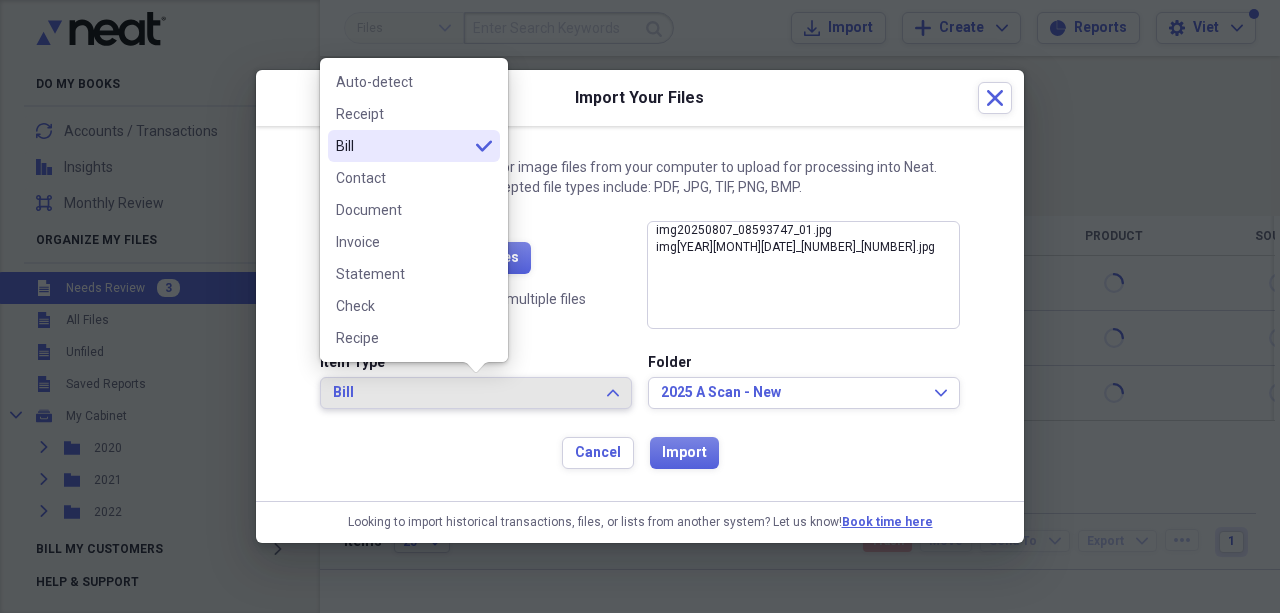 click on "Receipt" at bounding box center (402, 114) 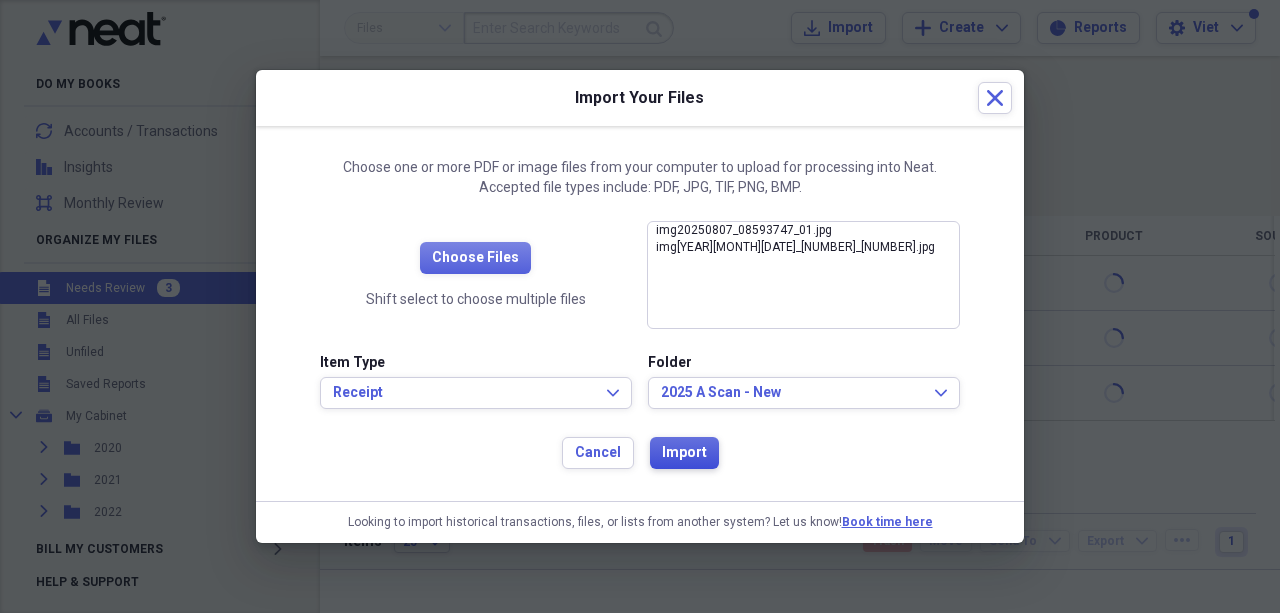 click on "Import" at bounding box center (684, 453) 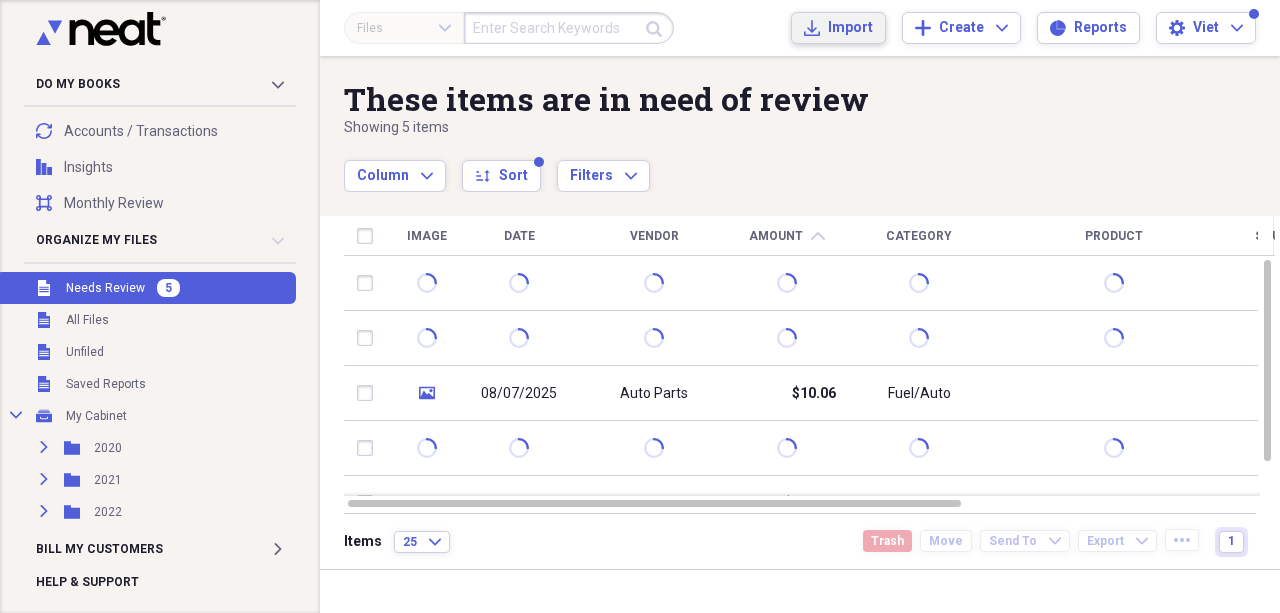 click on "Import" 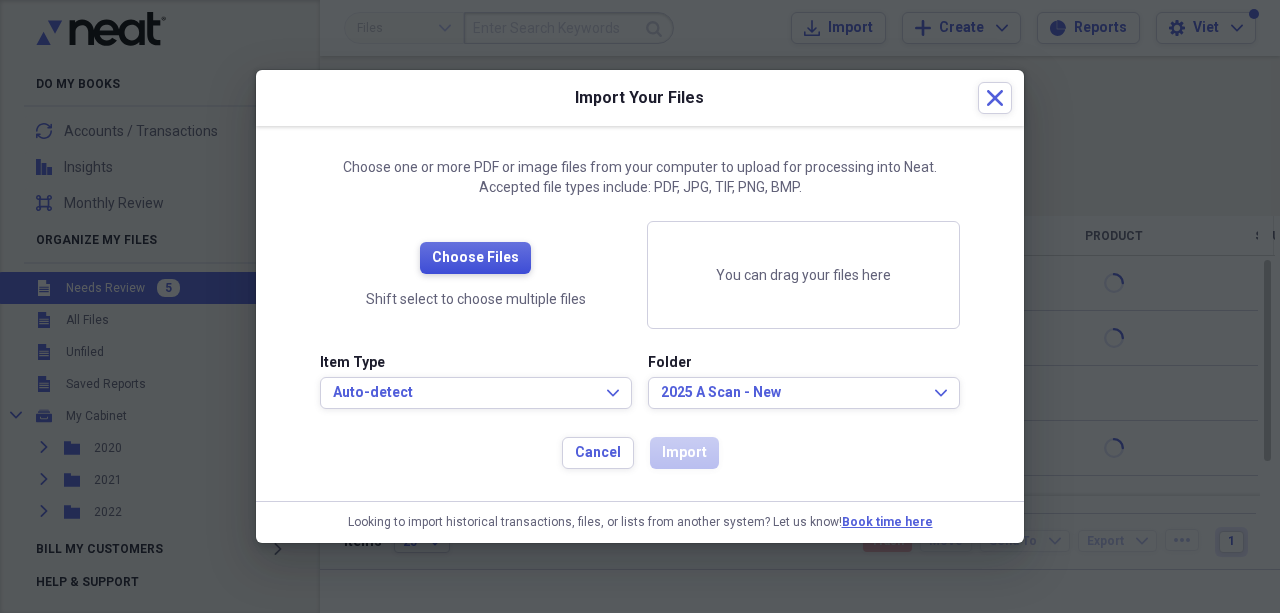 click on "Choose Files" at bounding box center (475, 258) 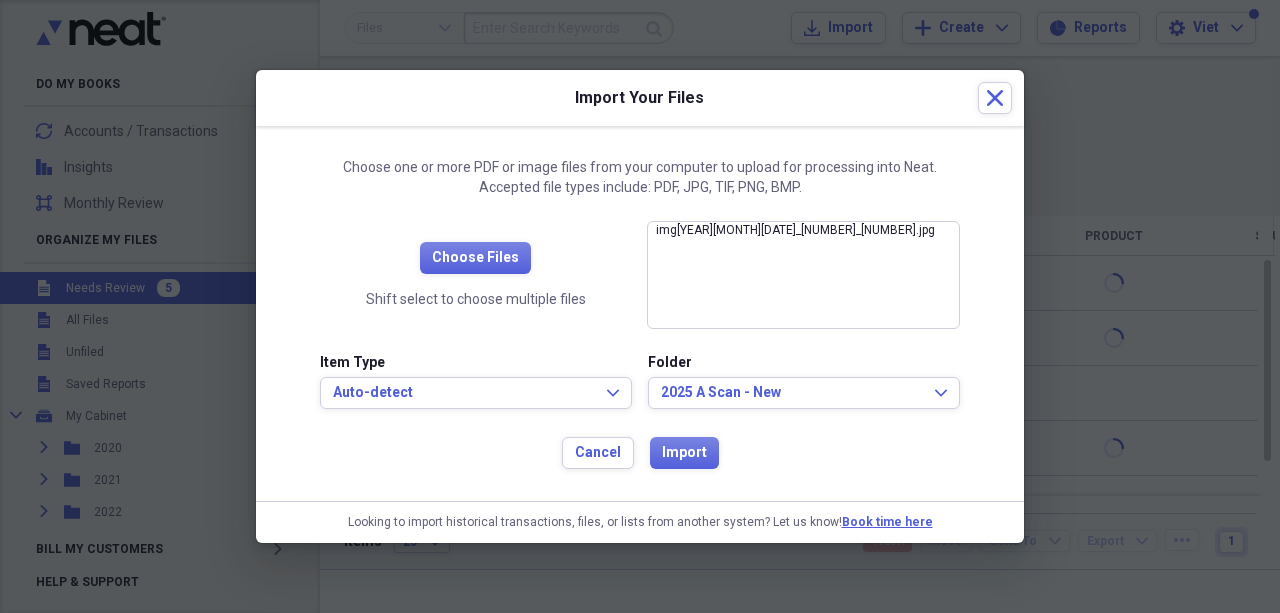 click on "Item Type Auto-detect Expand" at bounding box center (476, 381) 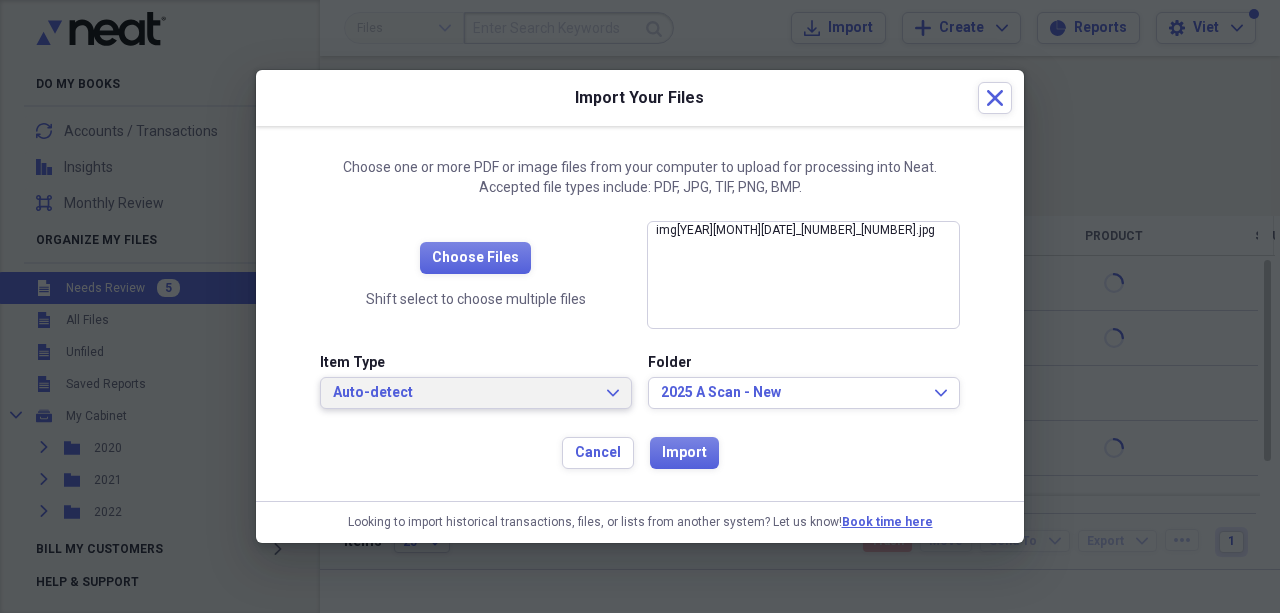 click on "Auto-detect Expand" at bounding box center (476, 393) 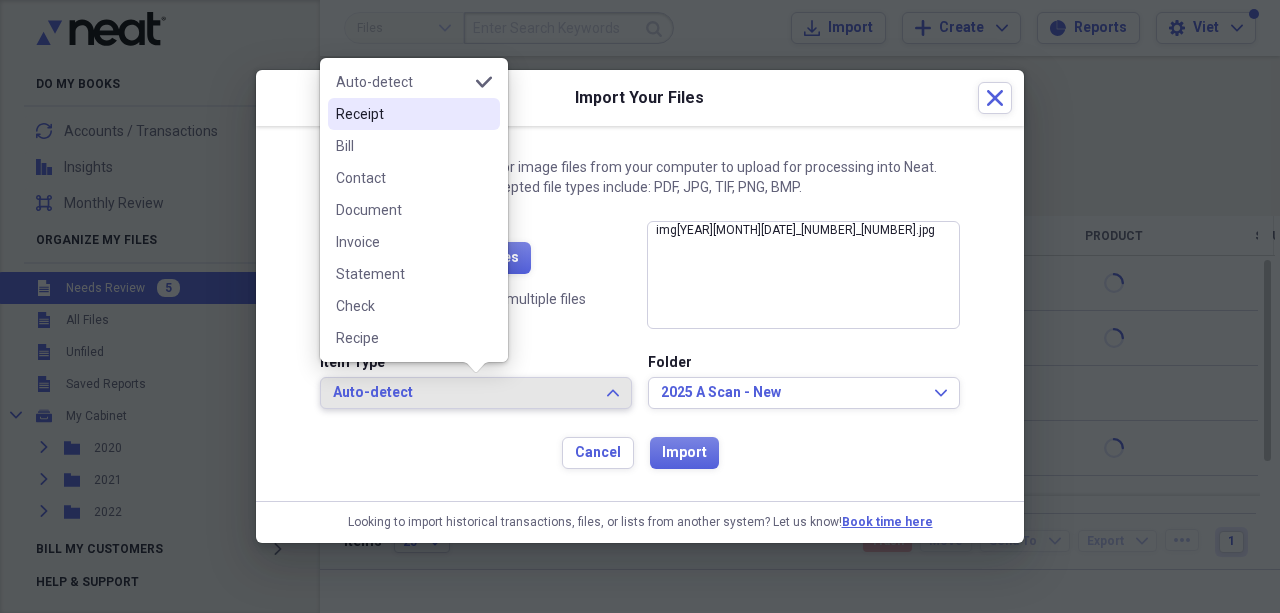 click on "Receipt" at bounding box center (402, 114) 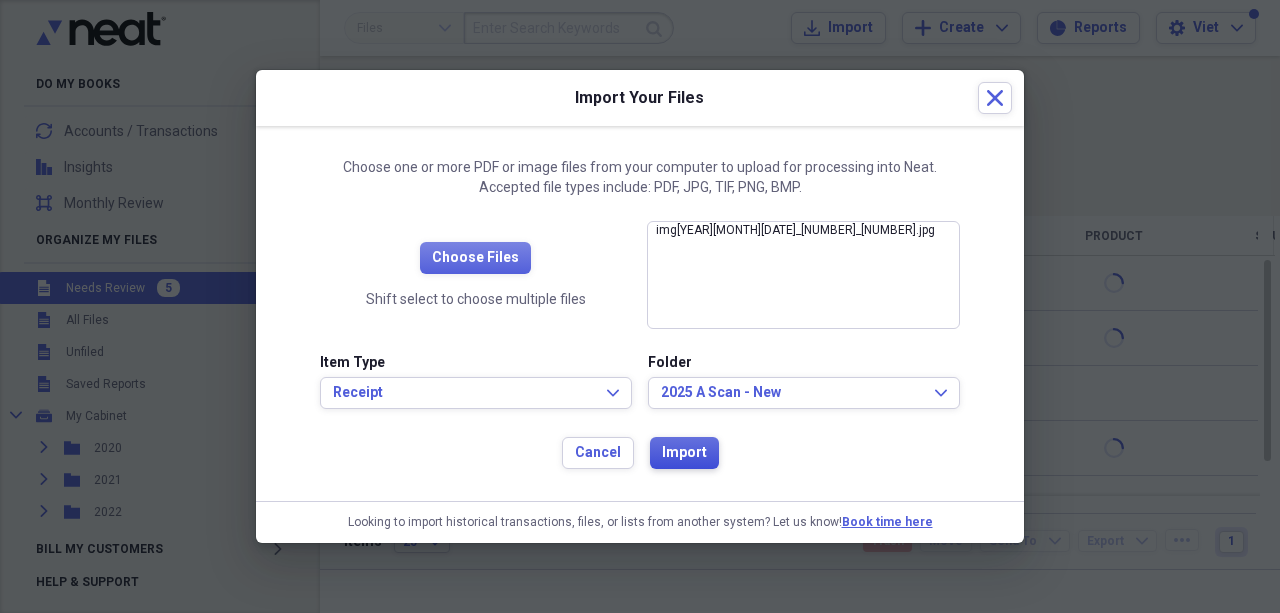 click on "Import" at bounding box center [684, 453] 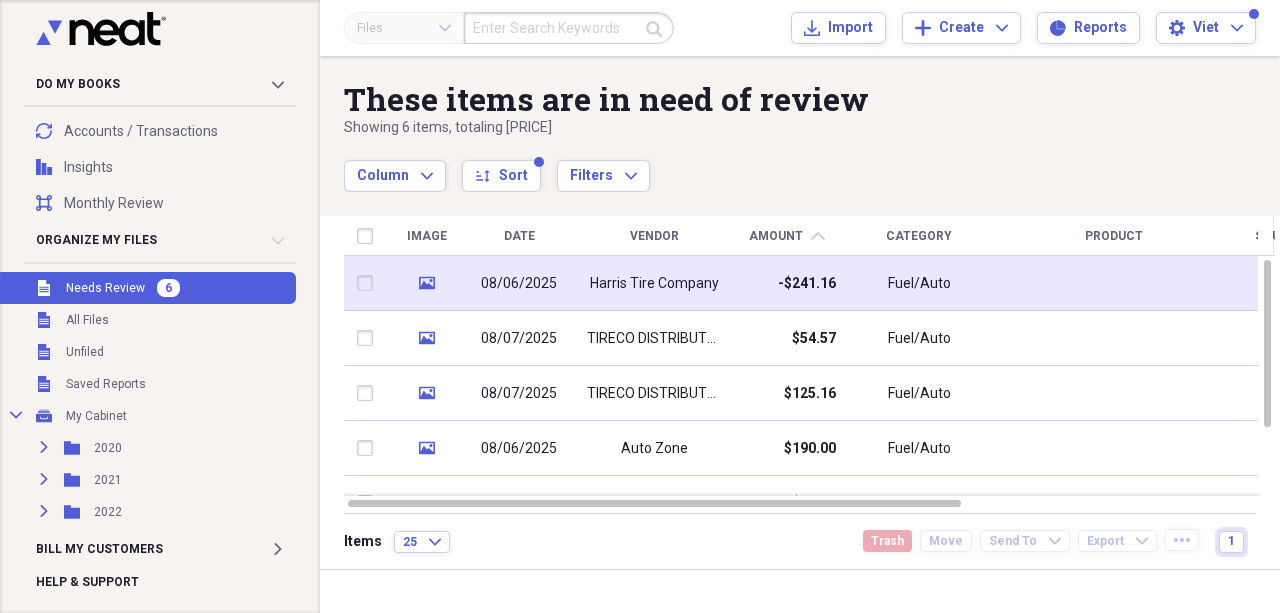 click on "Harris Tire Company" at bounding box center [654, 284] 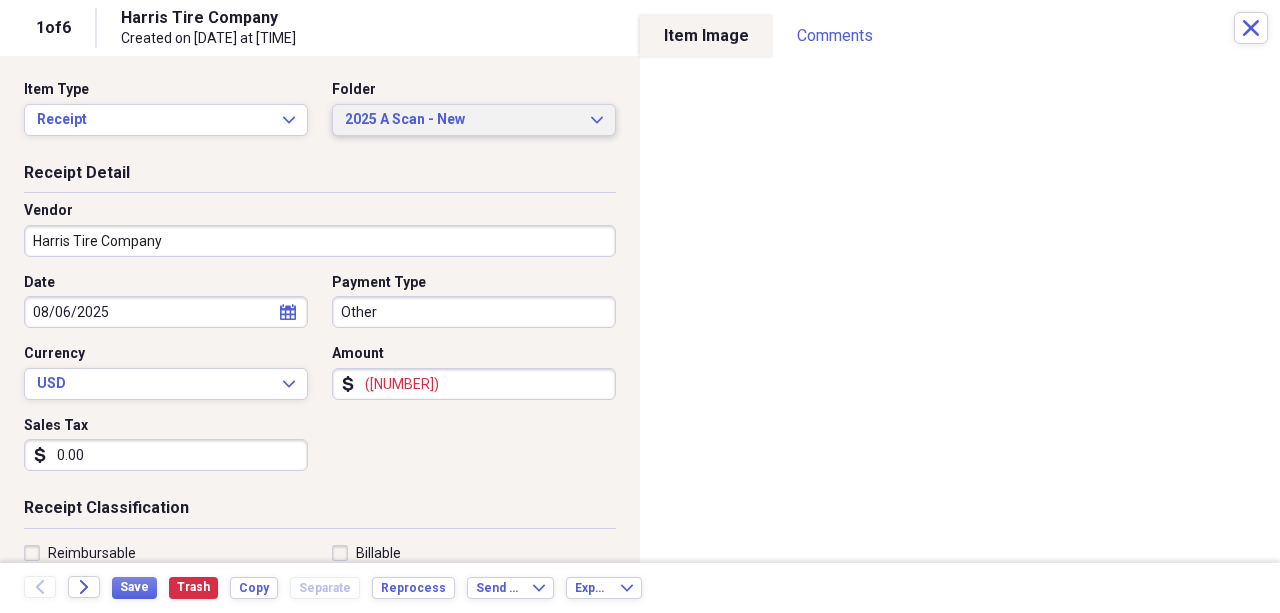 click on "2025 A Scan - New Expand" at bounding box center (474, 120) 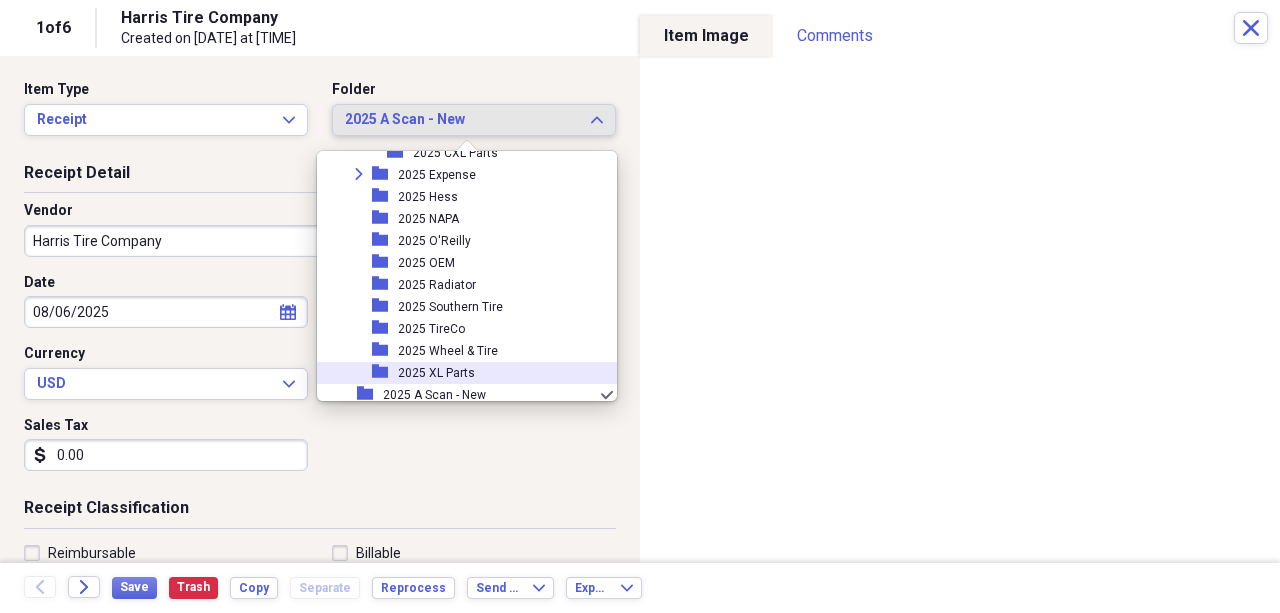 scroll, scrollTop: 1854, scrollLeft: 0, axis: vertical 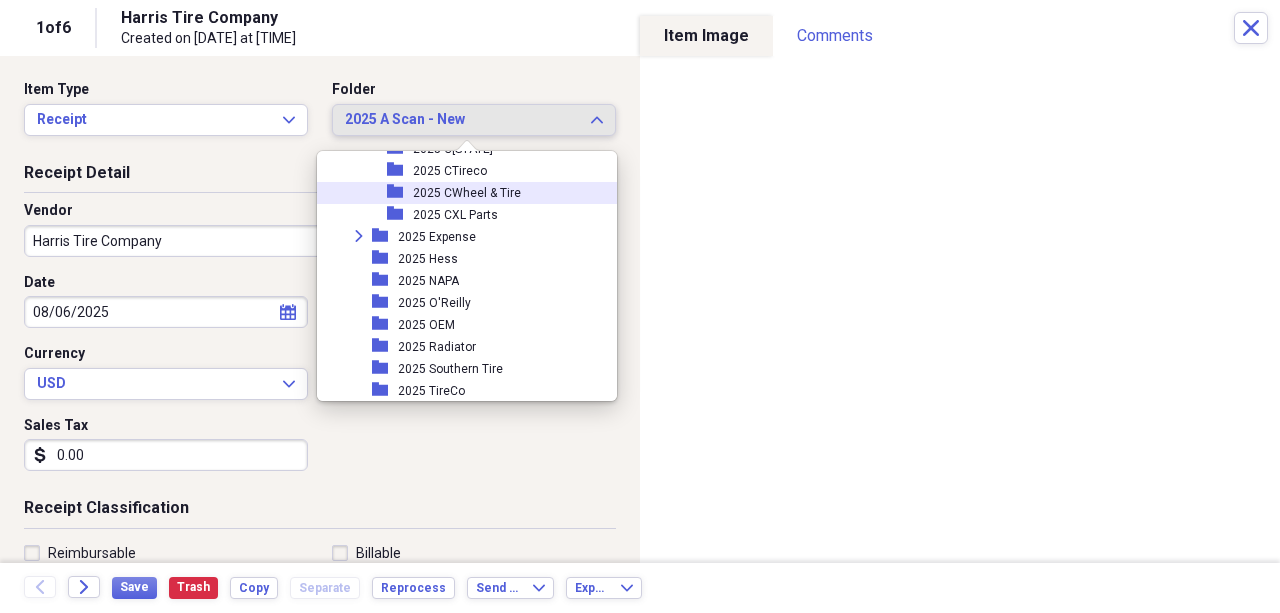 click on "2025 CWheel & Tire" at bounding box center (467, 193) 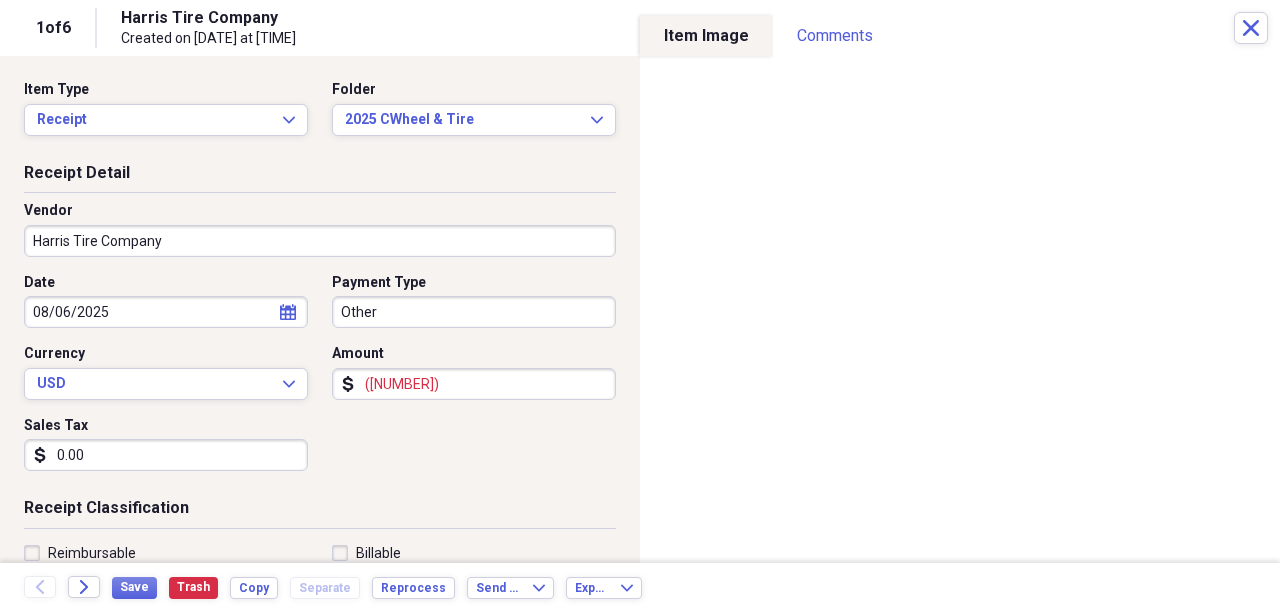 click on "([NUMBER])" at bounding box center [474, 384] 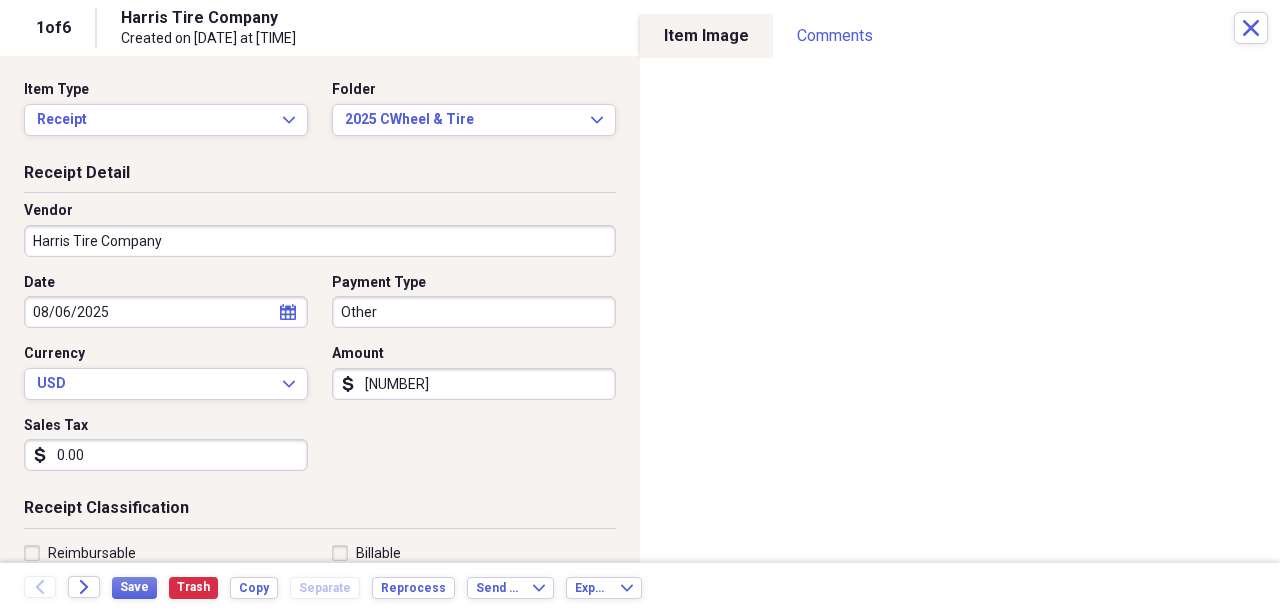 type on "[NUMBER]" 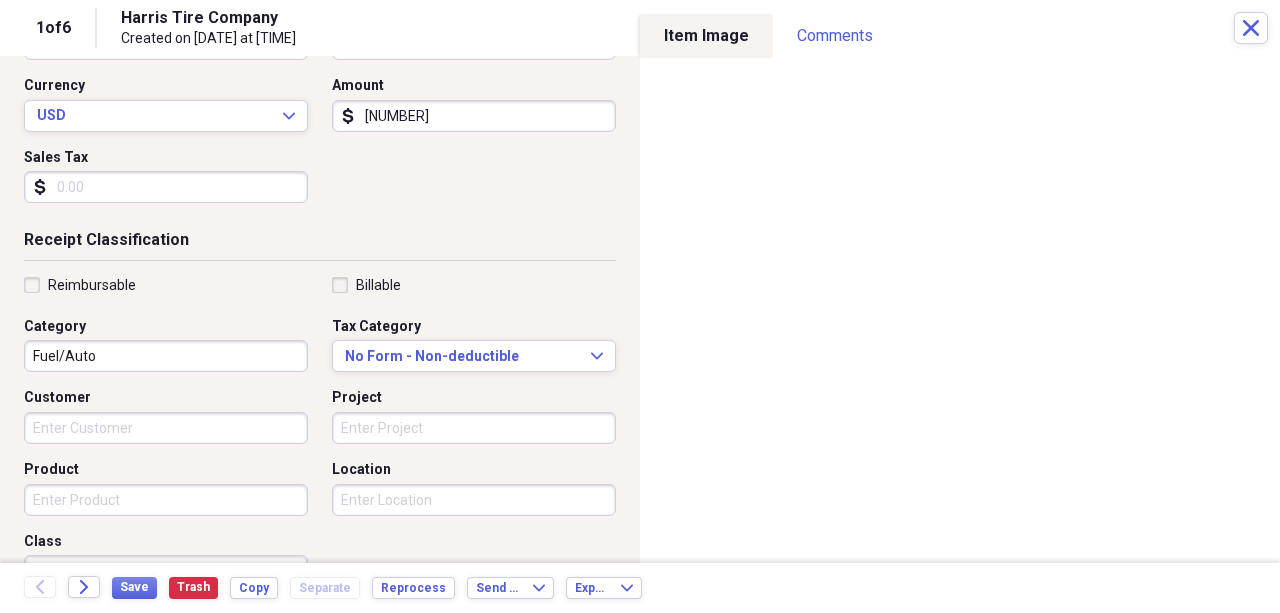scroll, scrollTop: 333, scrollLeft: 0, axis: vertical 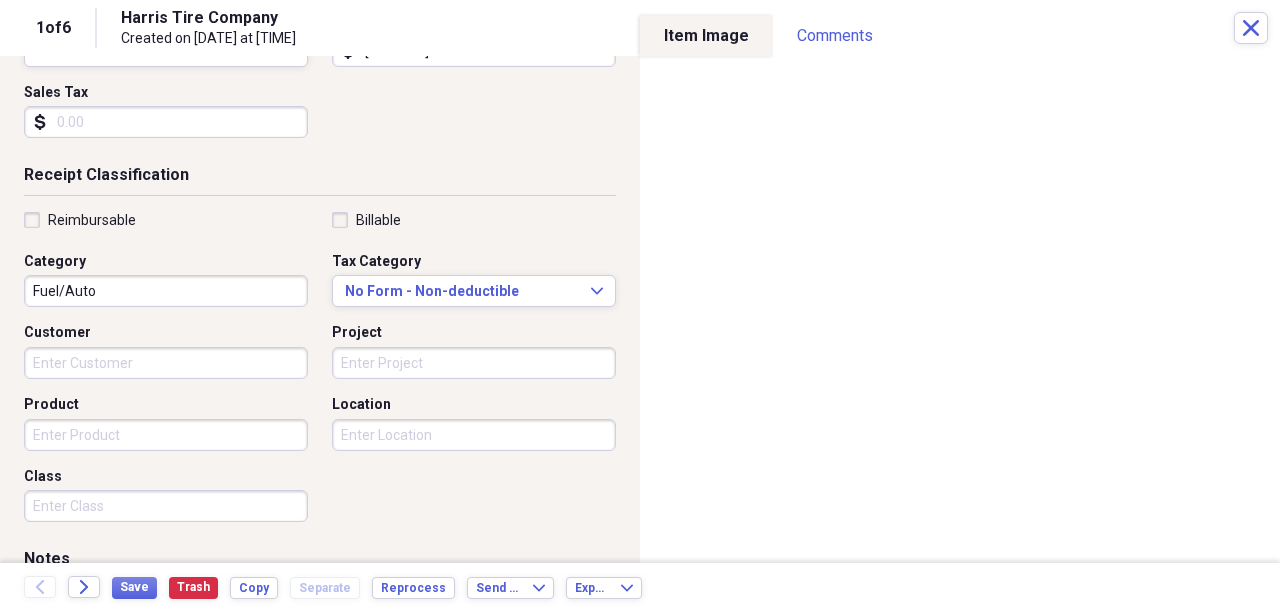 type 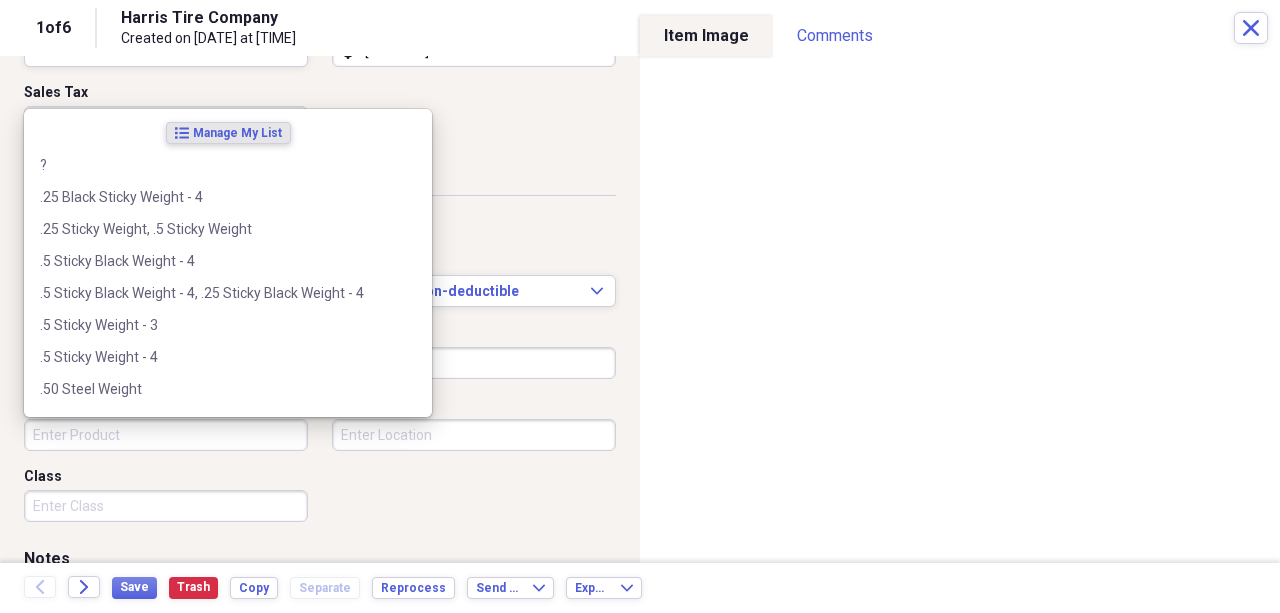 click on "Product" at bounding box center (166, 435) 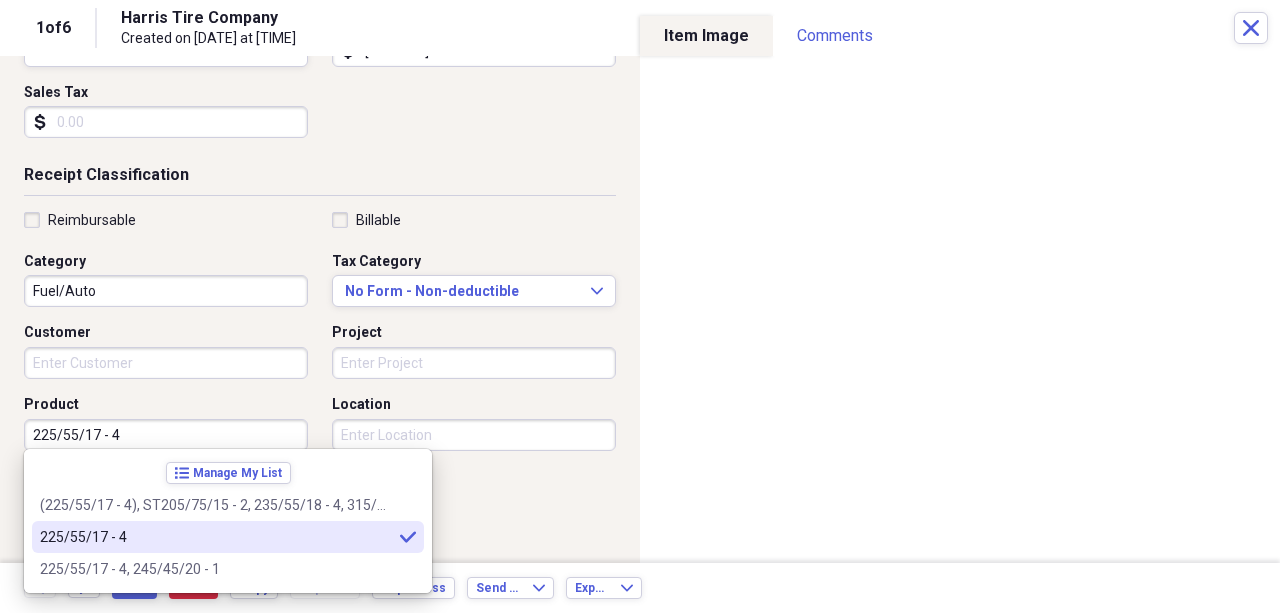 type on "225/55/17 - 4" 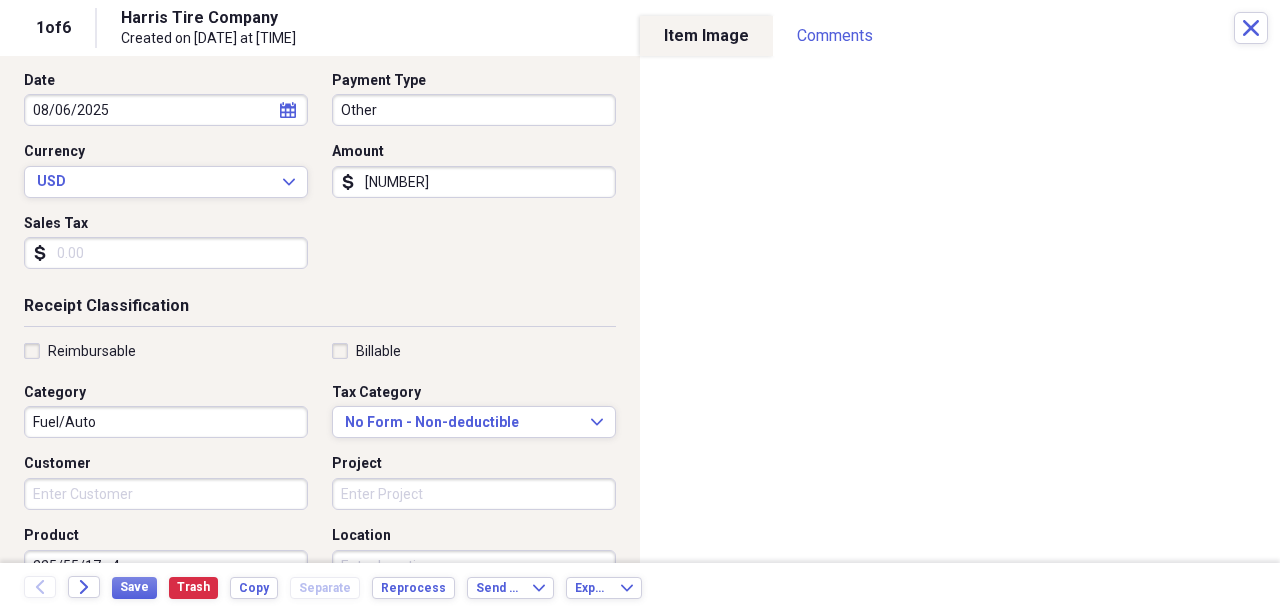 scroll, scrollTop: 0, scrollLeft: 0, axis: both 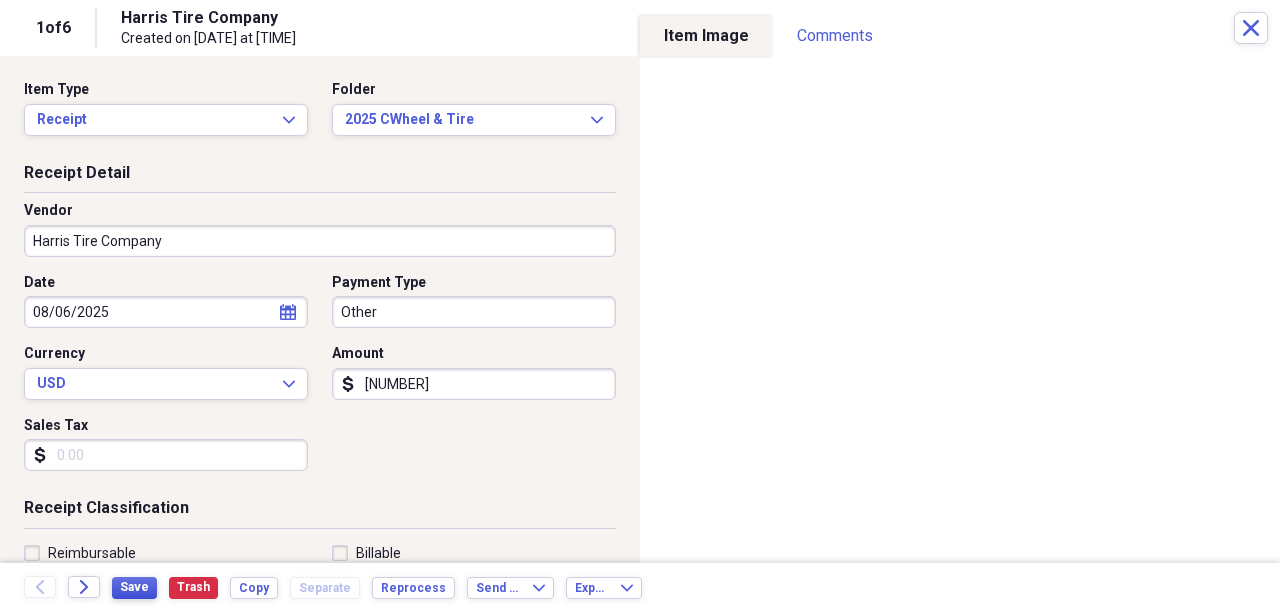 click on "Save" at bounding box center (134, 587) 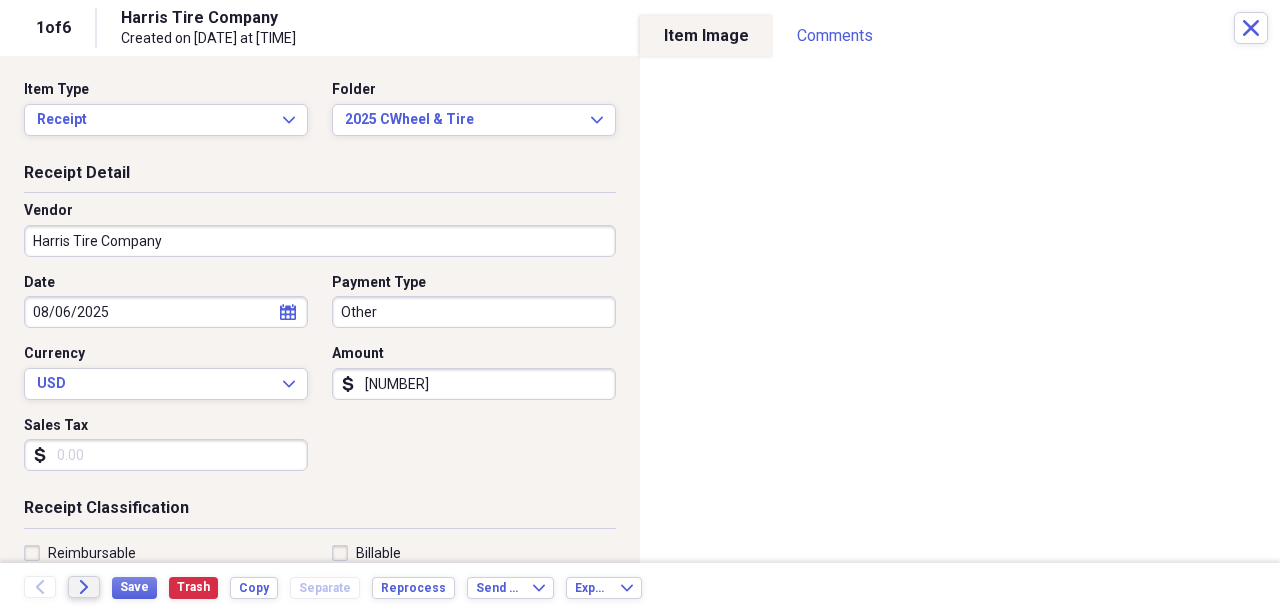 click on "Forward" 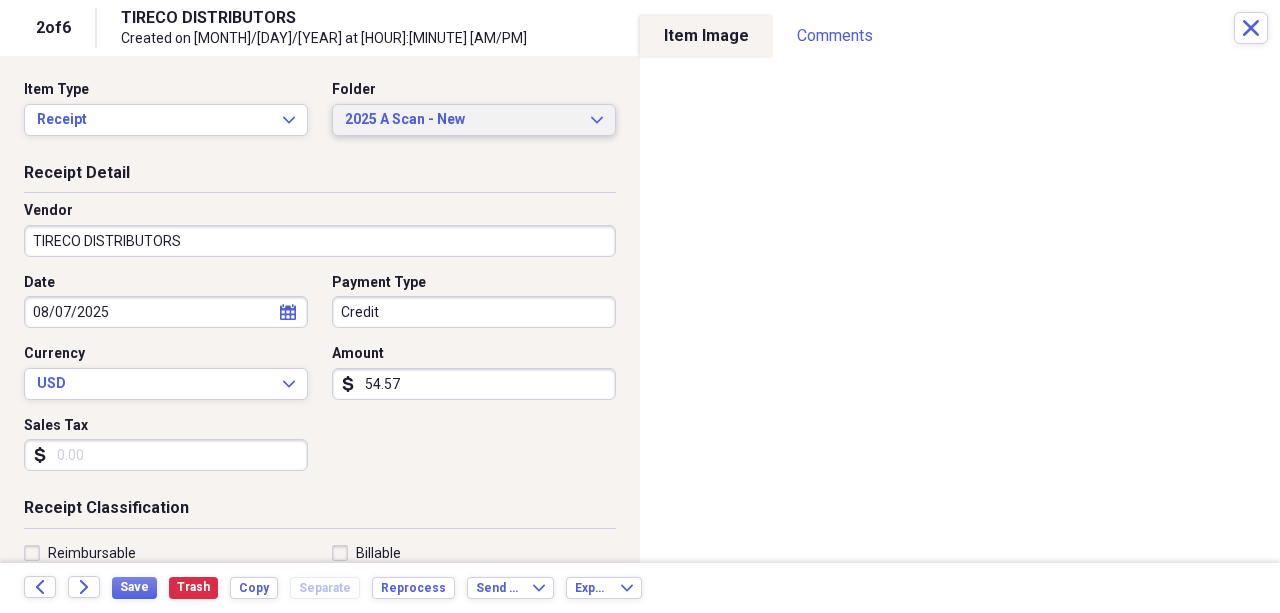 click on "2025 A Scan - New" at bounding box center (462, 120) 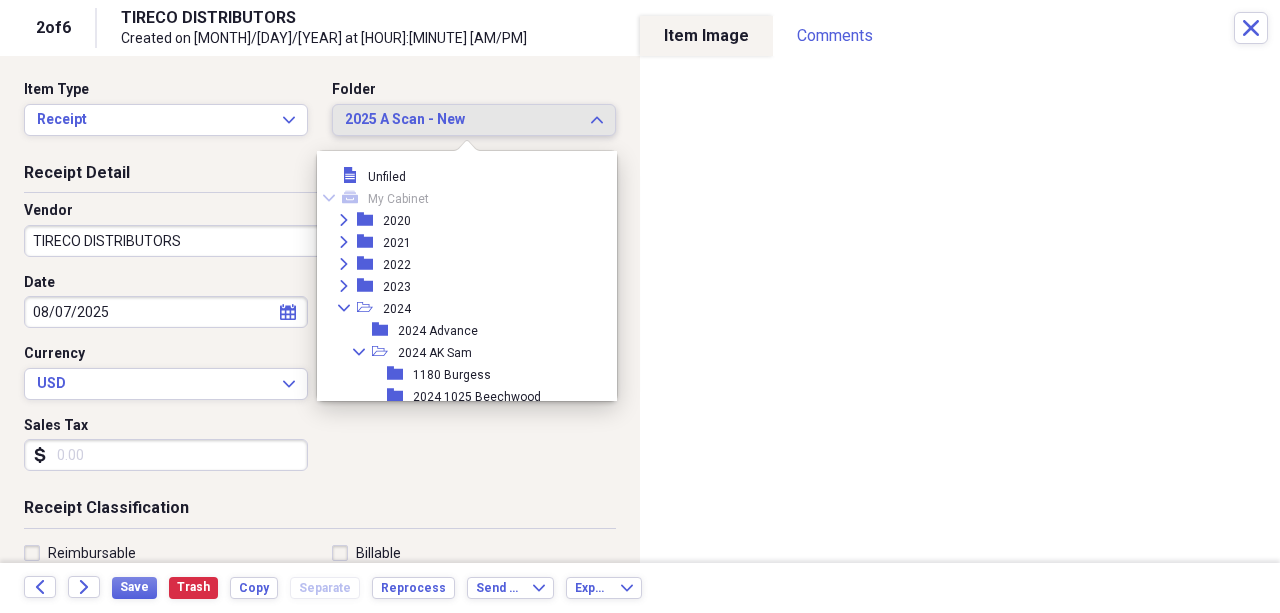 scroll, scrollTop: 1987, scrollLeft: 0, axis: vertical 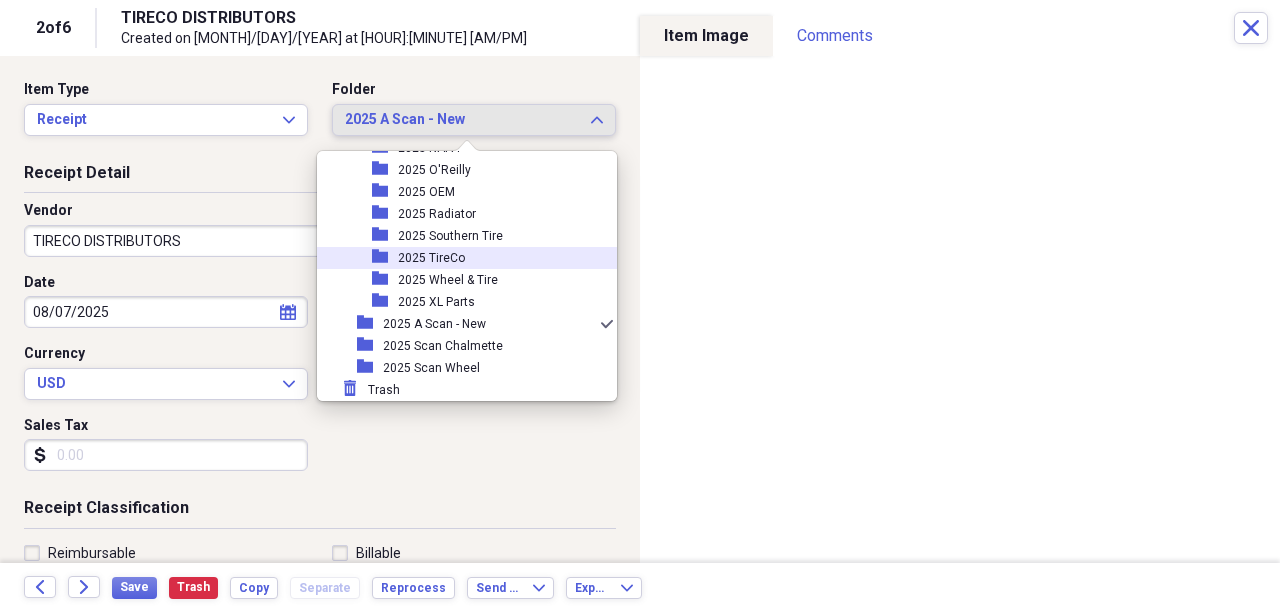 click on "2025 TireCo" at bounding box center (431, 258) 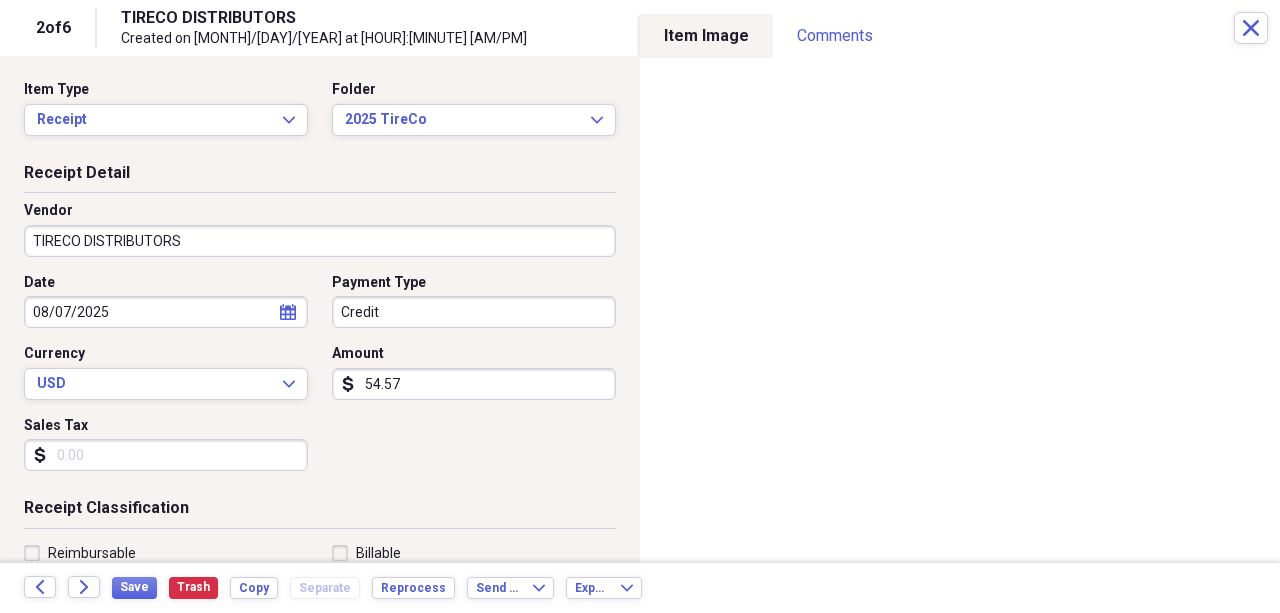 click on "TIRECO DISTRIBUTORS" at bounding box center [320, 241] 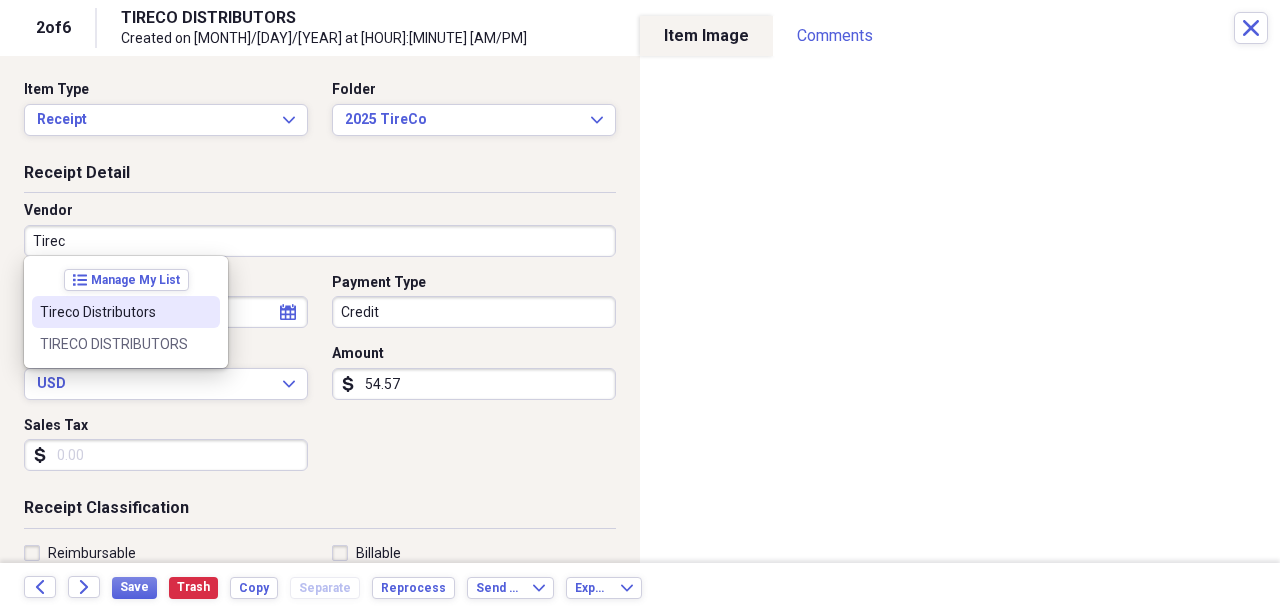 click on "Tireco Distributors" at bounding box center [114, 312] 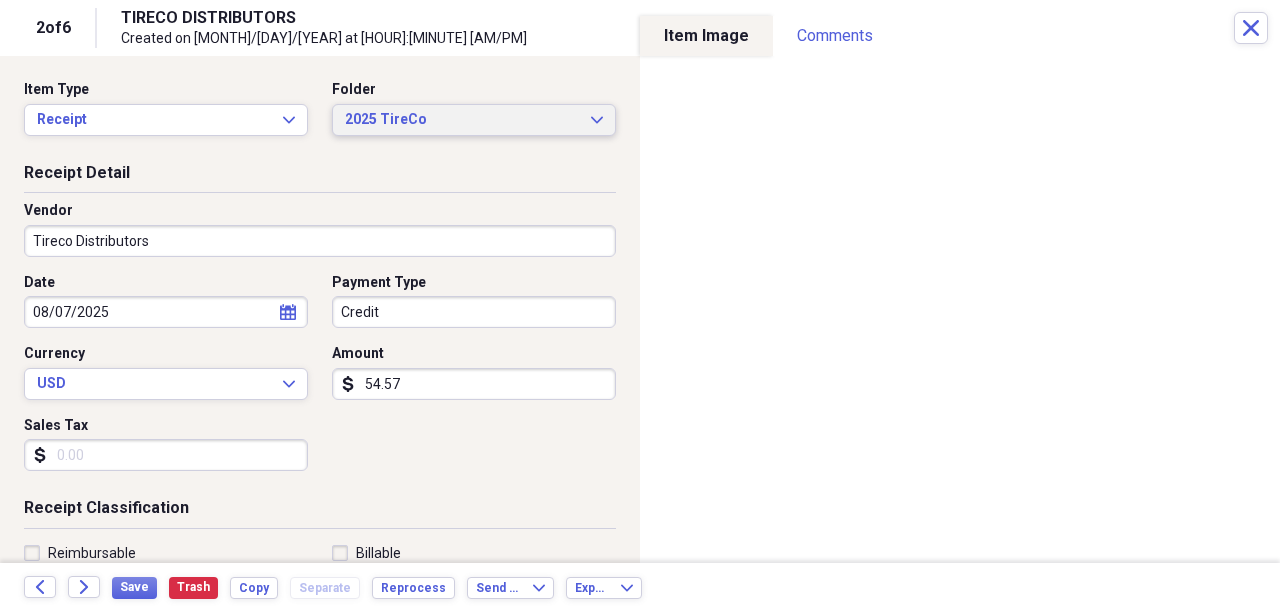 click on "2025 TireCo" at bounding box center (462, 120) 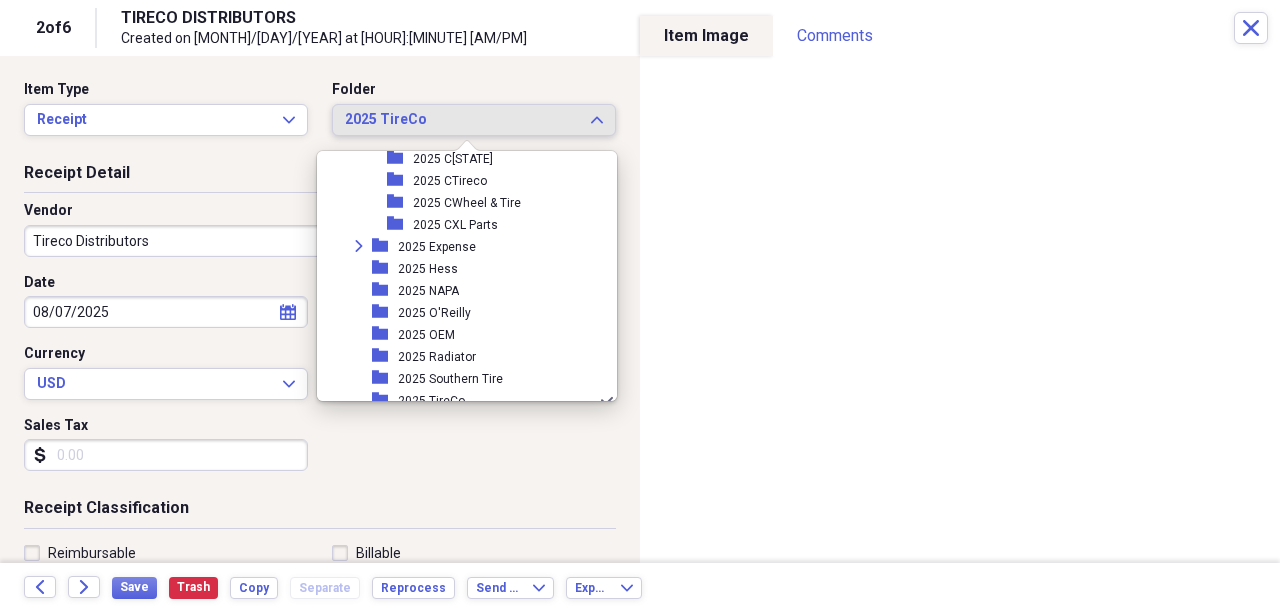 scroll, scrollTop: 1769, scrollLeft: 0, axis: vertical 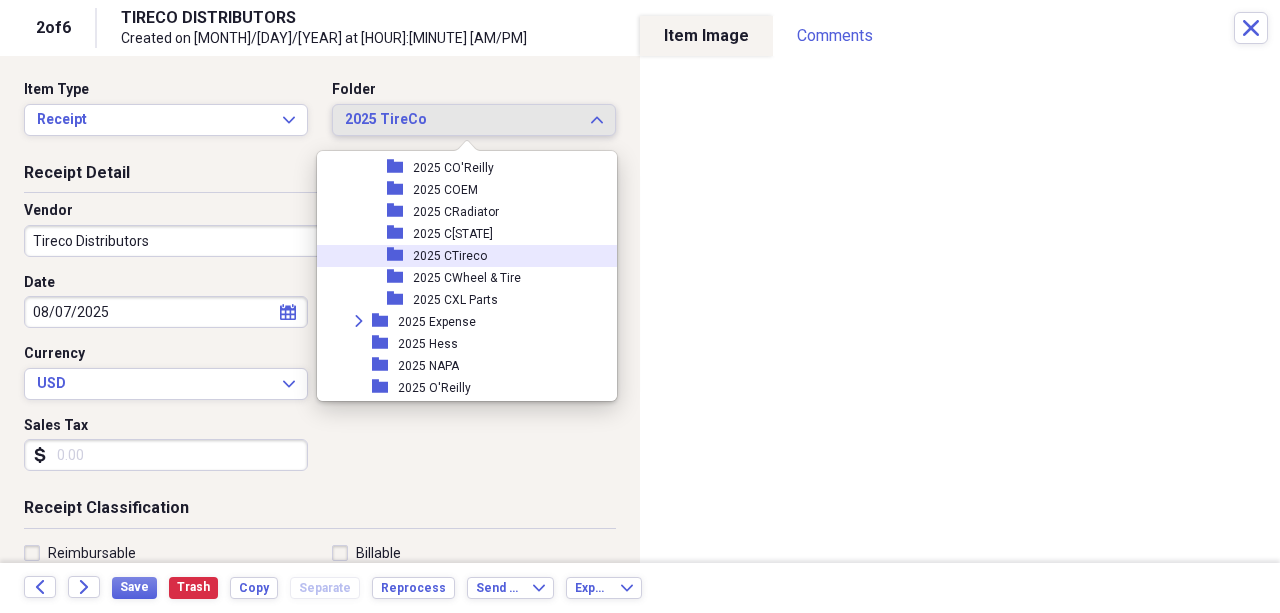 click on "2025 CTireco" at bounding box center [450, 256] 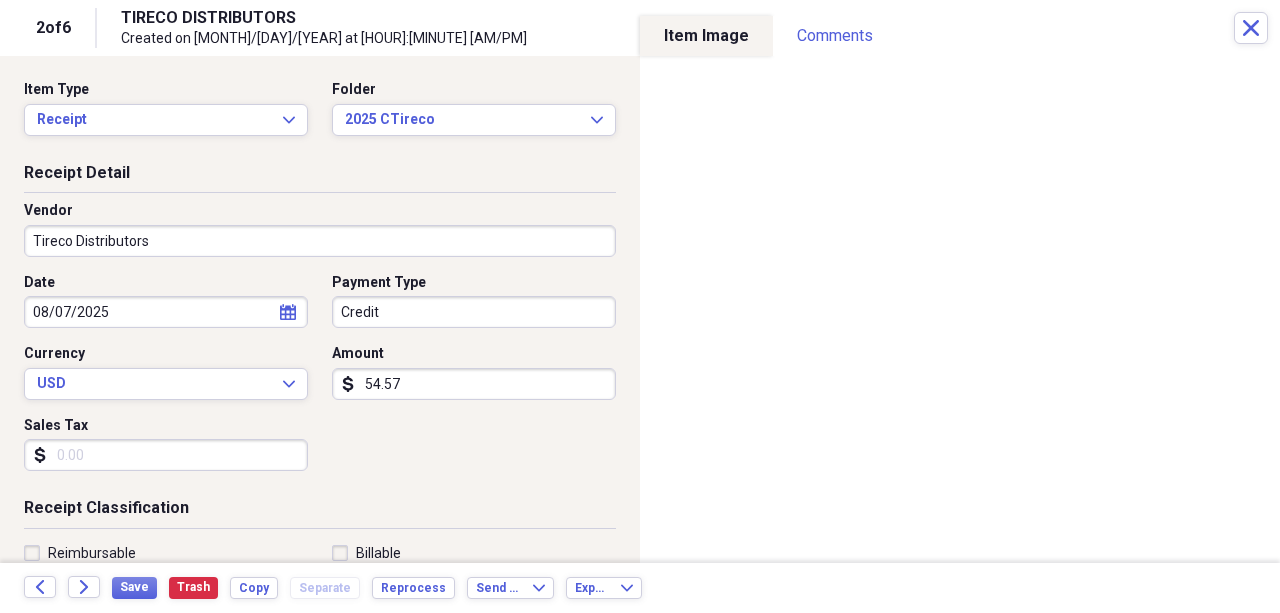 click on "08/07/2025" at bounding box center (166, 312) 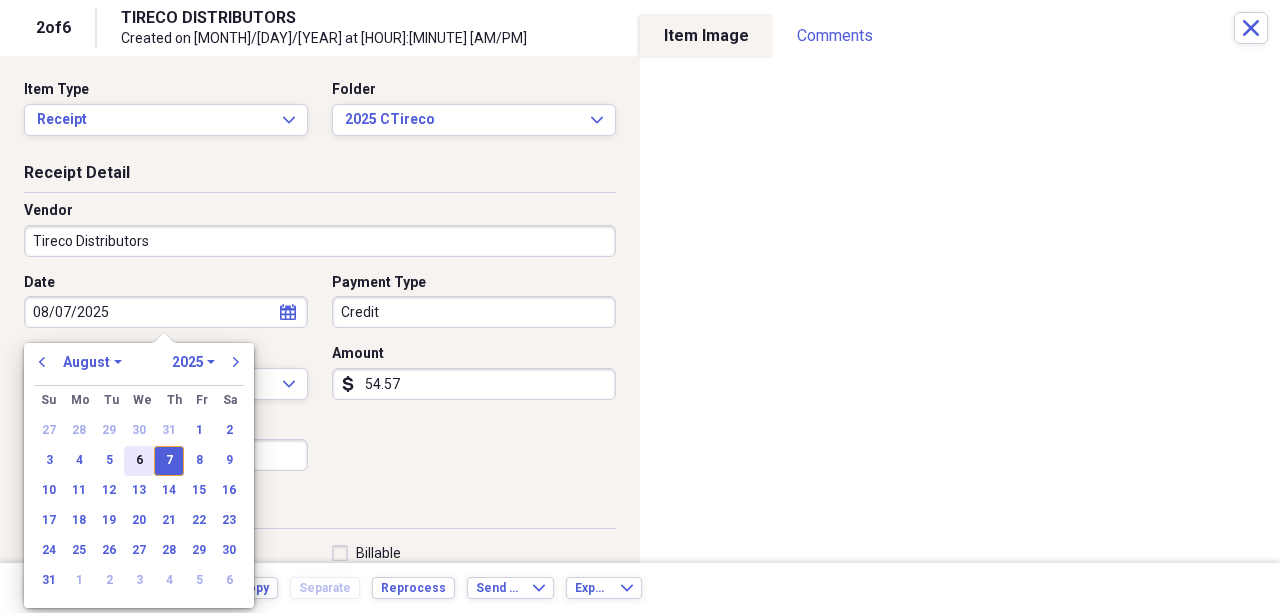 click on "6" at bounding box center [139, 461] 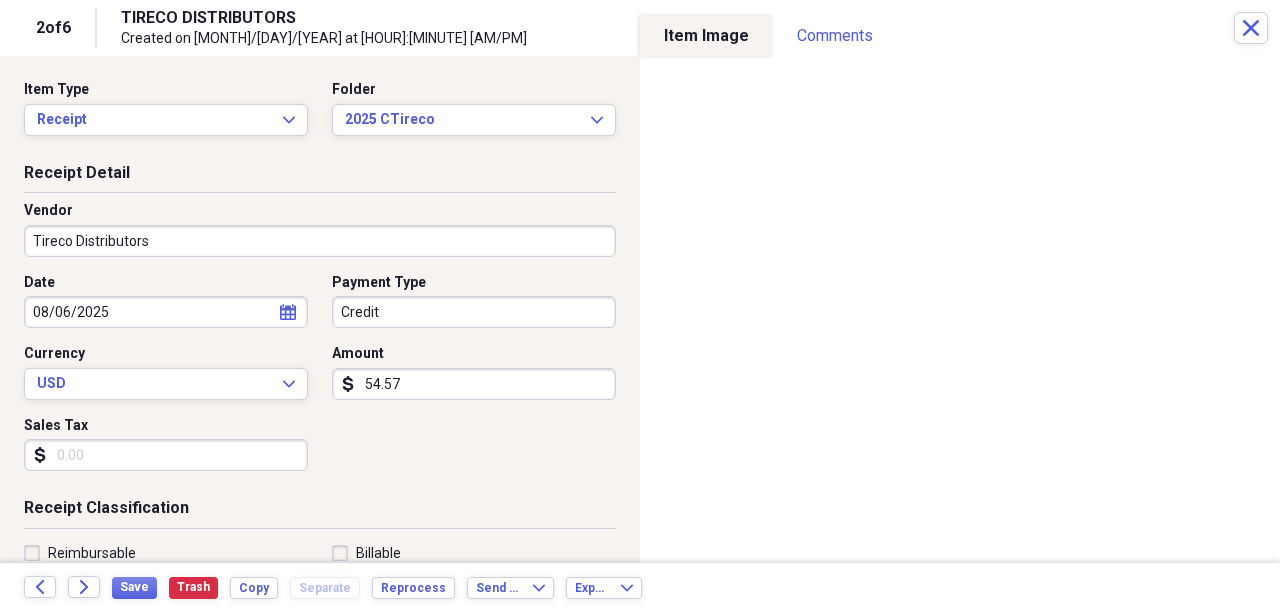 type on "08/06/2025" 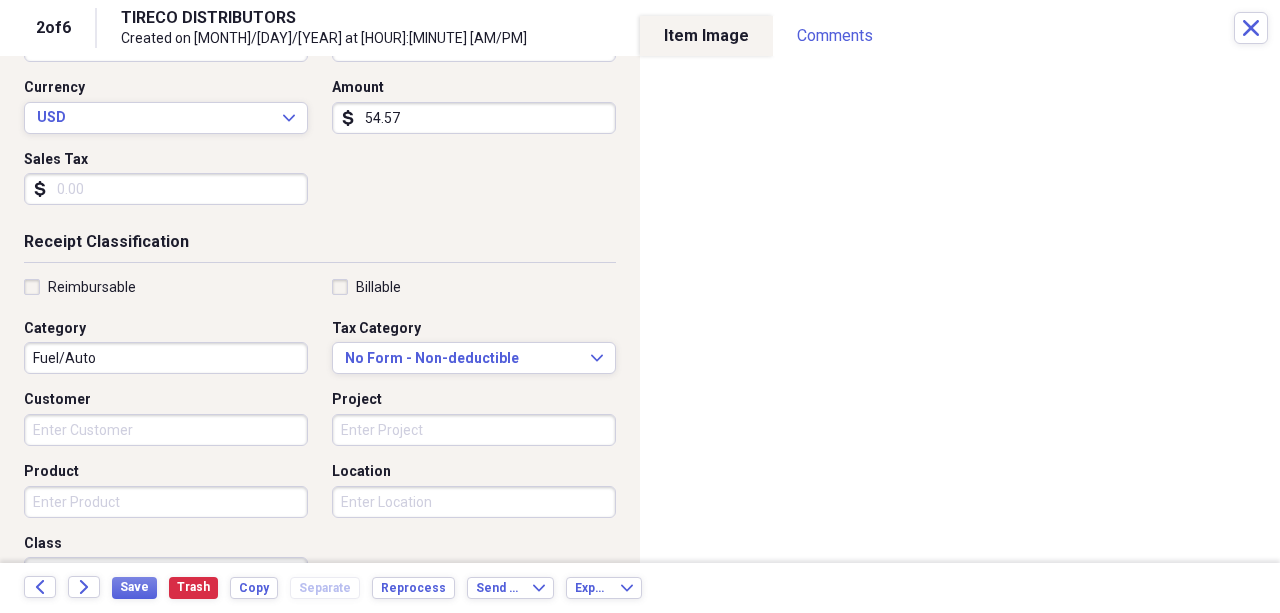 scroll, scrollTop: 266, scrollLeft: 0, axis: vertical 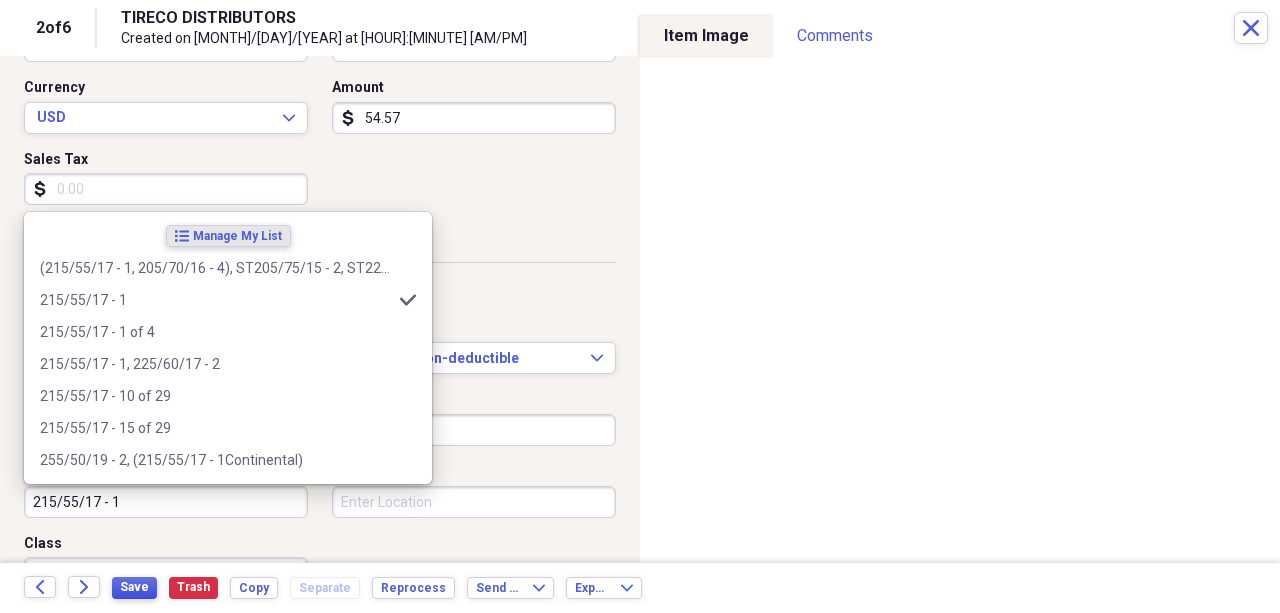 type on "215/55/17 - 1" 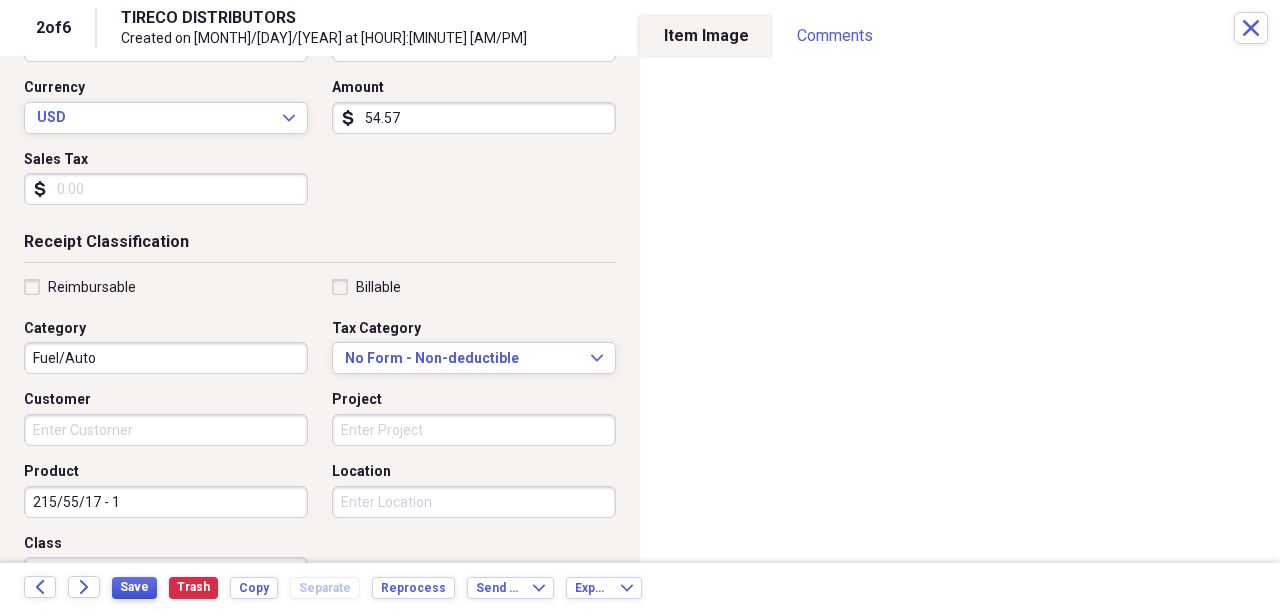 click on "Save" at bounding box center (134, 587) 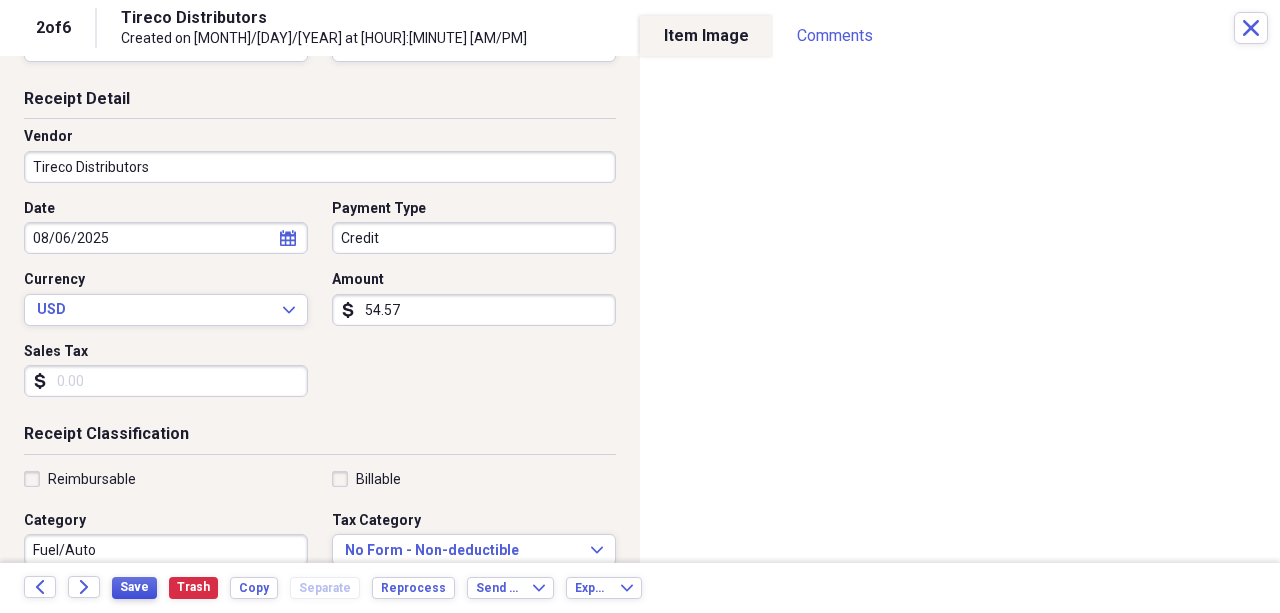 scroll, scrollTop: 0, scrollLeft: 0, axis: both 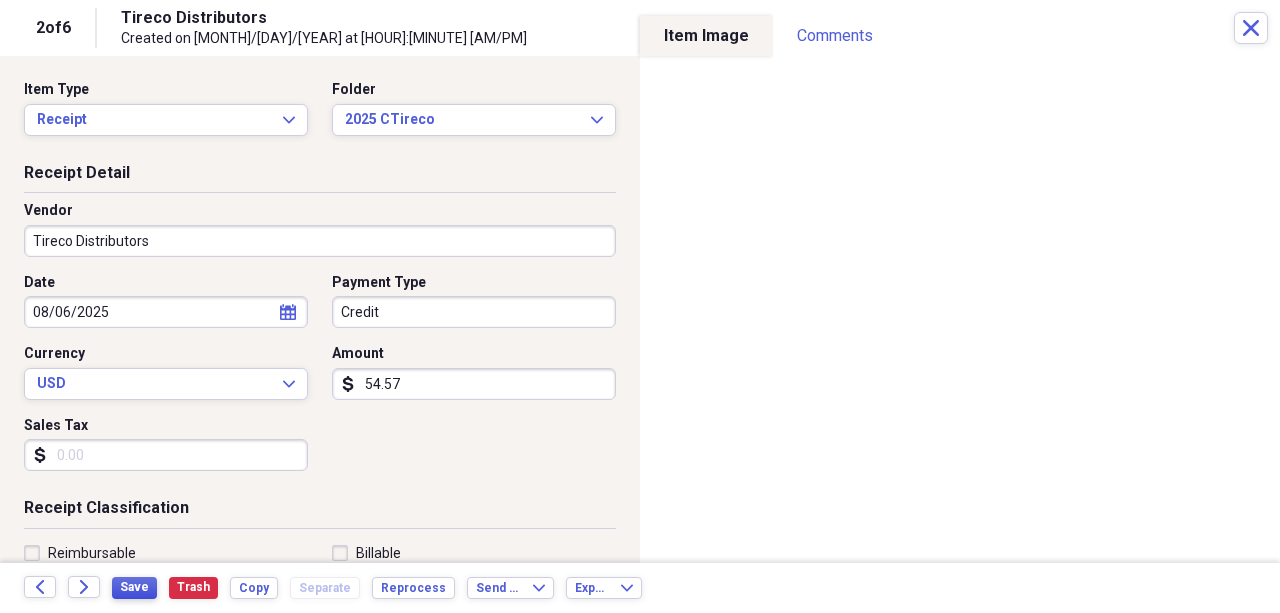 click on "Save" at bounding box center (134, 587) 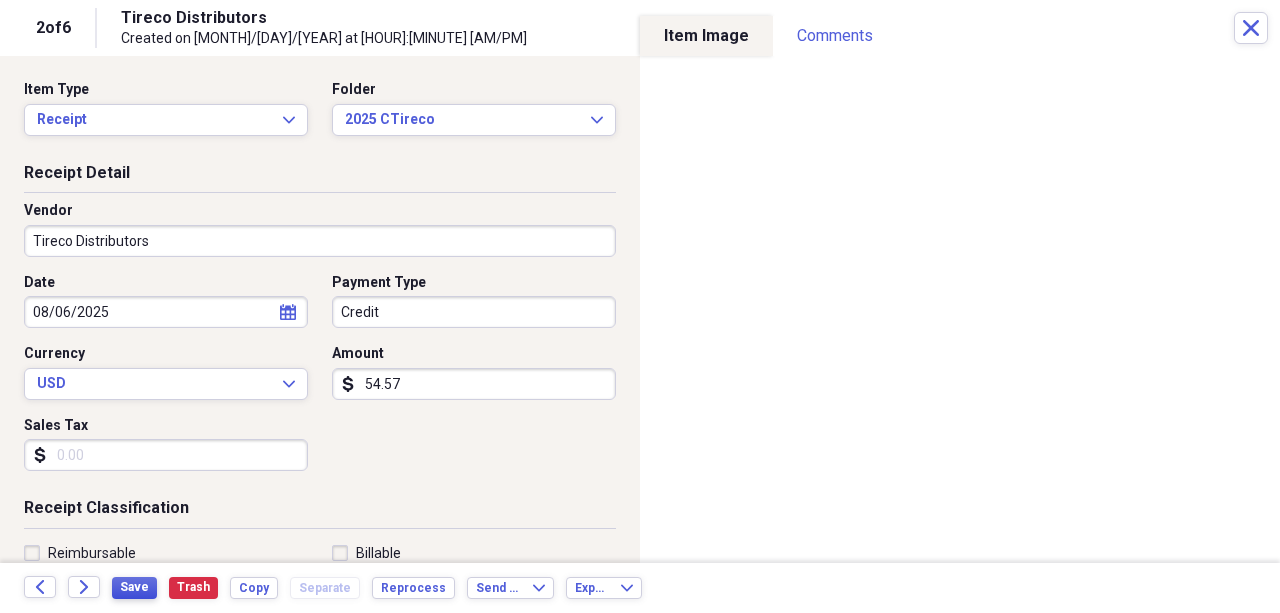 click on "Save" at bounding box center (134, 587) 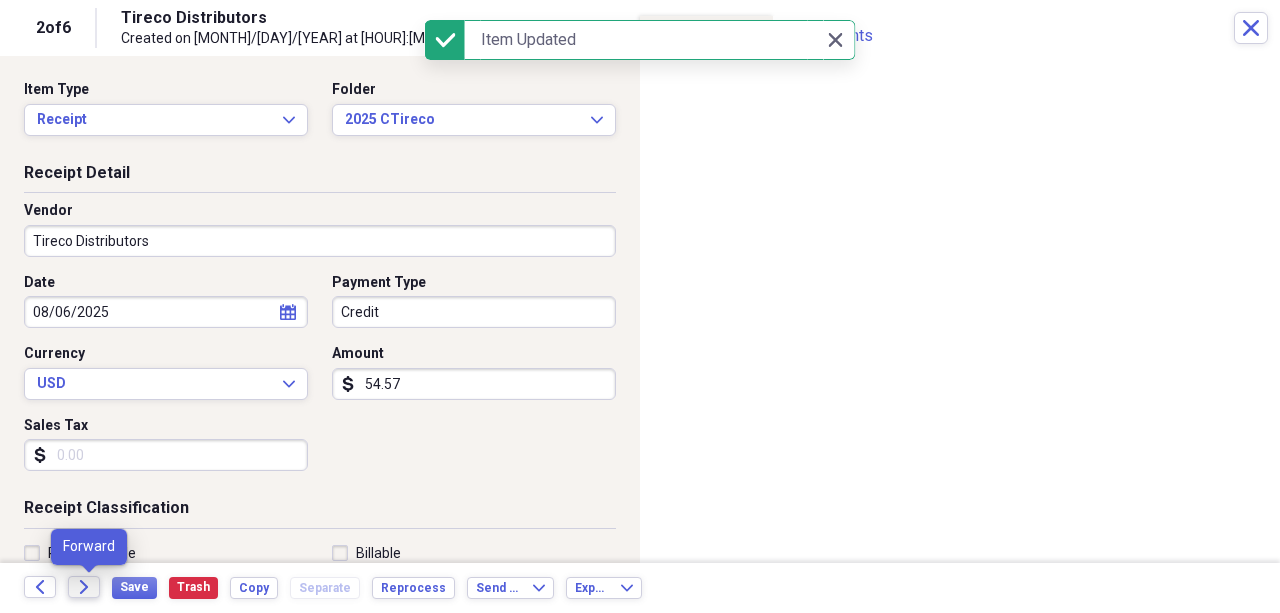 click on "Forward" 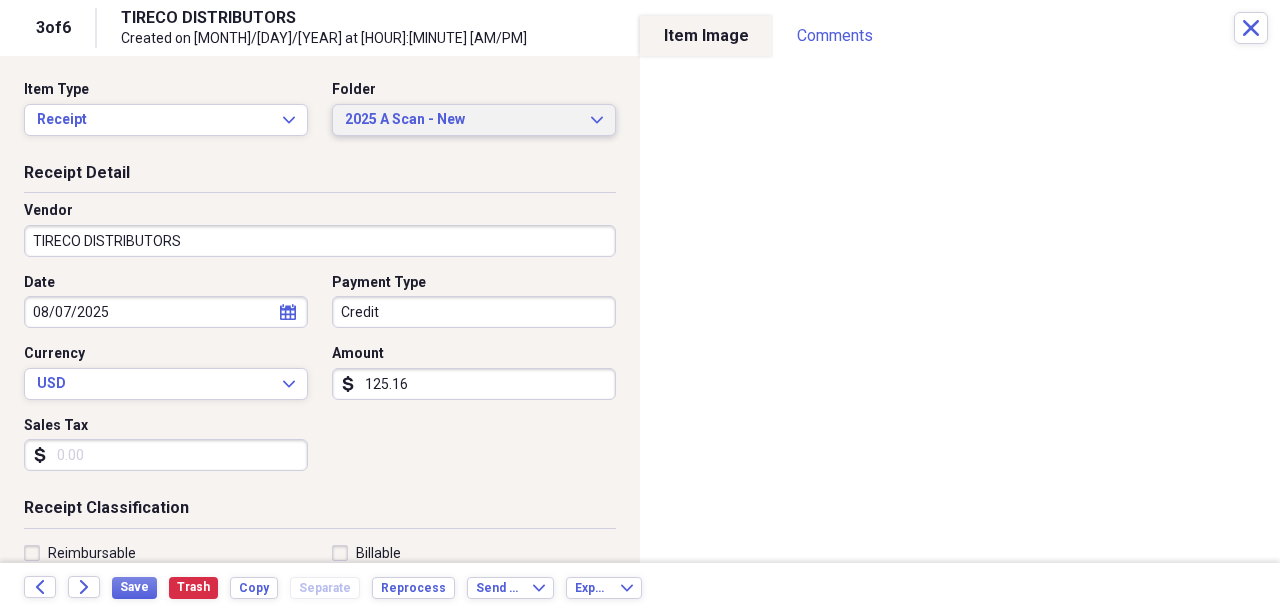 click on "2025 A Scan - New" at bounding box center (462, 120) 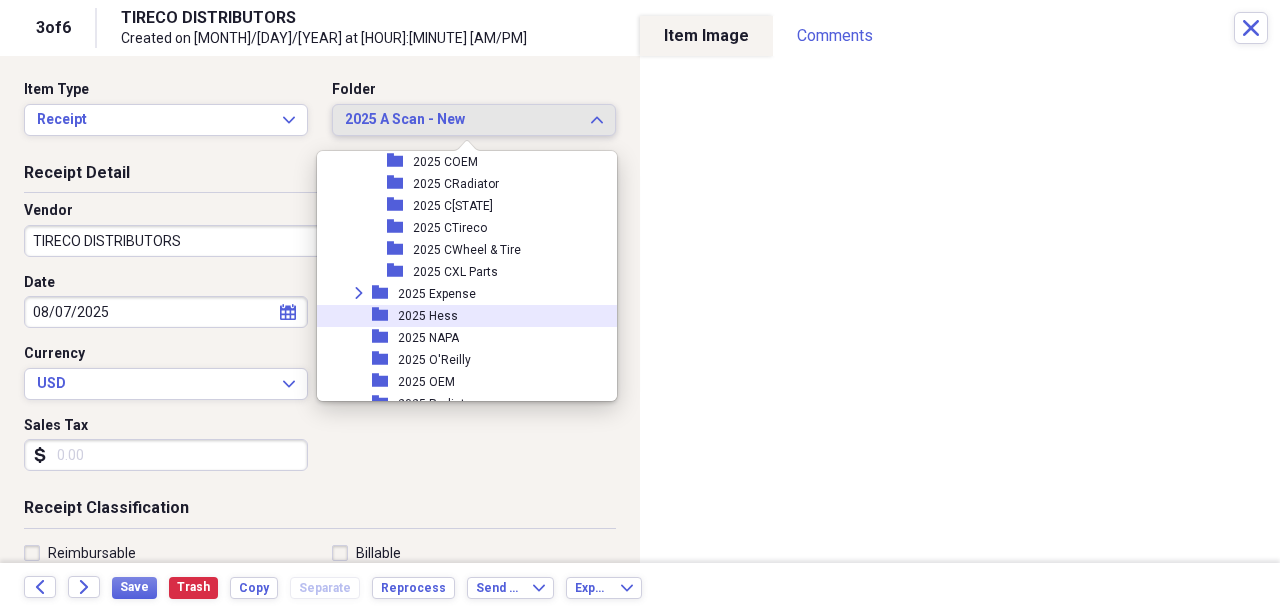 scroll, scrollTop: 1720, scrollLeft: 0, axis: vertical 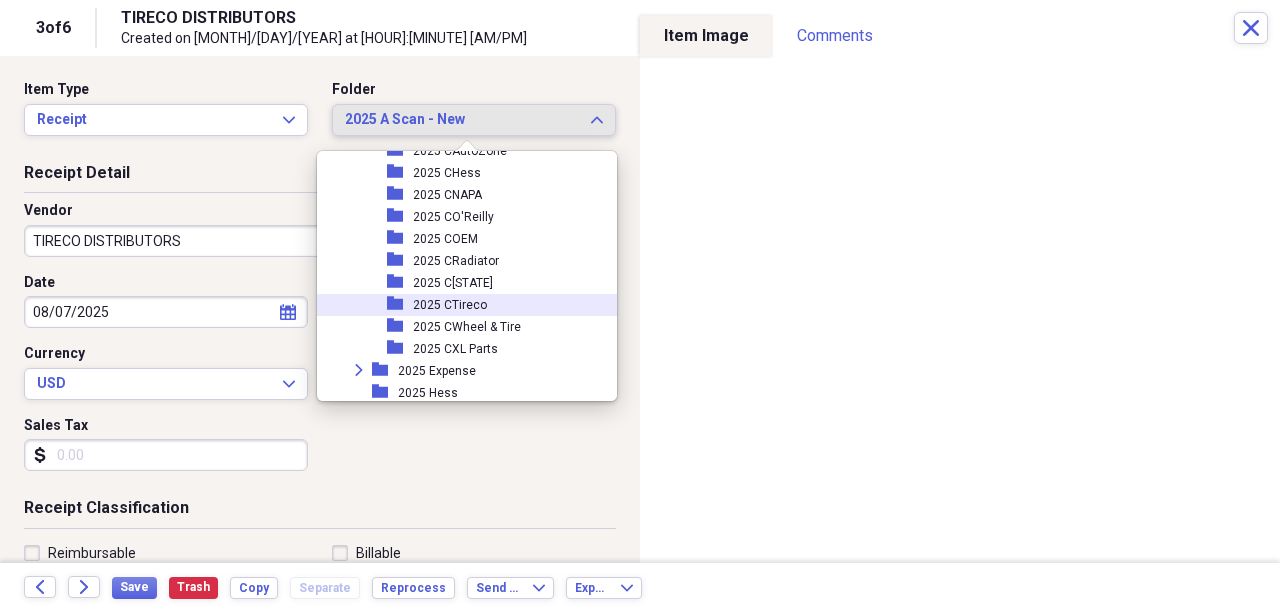 click on "2025 CTireco" at bounding box center (450, 305) 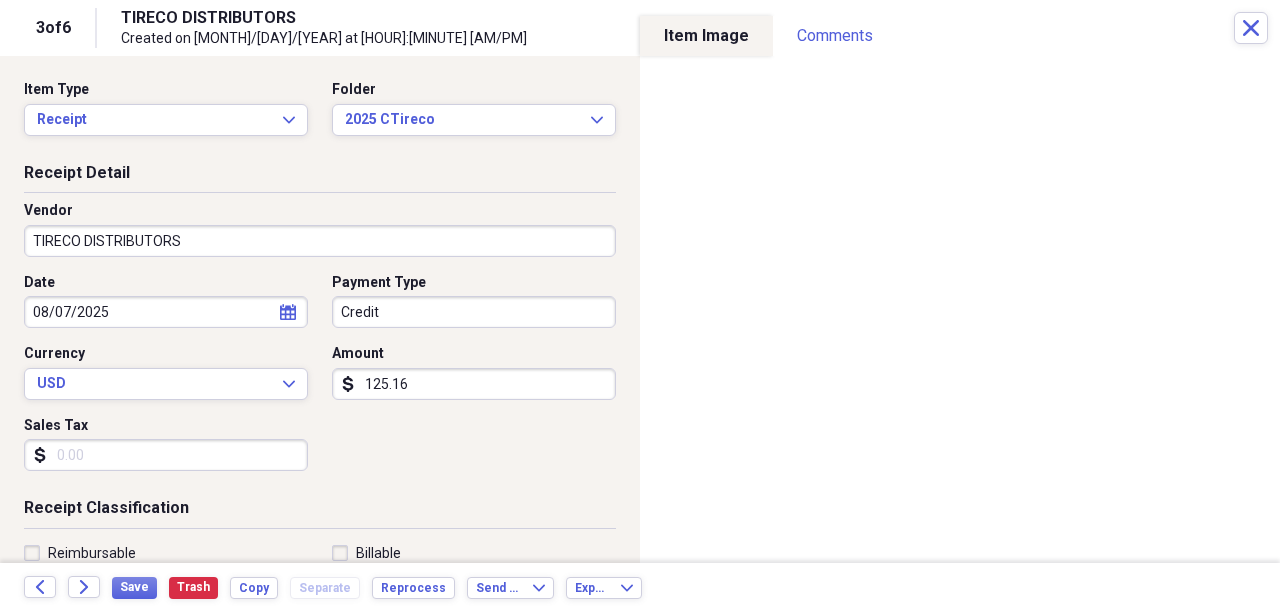 click on "TIRECO DISTRIBUTORS" at bounding box center [320, 241] 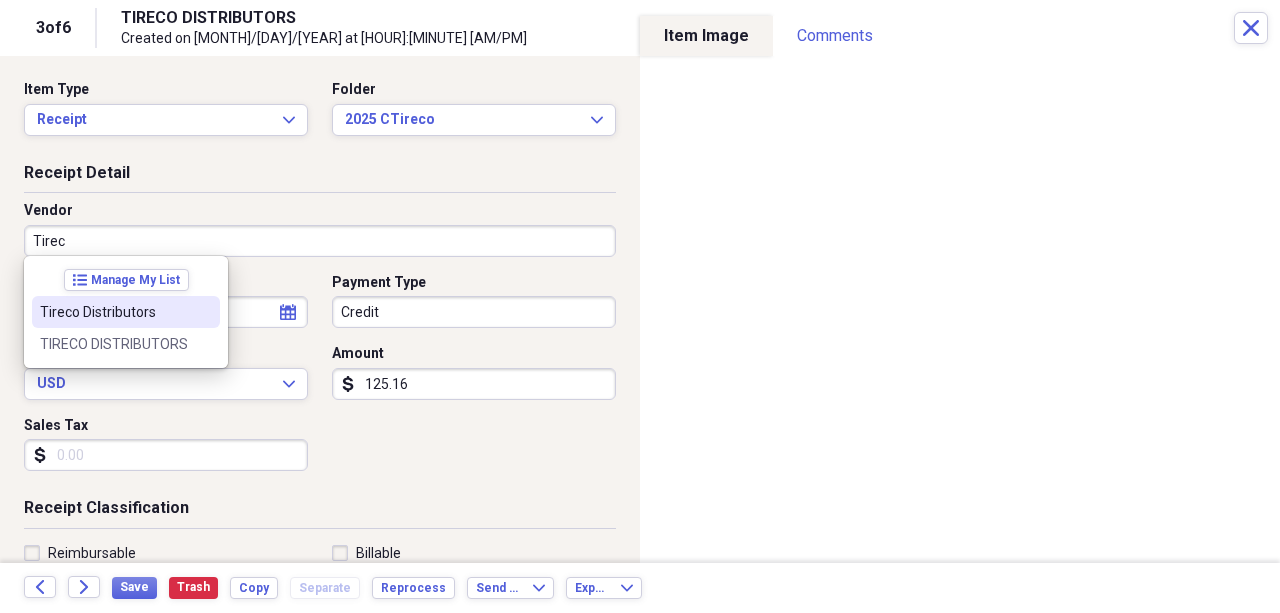 click on "Tireco Distributors" at bounding box center [114, 312] 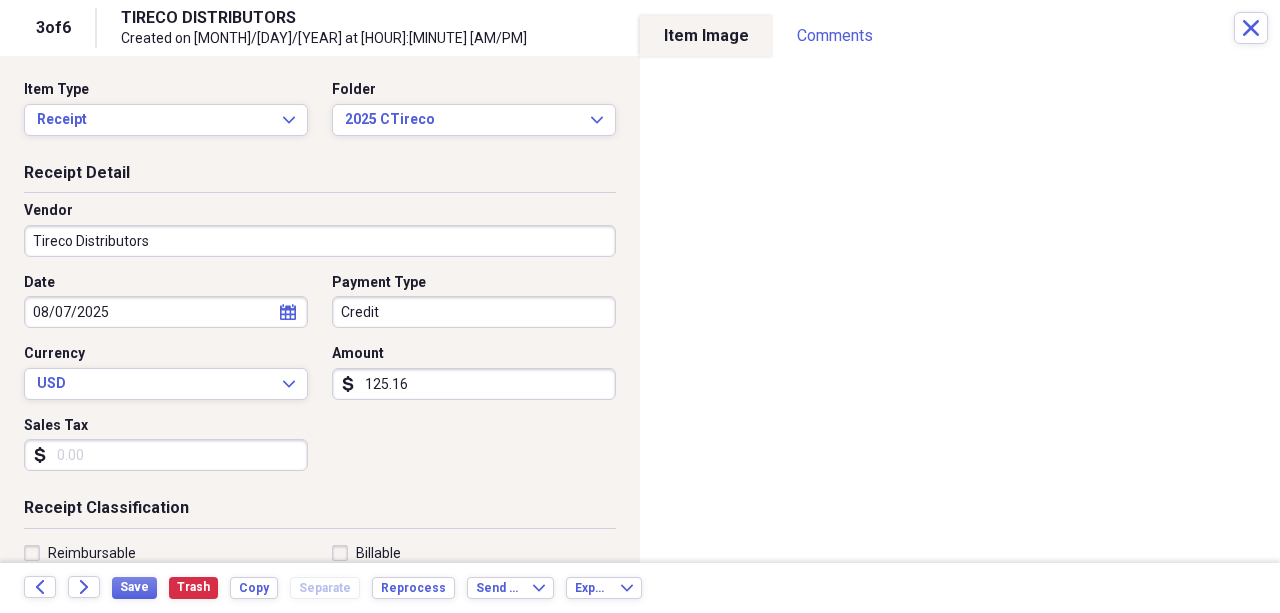 select on "7" 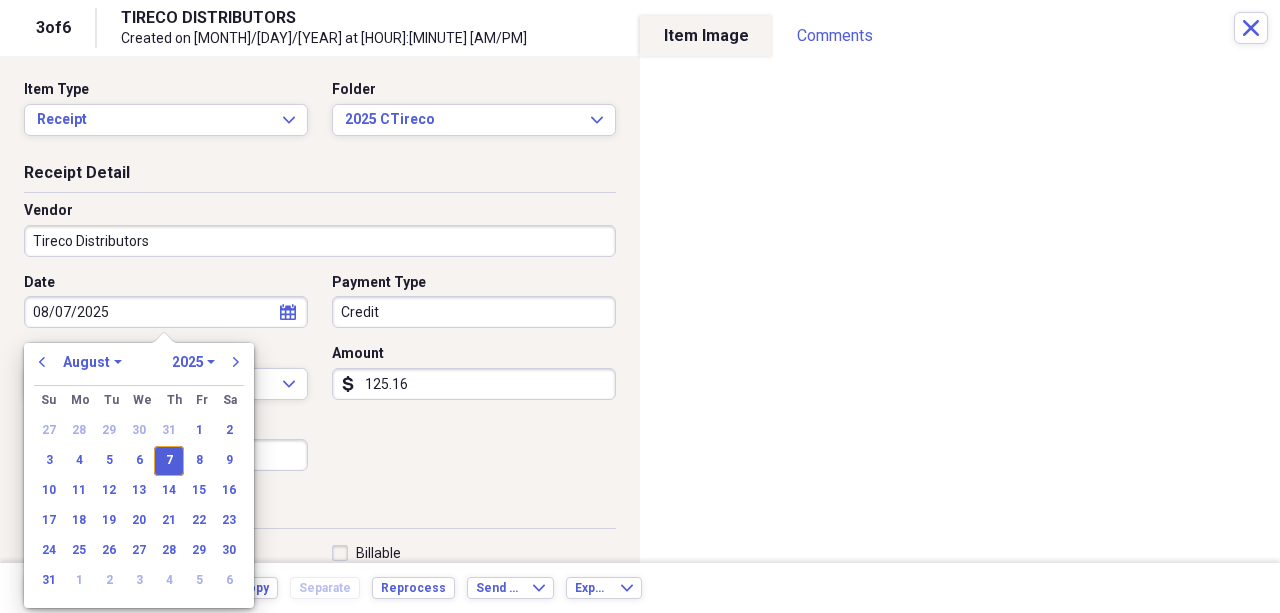 click on "08/07/2025" at bounding box center [166, 312] 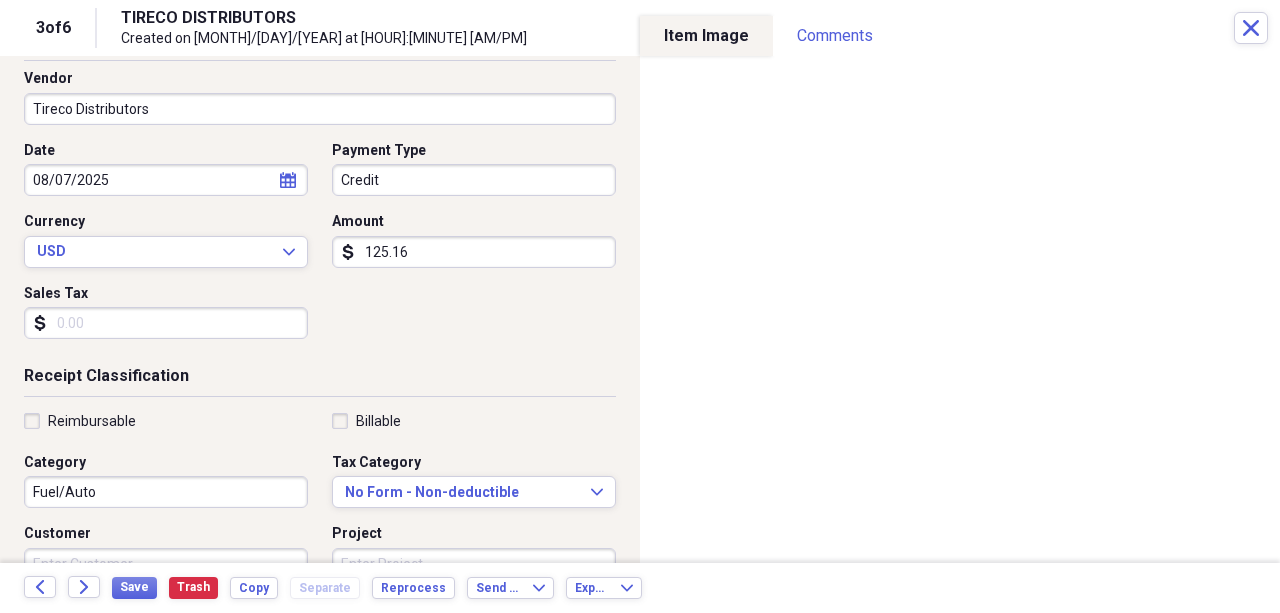 scroll, scrollTop: 133, scrollLeft: 0, axis: vertical 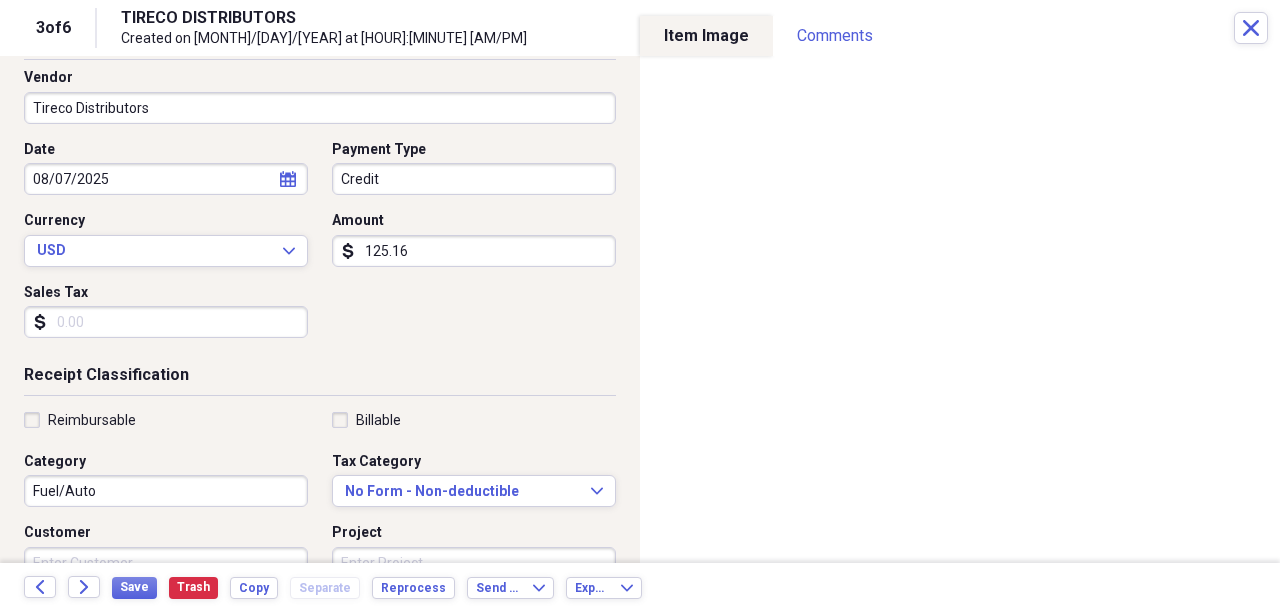 click on "08/07/2025" at bounding box center (166, 179) 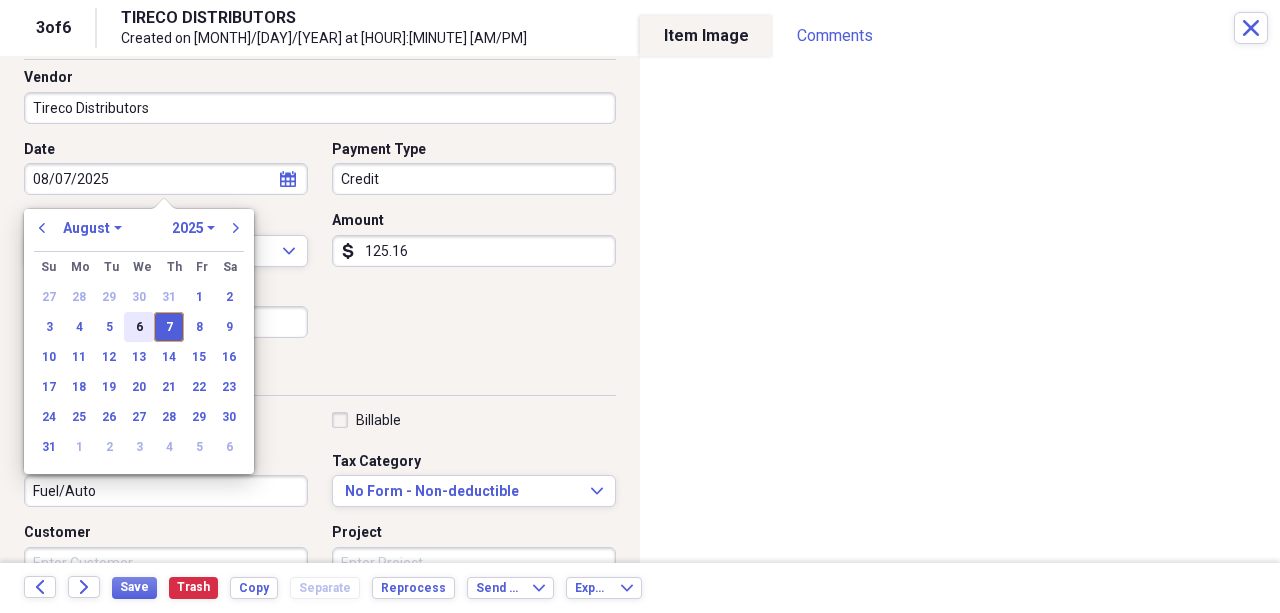 click on "6" at bounding box center [139, 327] 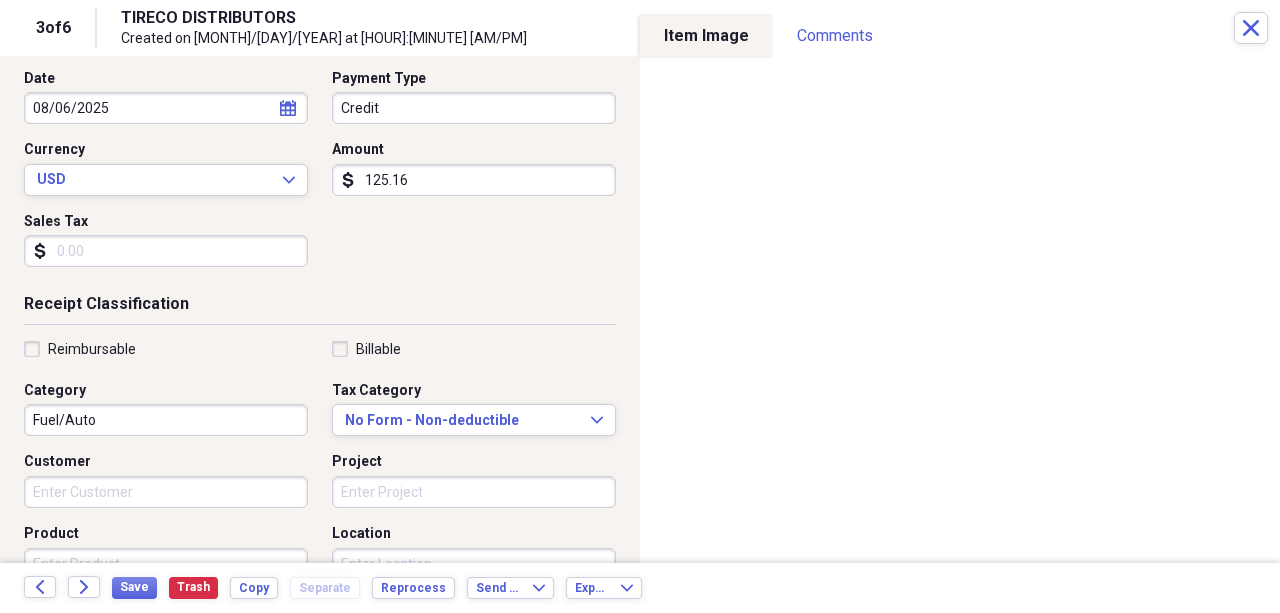scroll, scrollTop: 266, scrollLeft: 0, axis: vertical 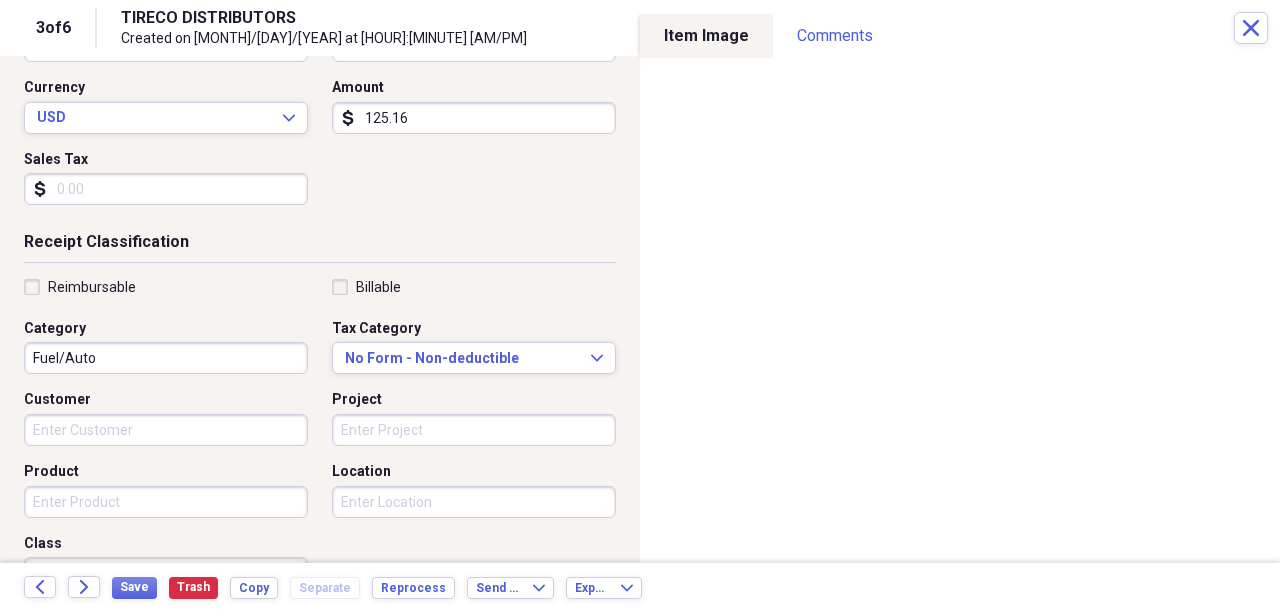 click on "Product" at bounding box center [166, 502] 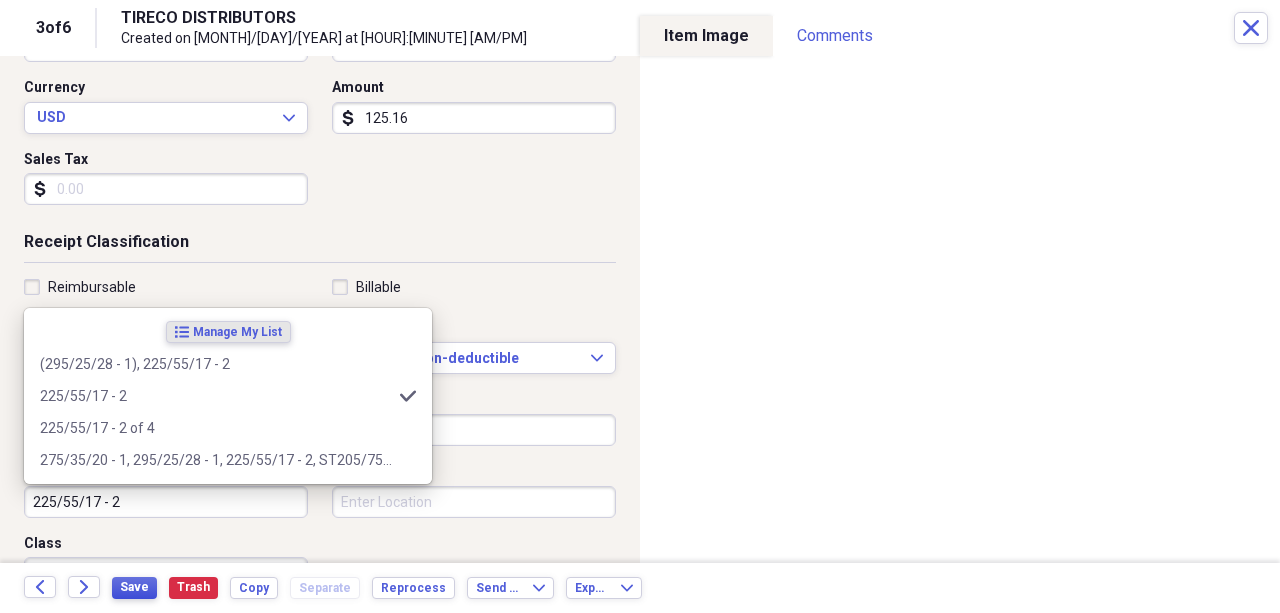 type on "225/55/17 - 2" 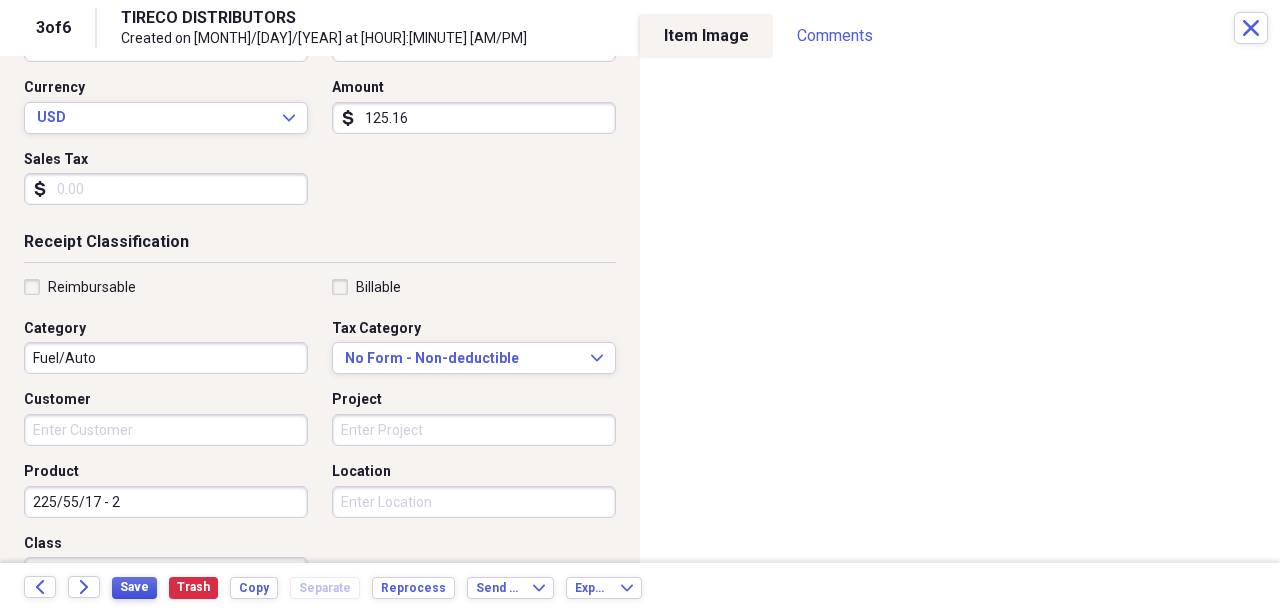 click on "Save" at bounding box center [134, 587] 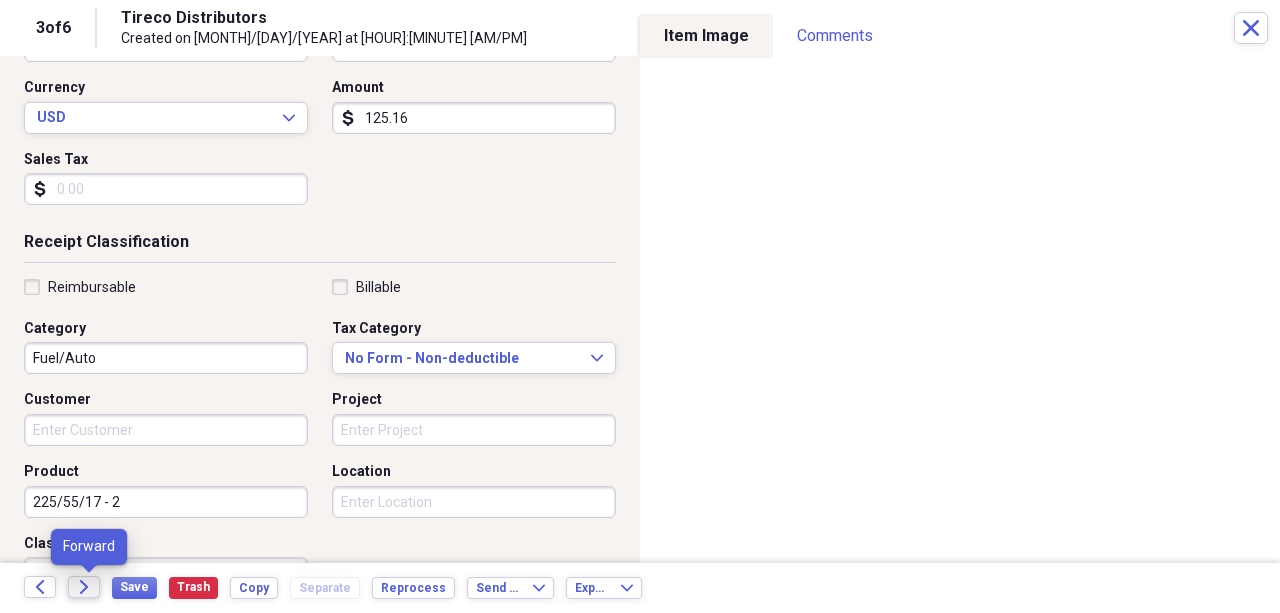 click on "Forward" at bounding box center (84, 587) 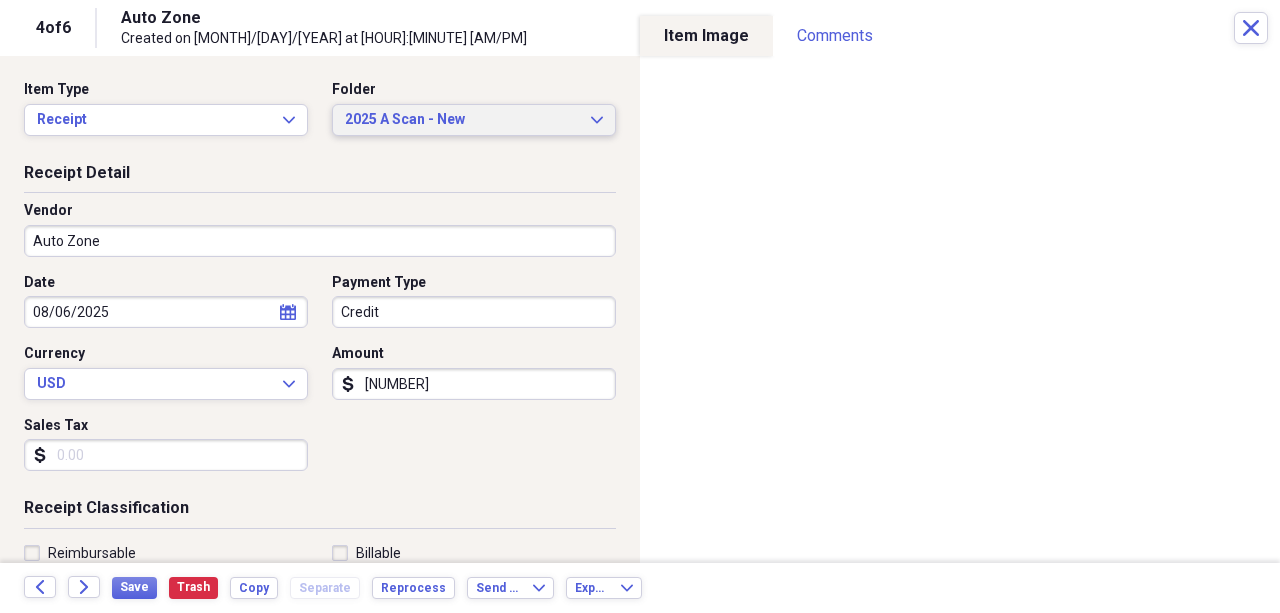 click on "2025 A Scan - New" at bounding box center [462, 120] 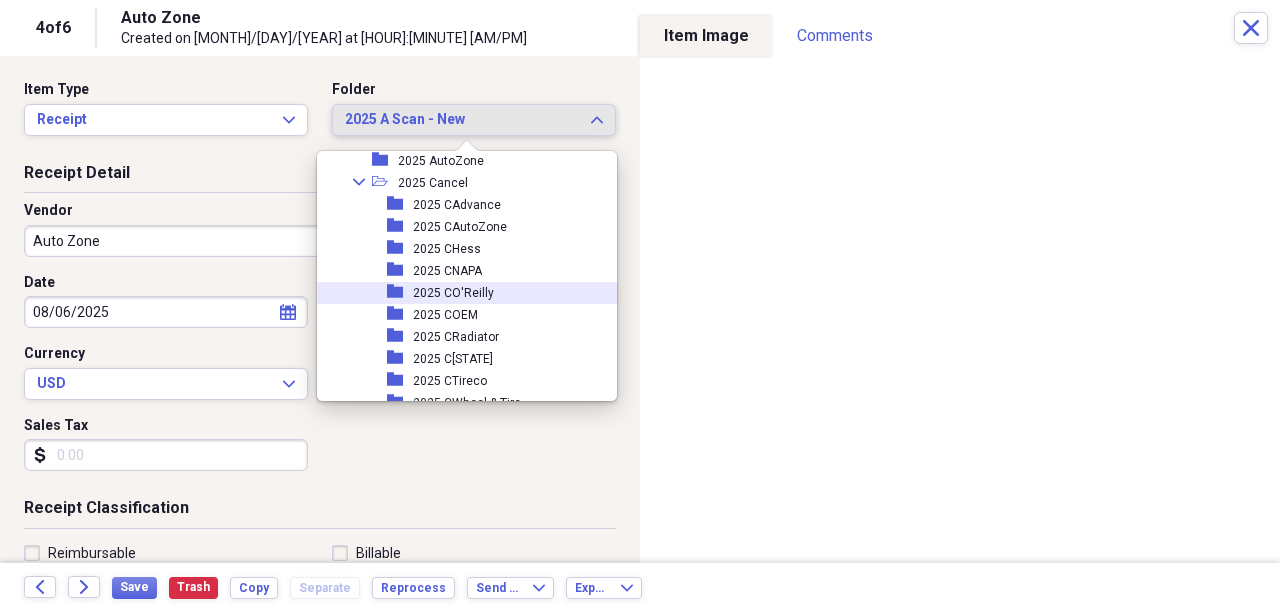 scroll, scrollTop: 1587, scrollLeft: 0, axis: vertical 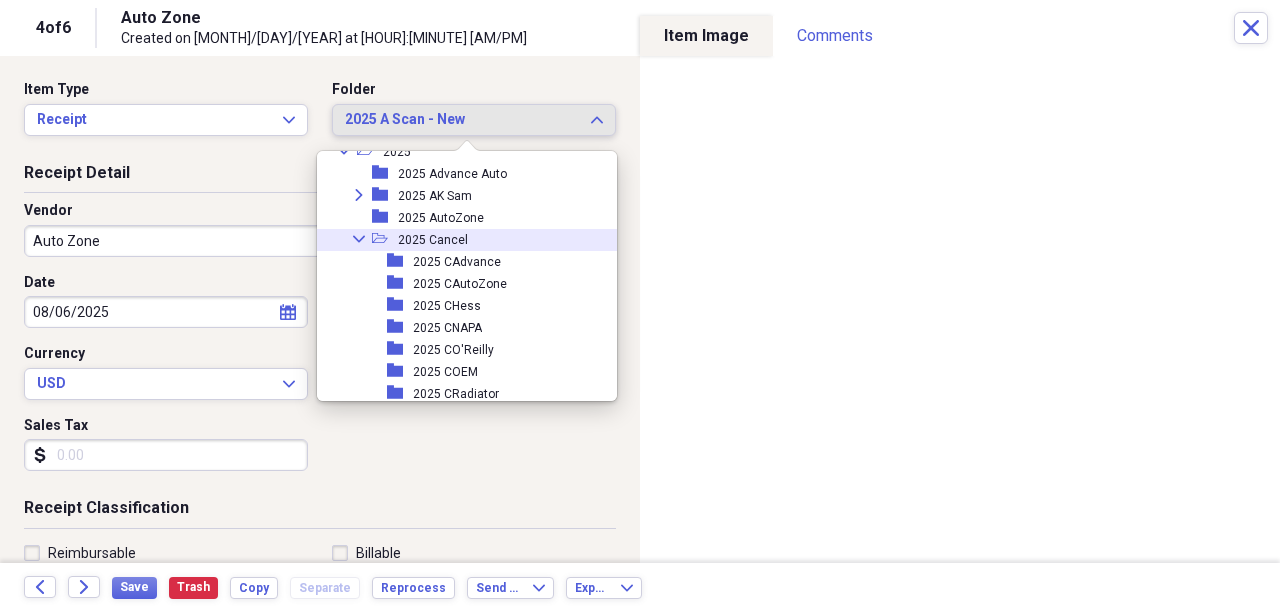 click 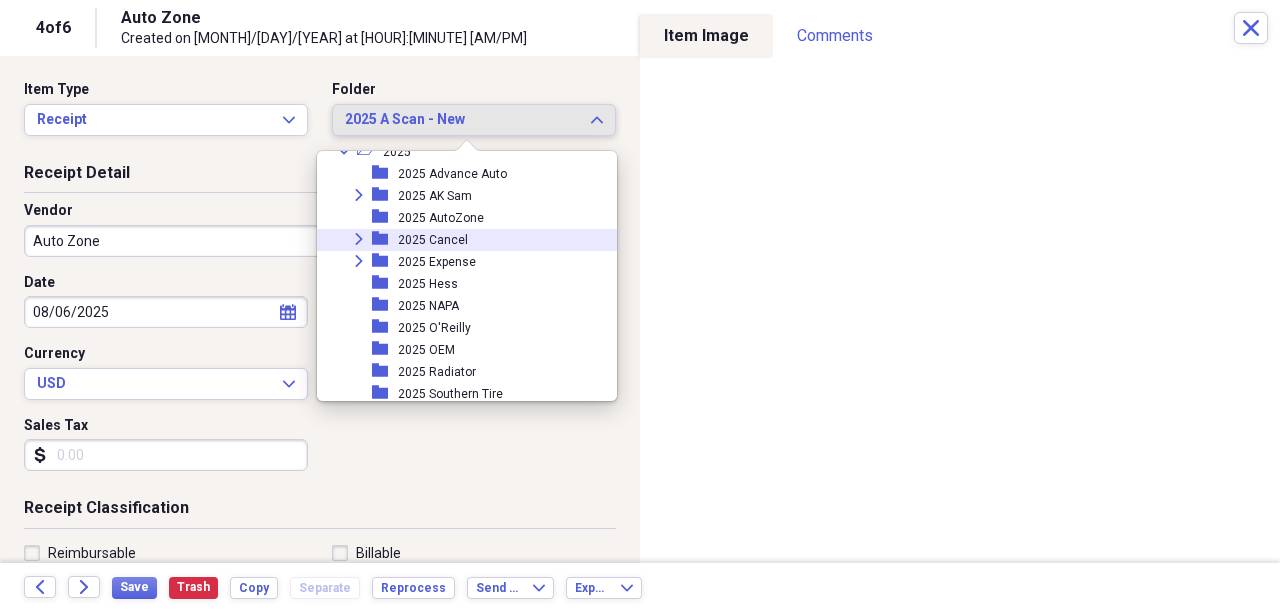 click on "2025 AutoZone" at bounding box center [441, 218] 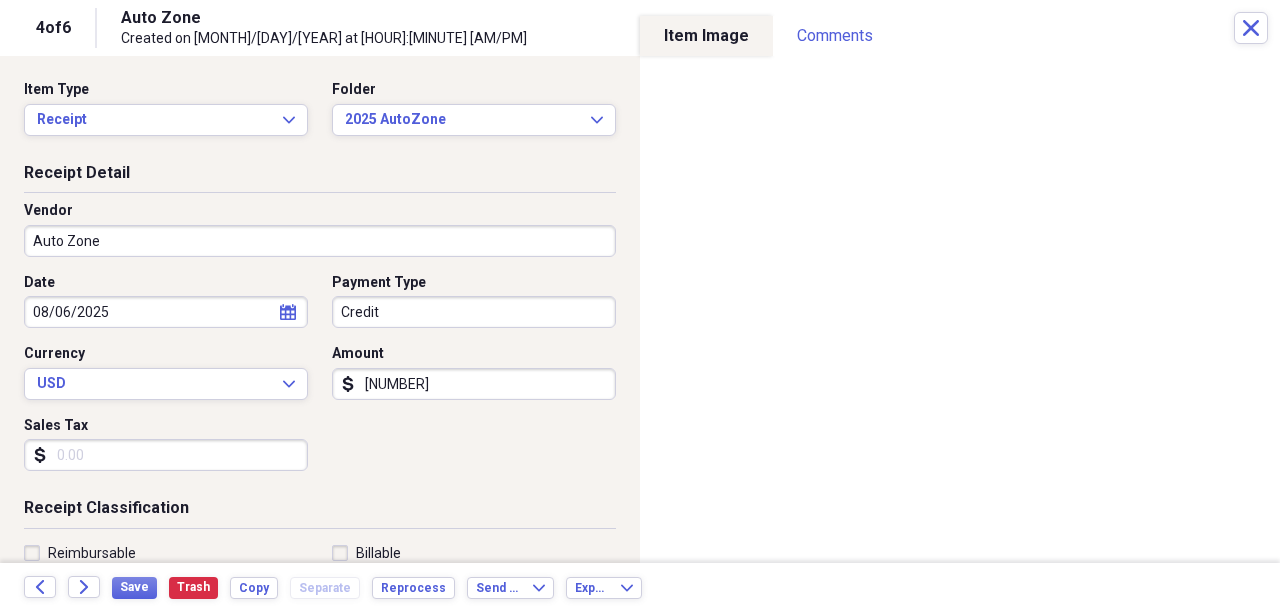 click on "Vendor" at bounding box center (320, 211) 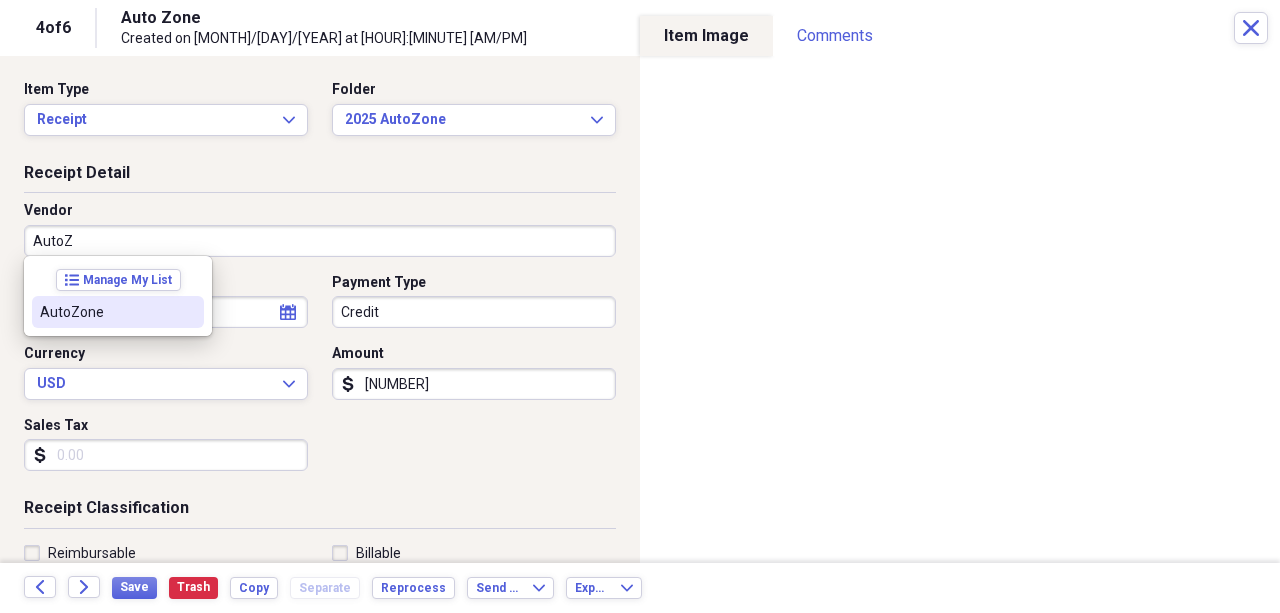 click on "AutoZone" at bounding box center [106, 312] 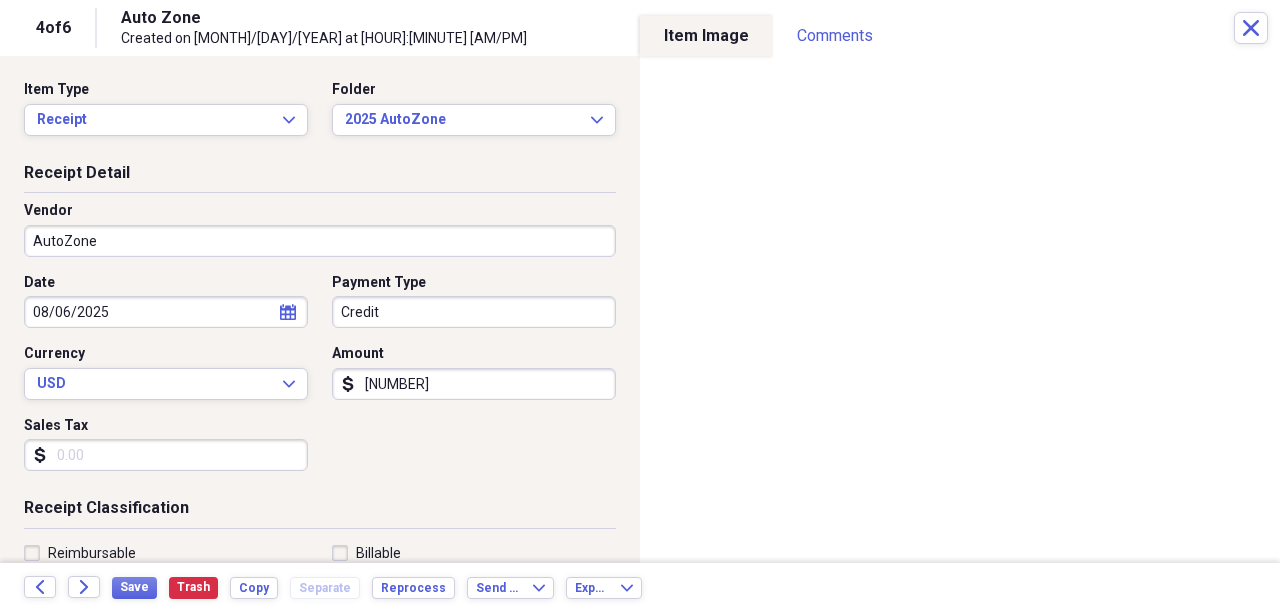 click on "[NUMBER]" at bounding box center [474, 384] 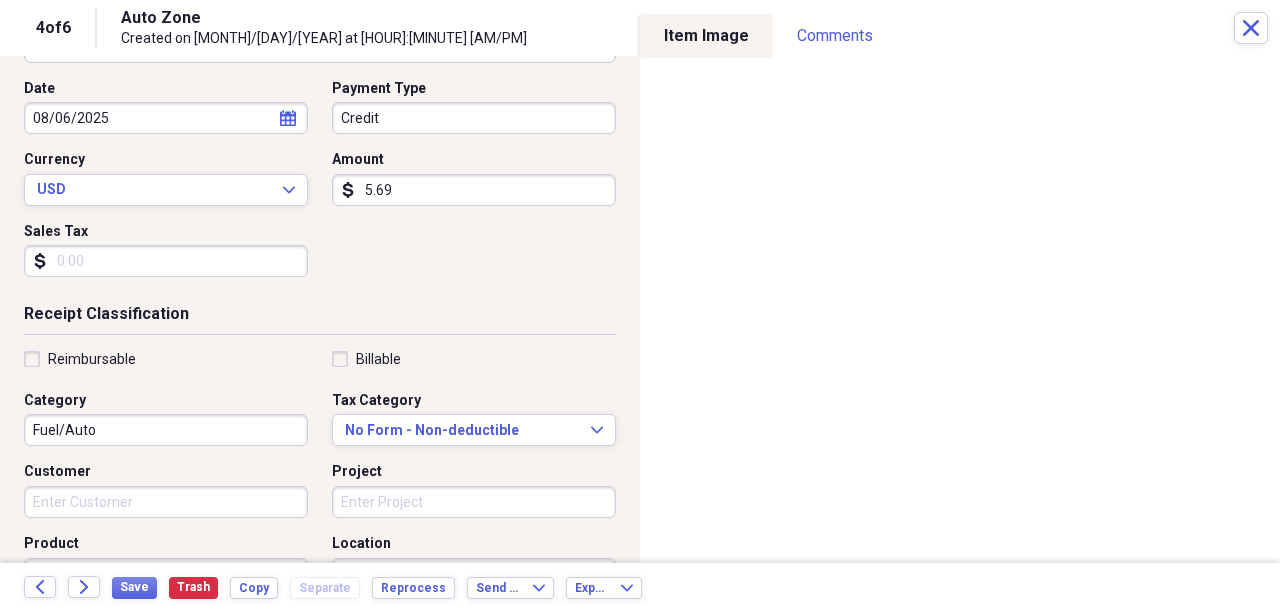 scroll, scrollTop: 266, scrollLeft: 0, axis: vertical 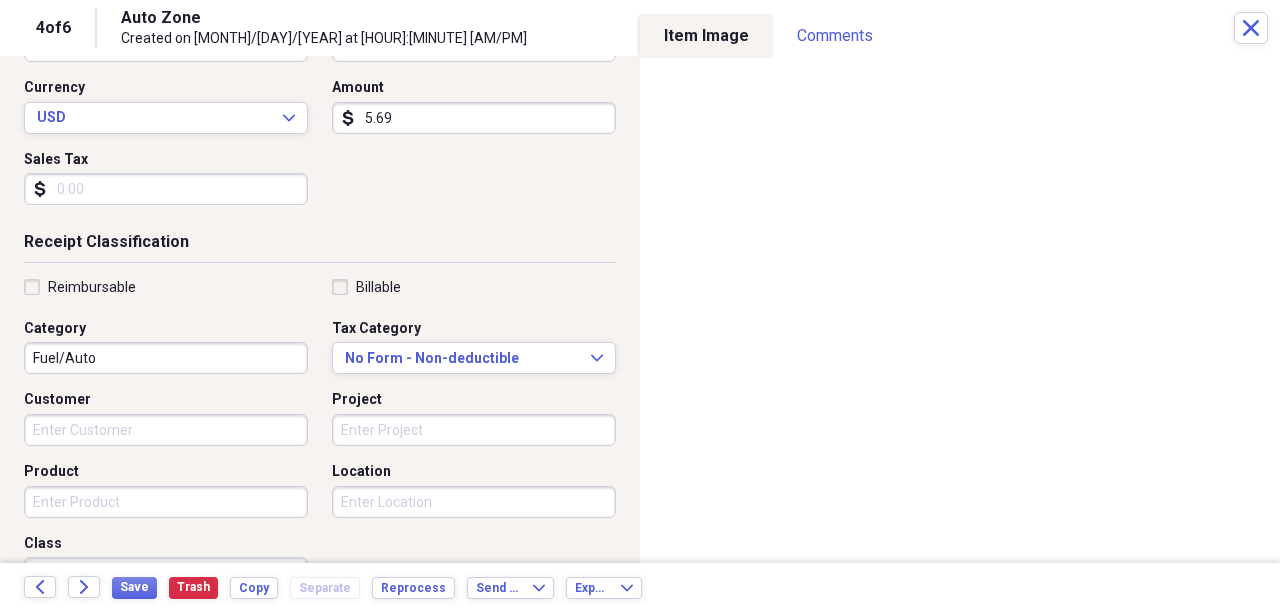 type on "5.69" 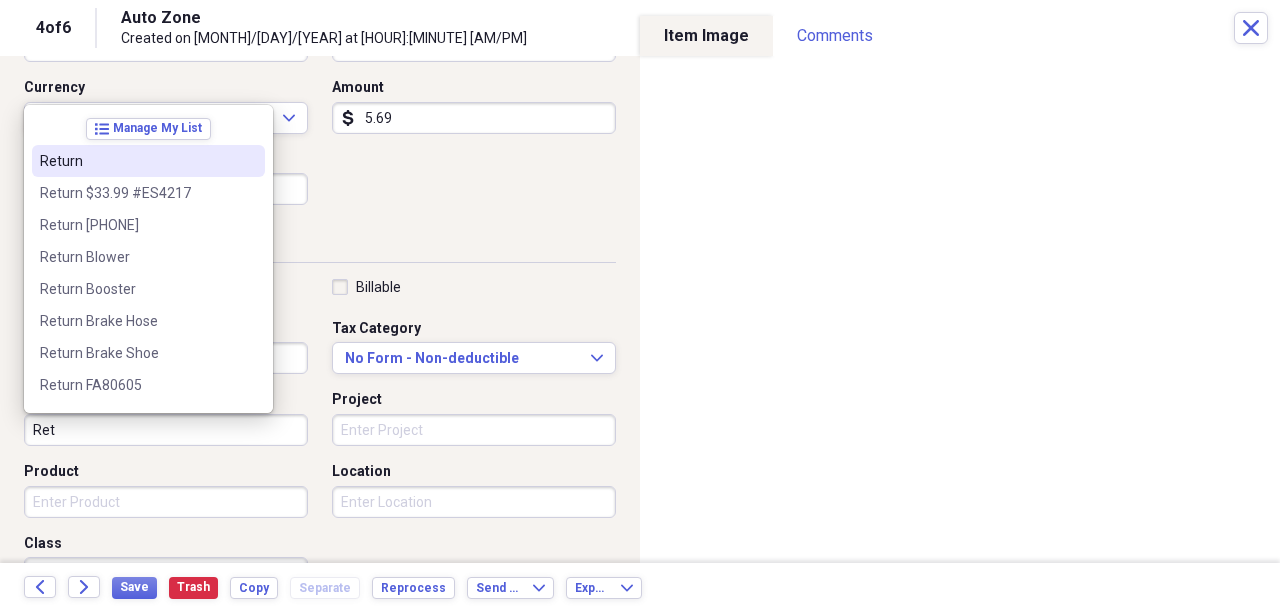 click on "Return" at bounding box center [136, 161] 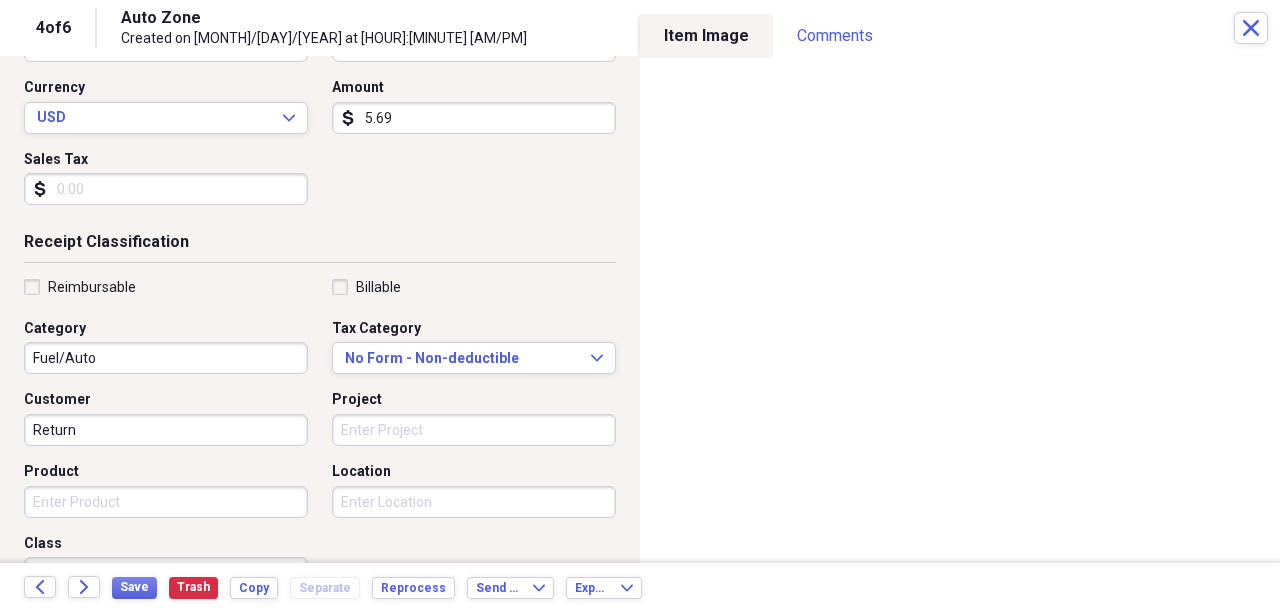 click on "Product" at bounding box center (166, 502) 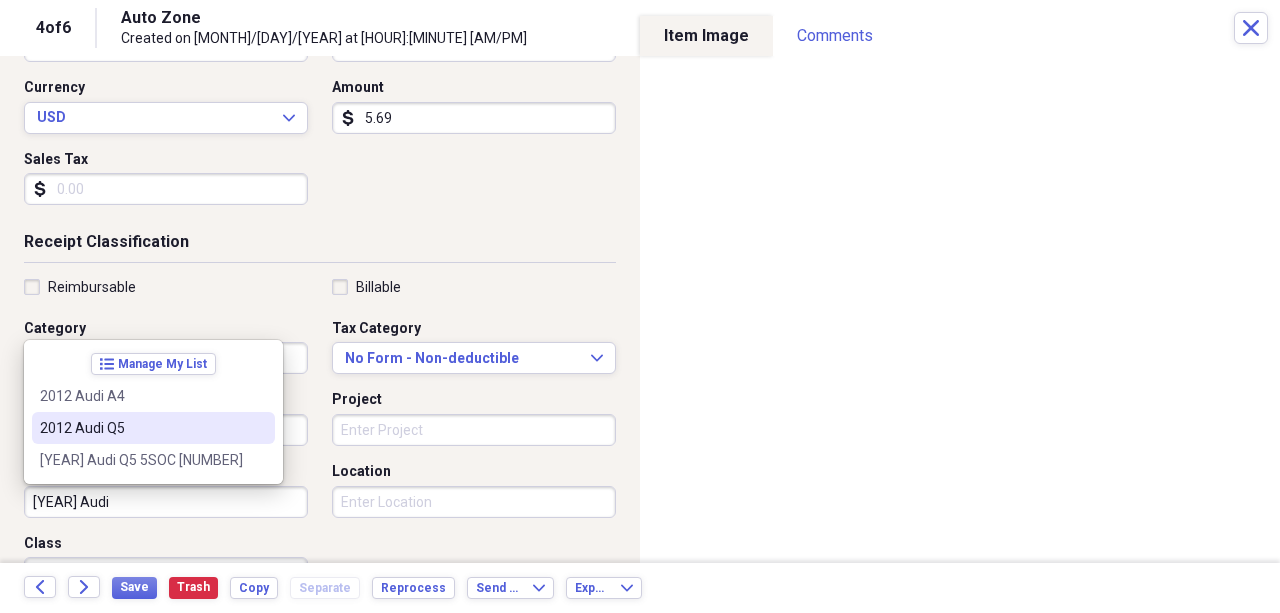 click on "2012 Audi Q5" at bounding box center (141, 428) 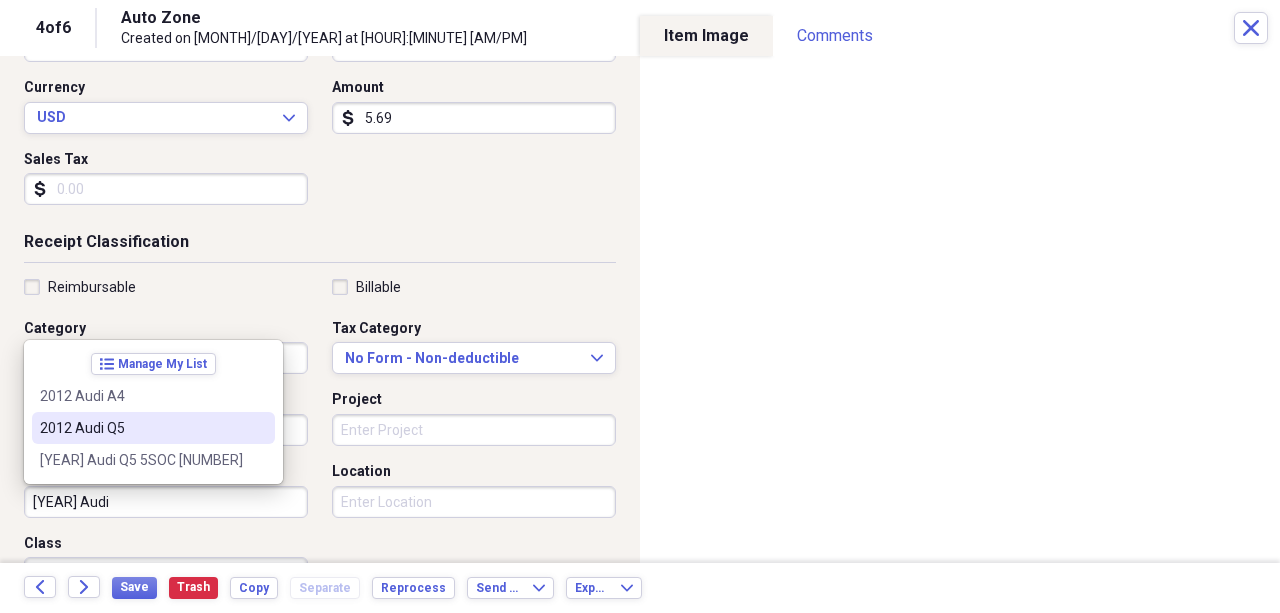 type on "2012 Audi Q5" 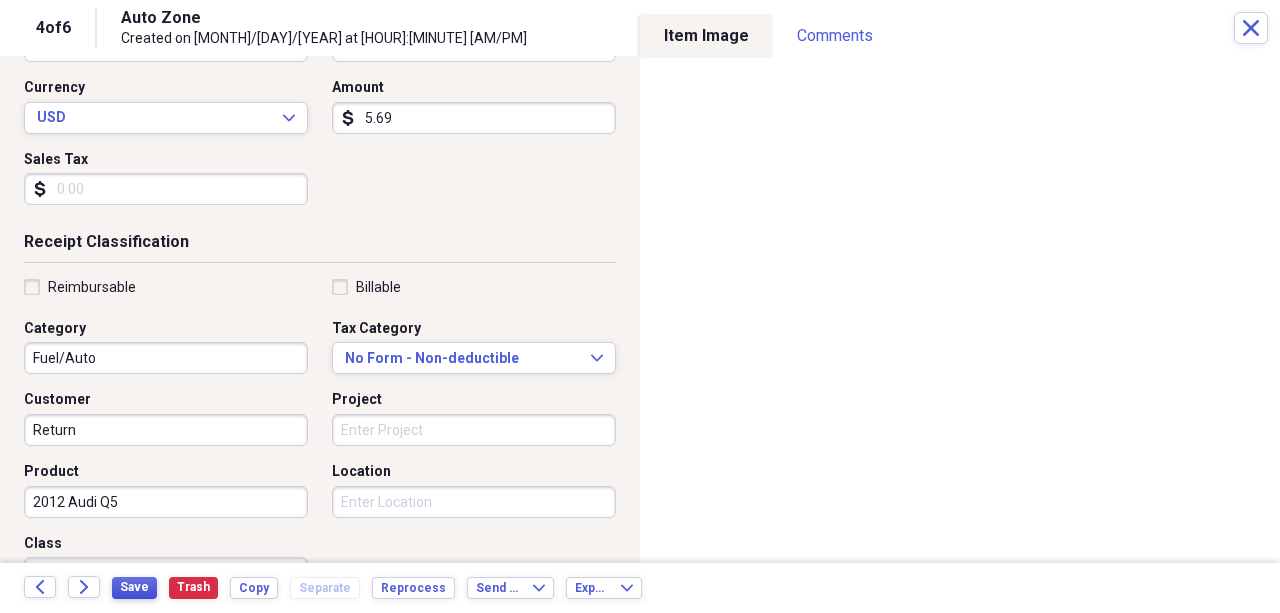 click on "Save" at bounding box center (134, 587) 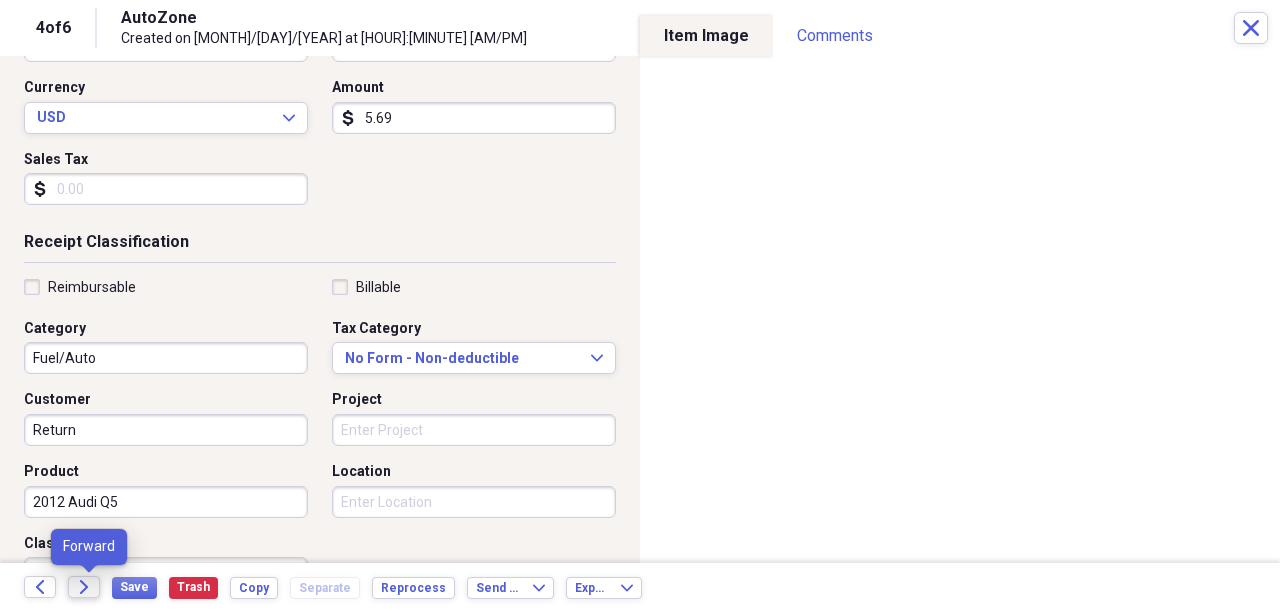 click on "Forward" 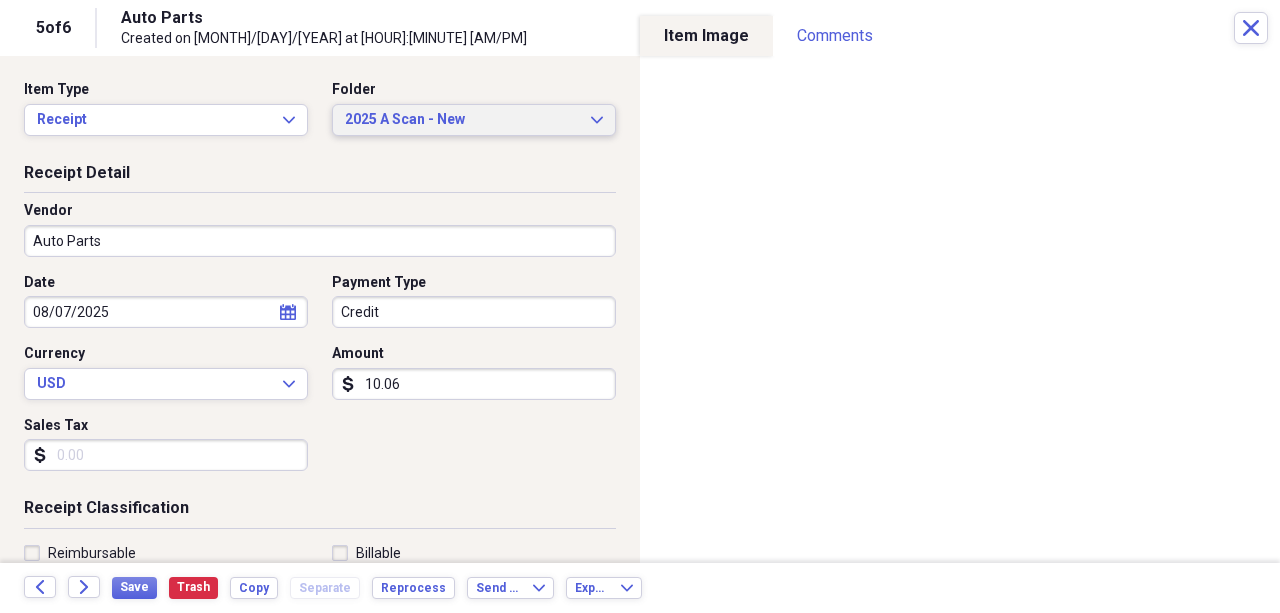 click on "2025 A Scan - New" at bounding box center (462, 120) 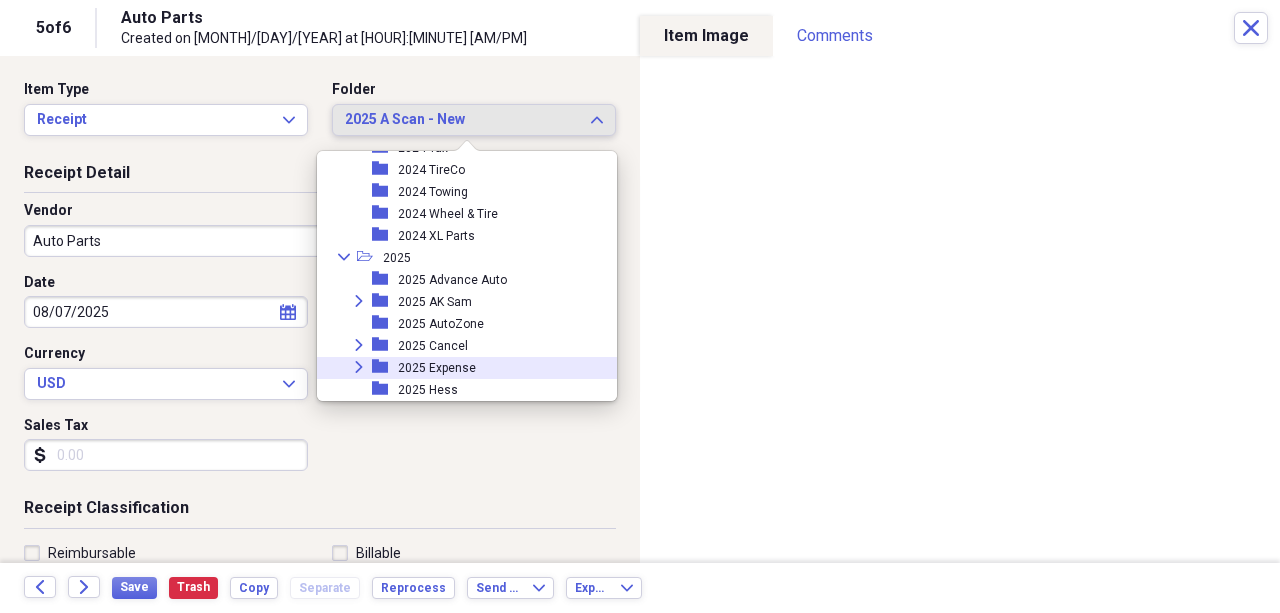scroll, scrollTop: 1478, scrollLeft: 0, axis: vertical 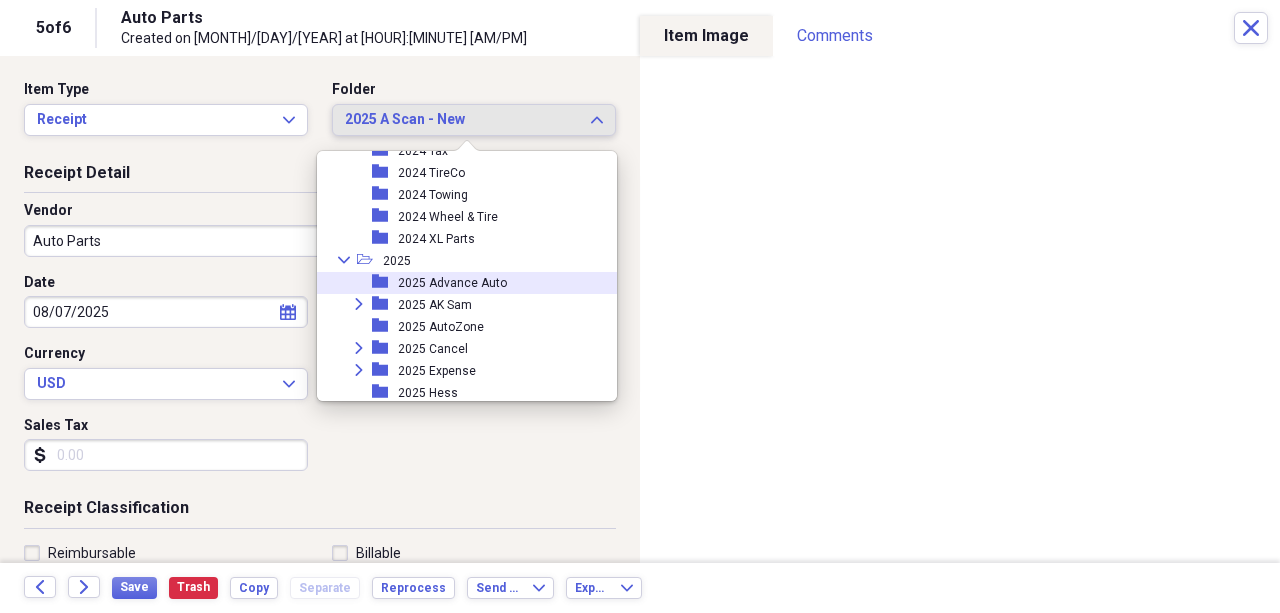 click on "2025 Advance Auto" at bounding box center [452, 283] 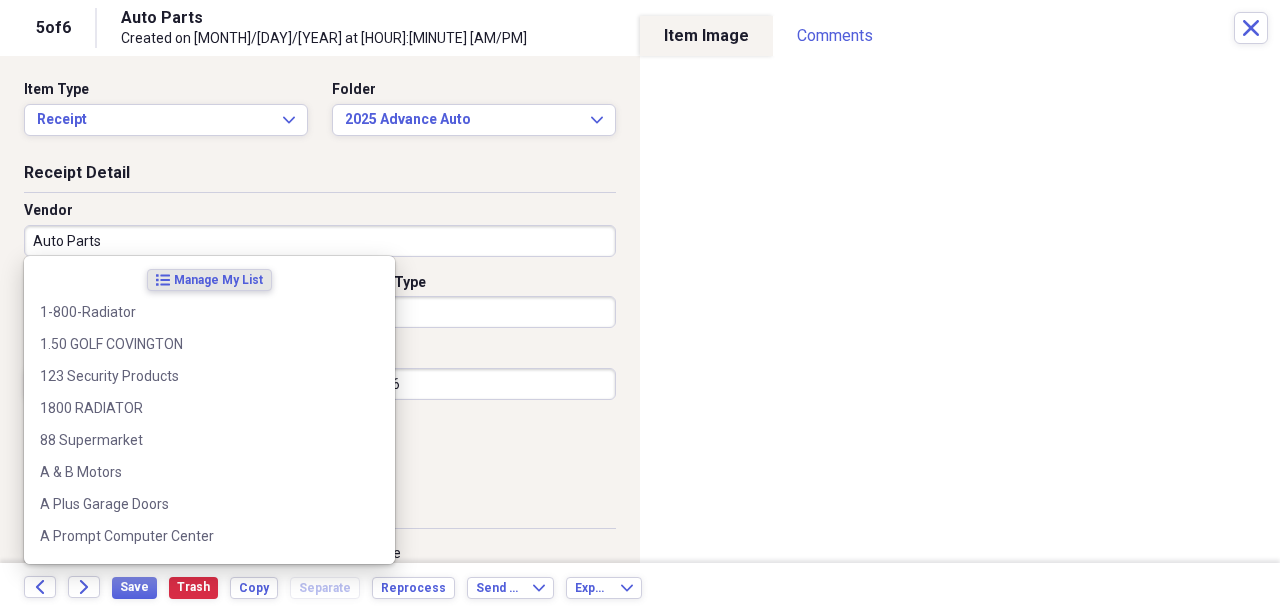 click on "Auto Parts" at bounding box center [320, 241] 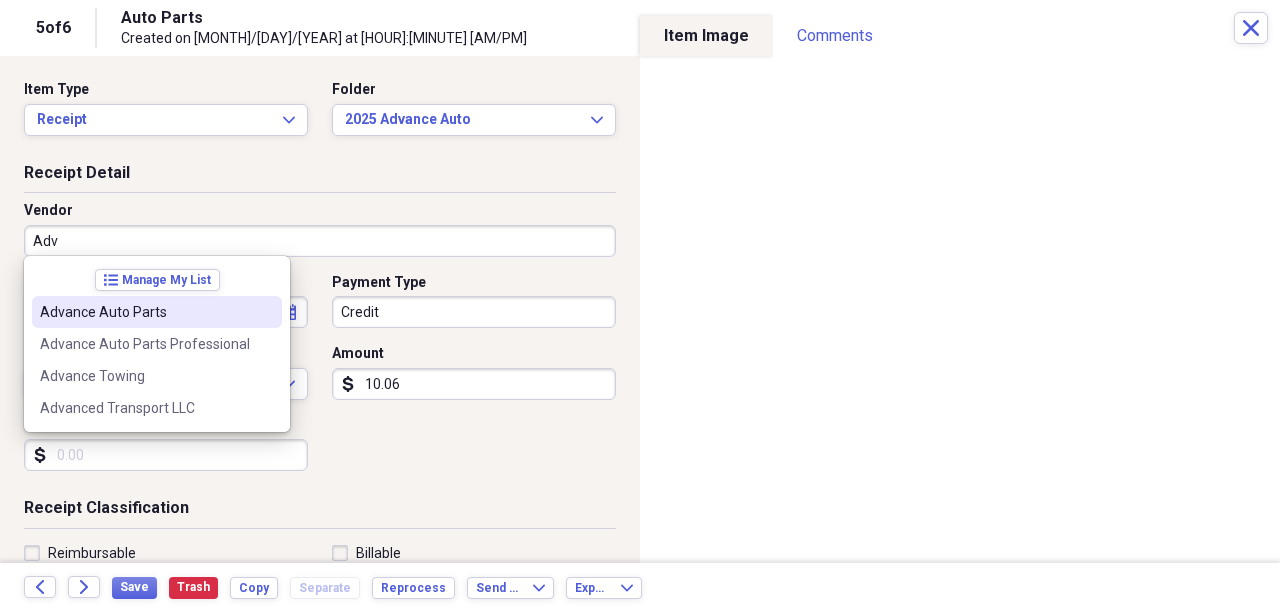 click on "Advance Auto Parts" at bounding box center [145, 312] 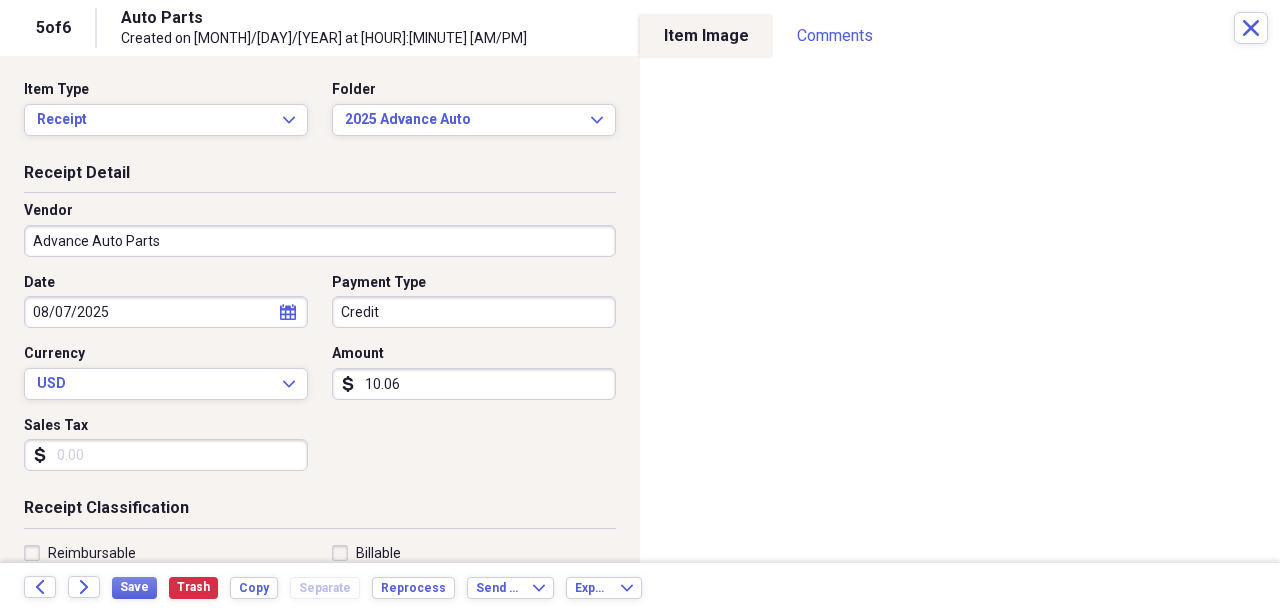 click on "10.06" at bounding box center [474, 384] 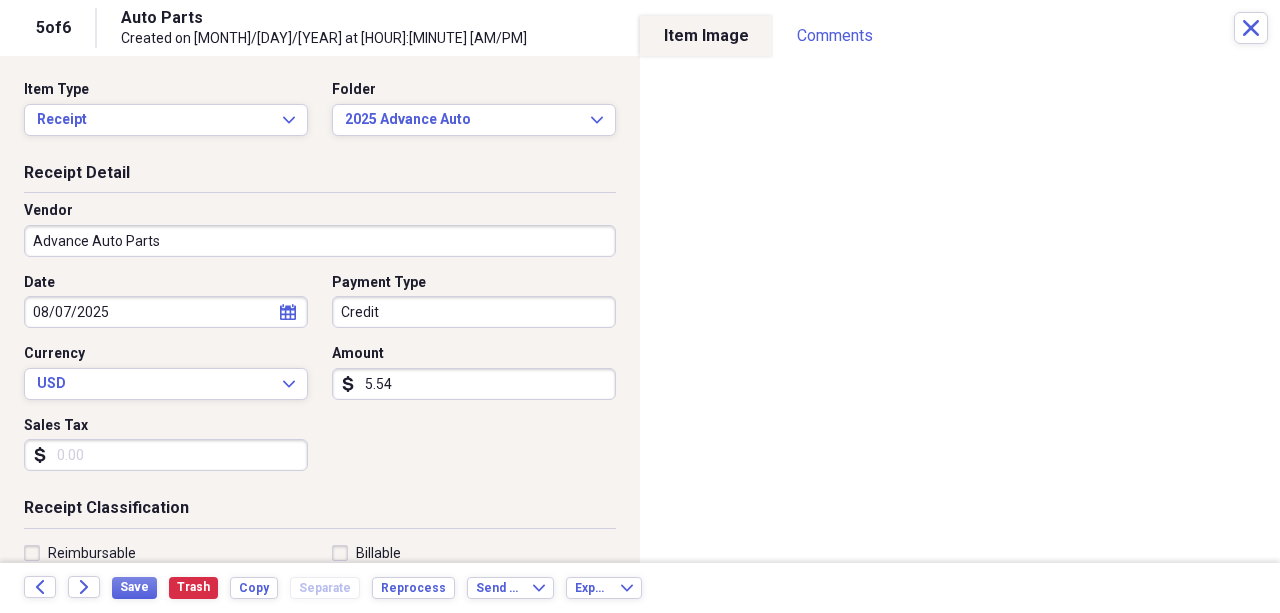 type on "5.54" 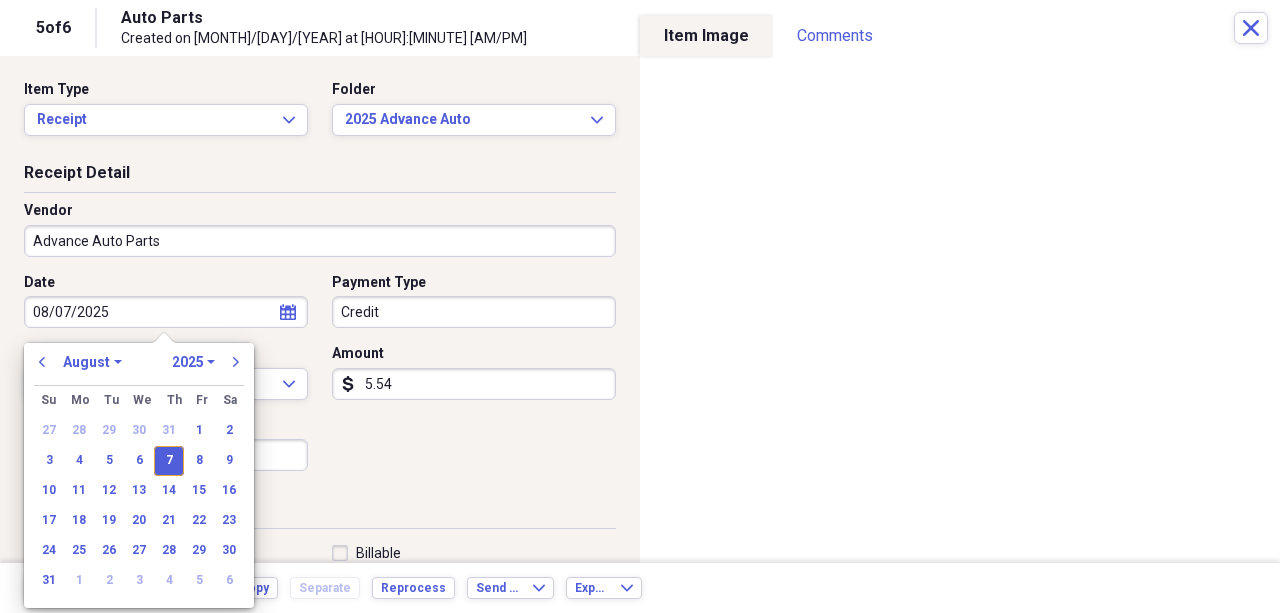 click on "7" at bounding box center [169, 461] 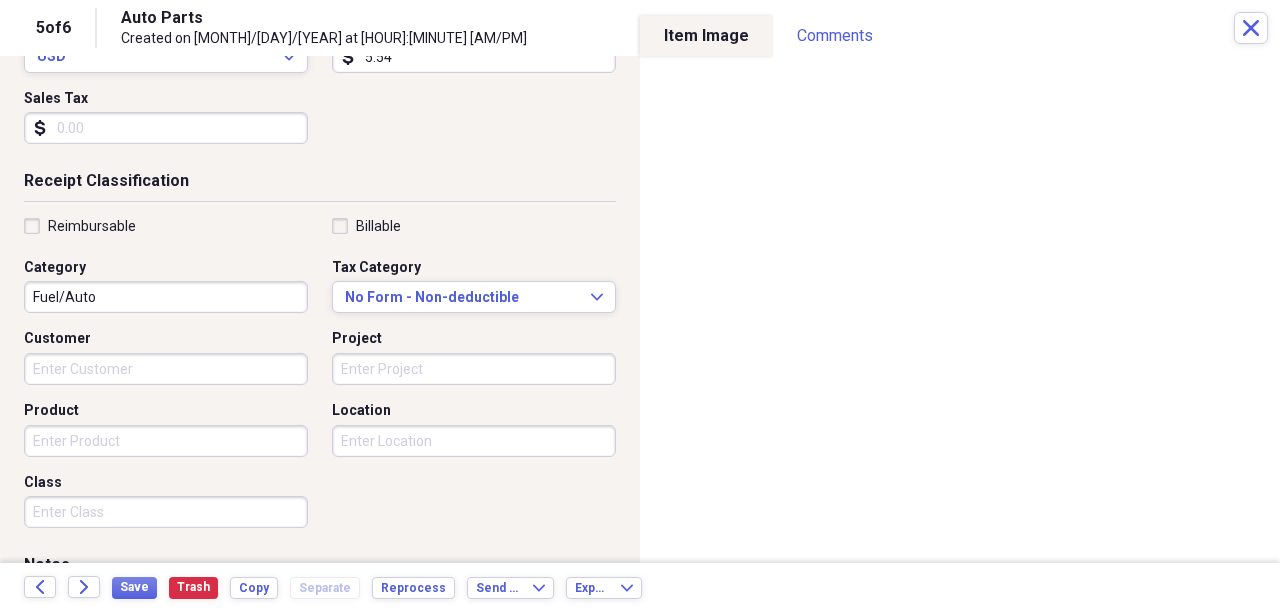 scroll, scrollTop: 333, scrollLeft: 0, axis: vertical 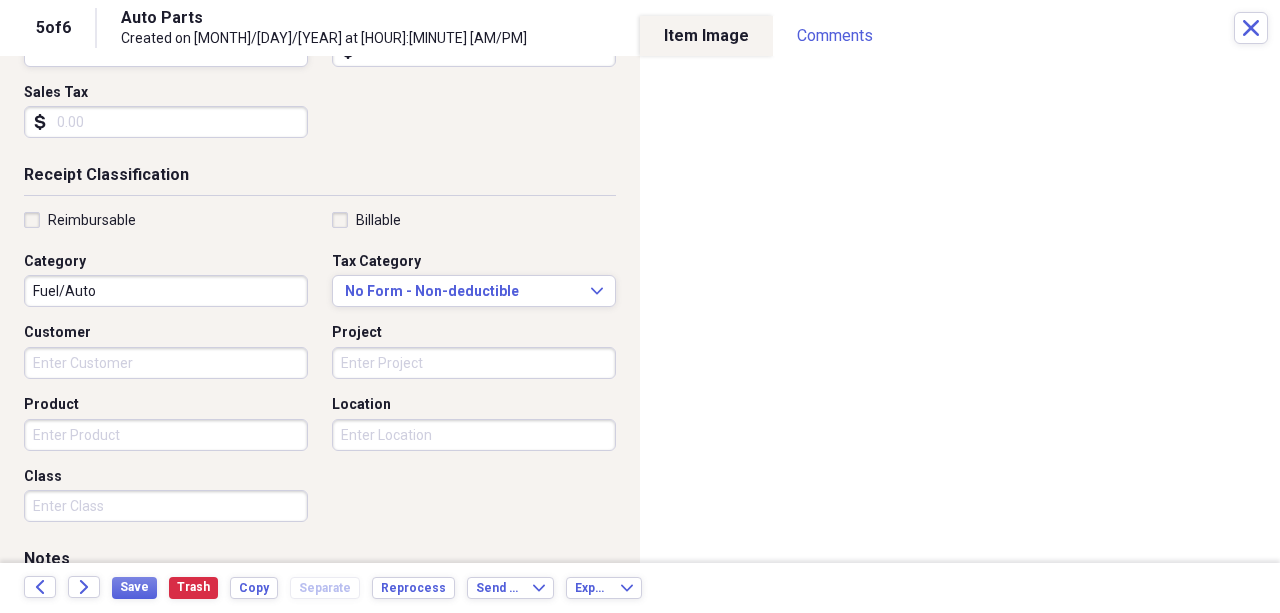 click on "Product" at bounding box center (166, 435) 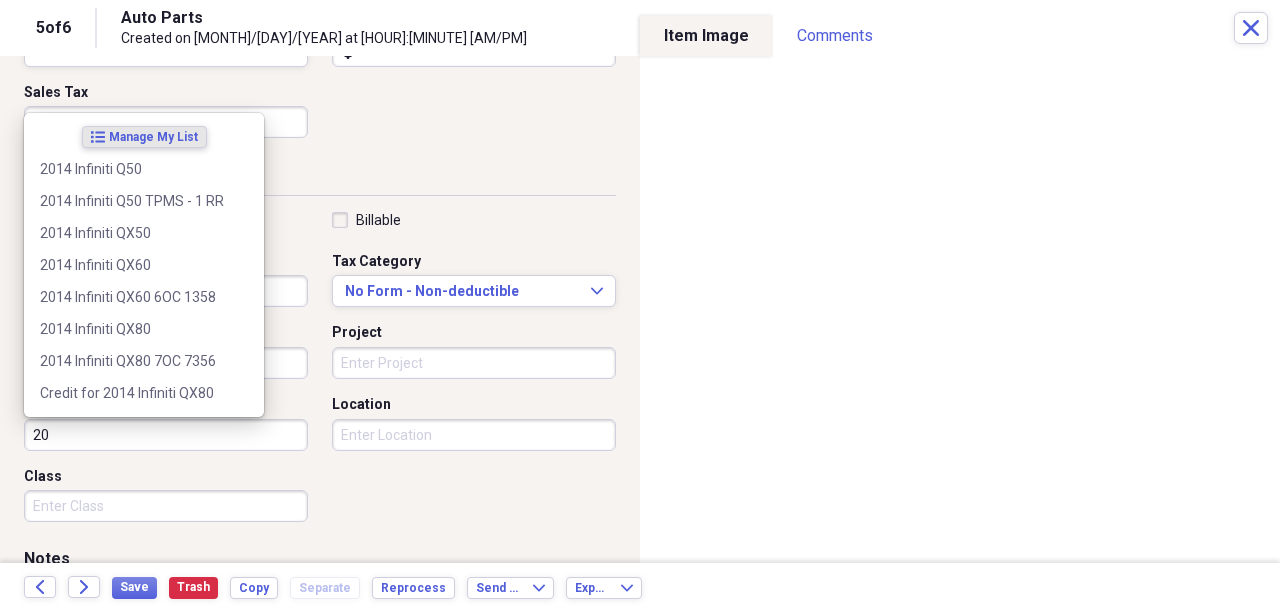type on "2" 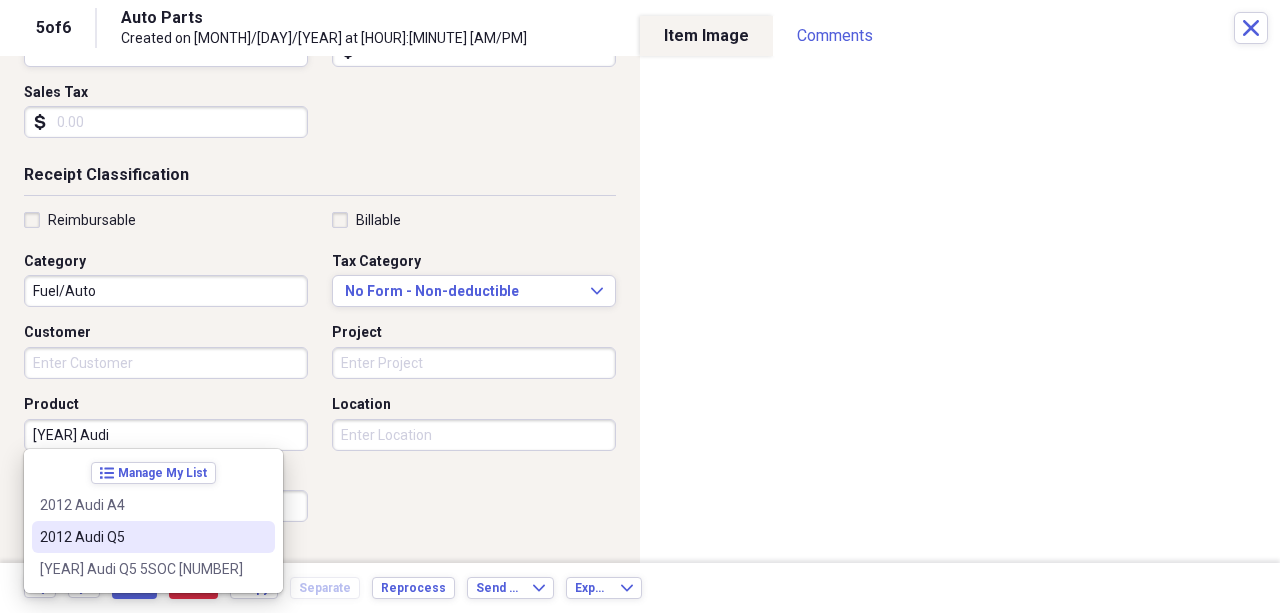 click on "2012 Audi Q5" at bounding box center (153, 537) 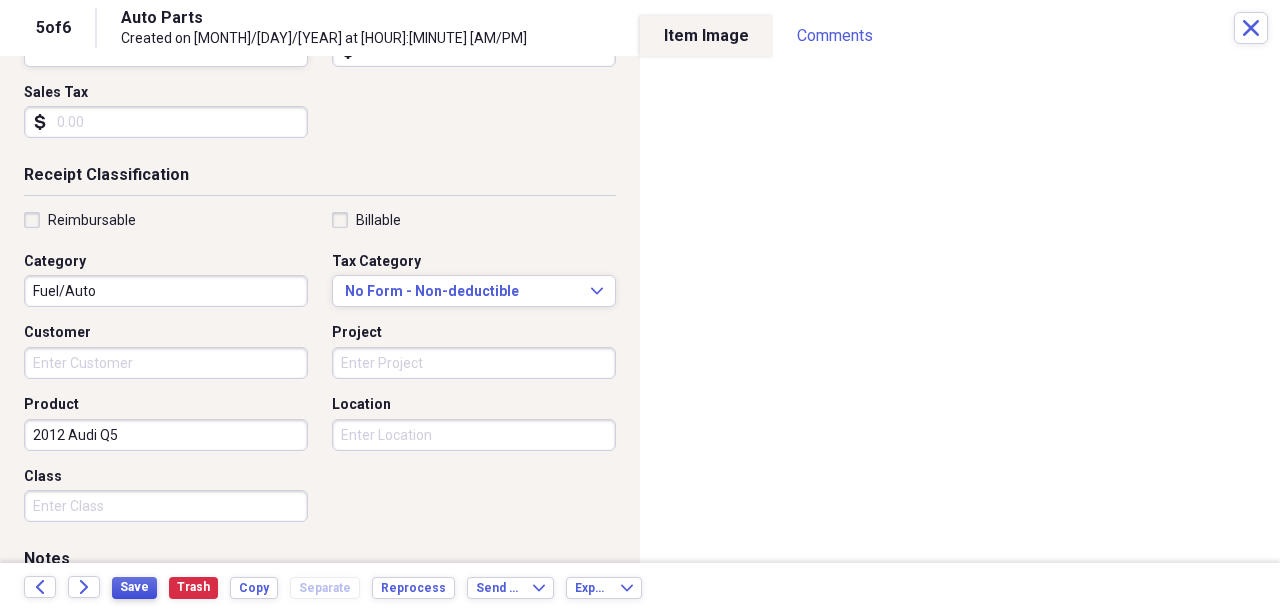 click on "Save" at bounding box center [134, 587] 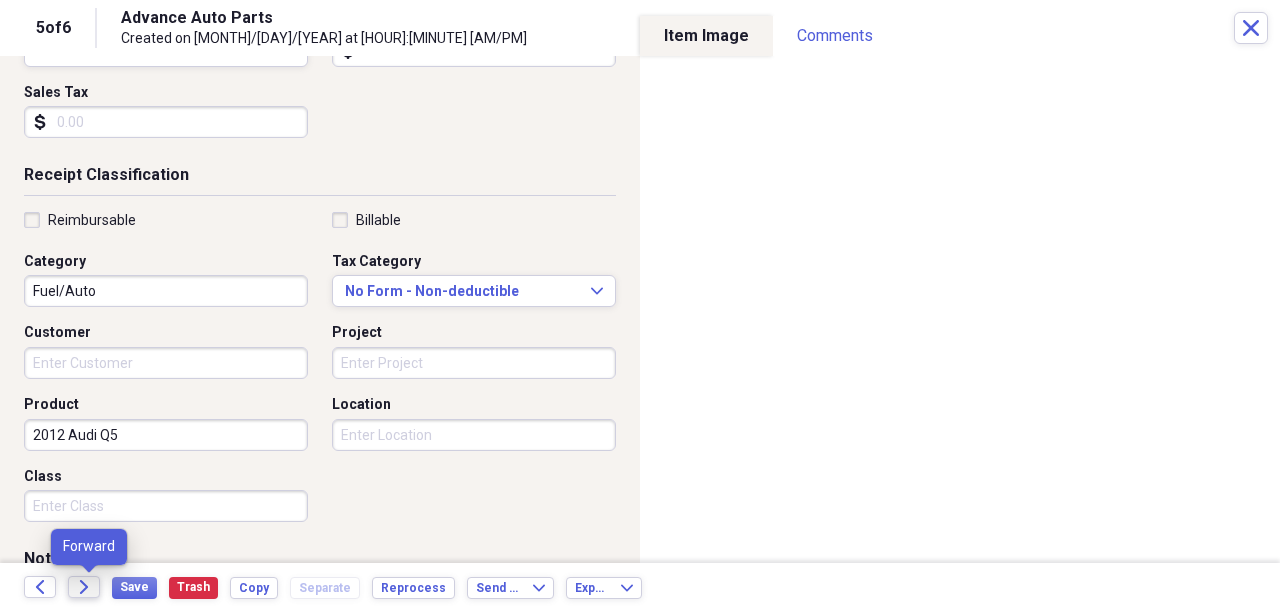 click on "Forward" 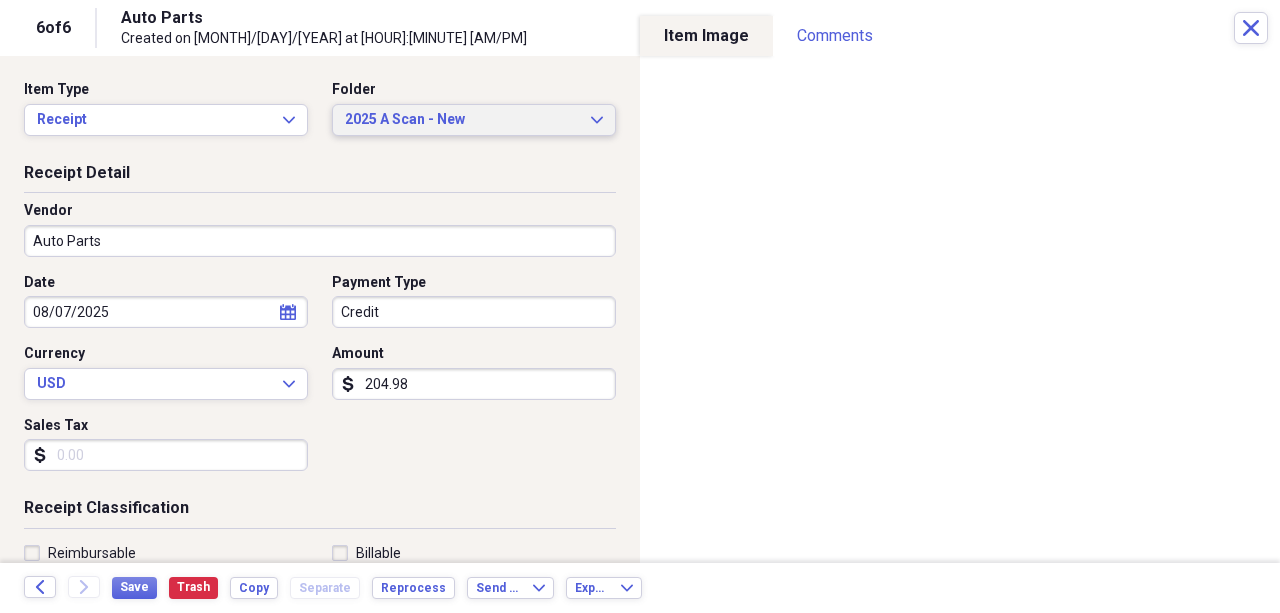 click on "2025 A Scan - New" at bounding box center (462, 120) 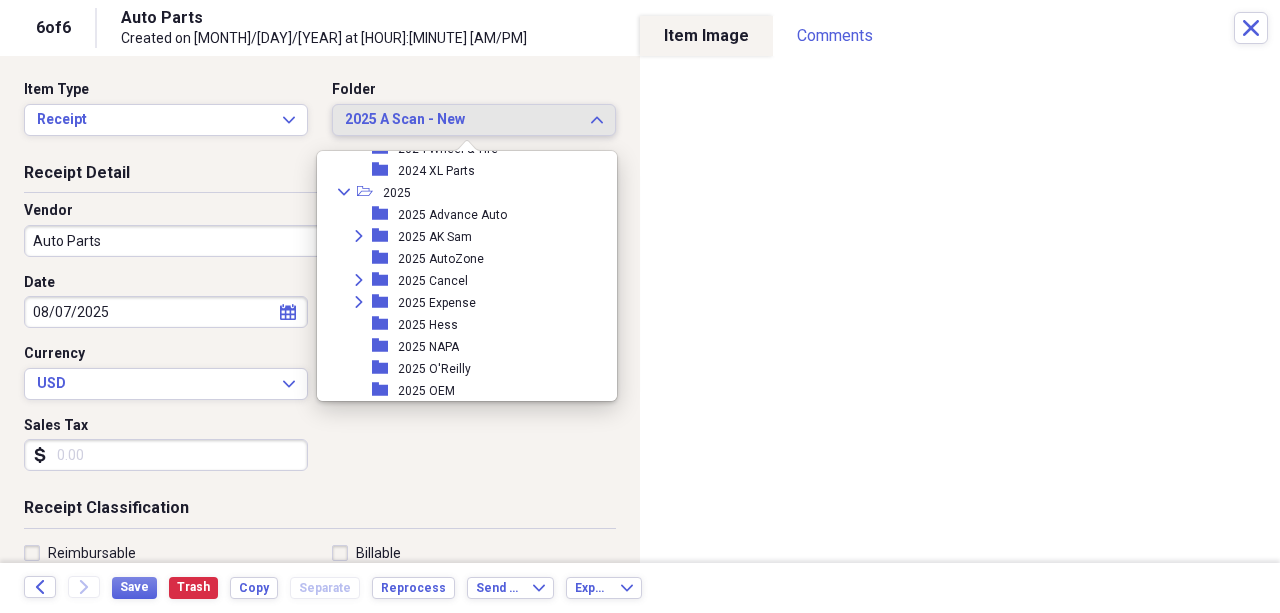scroll, scrollTop: 1545, scrollLeft: 0, axis: vertical 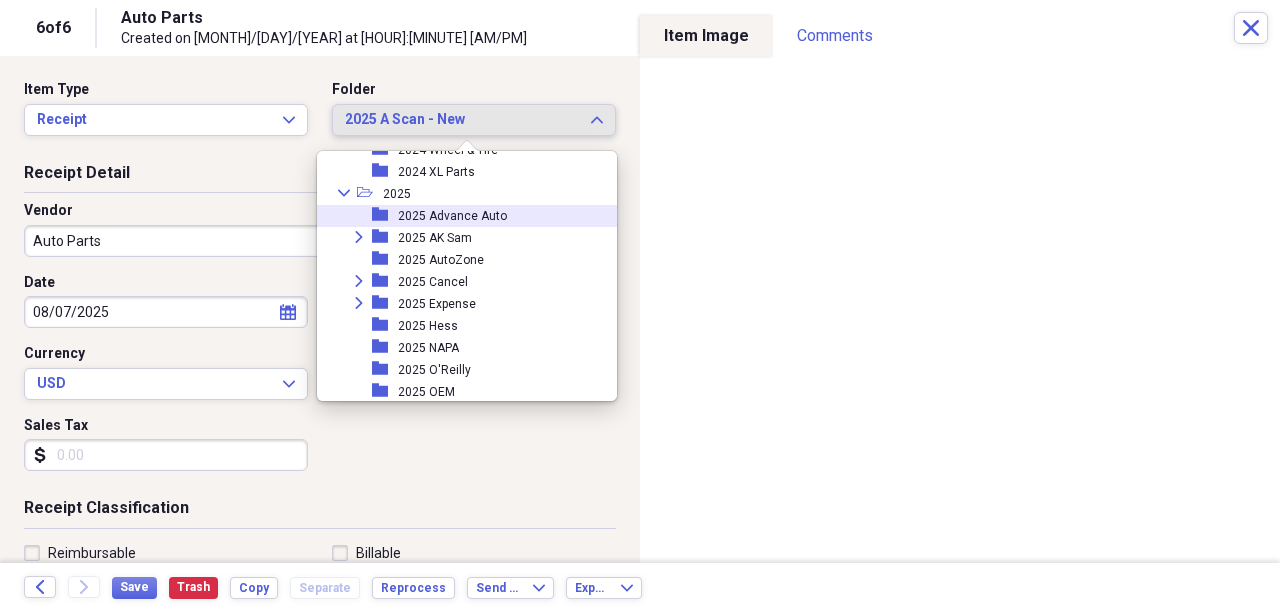 click on "2025 Advance Auto" at bounding box center (452, 216) 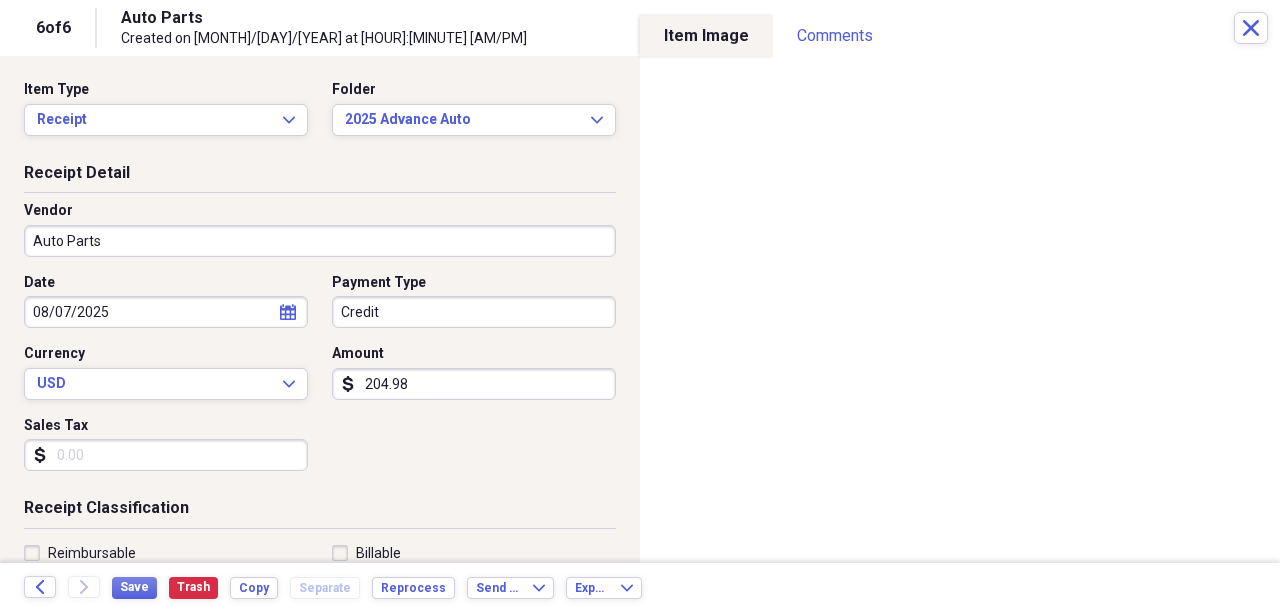 click on "Vendor Auto Parts" at bounding box center (320, 229) 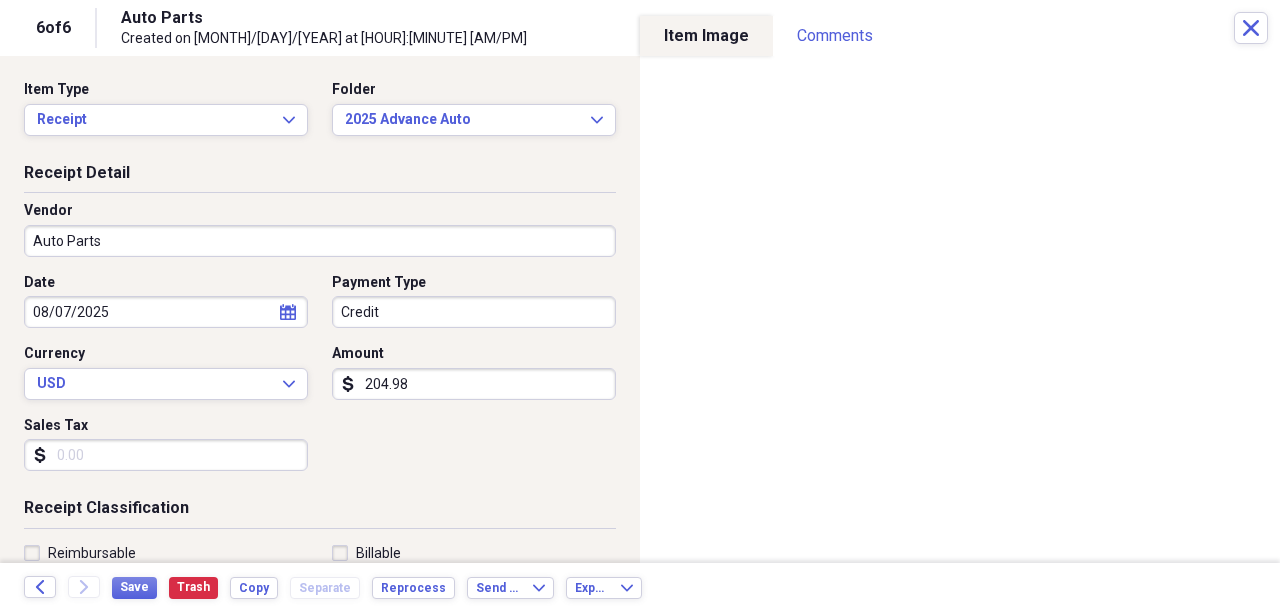 click on "Auto Parts" at bounding box center [320, 241] 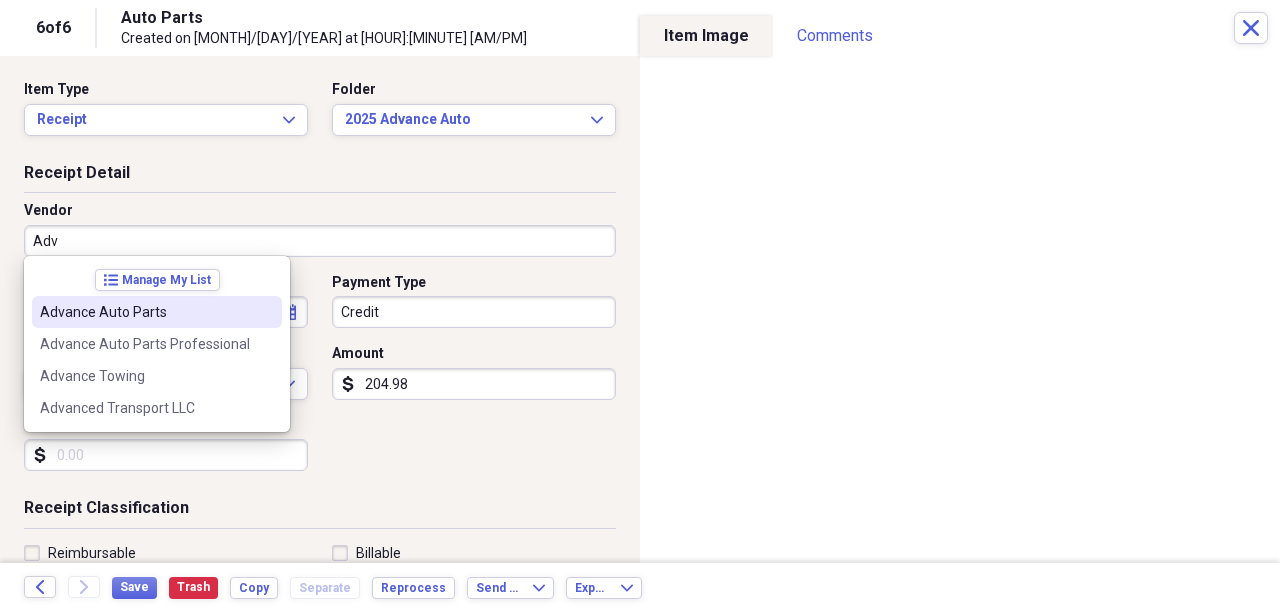 click on "Advance Auto Parts" at bounding box center (157, 312) 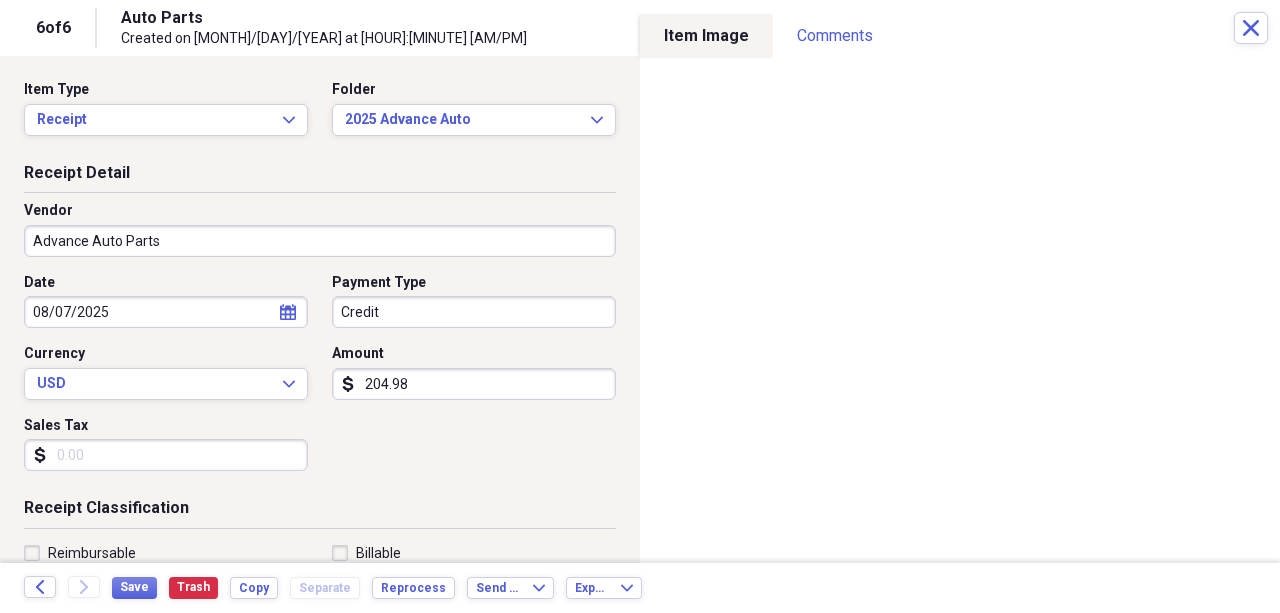 click on "204.98" at bounding box center [474, 384] 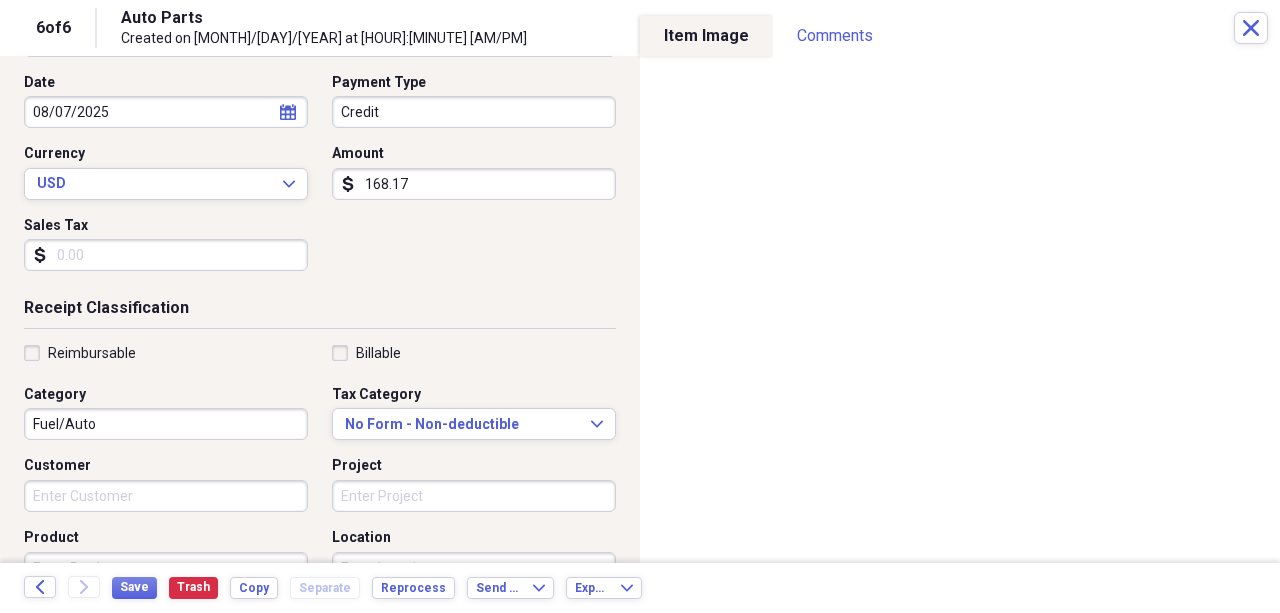 scroll, scrollTop: 266, scrollLeft: 0, axis: vertical 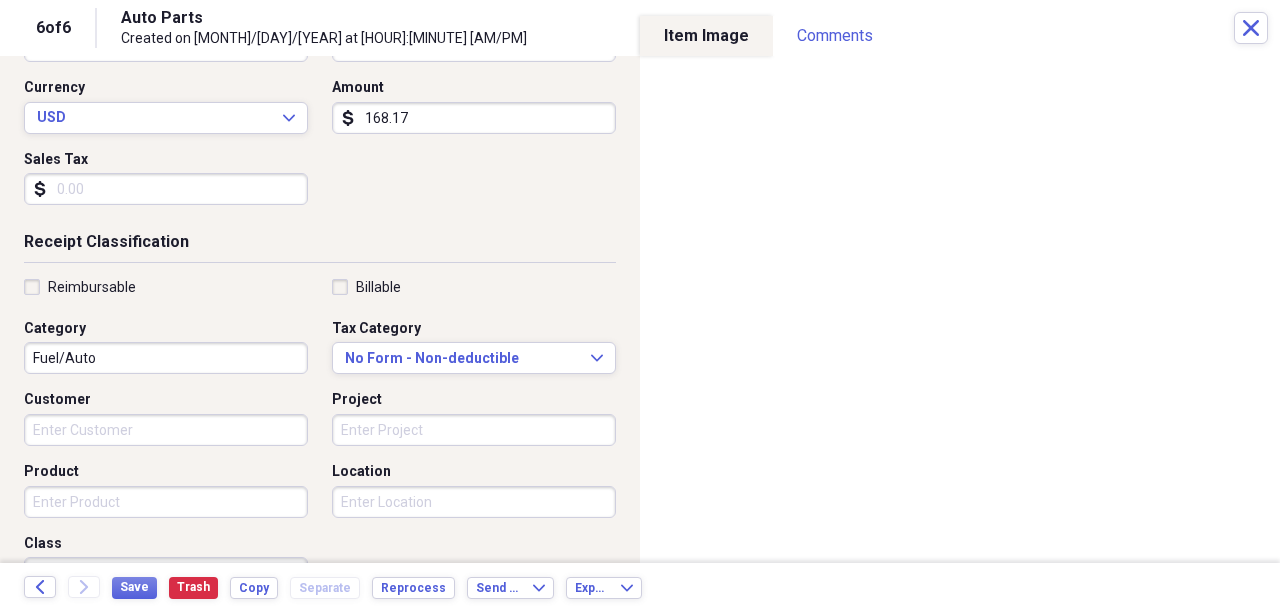 type on "168.17" 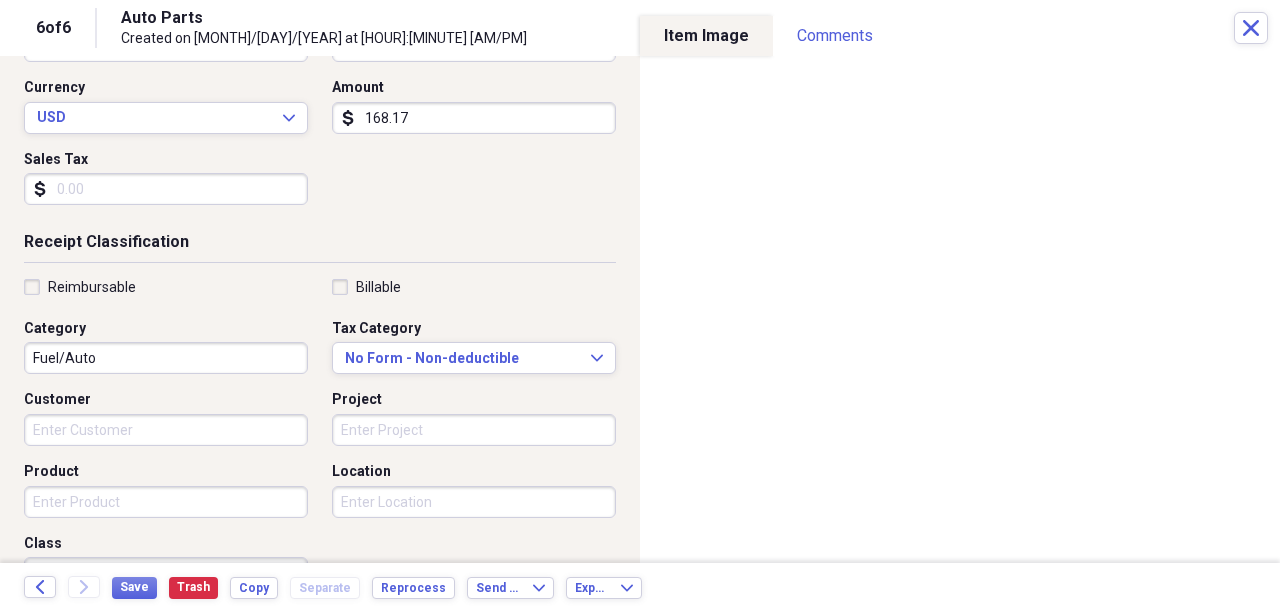 click on "Product" at bounding box center [166, 502] 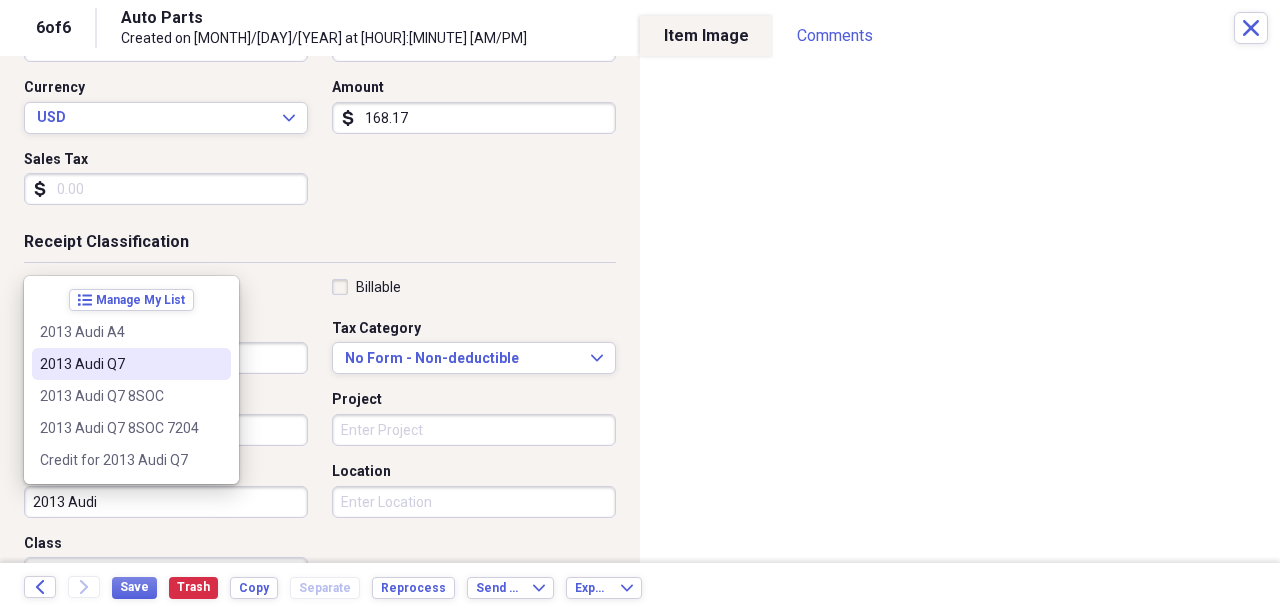 click on "2013 Audi Q7" at bounding box center [119, 364] 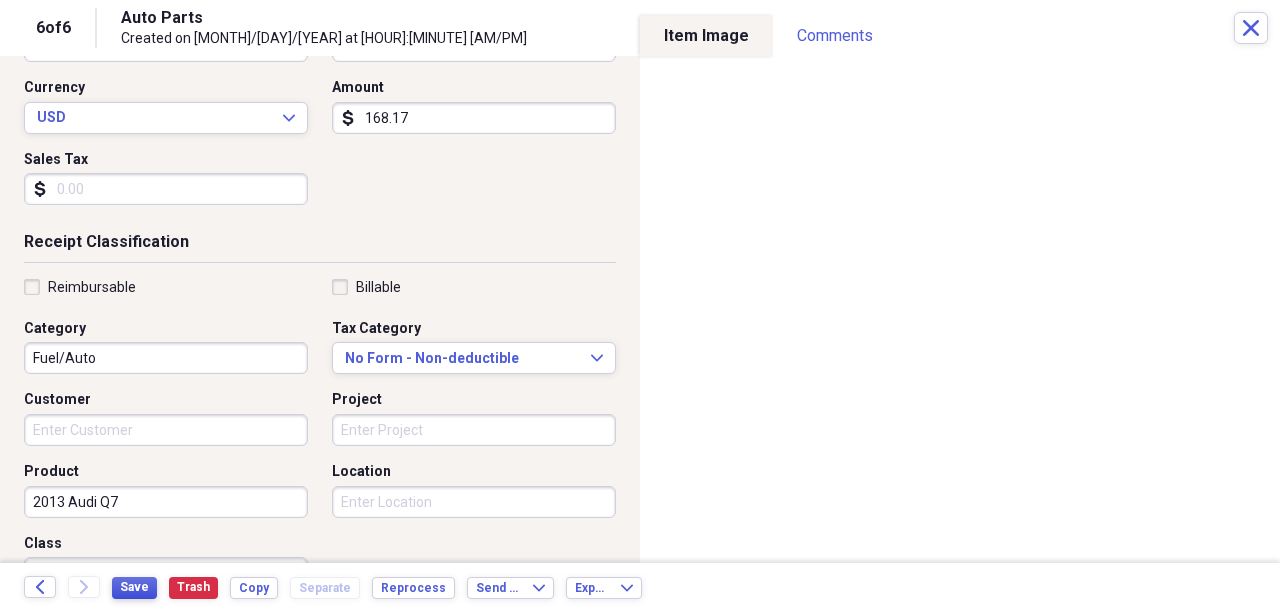 click on "Save" at bounding box center [134, 587] 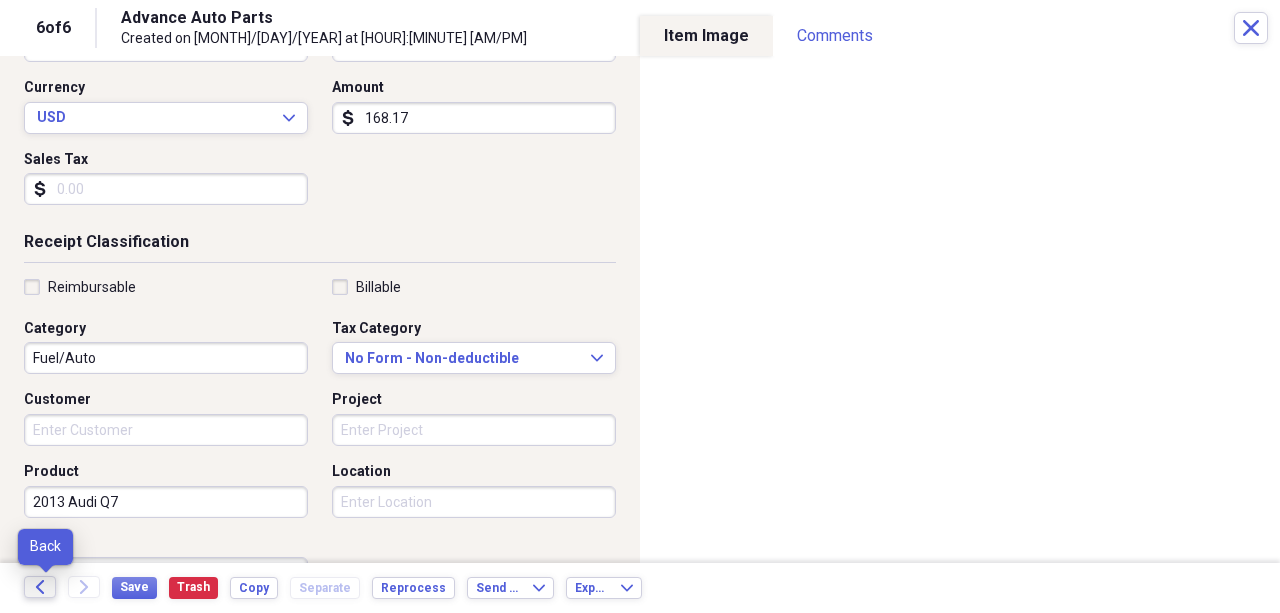 click 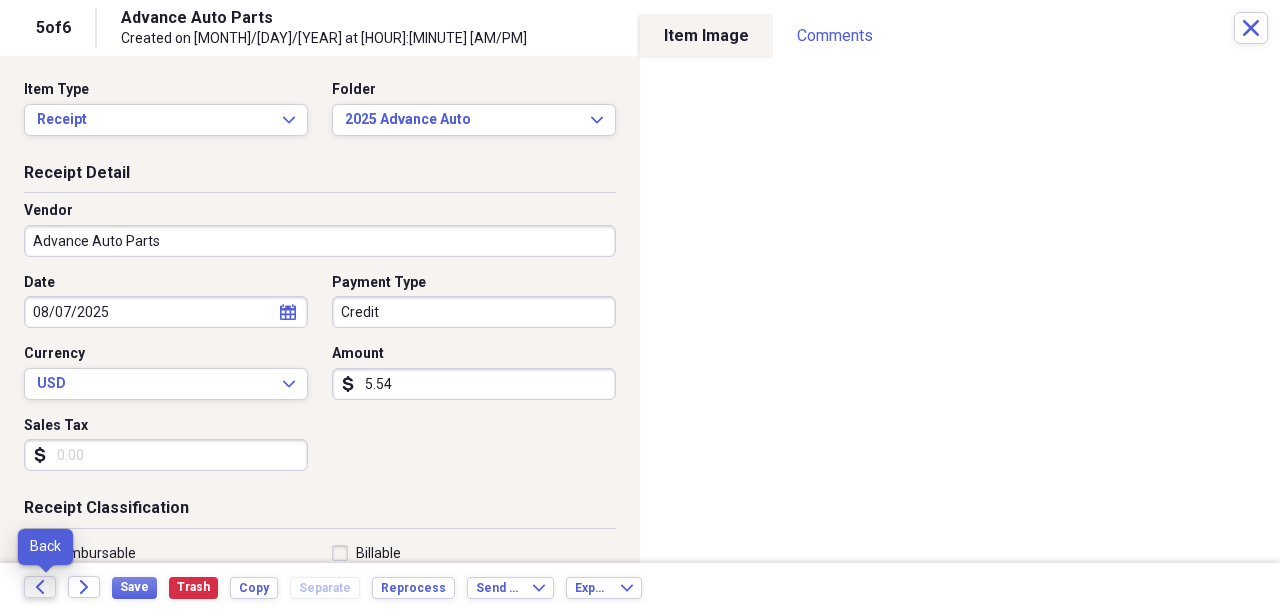 click on "Back" 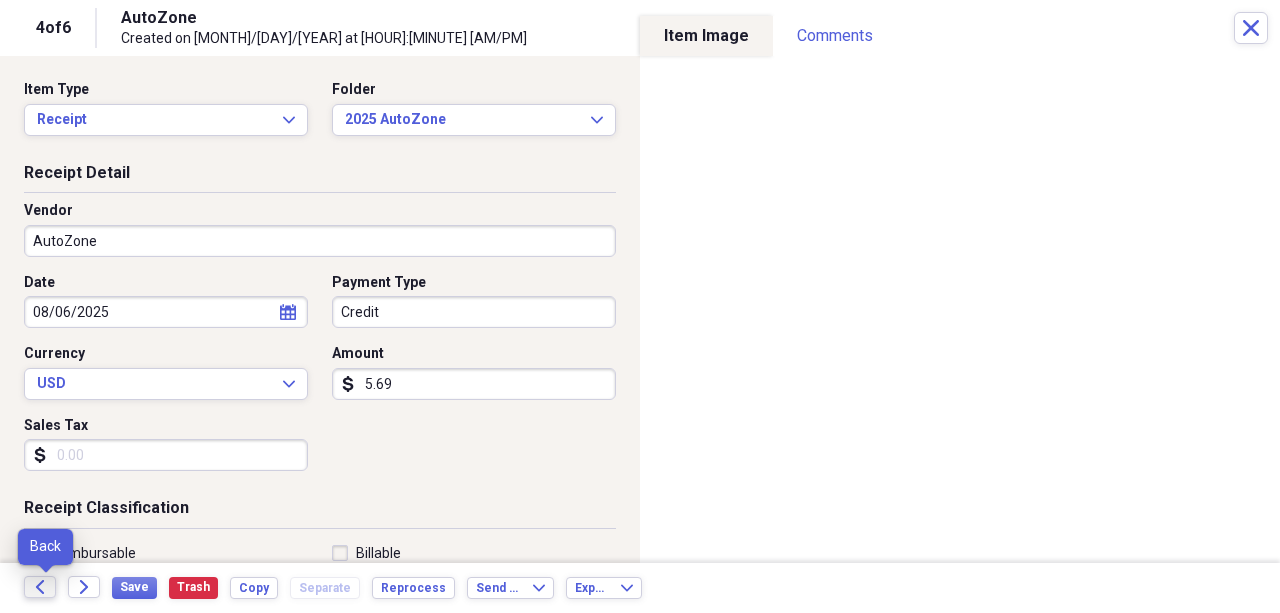 click on "Back" 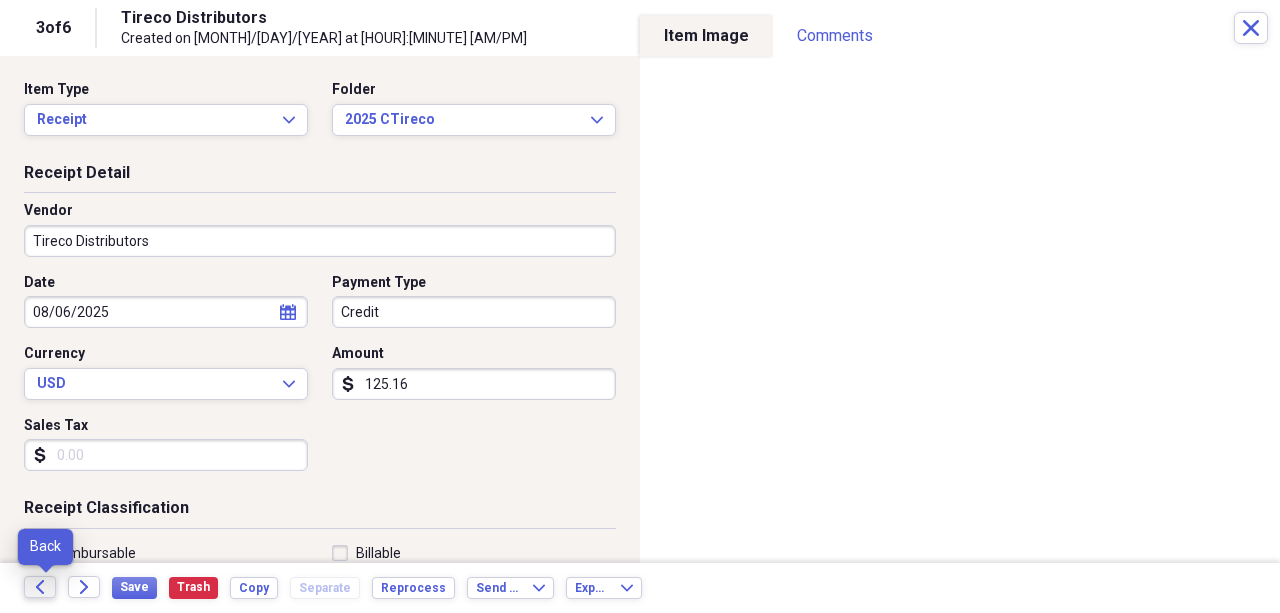 click on "Back" at bounding box center [40, 587] 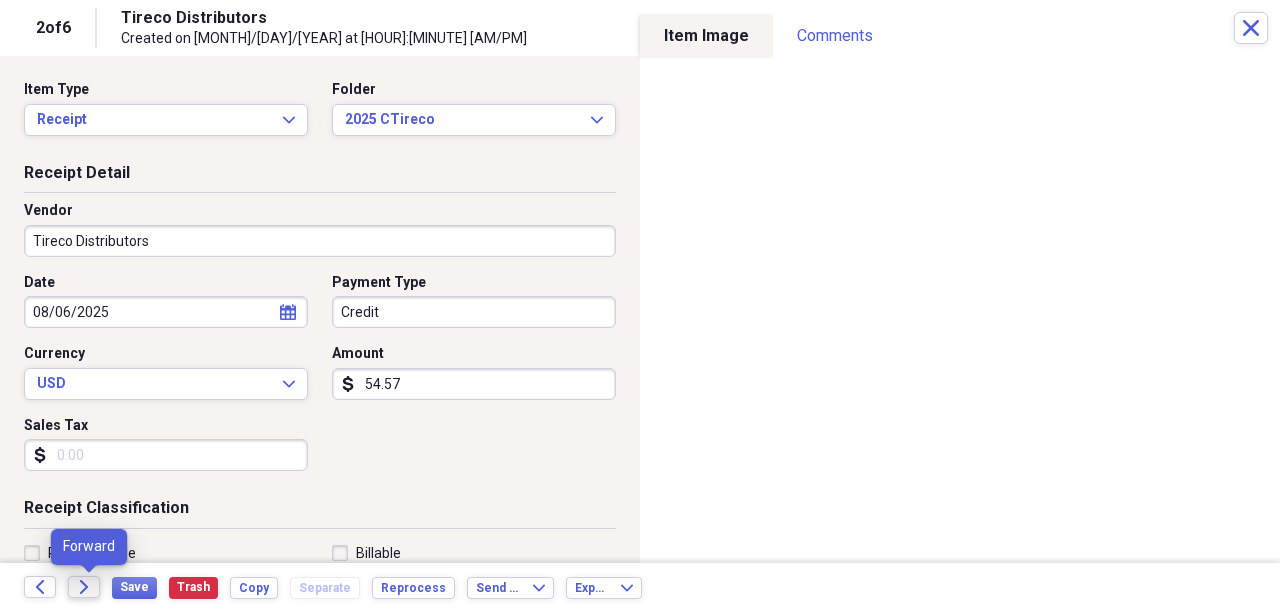 click on "Forward" 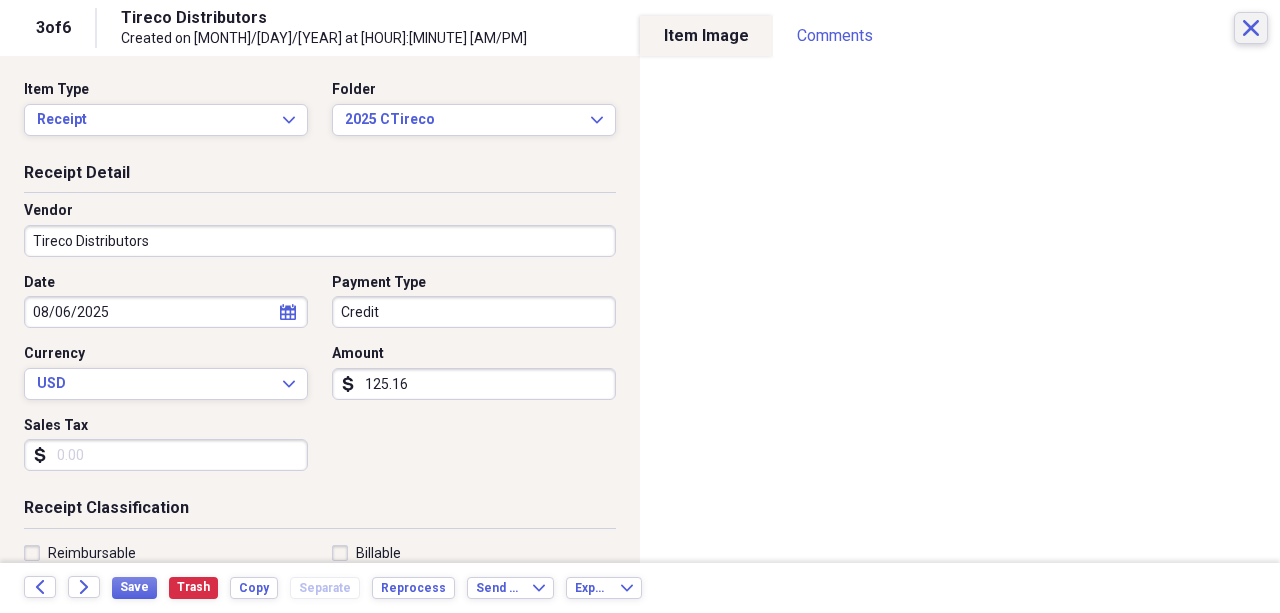 click on "Close" at bounding box center (1251, 28) 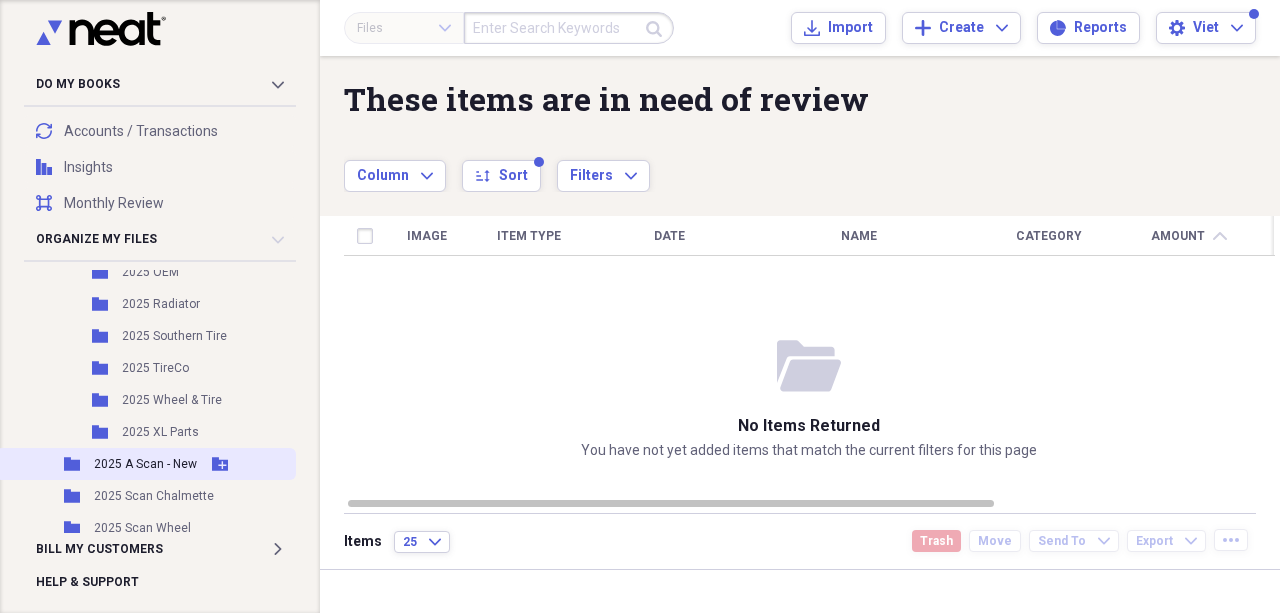 scroll, scrollTop: 662, scrollLeft: 0, axis: vertical 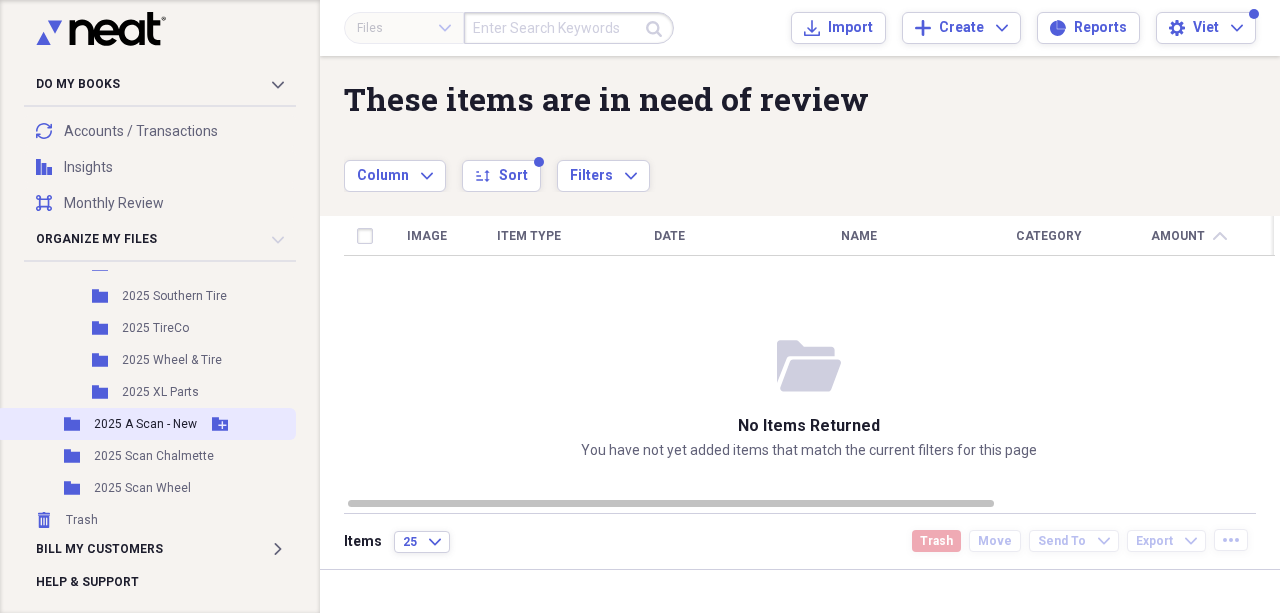 click on "2025 A Scan - New" at bounding box center [145, 424] 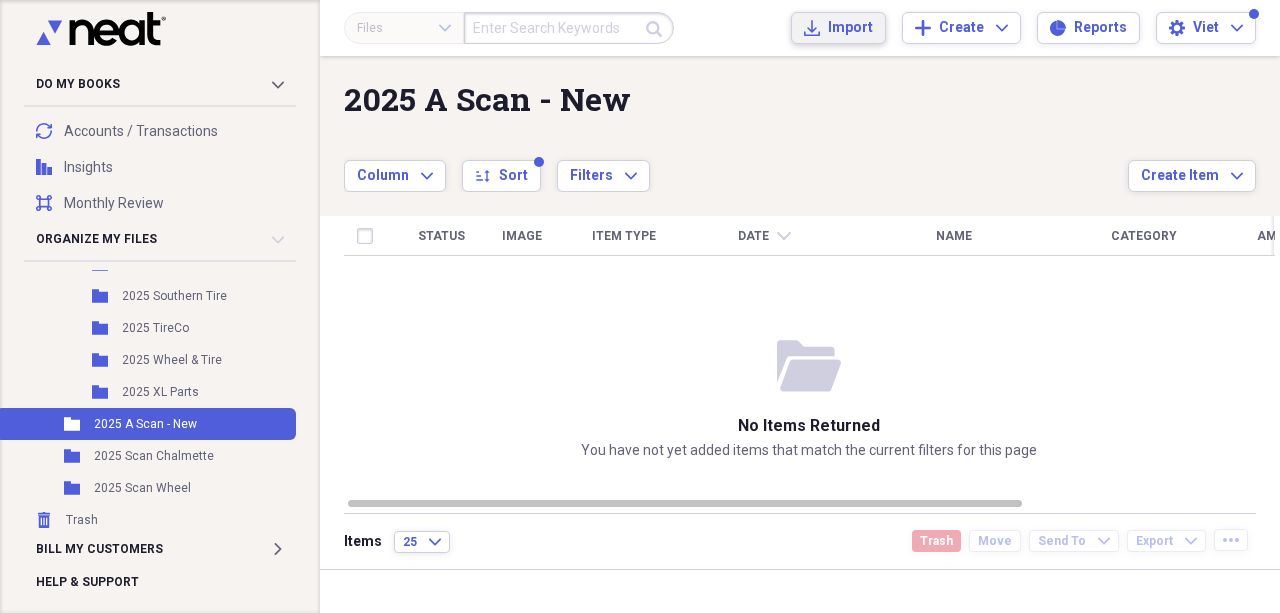 click on "Import" at bounding box center (850, 28) 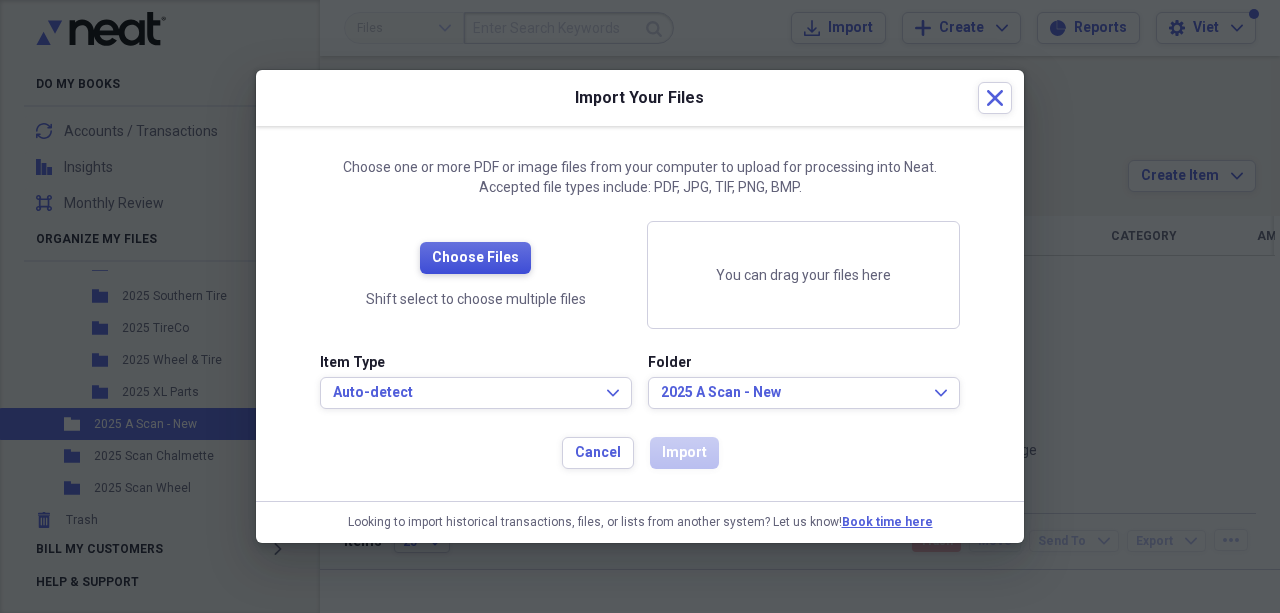 click on "Choose Files" at bounding box center (475, 258) 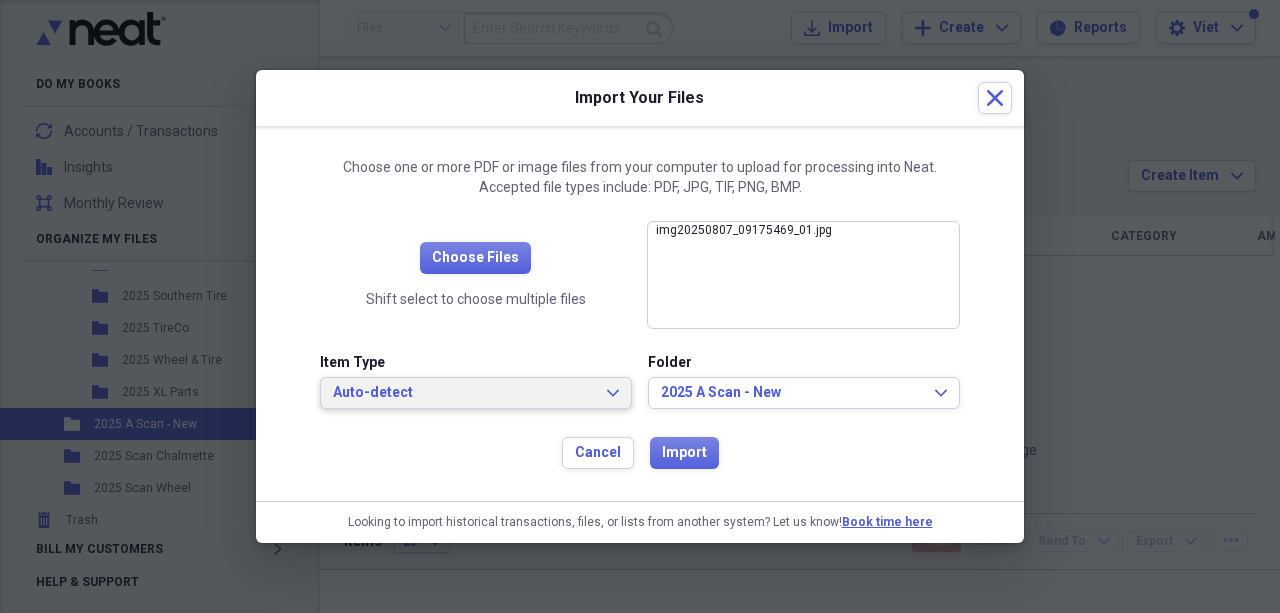 click on "Auto-detect Expand" at bounding box center (476, 393) 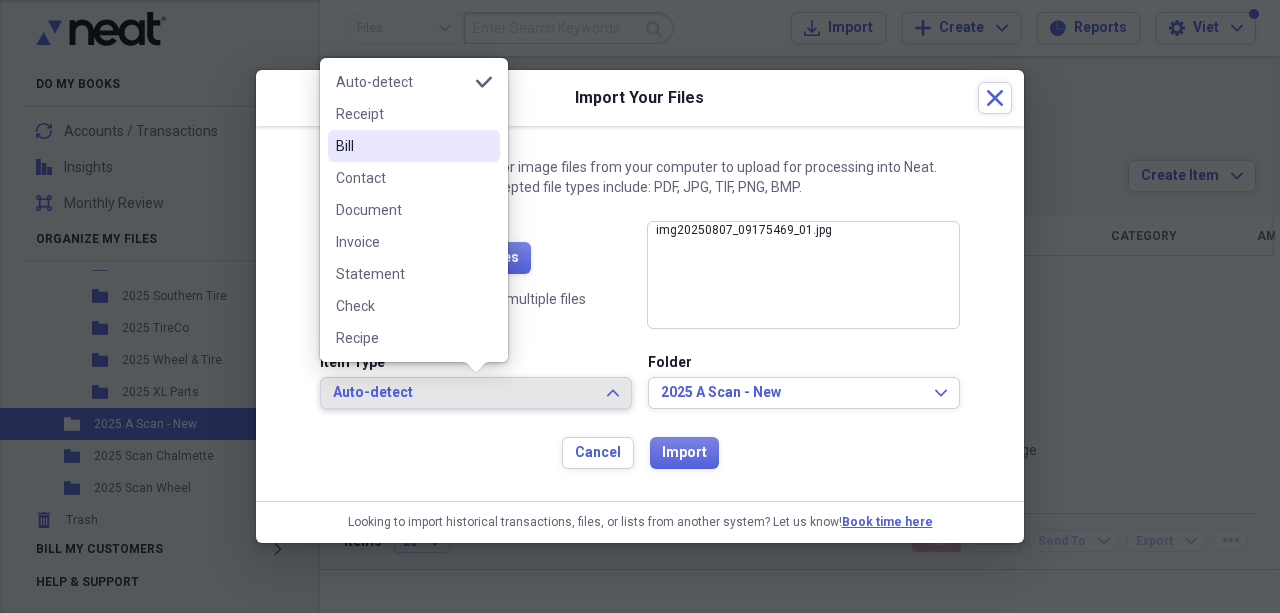 click on "Receipt" at bounding box center (402, 114) 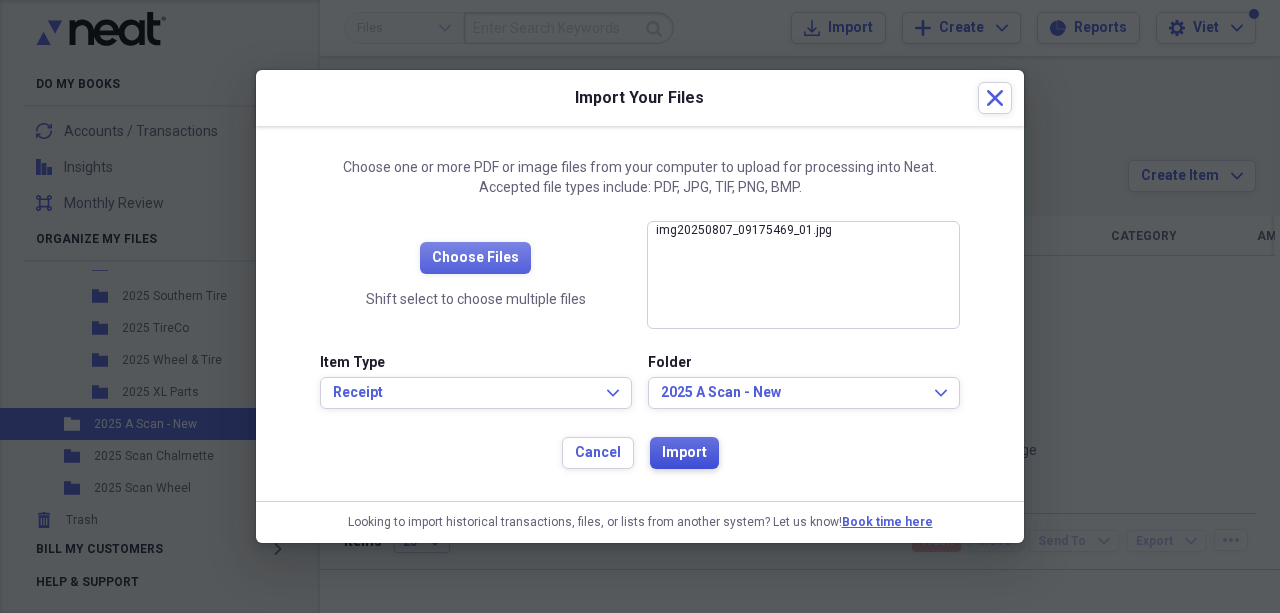 click on "Import" at bounding box center (684, 453) 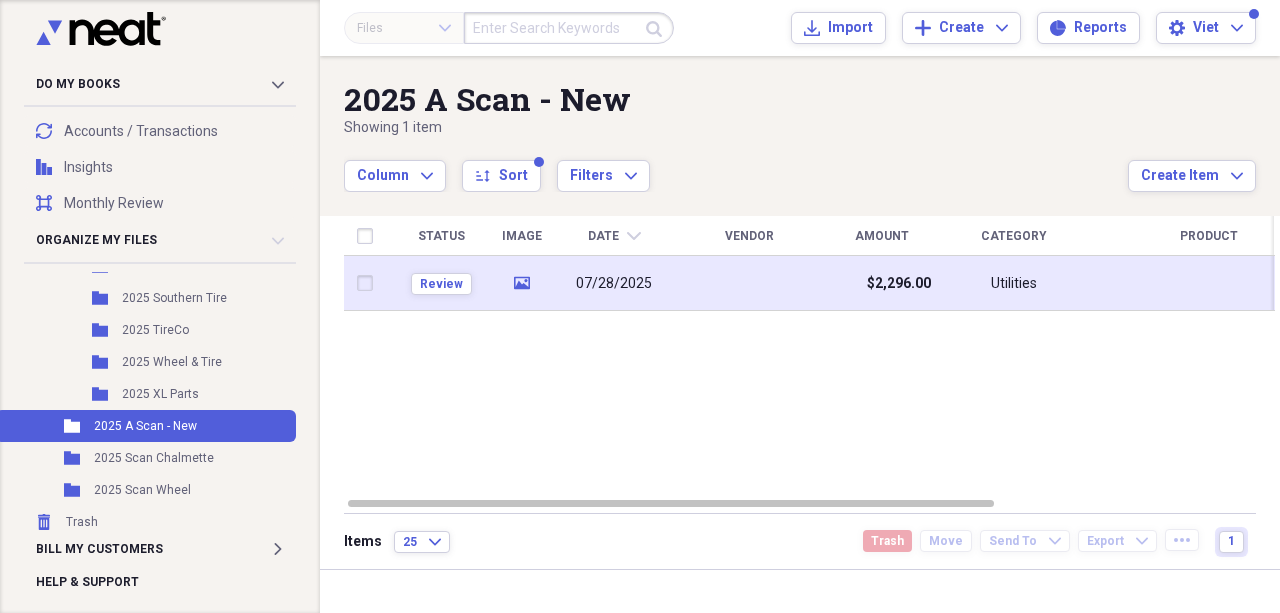 click at bounding box center [749, 283] 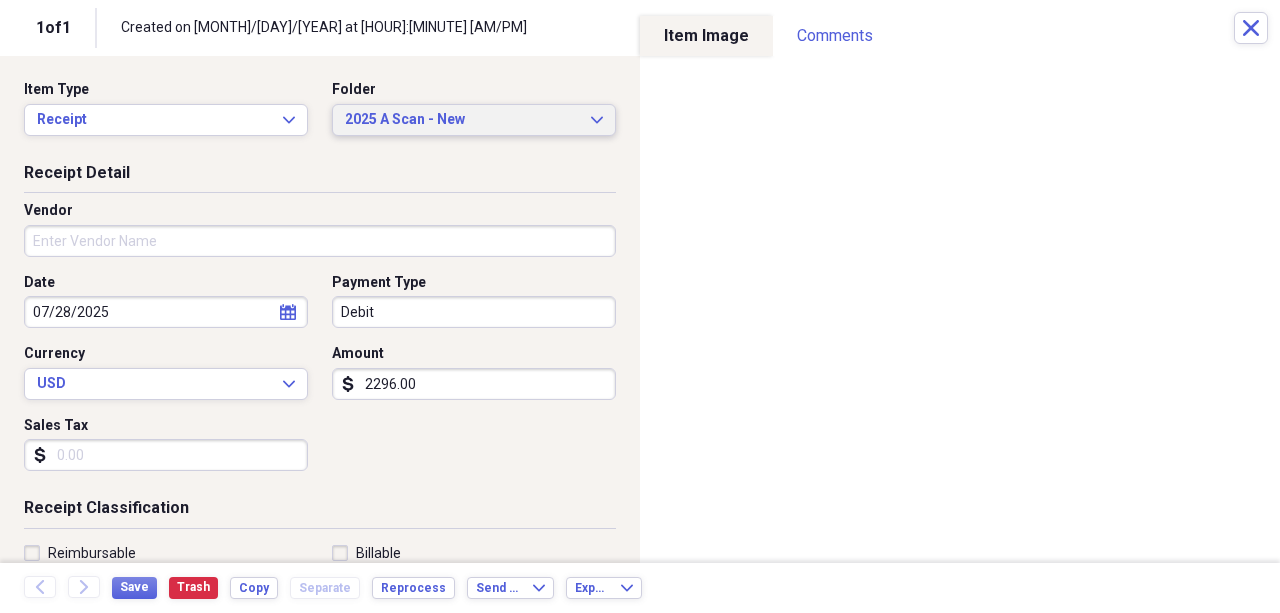 click on "2025 A Scan - New" at bounding box center (462, 120) 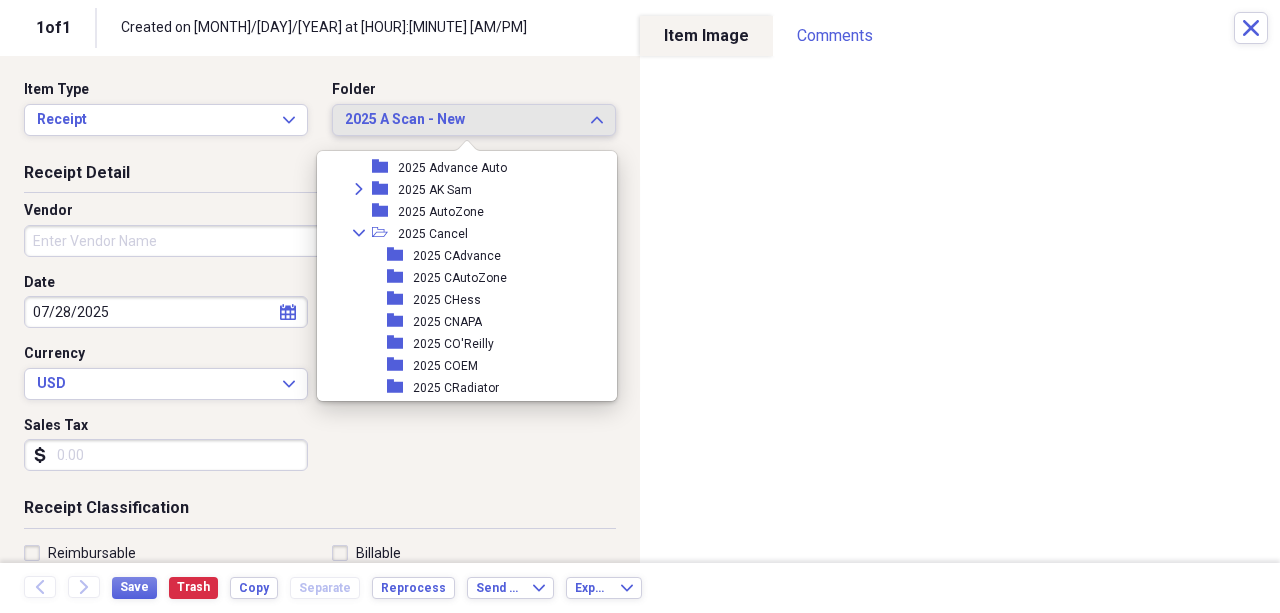 scroll, scrollTop: 1587, scrollLeft: 0, axis: vertical 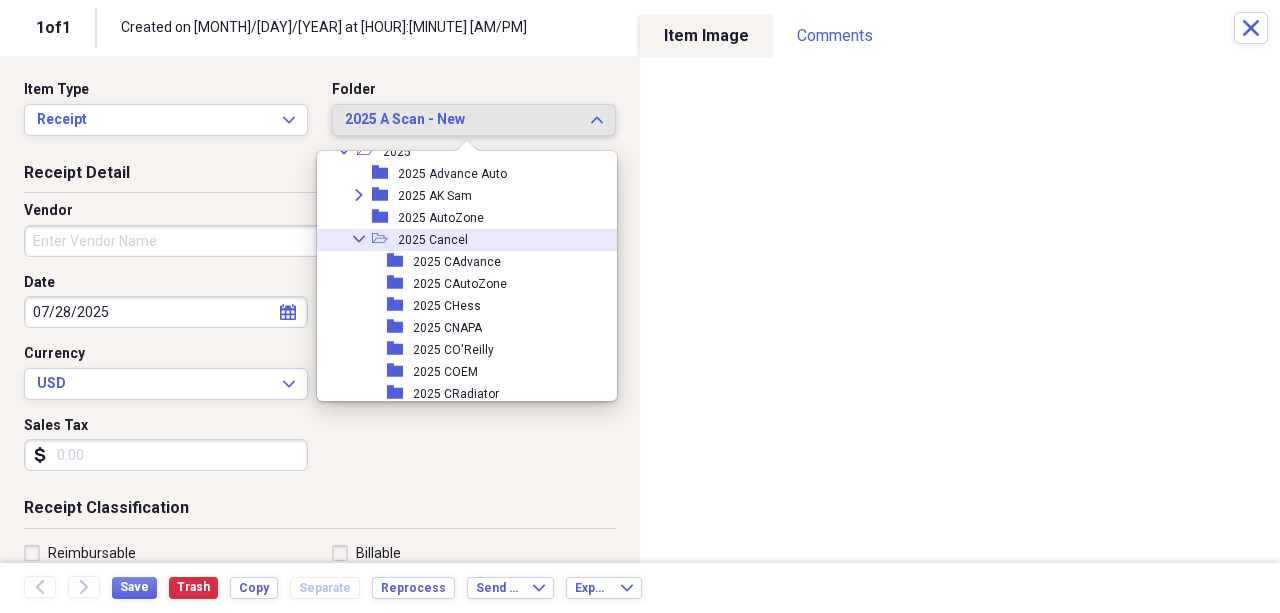 click on "Collapse" 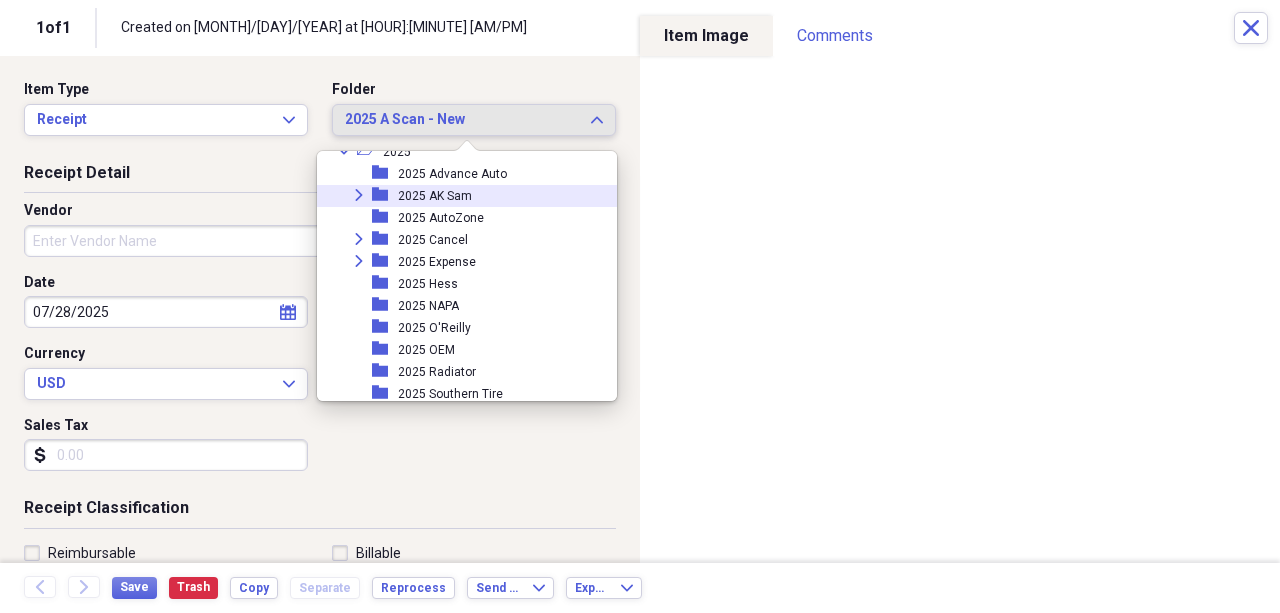 click on "Expand" 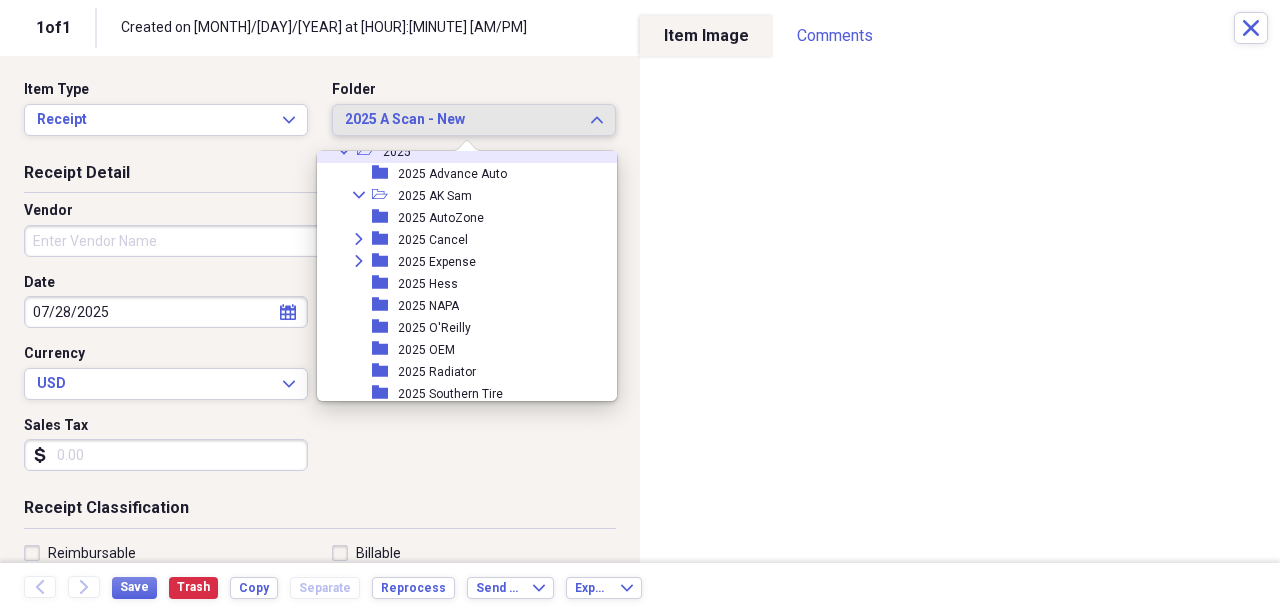scroll, scrollTop: 1529, scrollLeft: 0, axis: vertical 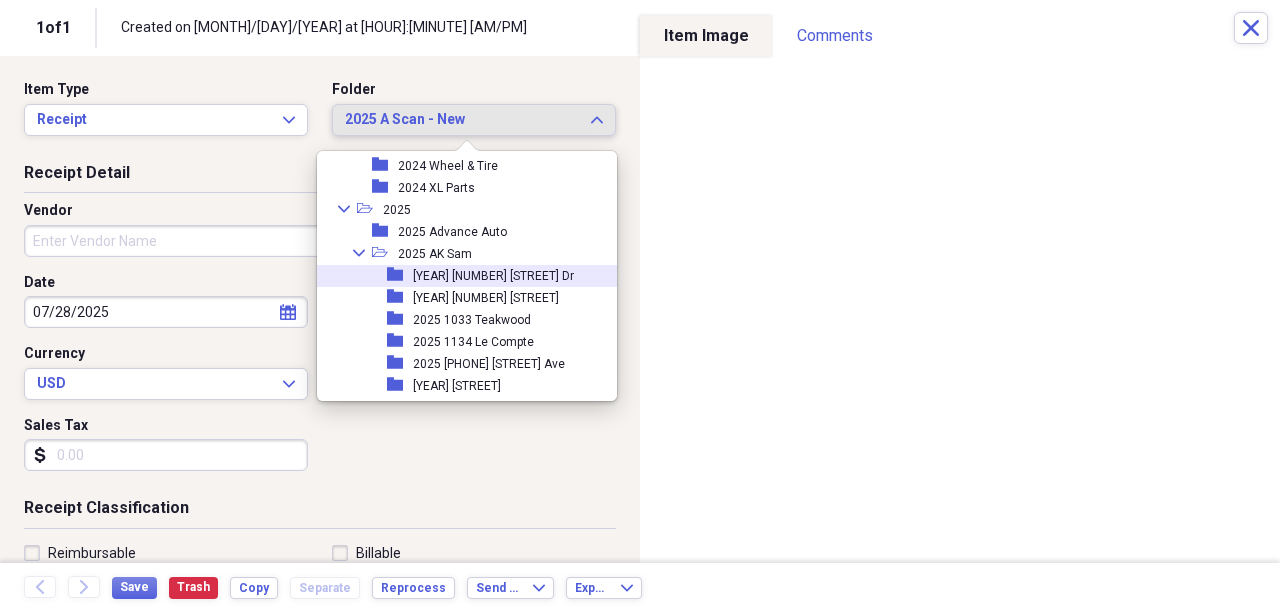 click on "[YEAR] [NUMBER] [STREET] Dr" at bounding box center [493, 276] 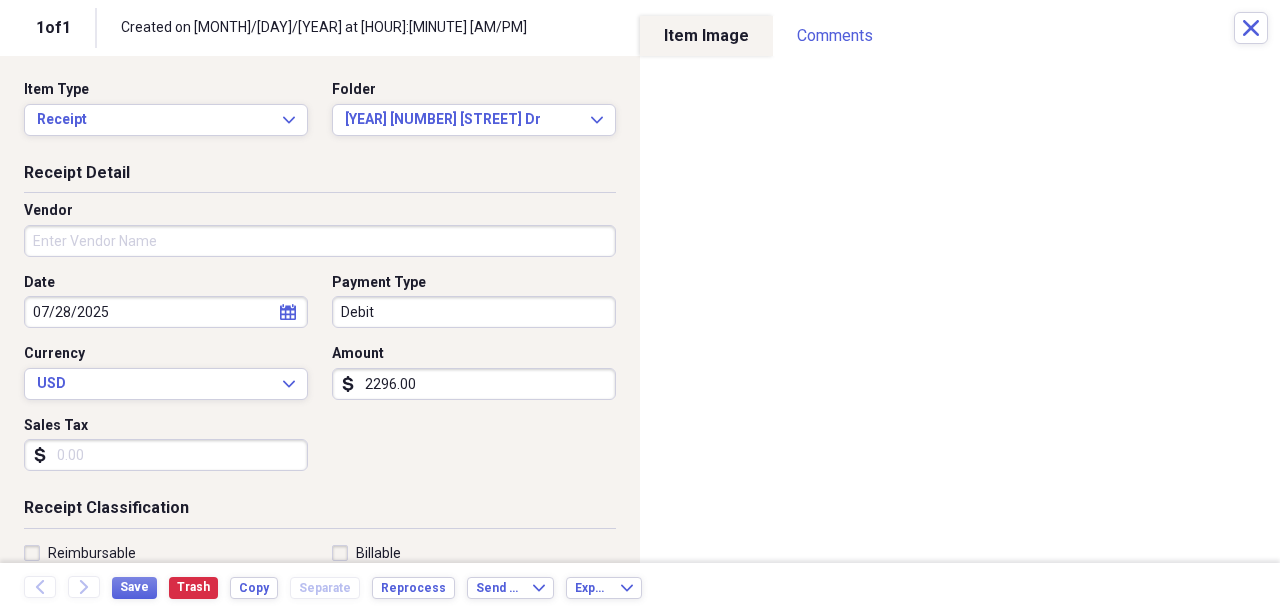 click on "Vendor" at bounding box center [320, 241] 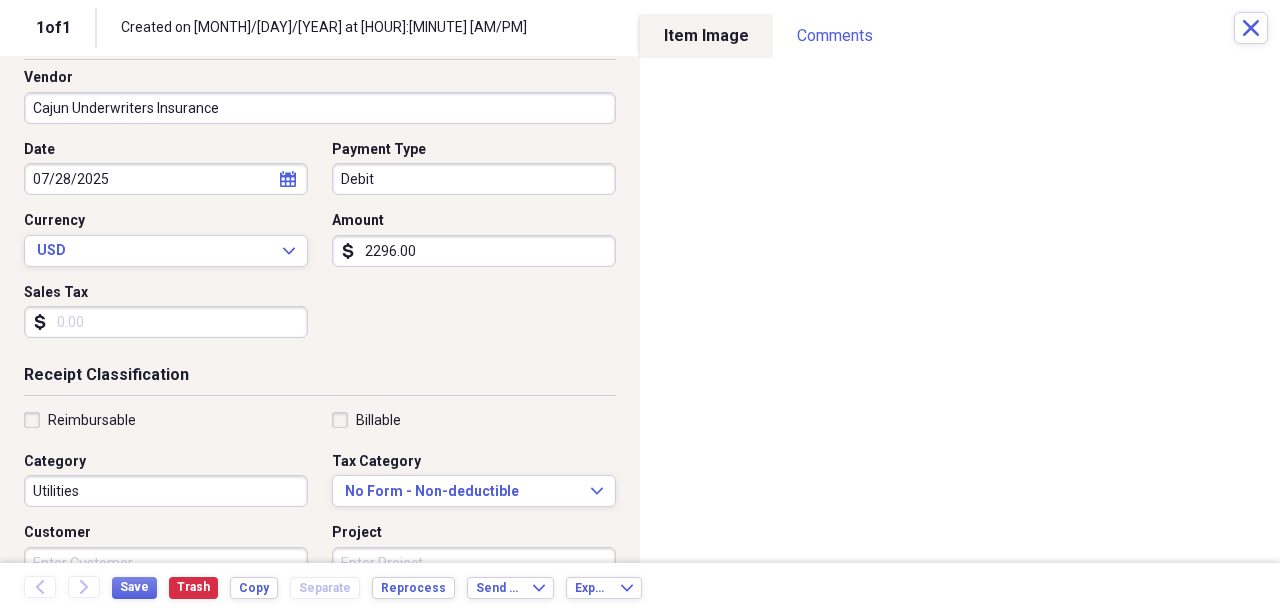 scroll, scrollTop: 266, scrollLeft: 0, axis: vertical 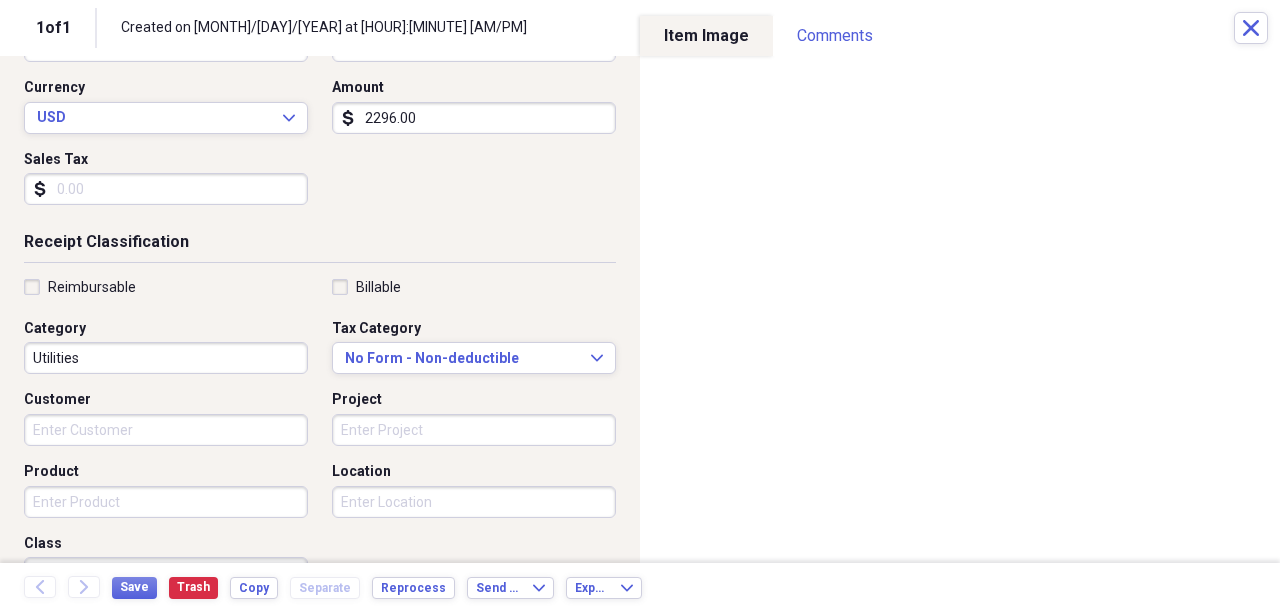 type on "Cajun Underwriters Insurance" 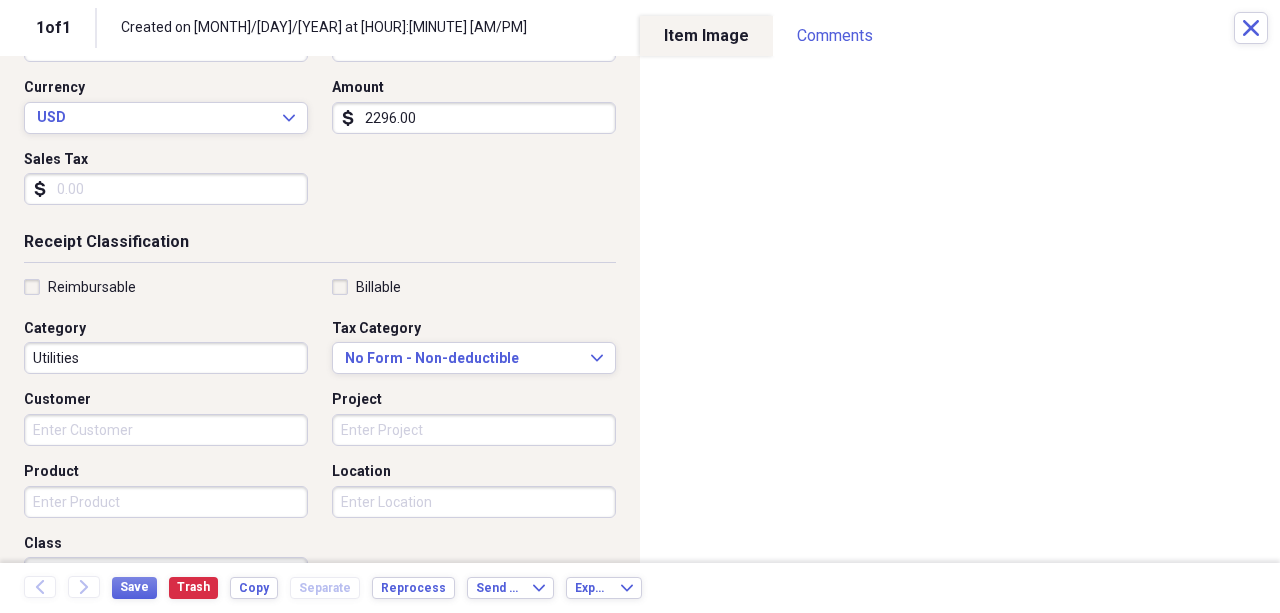 click on "Product" at bounding box center (166, 502) 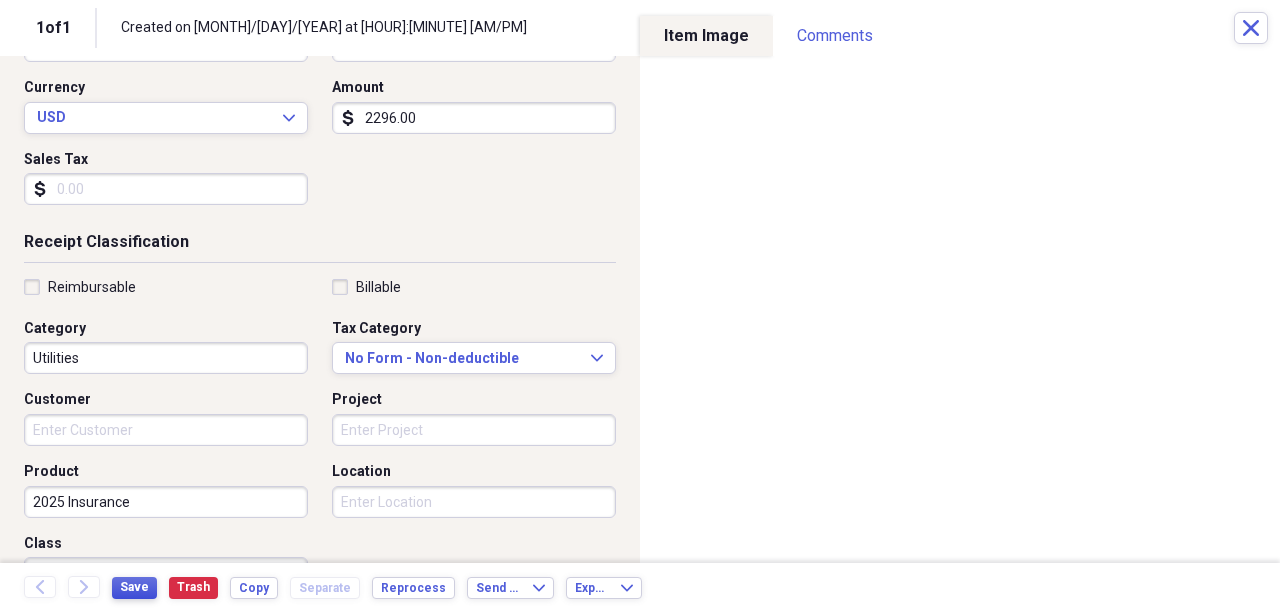 type on "2025 Insurance" 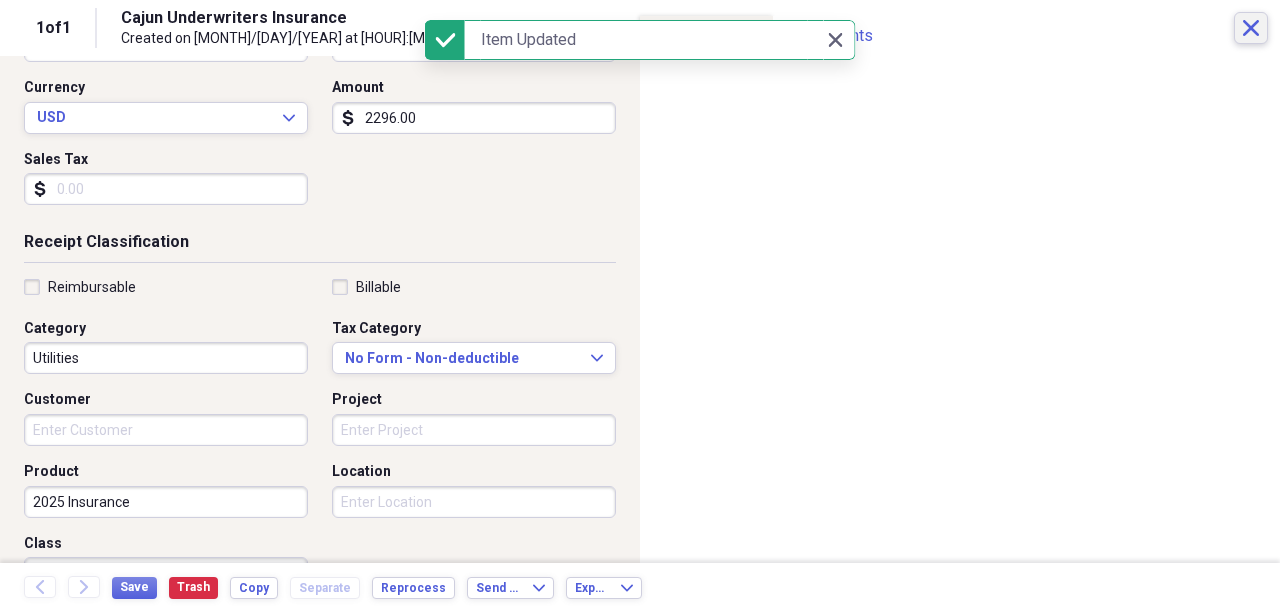 click 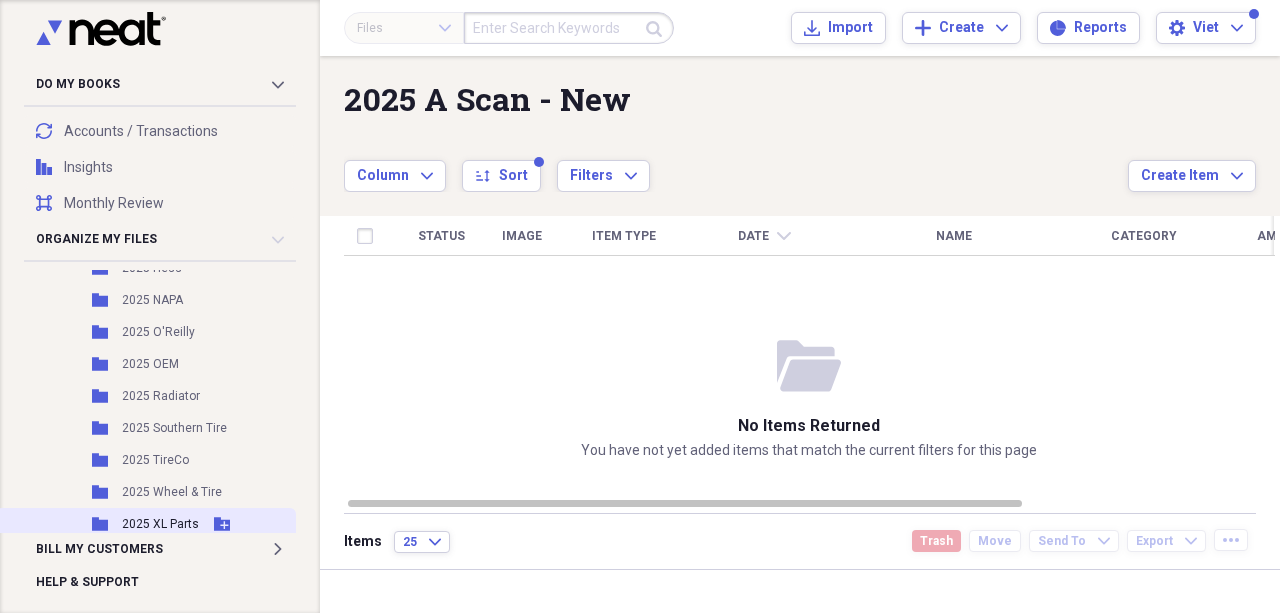 scroll, scrollTop: 529, scrollLeft: 0, axis: vertical 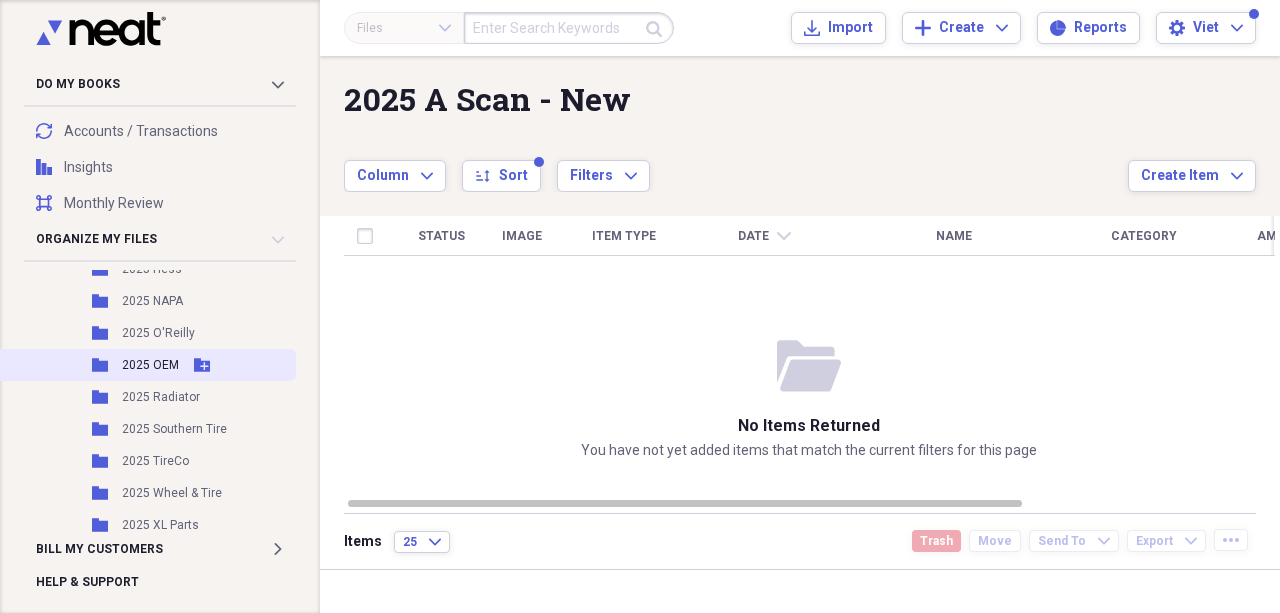 click on "2025 OEM" at bounding box center (150, 365) 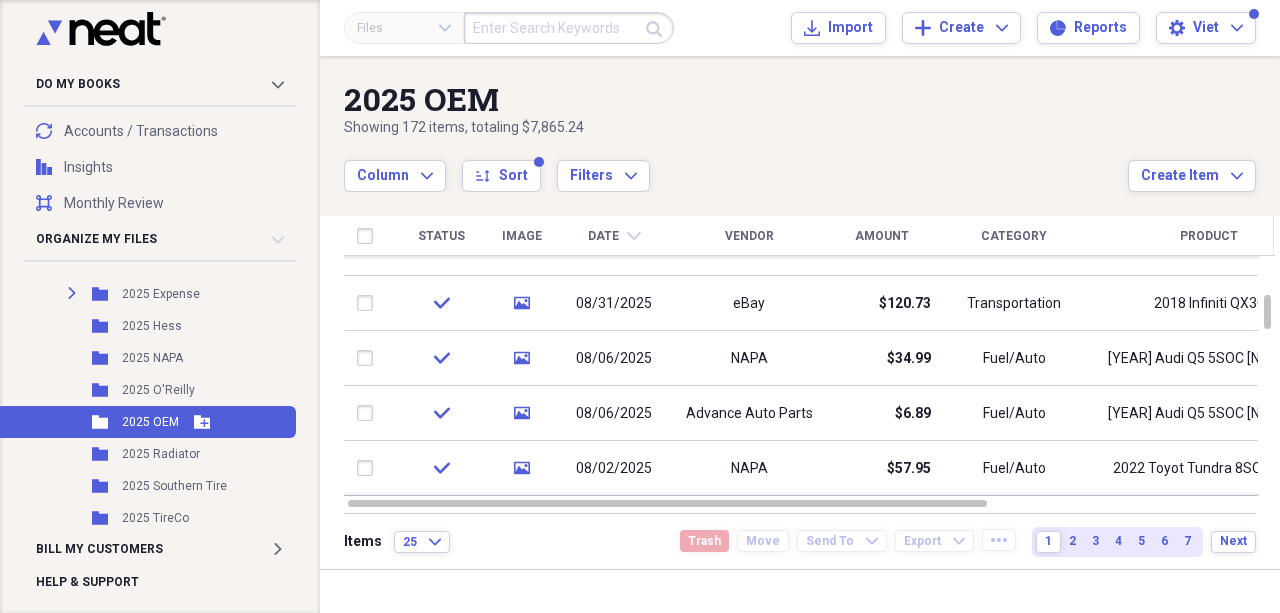 scroll, scrollTop: 396, scrollLeft: 0, axis: vertical 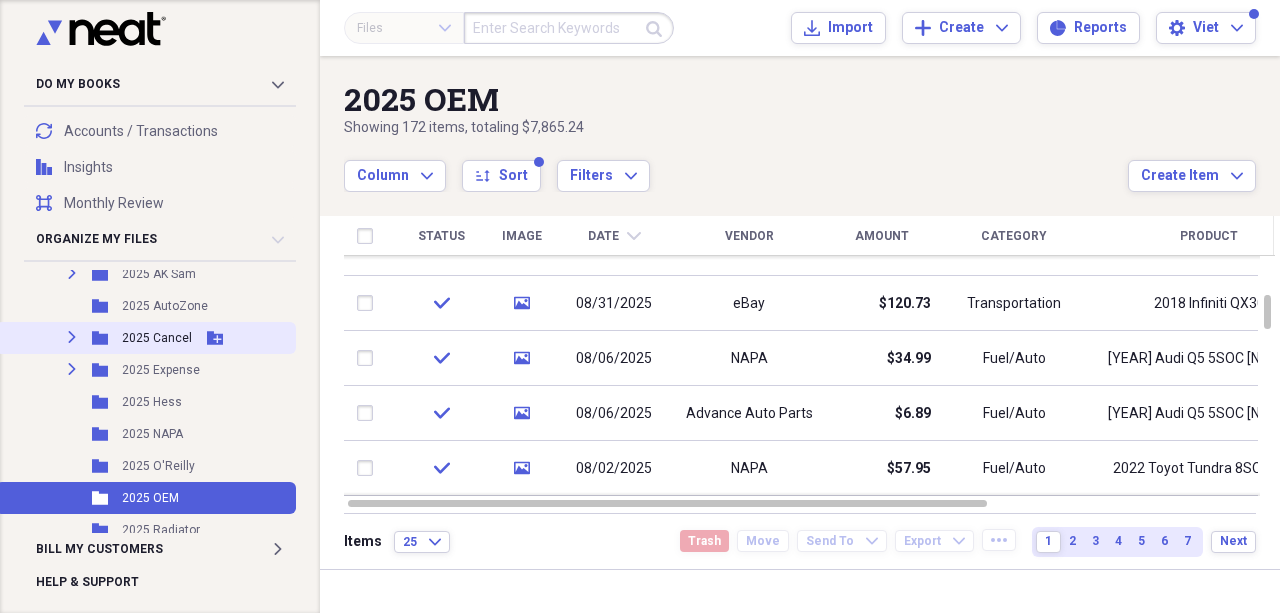 click on "Expand" at bounding box center [72, 337] 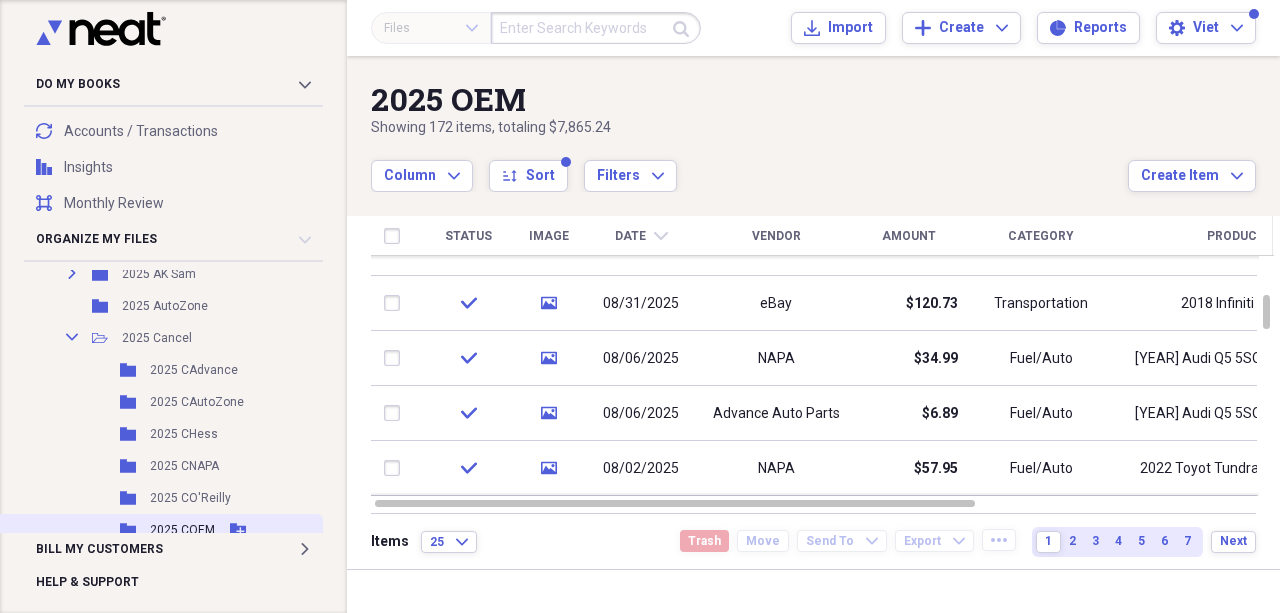click on "2025 COEM" at bounding box center [182, 530] 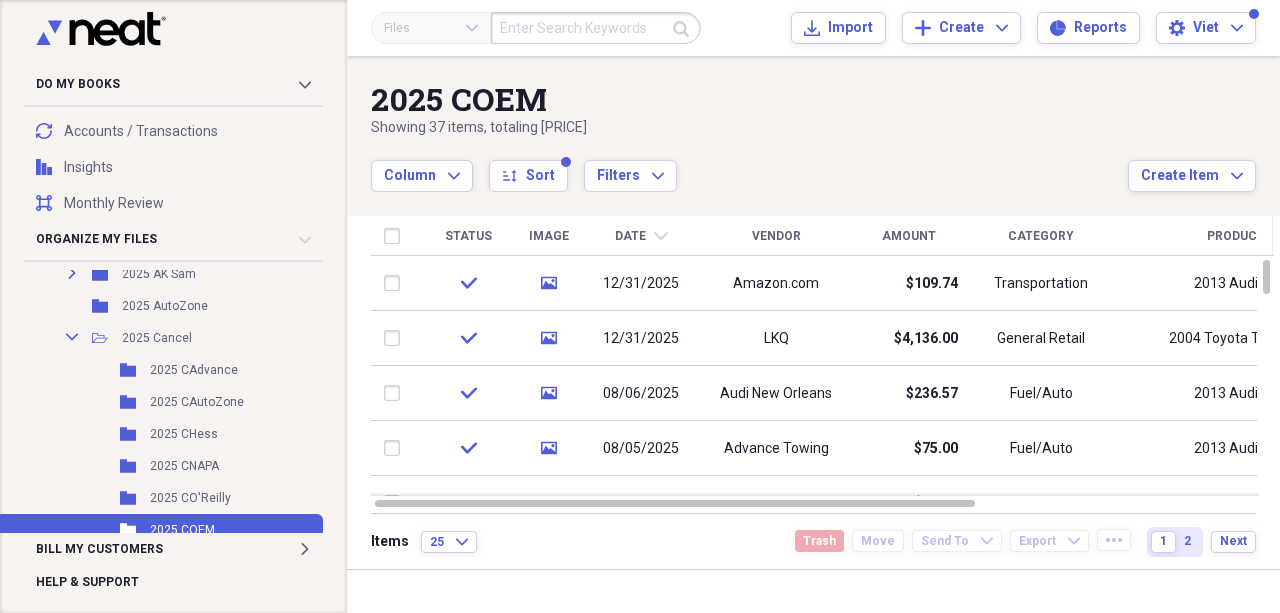click at bounding box center [596, 28] 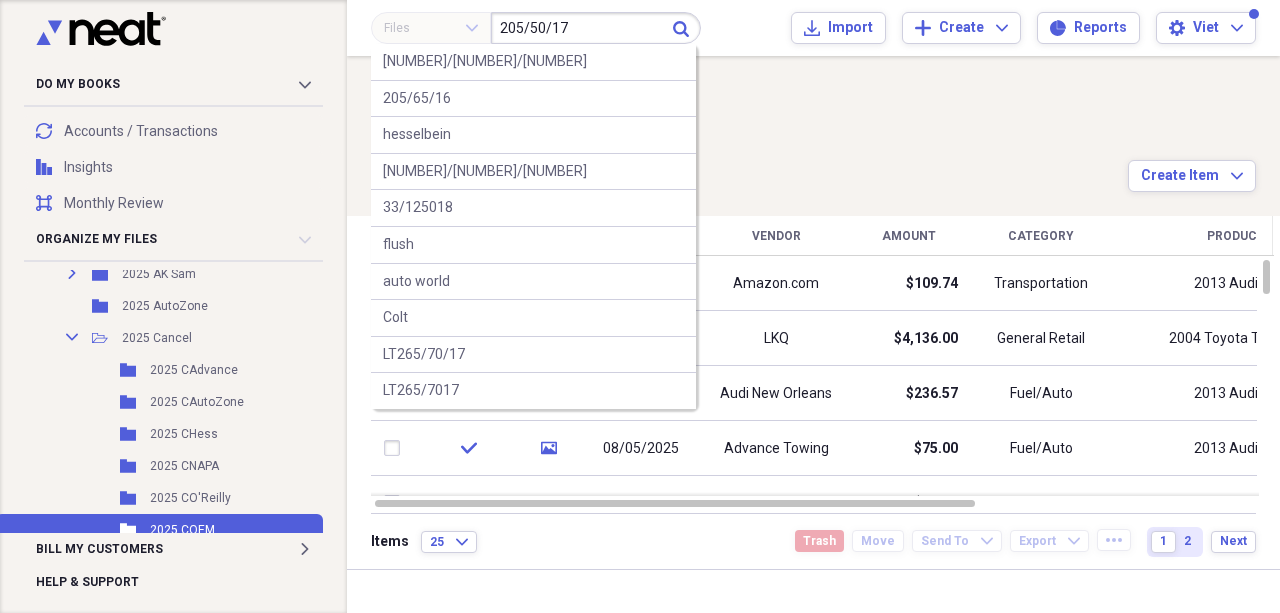 type on "205/50/17" 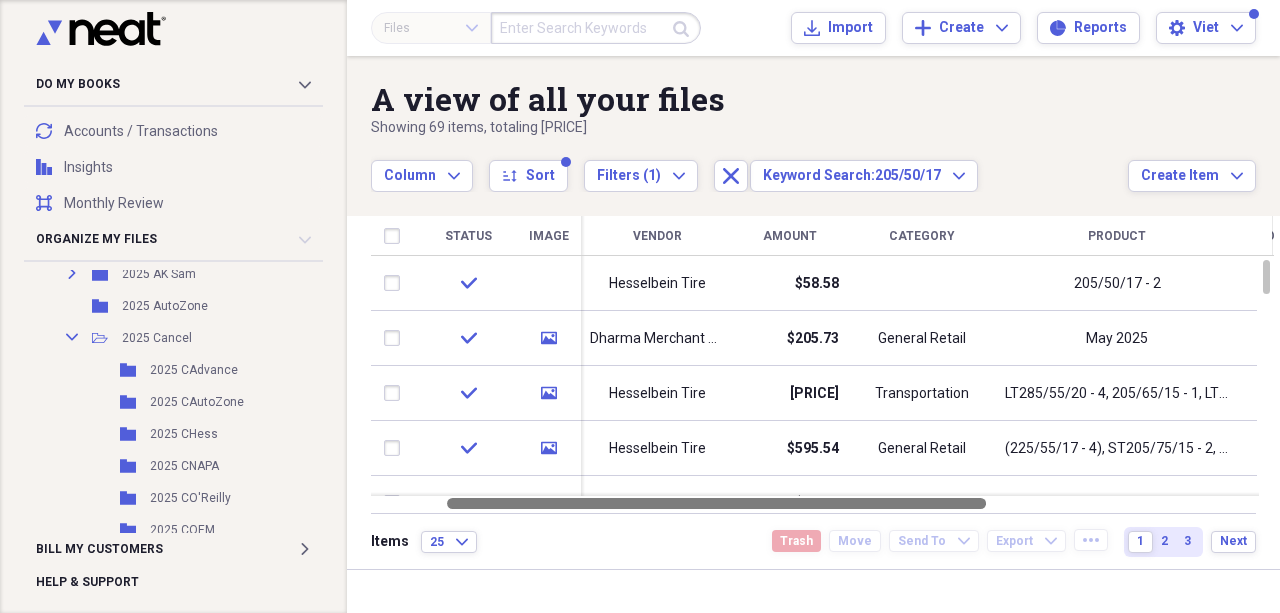 drag, startPoint x: 720, startPoint y: 496, endPoint x: 792, endPoint y: 504, distance: 72.443085 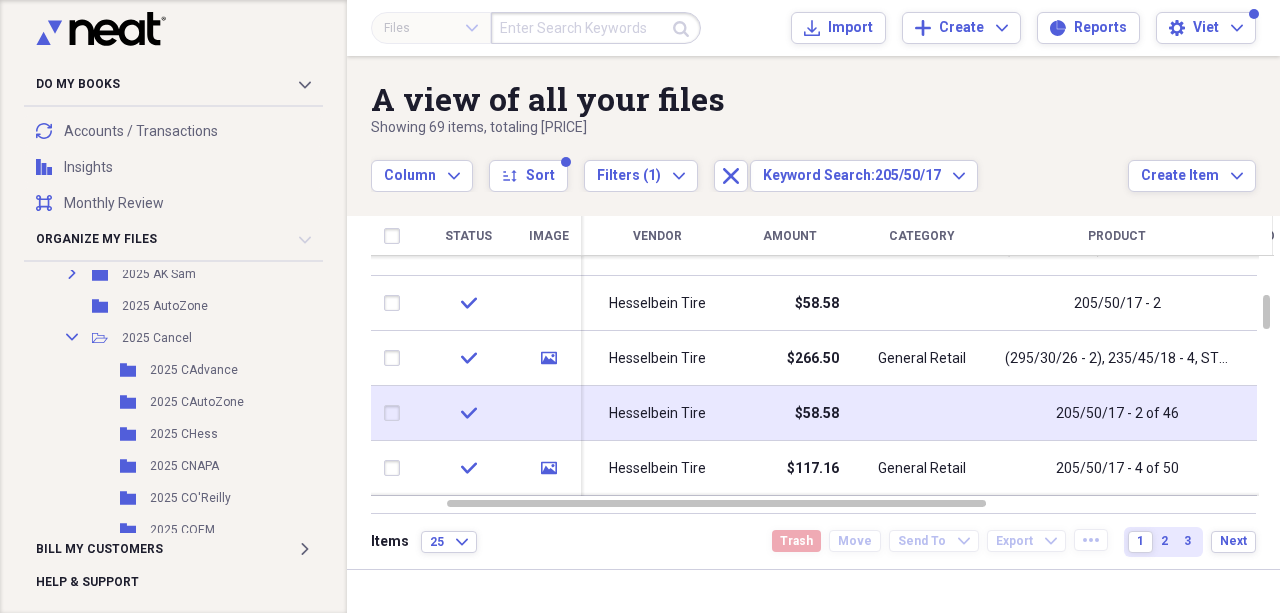 click on "$58.58" at bounding box center [789, 413] 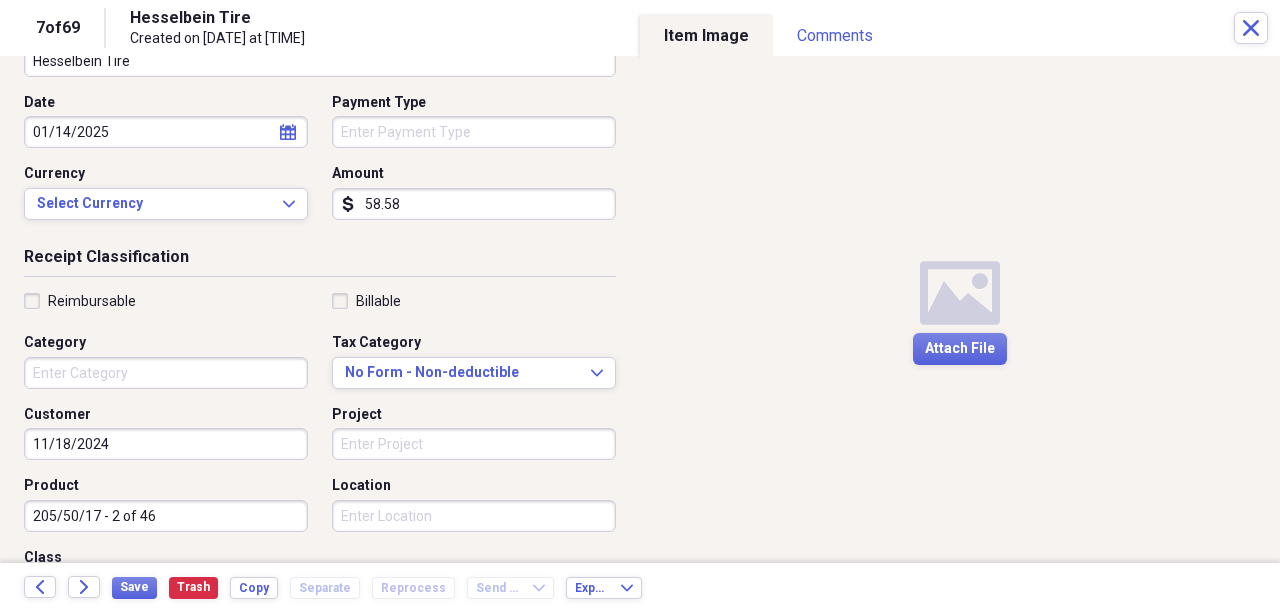 scroll, scrollTop: 66, scrollLeft: 0, axis: vertical 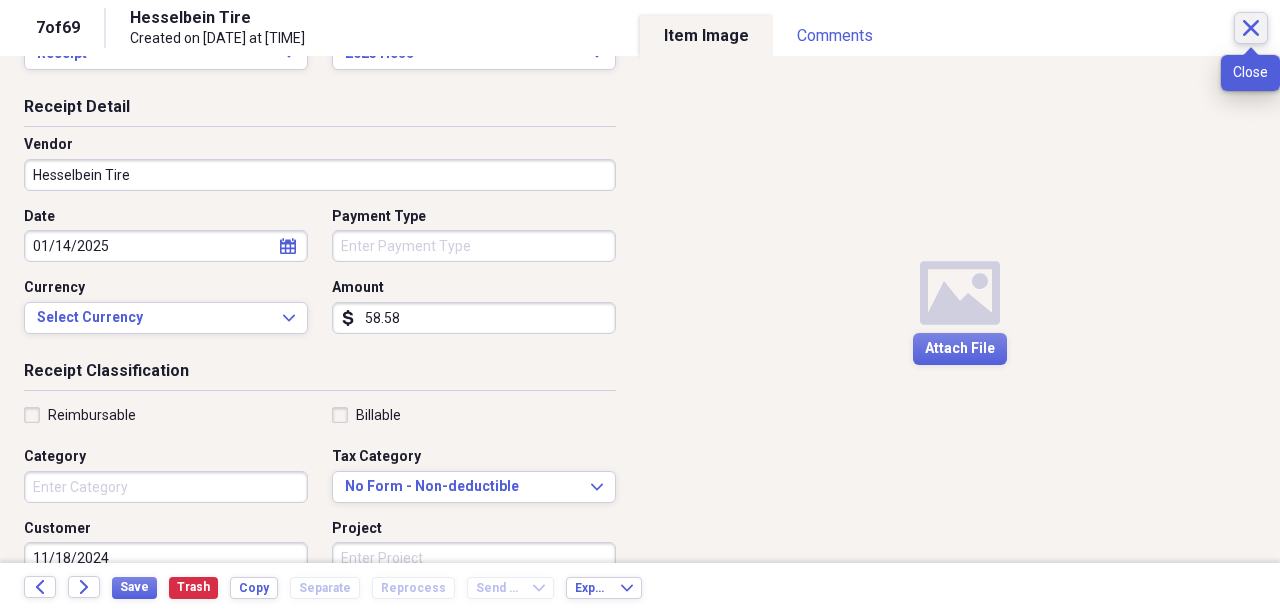 click on "Close" at bounding box center (1251, 28) 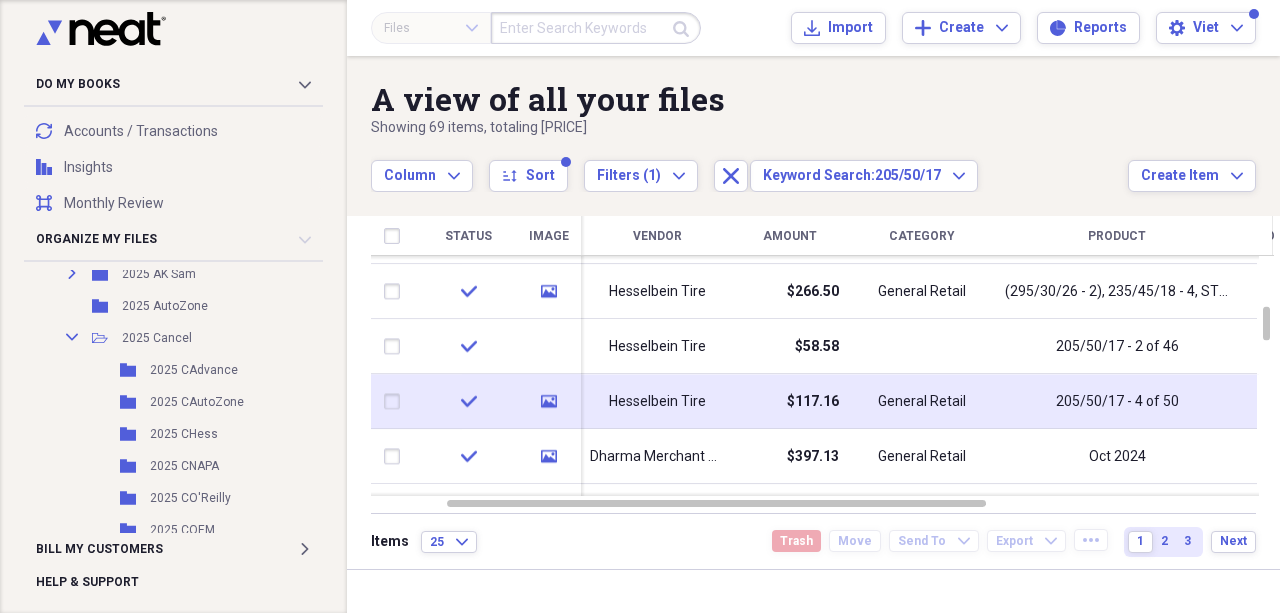 click on "Hesselbein Tire" at bounding box center (657, 402) 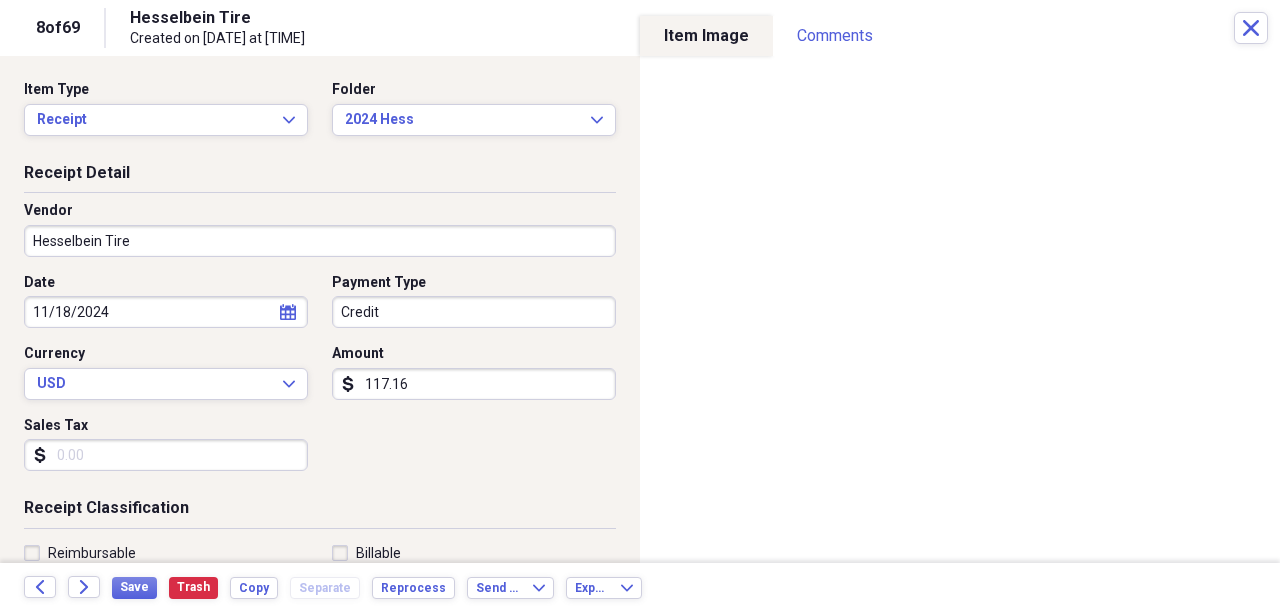 click on "[NUMBER] of [NUMBER] [STREET] Tire Created on [DATE] at [TIME] Close" at bounding box center [640, 28] 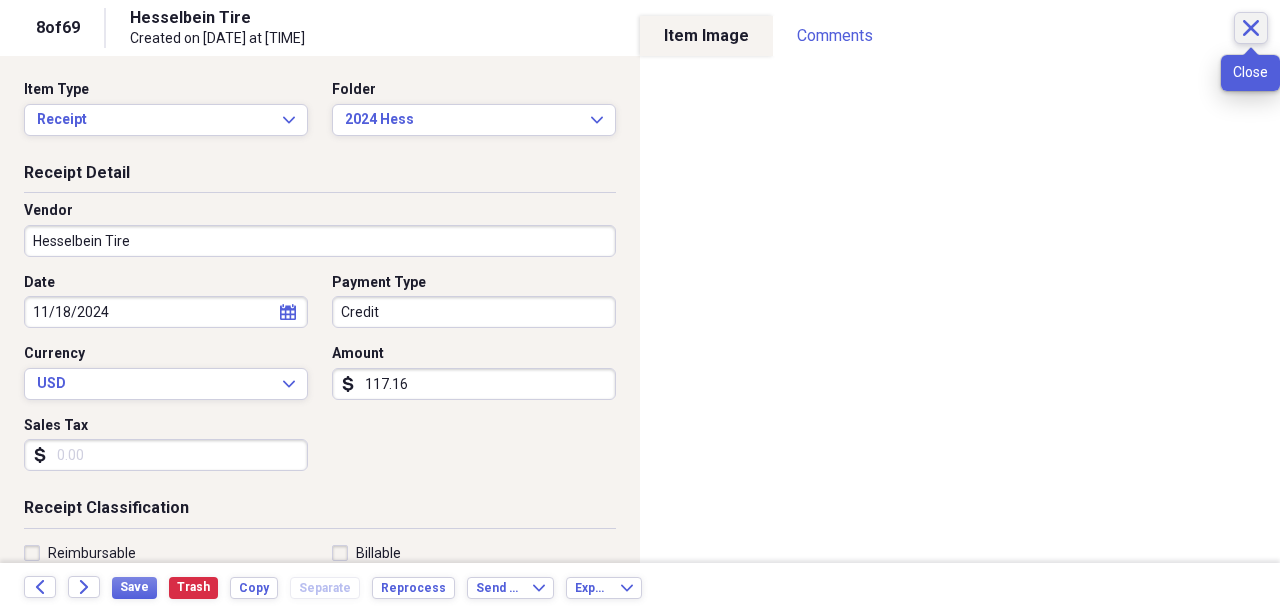 click on "Close" 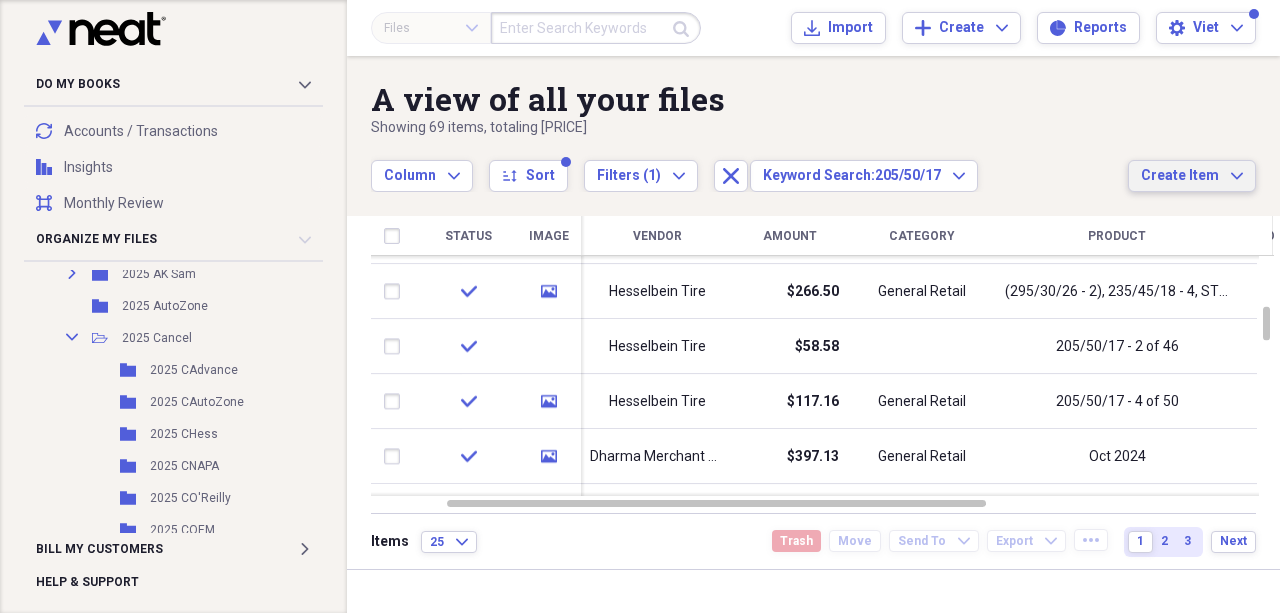 click on "Create Item" at bounding box center (1180, 176) 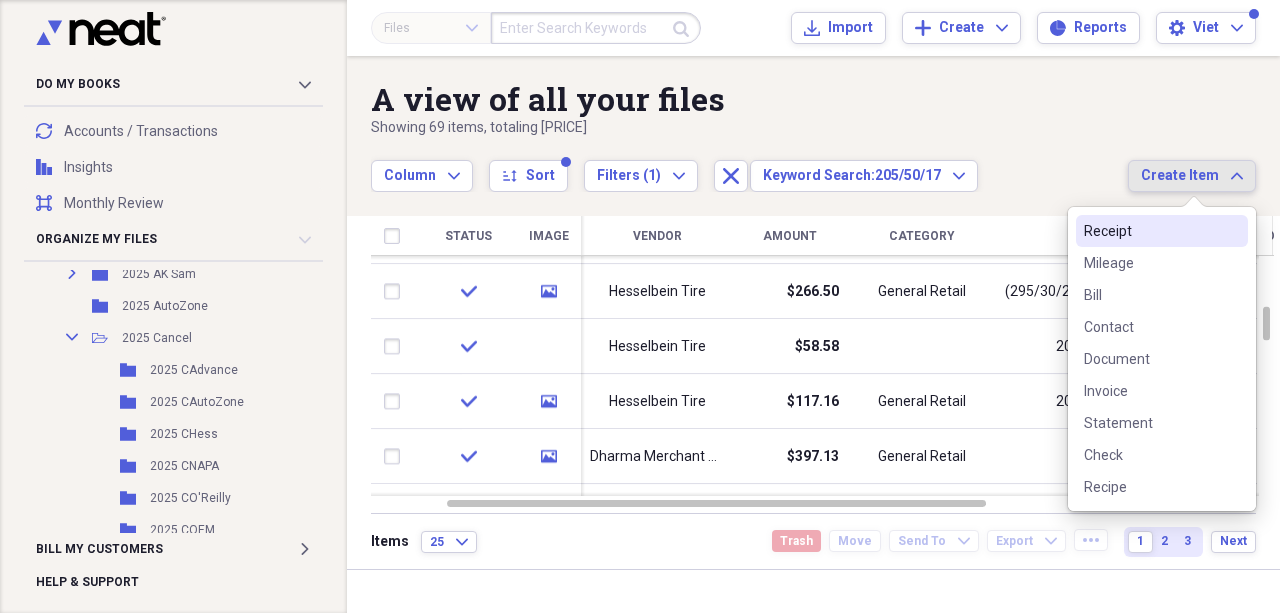 click on "Receipt" at bounding box center [1162, 231] 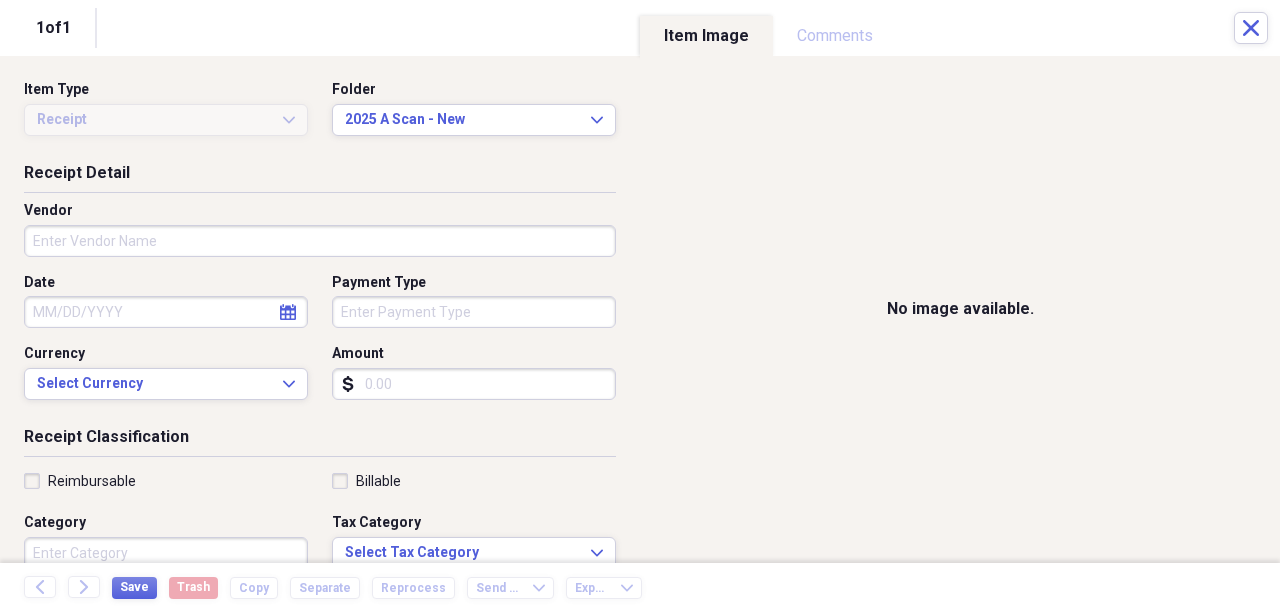 click on "Amount" at bounding box center [474, 384] 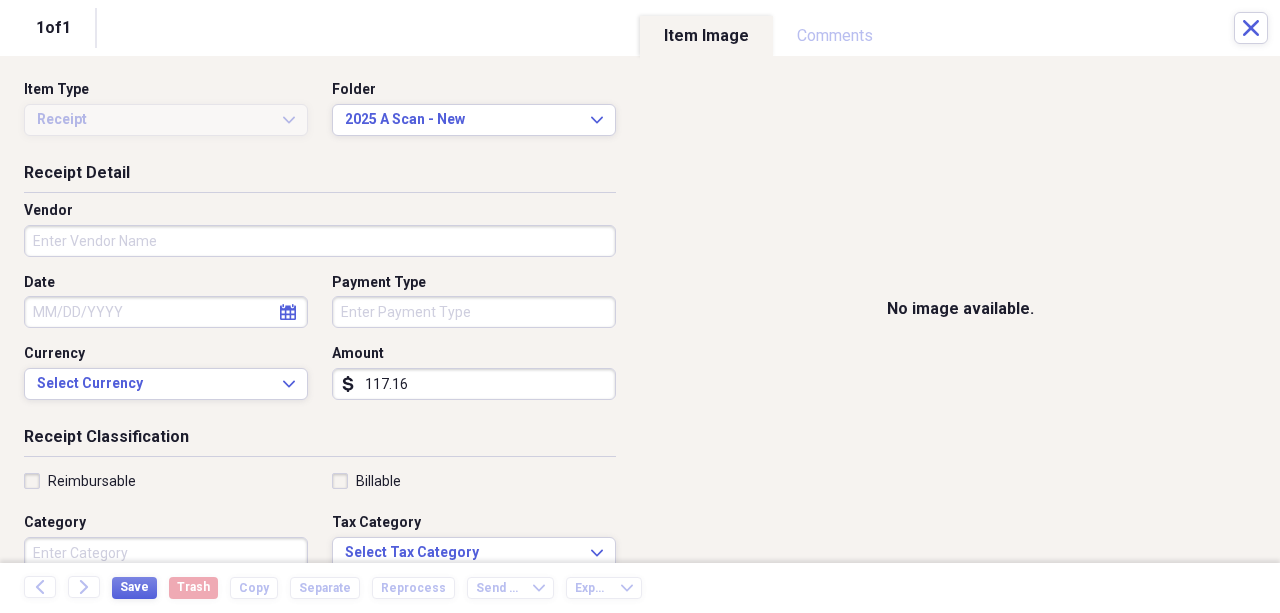 type on "117.16" 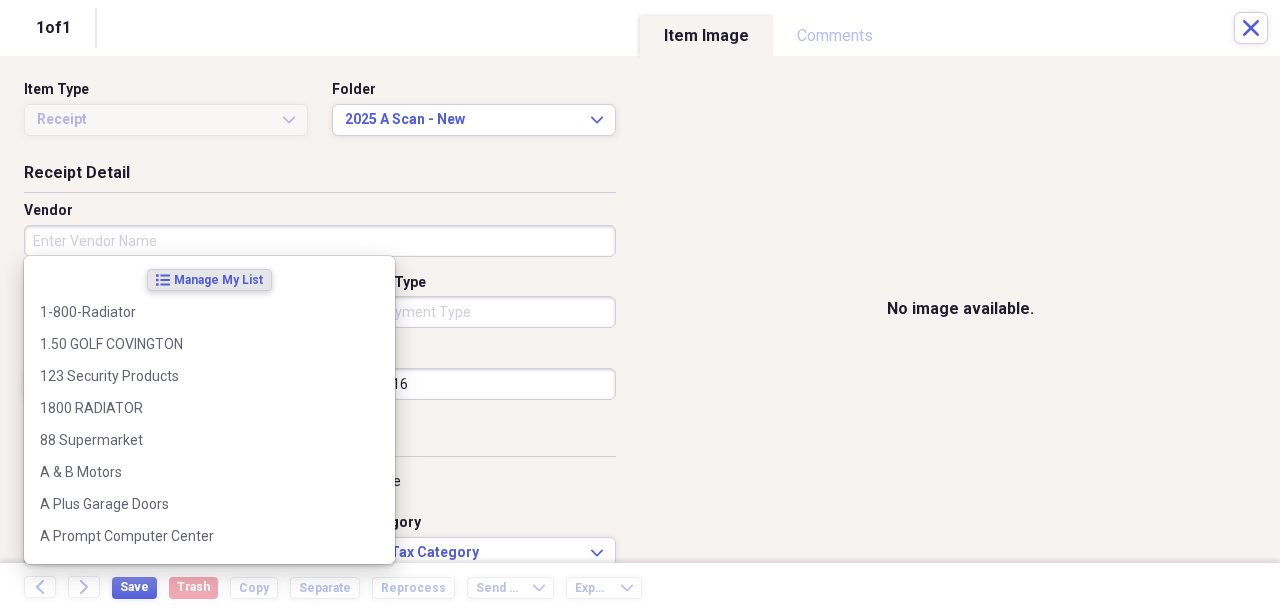 click on "Vendor" at bounding box center [320, 241] 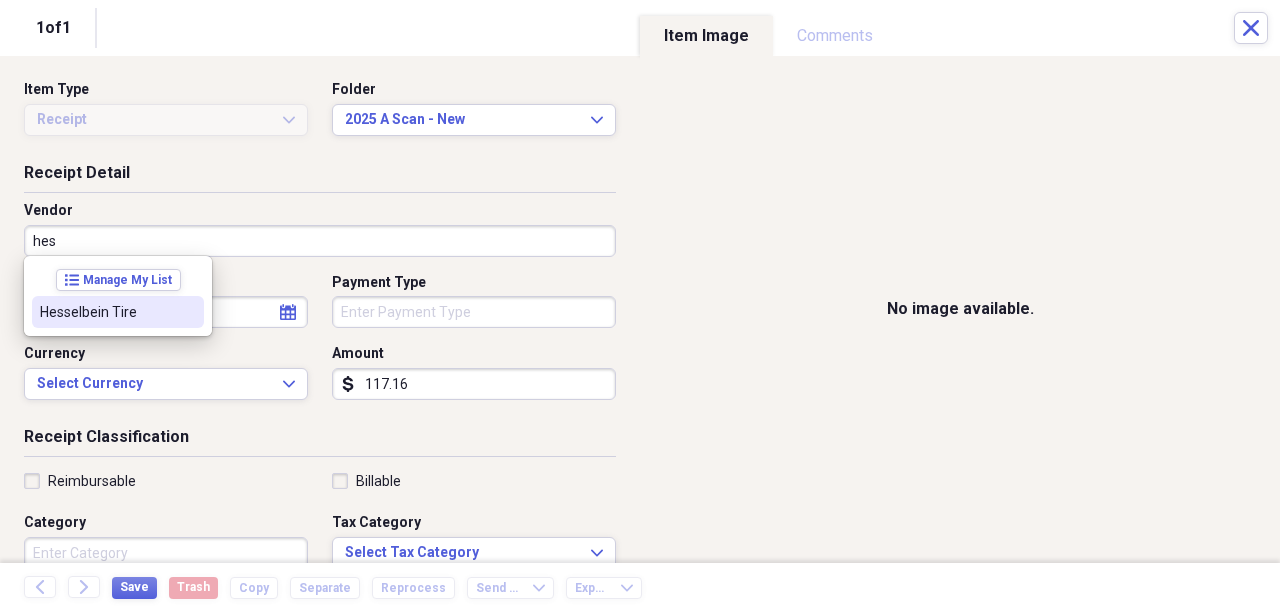 click on "Hesselbein Tire" at bounding box center (106, 312) 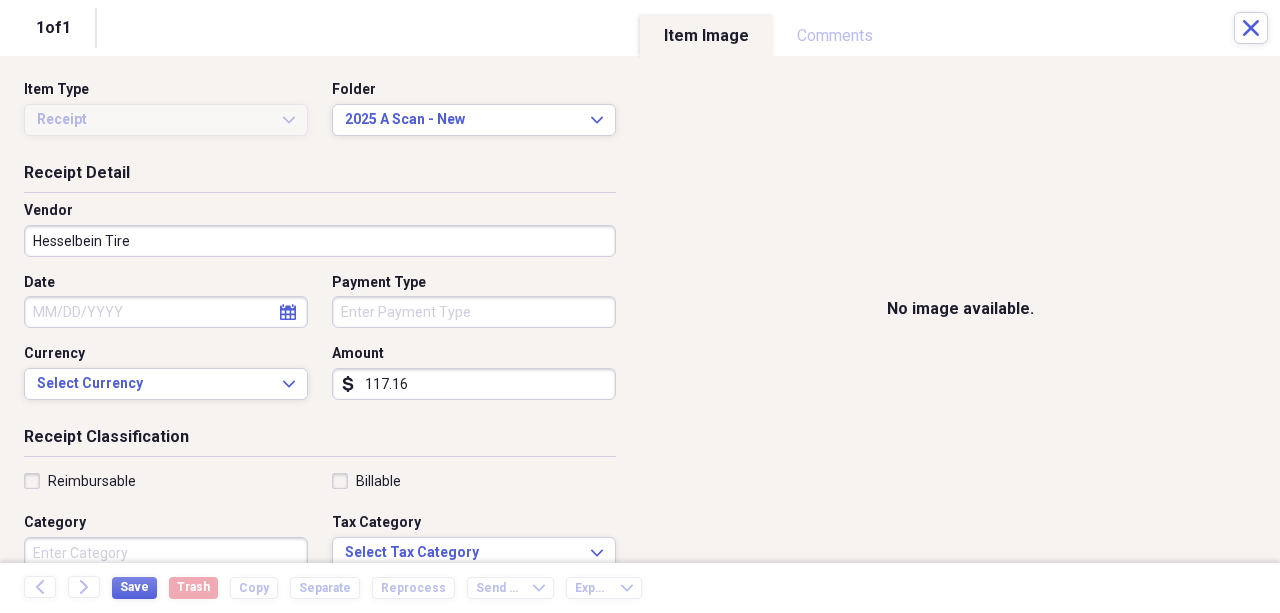 click on "Date" at bounding box center [166, 312] 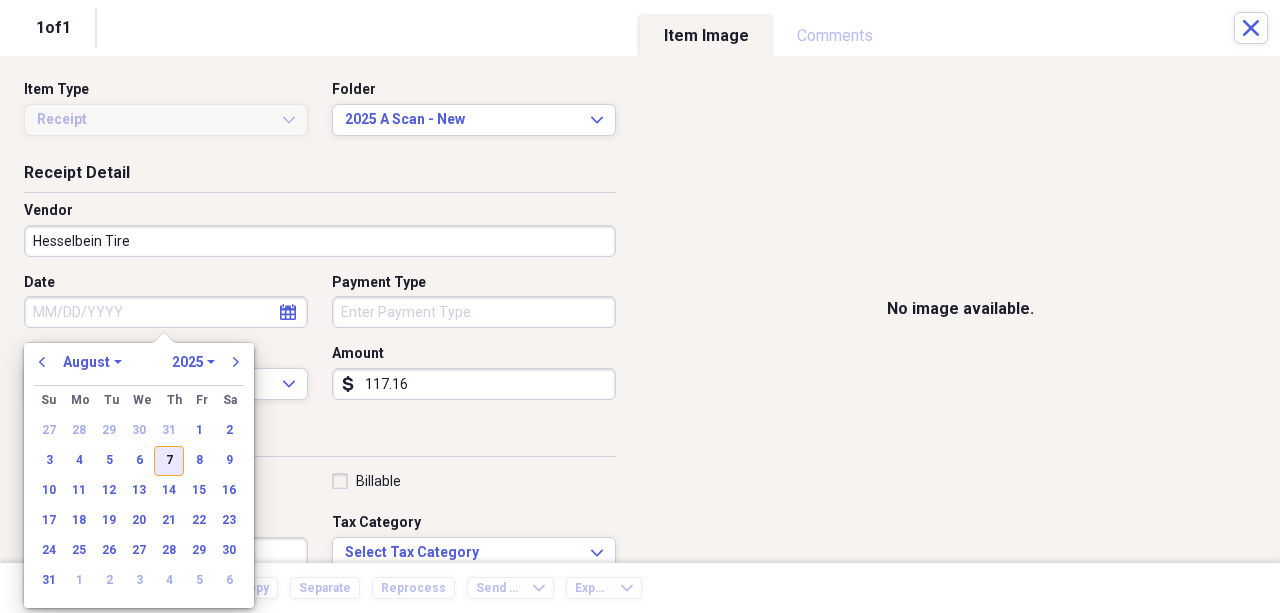 click on "7" at bounding box center (169, 461) 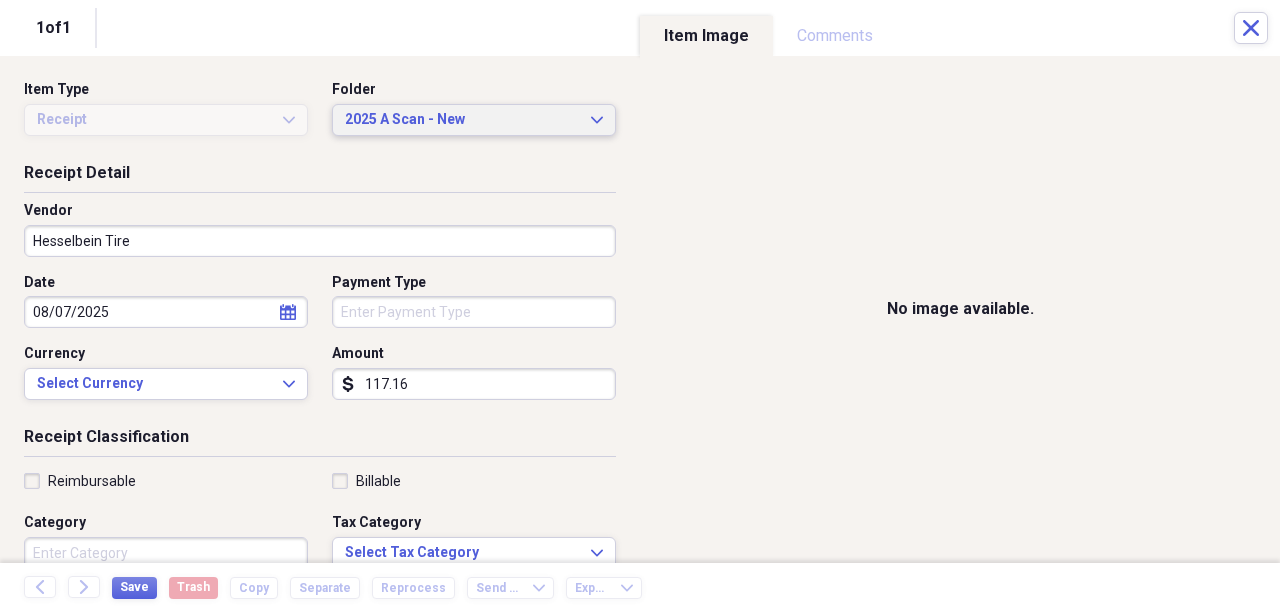 click on "2025 A Scan - New" at bounding box center [462, 120] 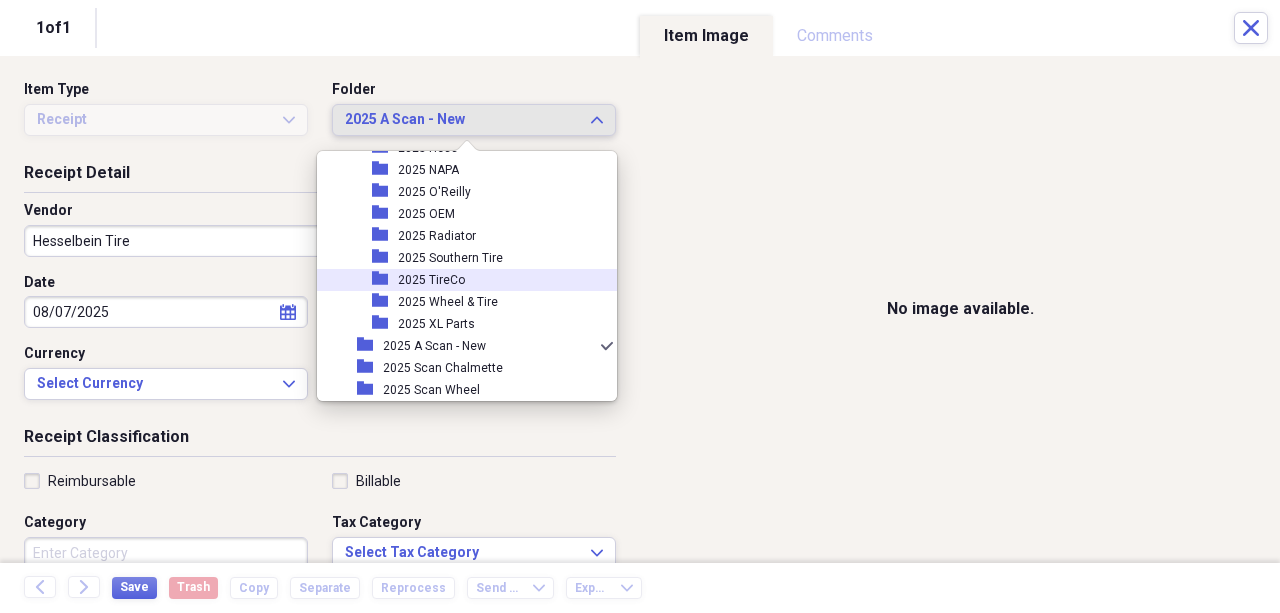scroll, scrollTop: 2074, scrollLeft: 0, axis: vertical 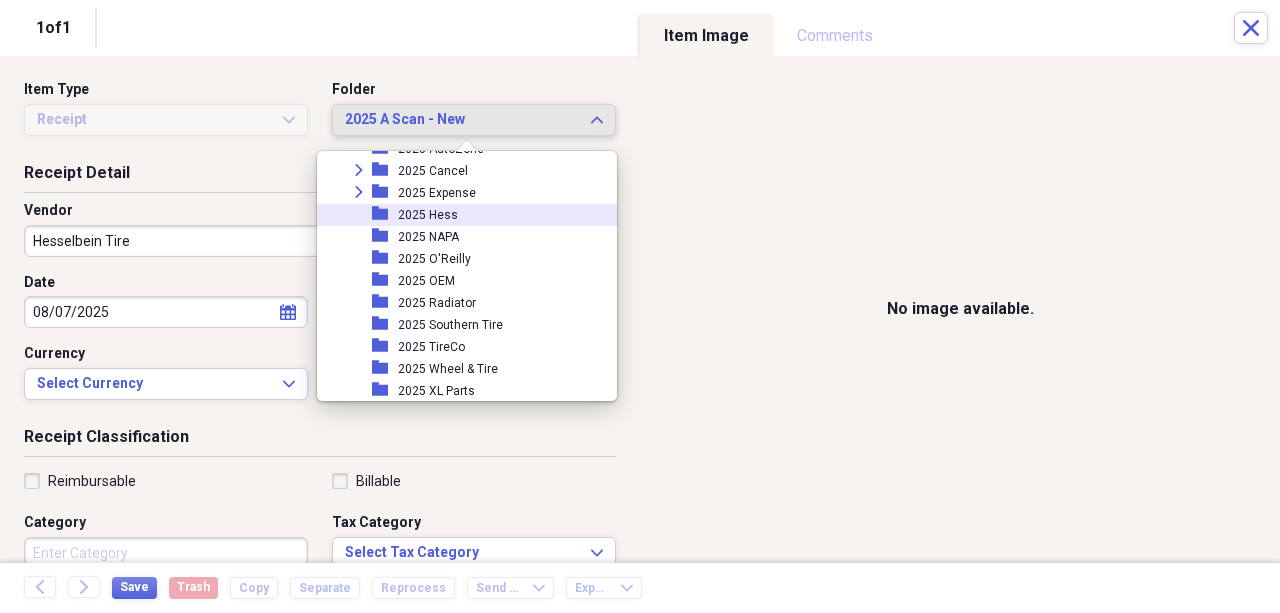 click on "2025 Hess" at bounding box center [428, 215] 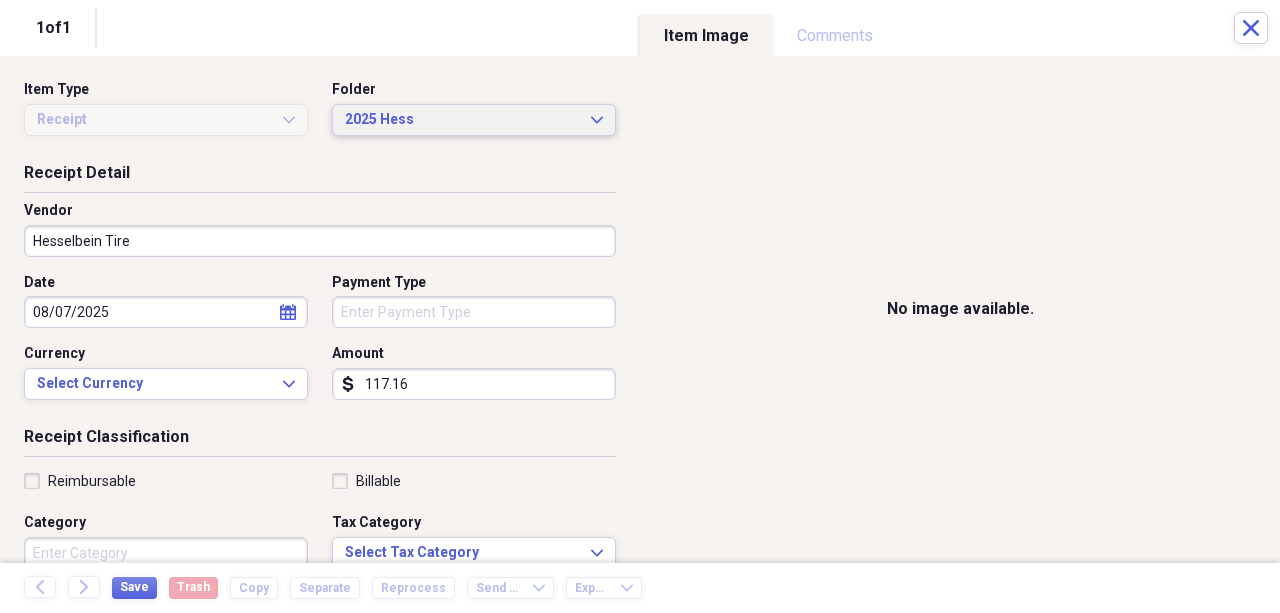 scroll, scrollTop: 200, scrollLeft: 0, axis: vertical 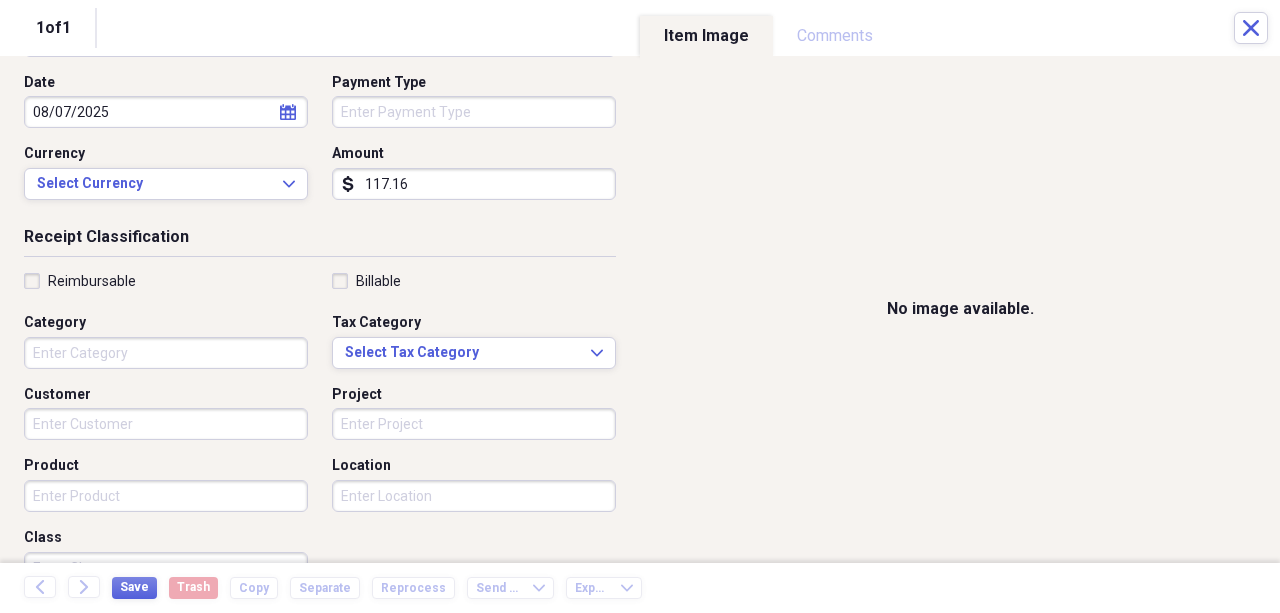 click on "Product" at bounding box center (166, 496) 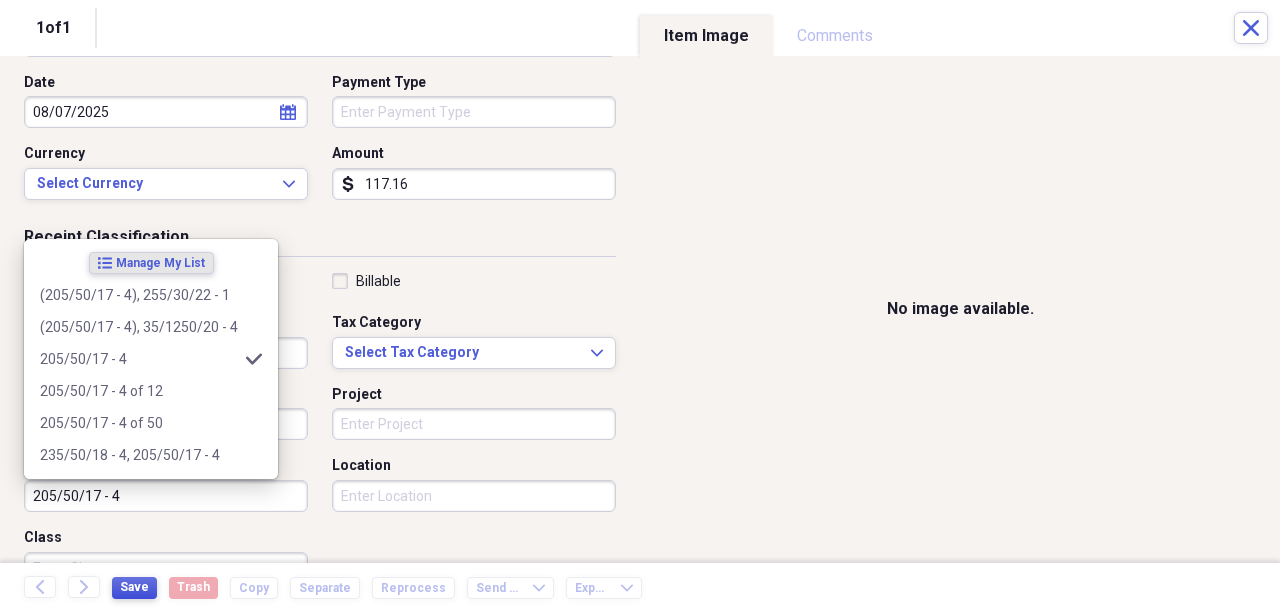 type on "205/50/17 - 4" 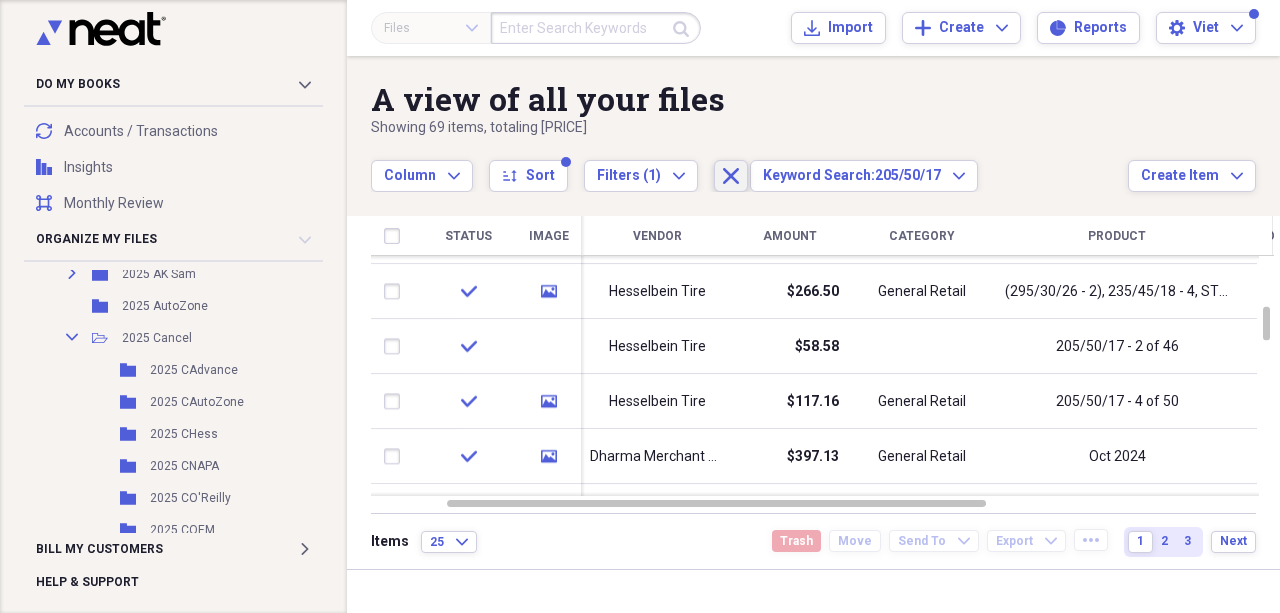 drag, startPoint x: 730, startPoint y: 184, endPoint x: 846, endPoint y: 113, distance: 136.00368 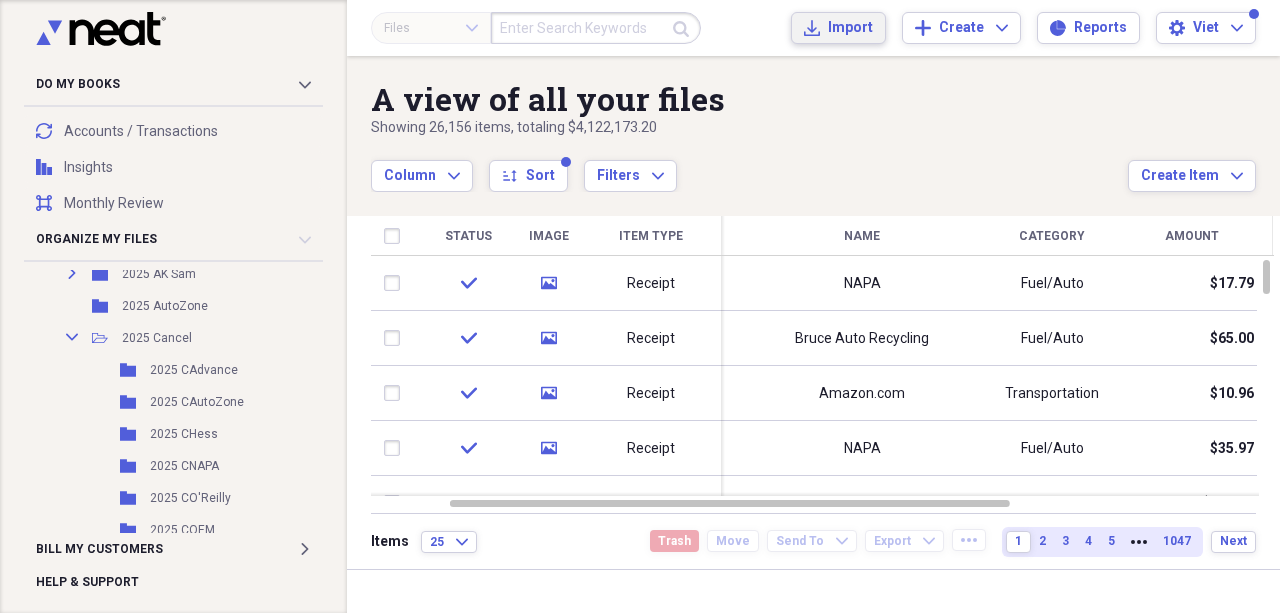 click on "Import Import" at bounding box center (838, 28) 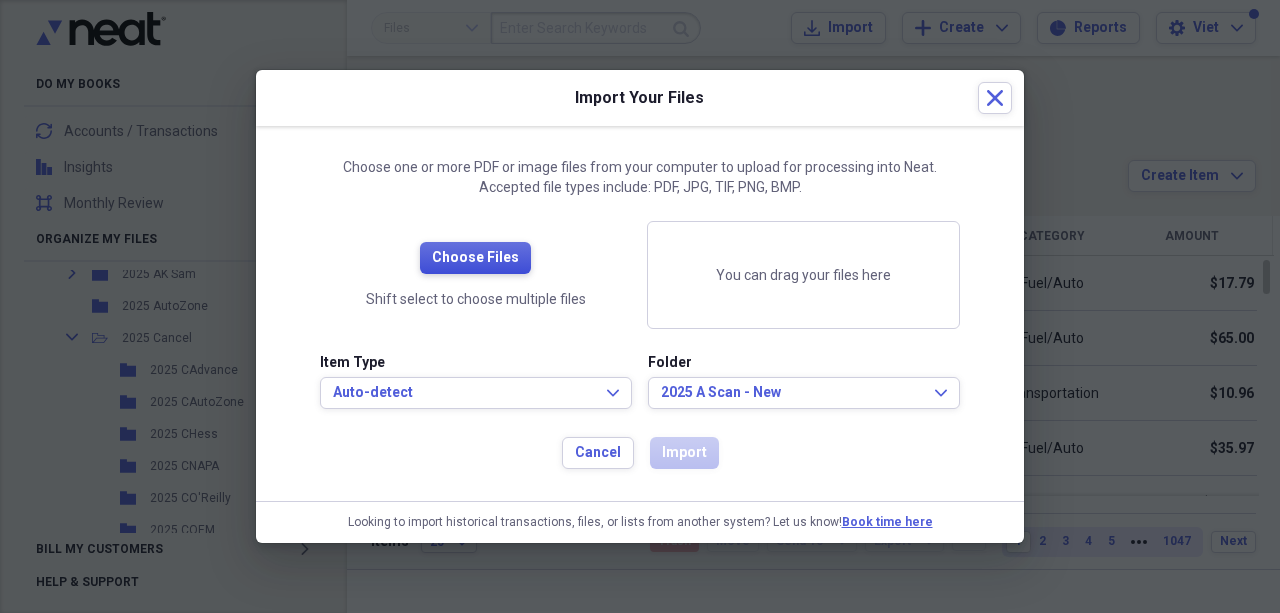 click on "Choose Files" at bounding box center [475, 258] 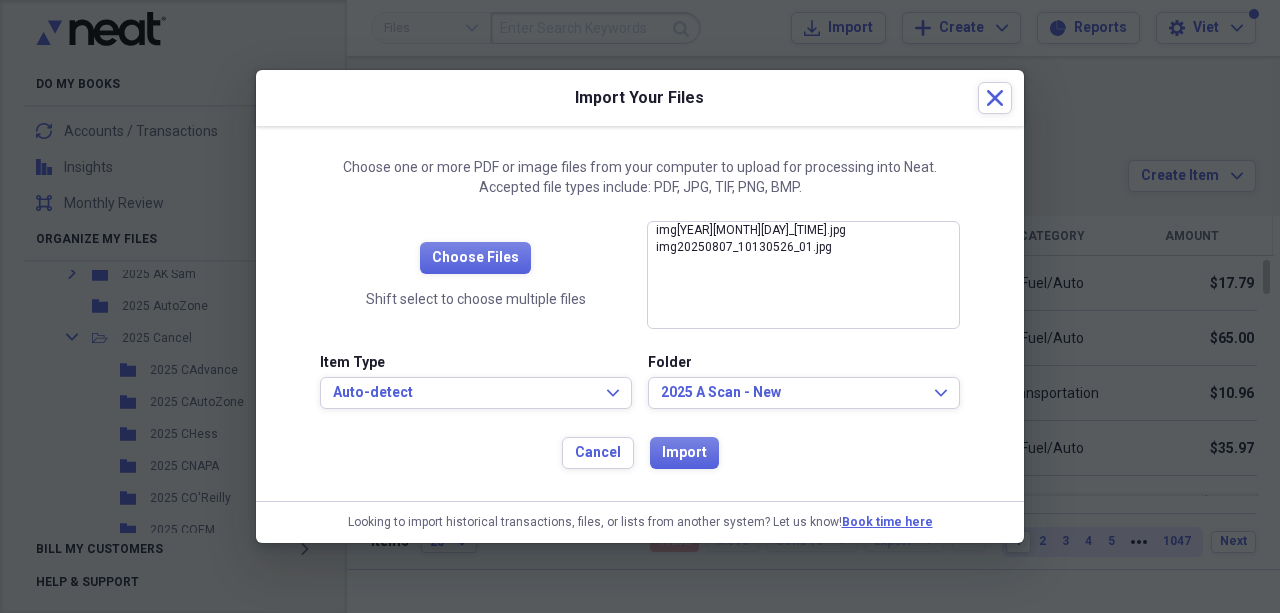 click on "Item Type Auto-detect Expand" at bounding box center [476, 381] 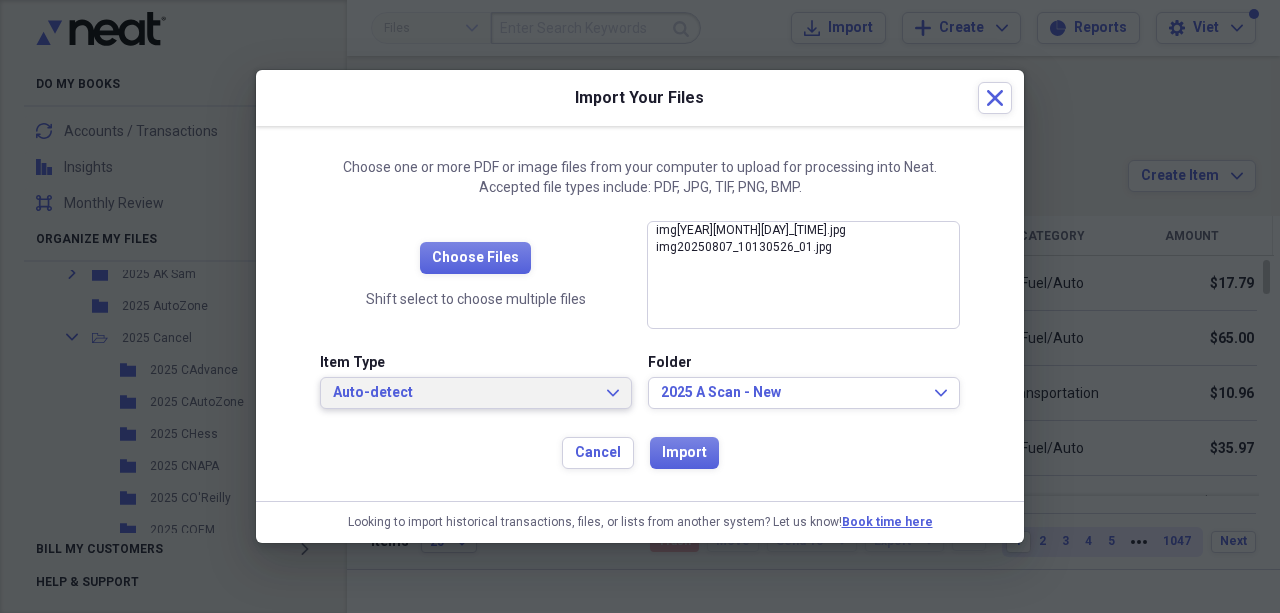 click on "Auto-detect Expand" at bounding box center [476, 393] 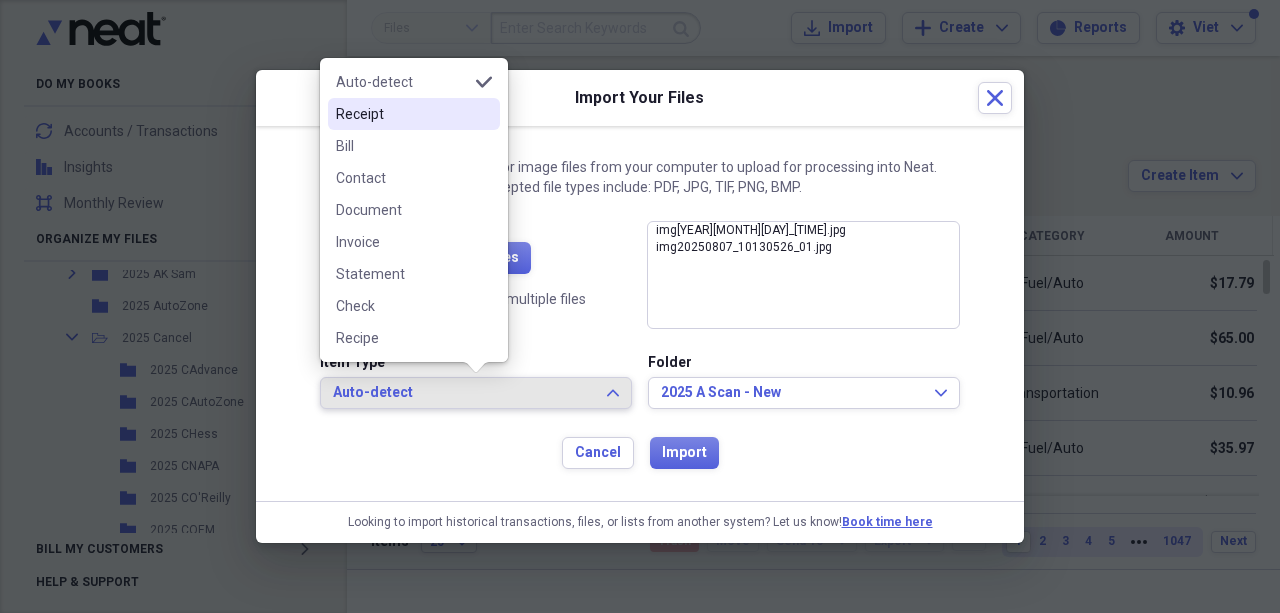 click on "Receipt" at bounding box center [402, 114] 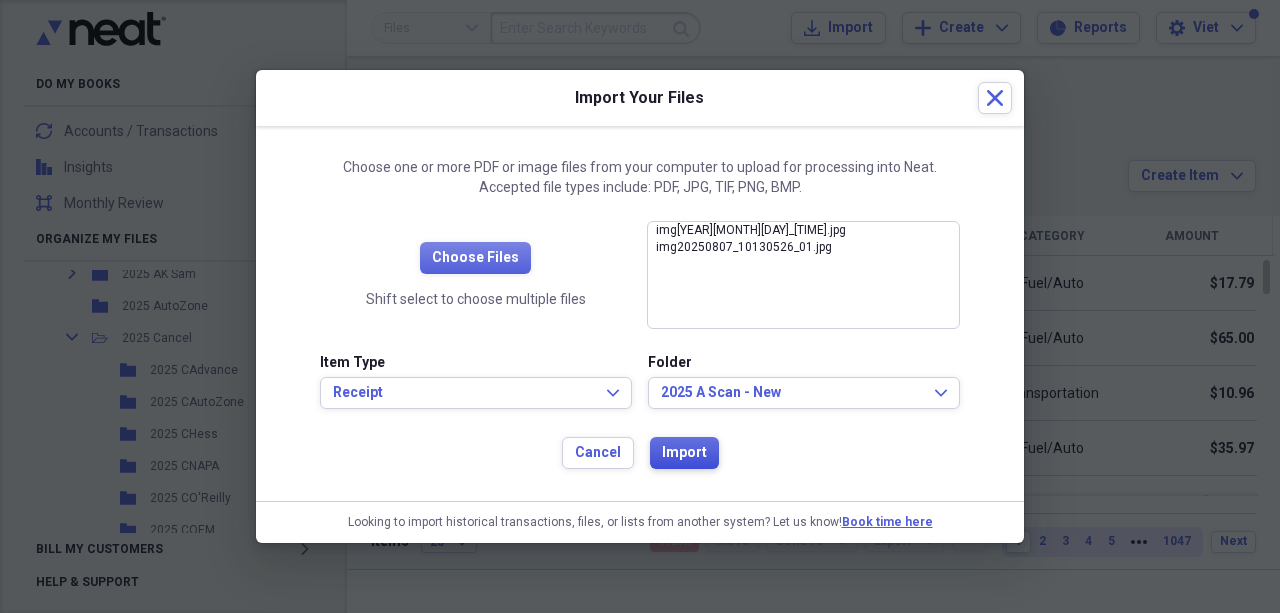 click on "Import" at bounding box center (684, 453) 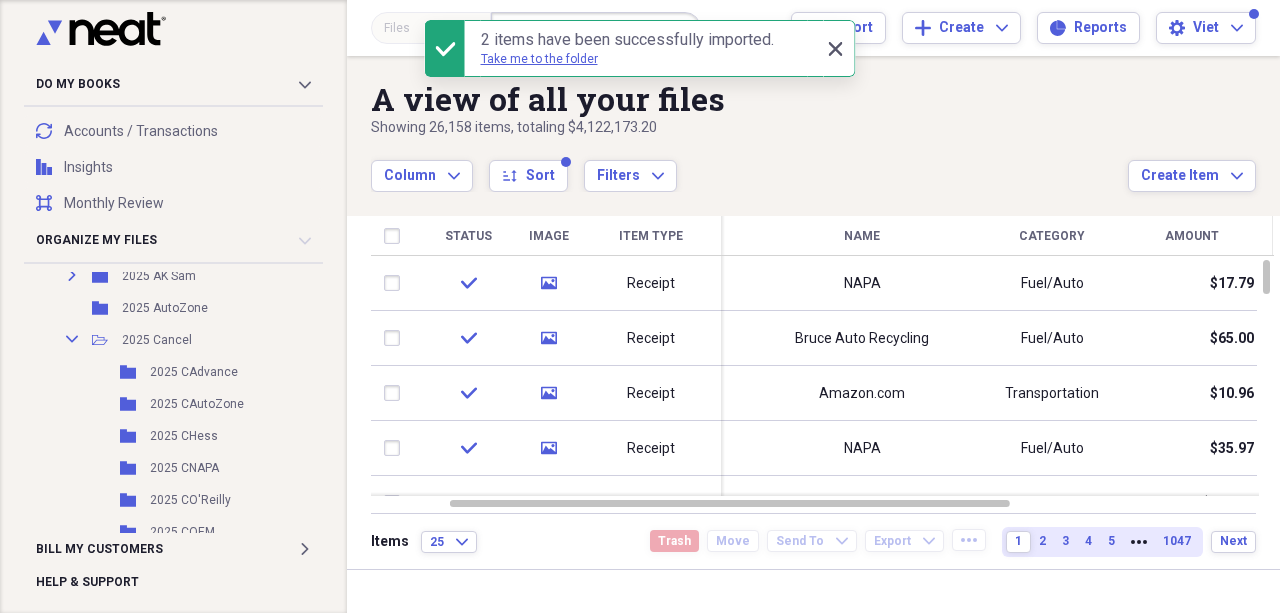 drag, startPoint x: 838, startPoint y: 47, endPoint x: 830, endPoint y: 55, distance: 11.313708 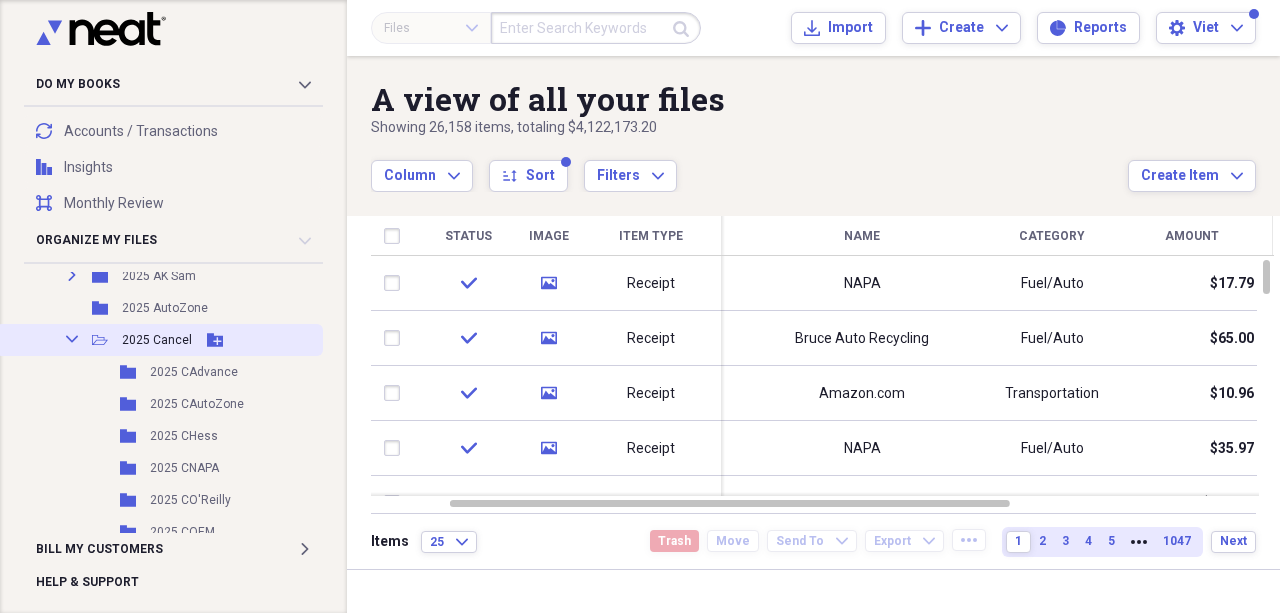 click on "Collapse" 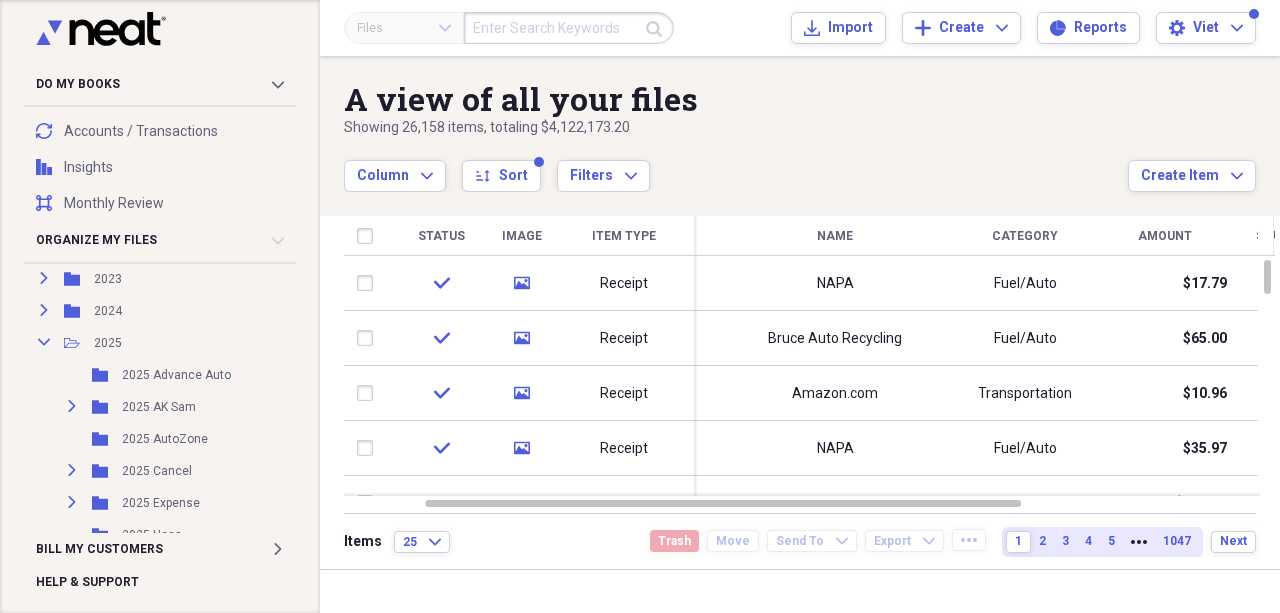 scroll, scrollTop: 262, scrollLeft: 0, axis: vertical 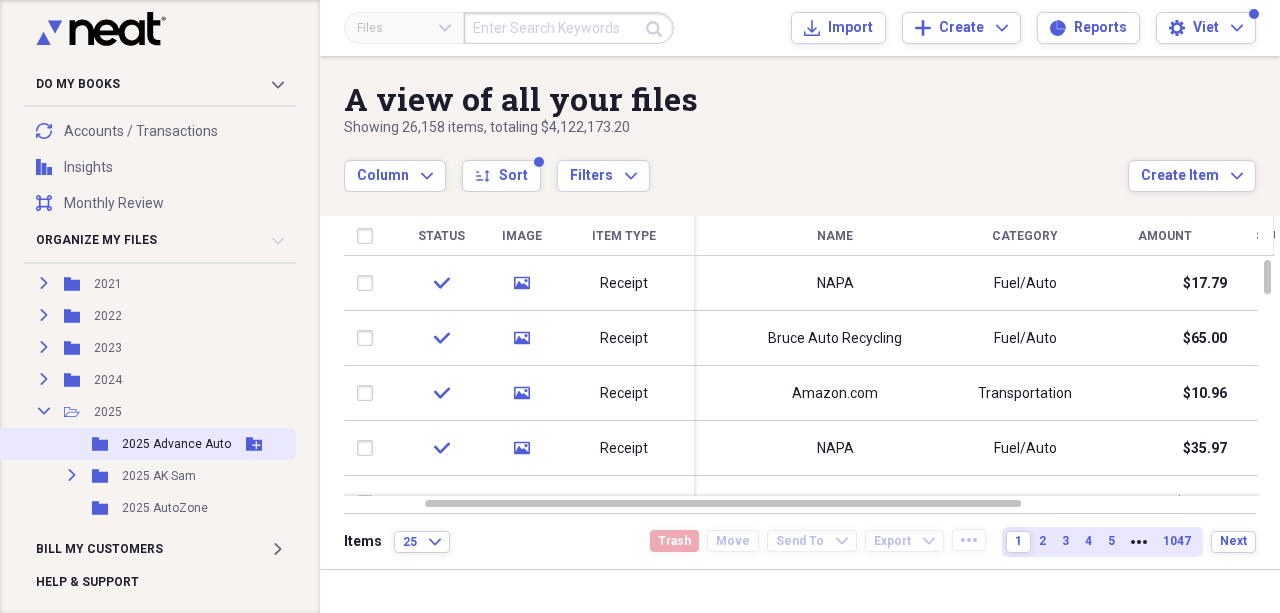 click on "Folder 2025 Advance Auto Add Folder" at bounding box center [146, 444] 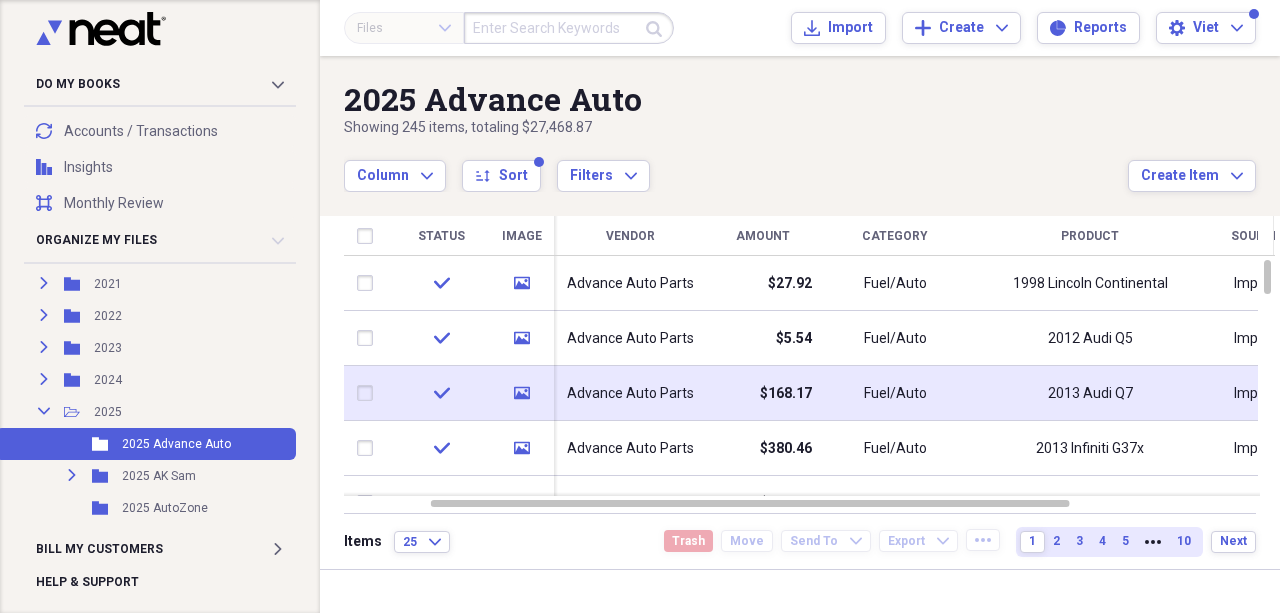 click on "Advance Auto Parts" at bounding box center [630, 393] 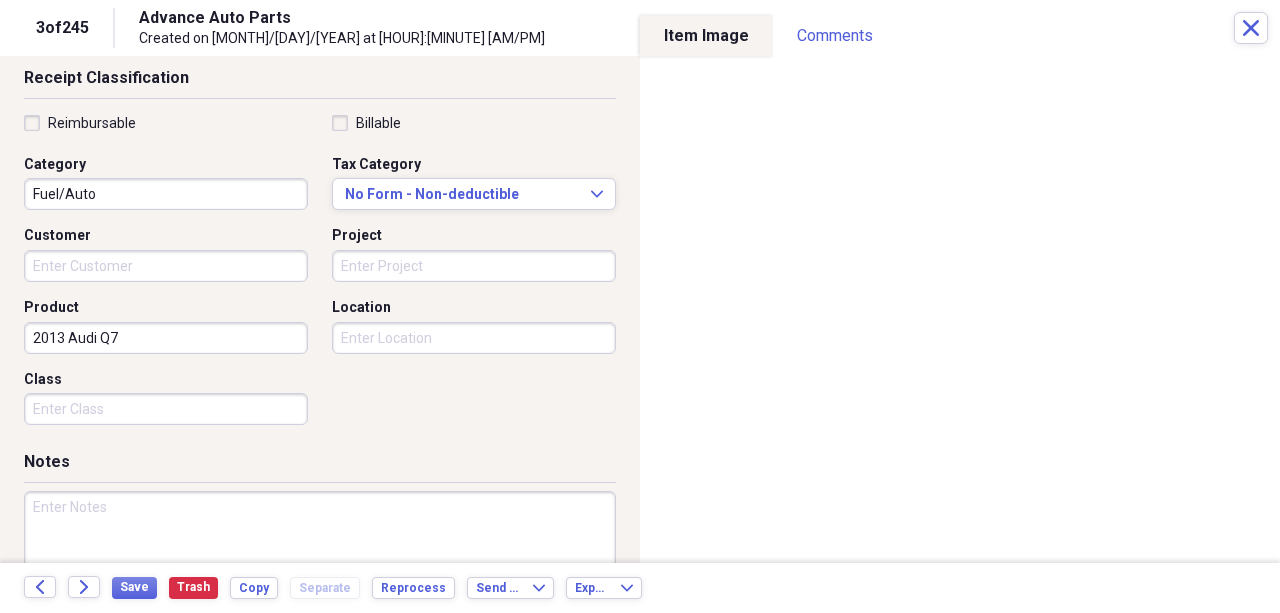 scroll, scrollTop: 400, scrollLeft: 0, axis: vertical 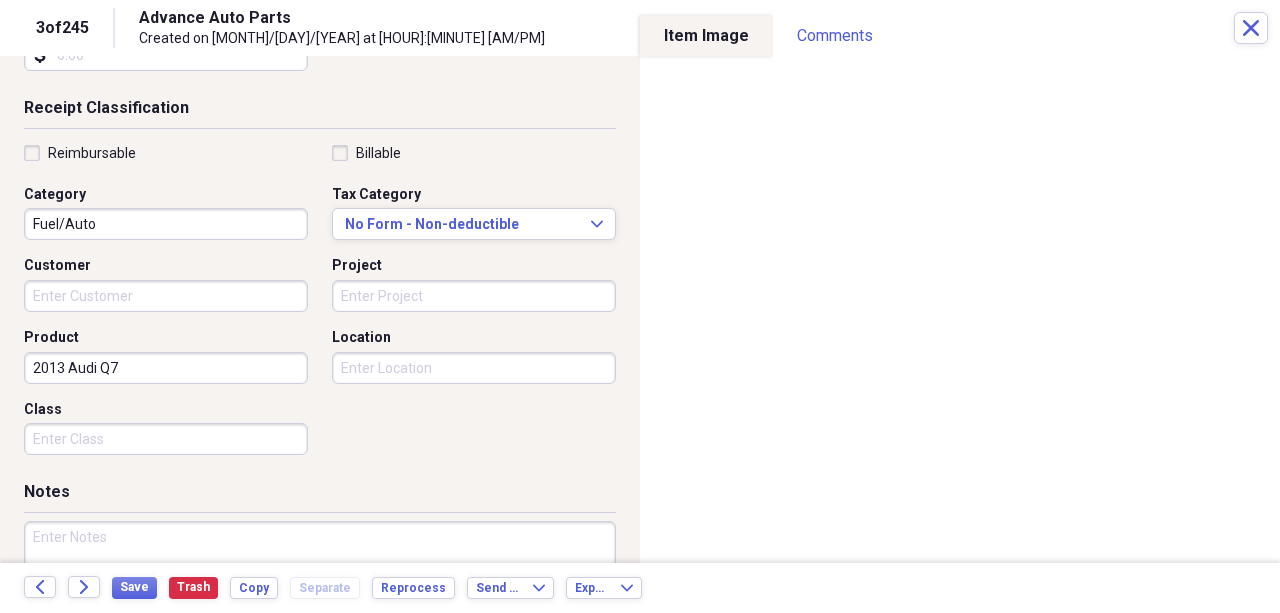 click on "Customer" at bounding box center (166, 296) 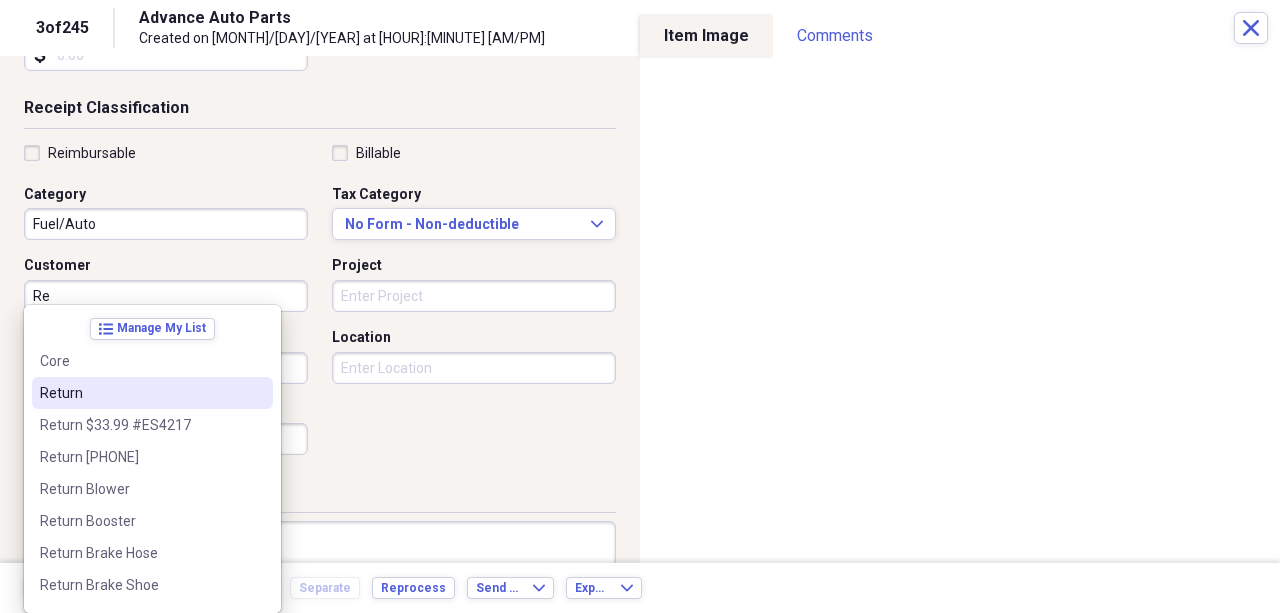 drag, startPoint x: 60, startPoint y: 392, endPoint x: 80, endPoint y: 411, distance: 27.58623 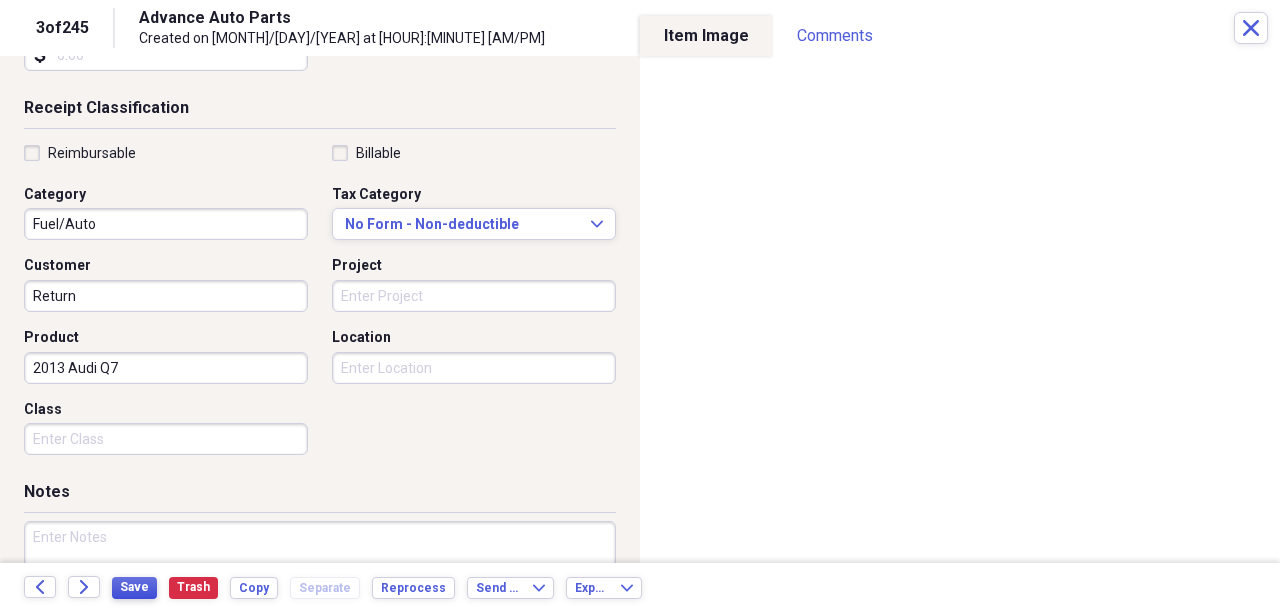 click on "Save" at bounding box center (134, 588) 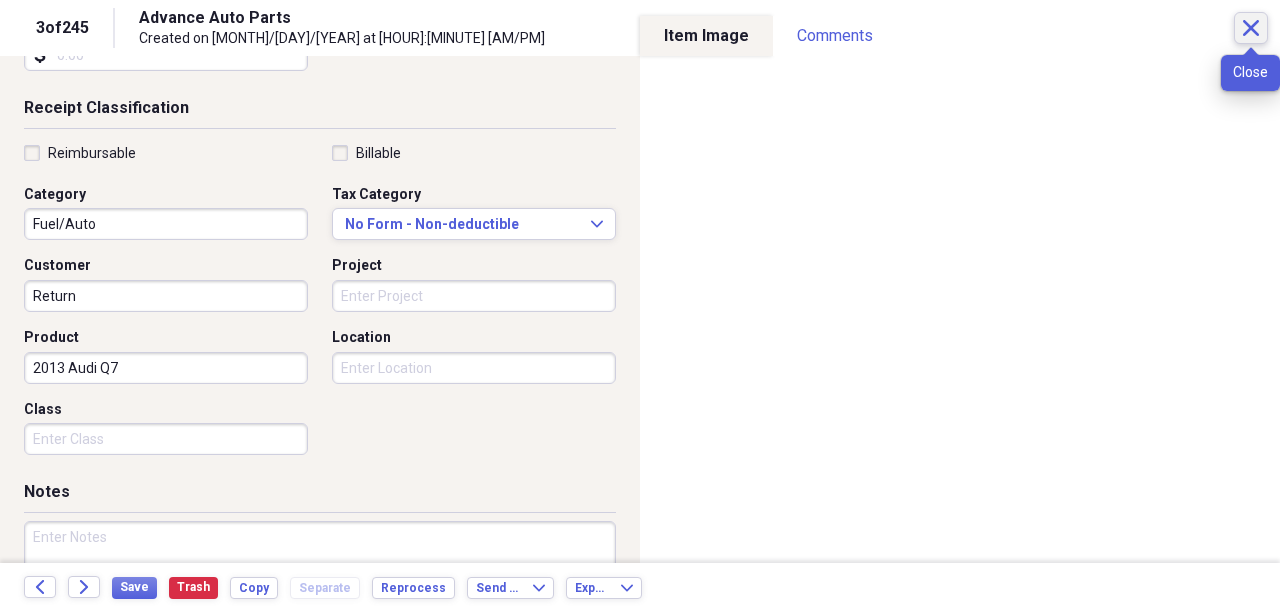 click 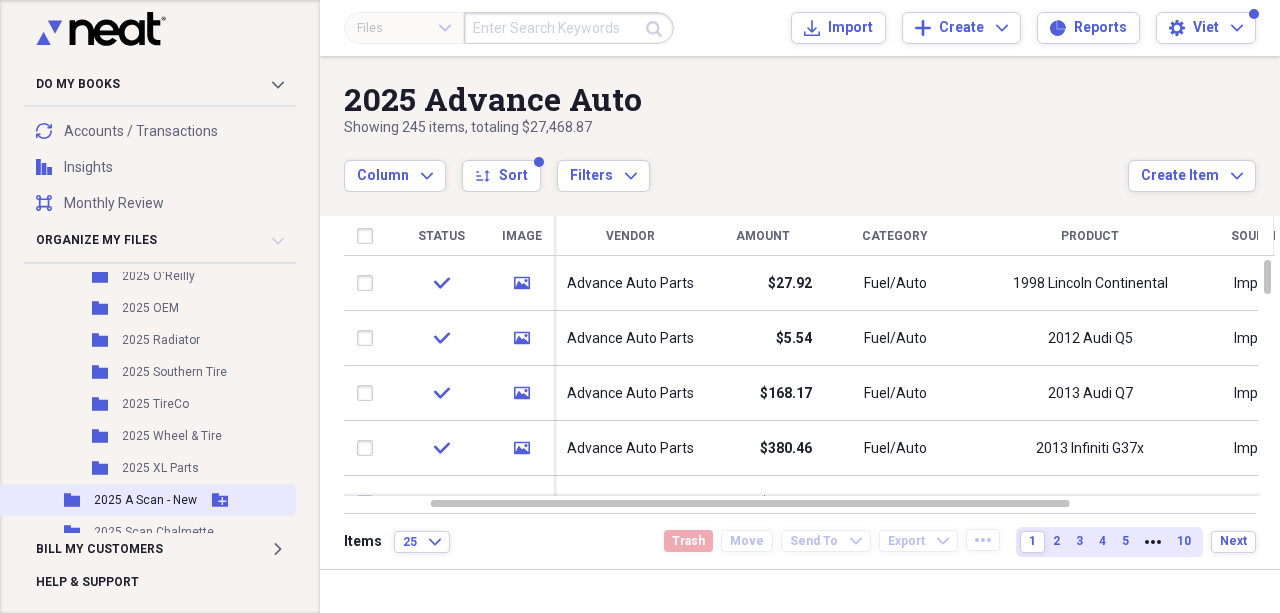 scroll, scrollTop: 664, scrollLeft: 0, axis: vertical 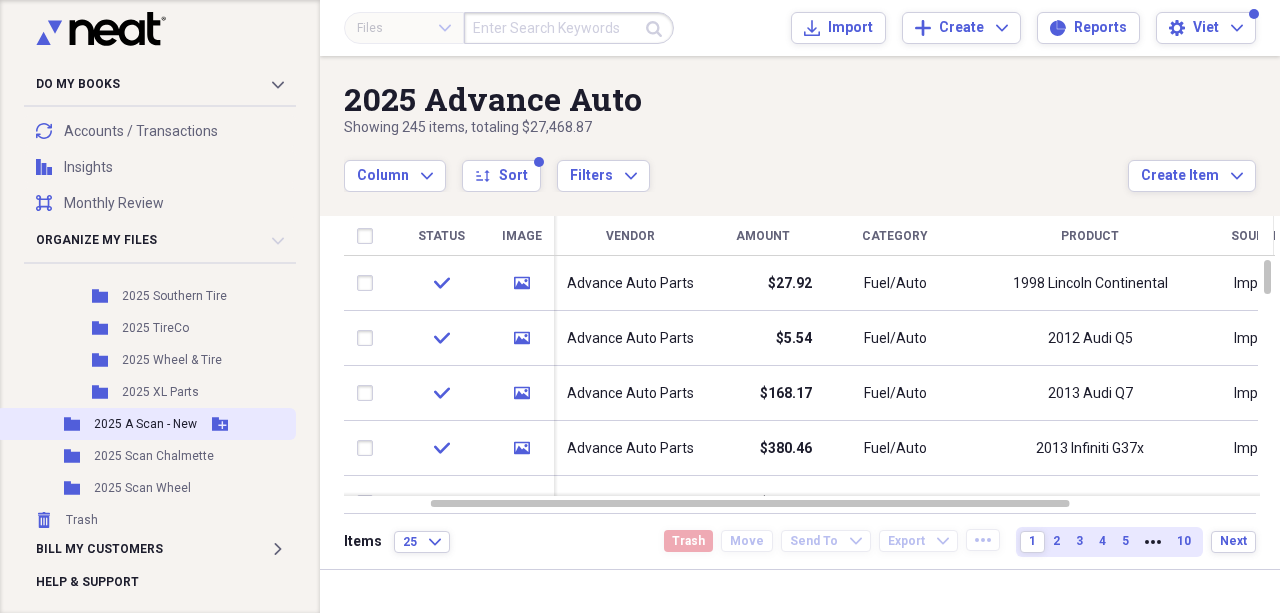 click on "2025 A Scan - New" at bounding box center [145, 424] 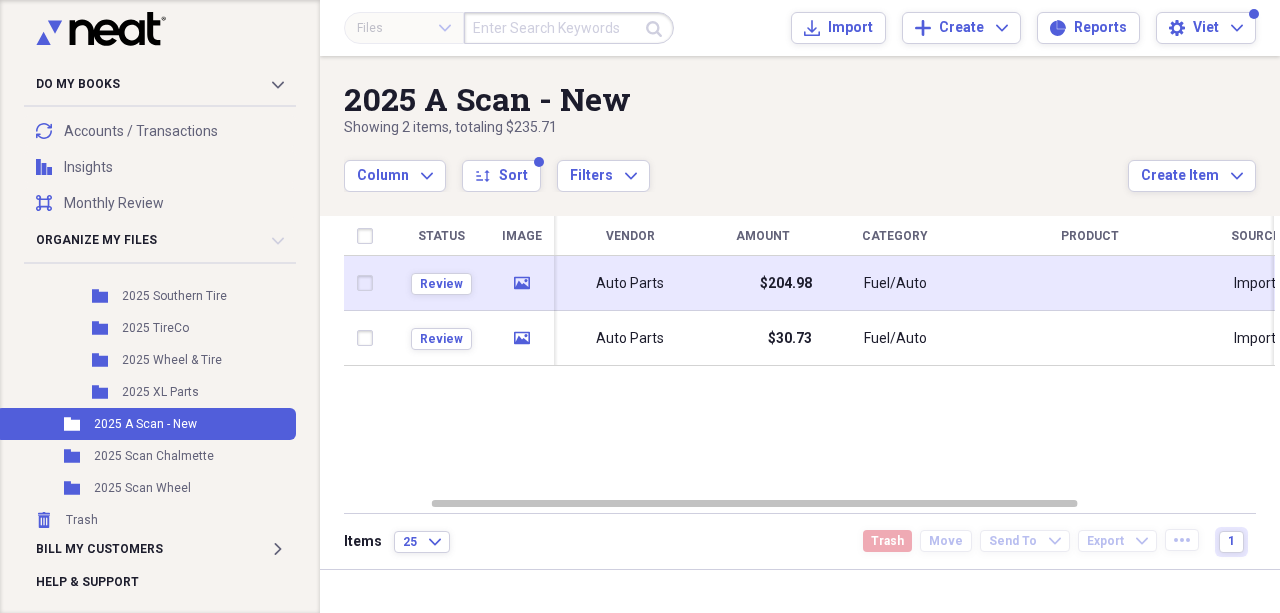 click on "Auto Parts" at bounding box center (630, 284) 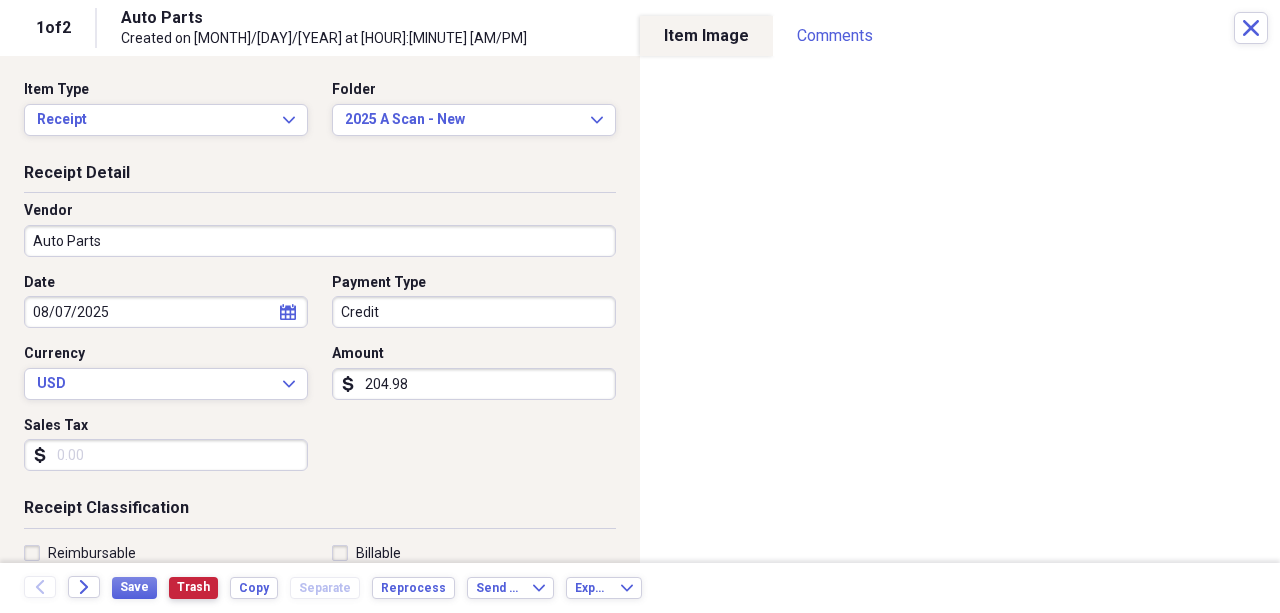 click on "Trash" at bounding box center (193, 588) 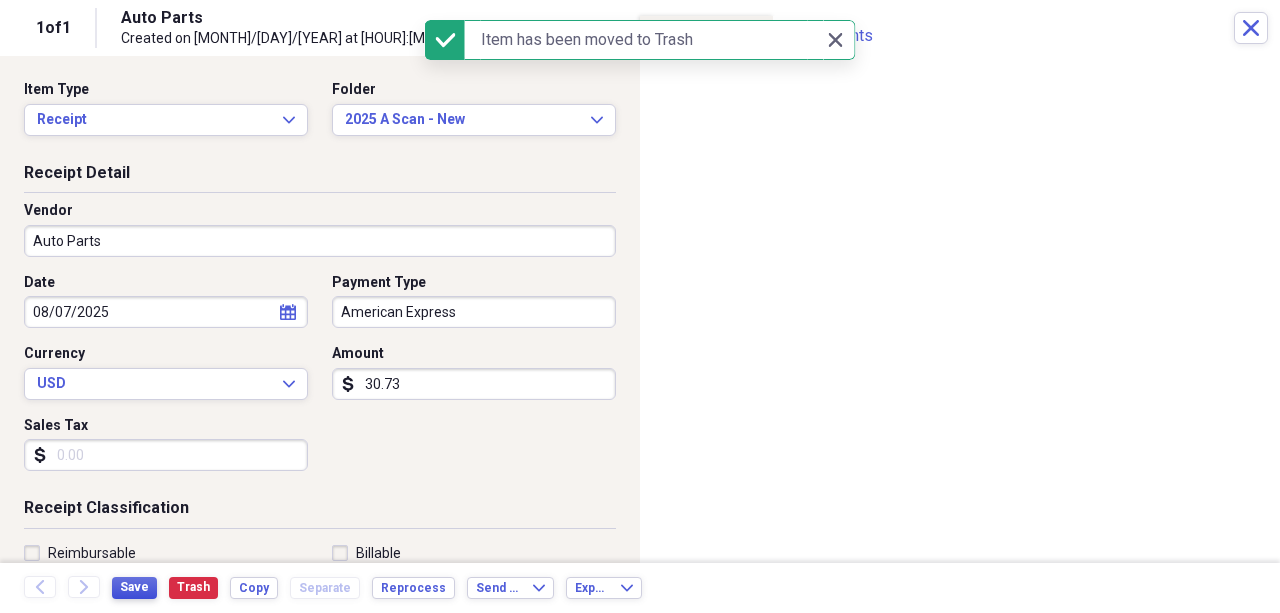 scroll, scrollTop: 662, scrollLeft: 0, axis: vertical 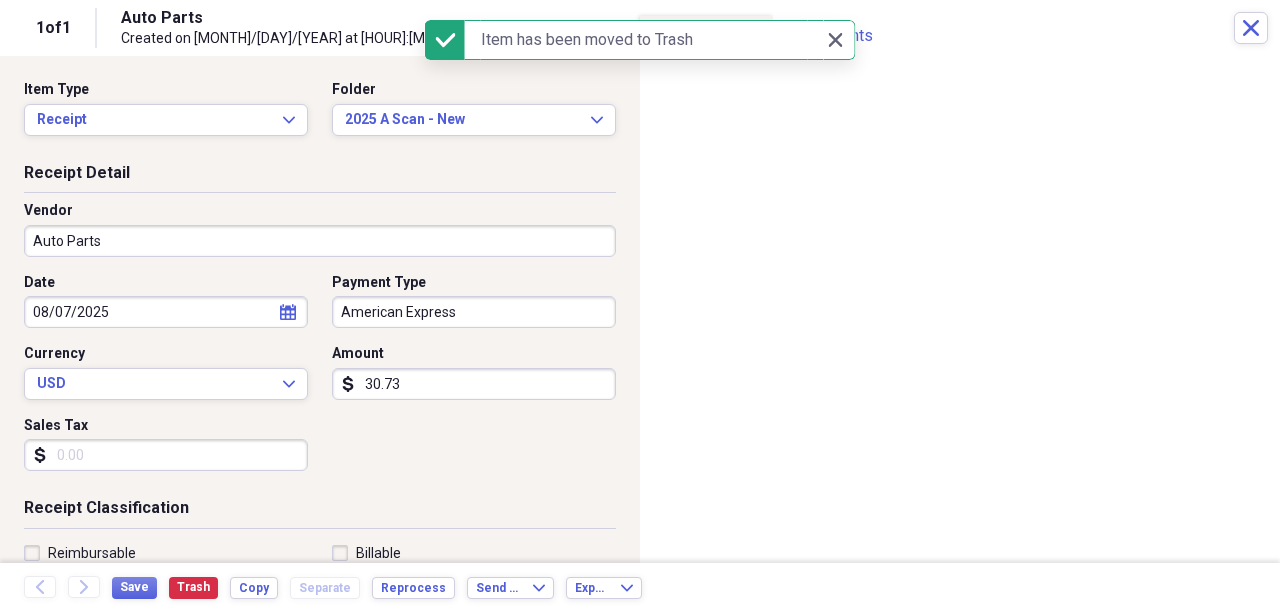 click on "30.73" at bounding box center [474, 384] 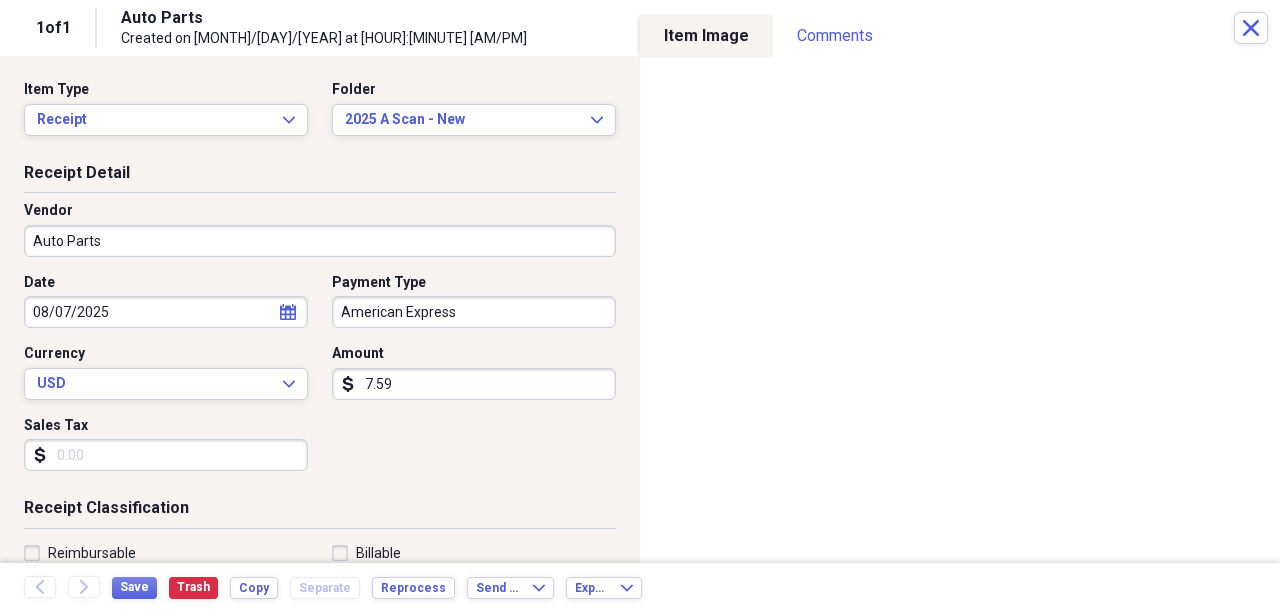 type on "7.59" 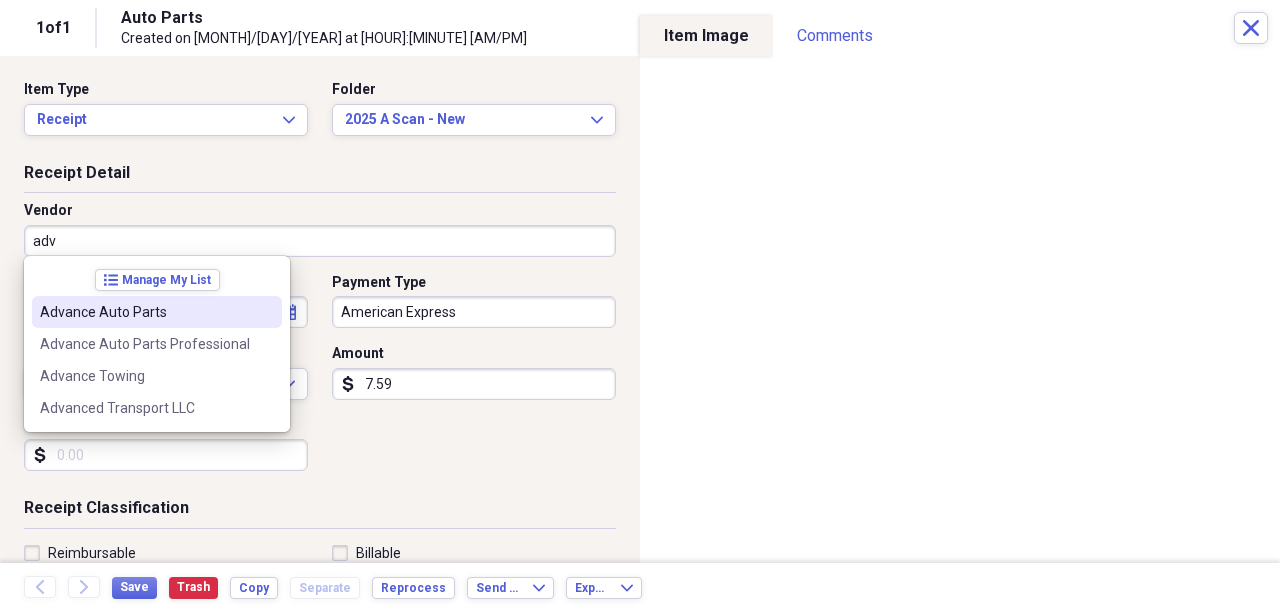 click on "Advance Auto Parts" at bounding box center [145, 312] 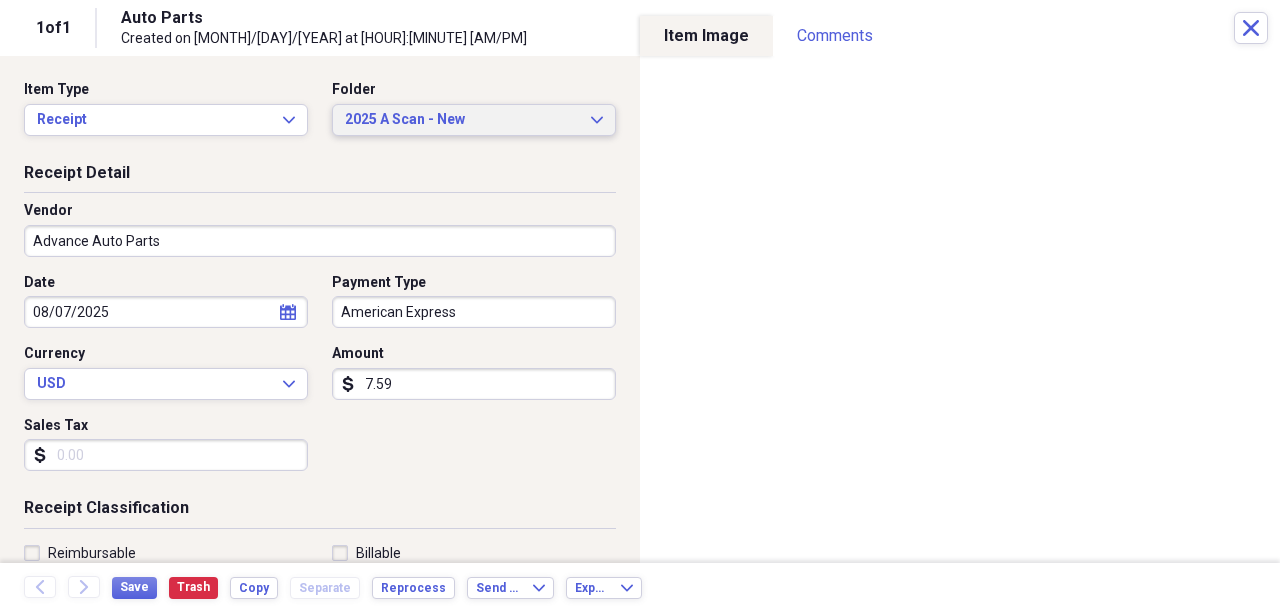 click on "2025 A Scan - New" at bounding box center [462, 120] 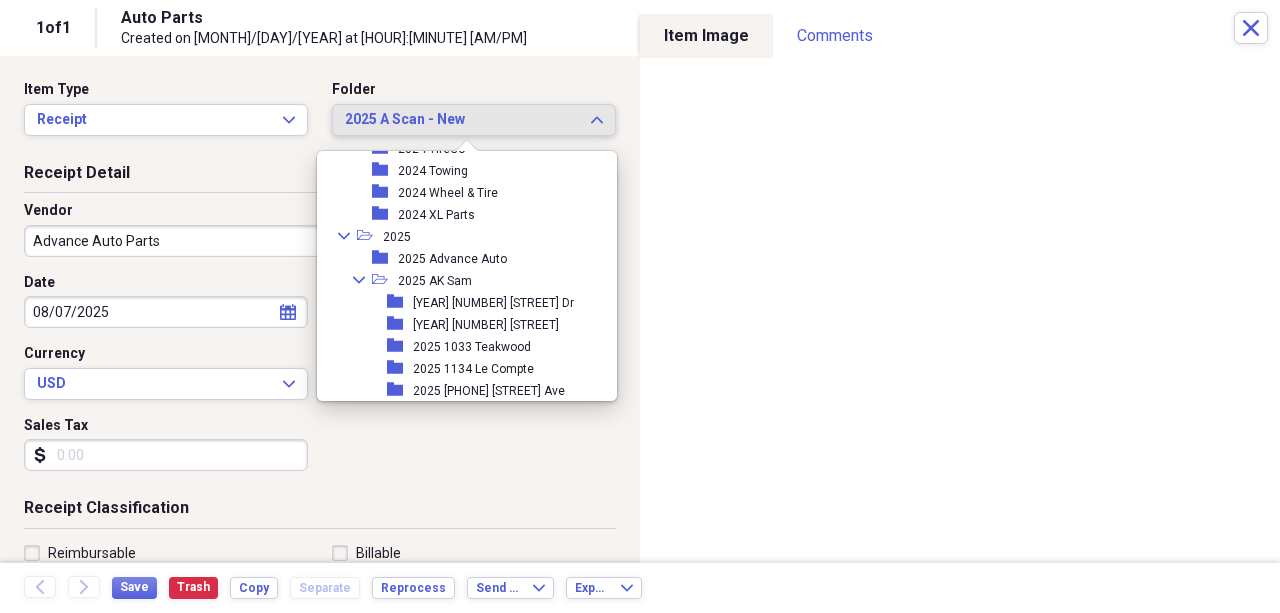 scroll, scrollTop: 1496, scrollLeft: 0, axis: vertical 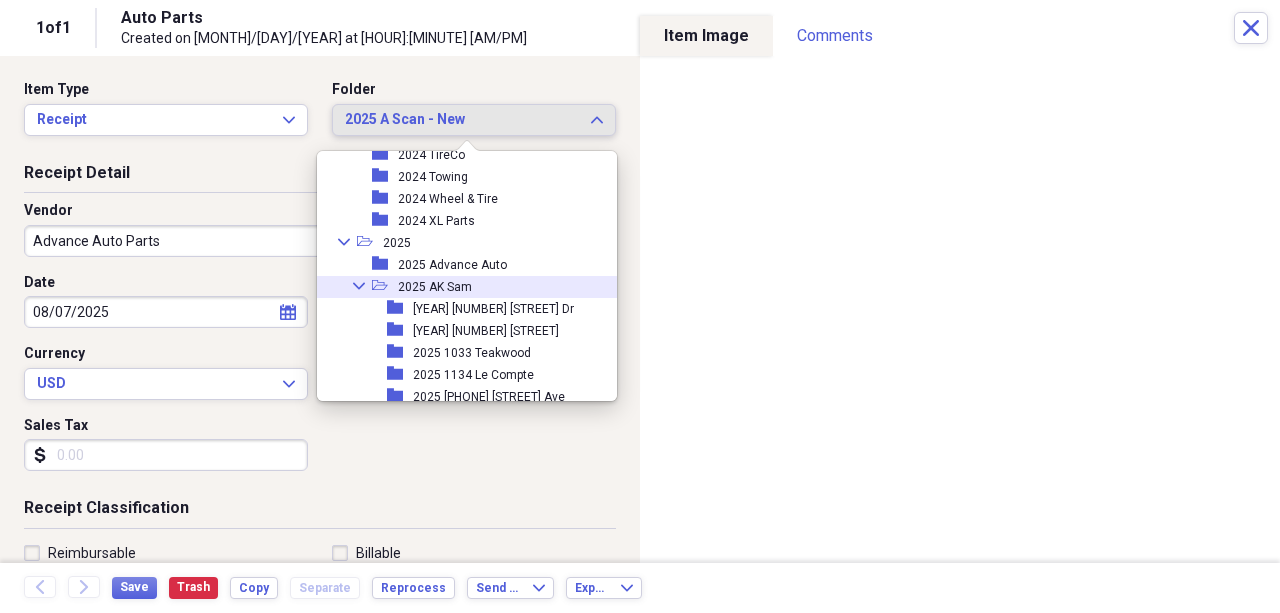 click on "Collapse" 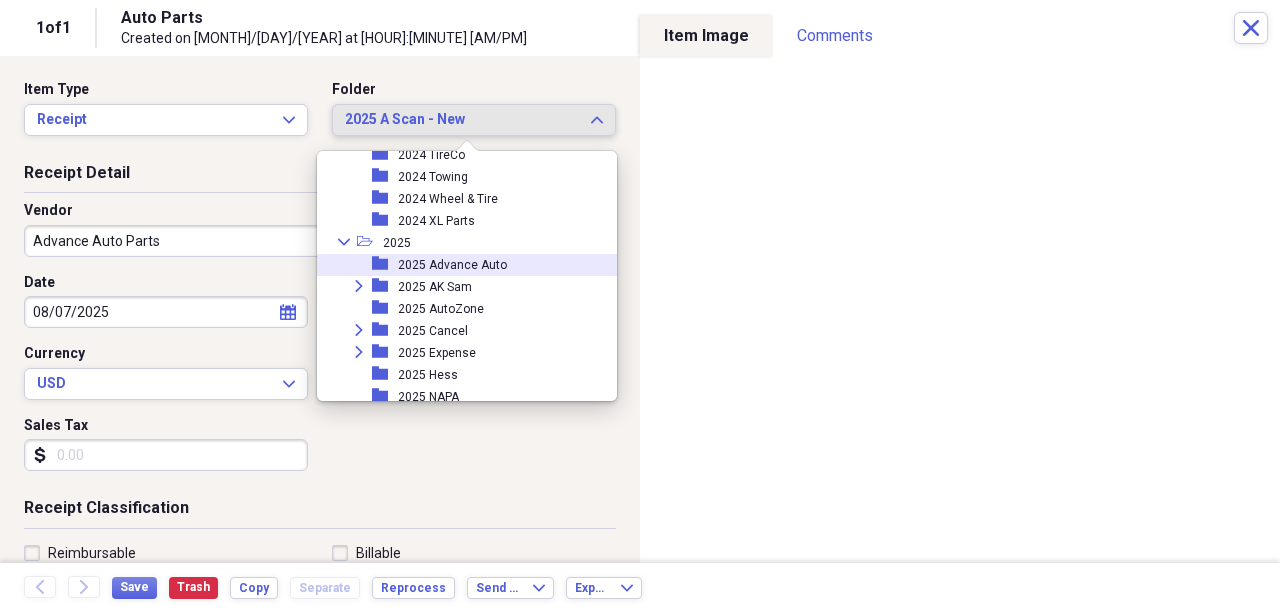 click on "2025 Advance Auto" at bounding box center (452, 265) 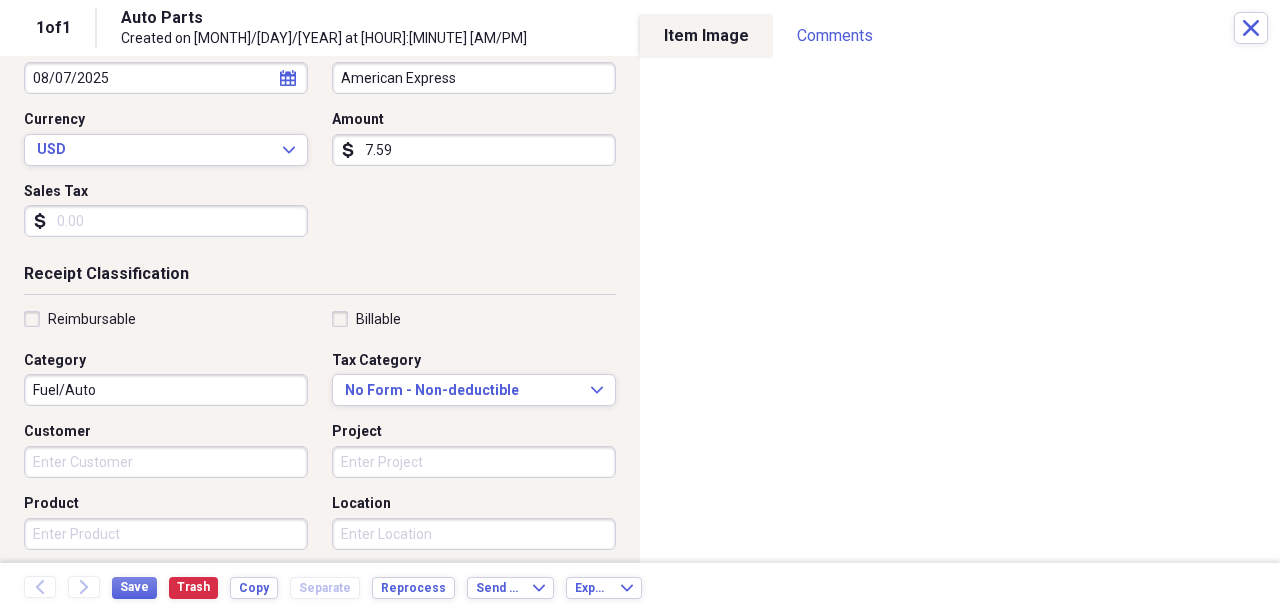 scroll, scrollTop: 266, scrollLeft: 0, axis: vertical 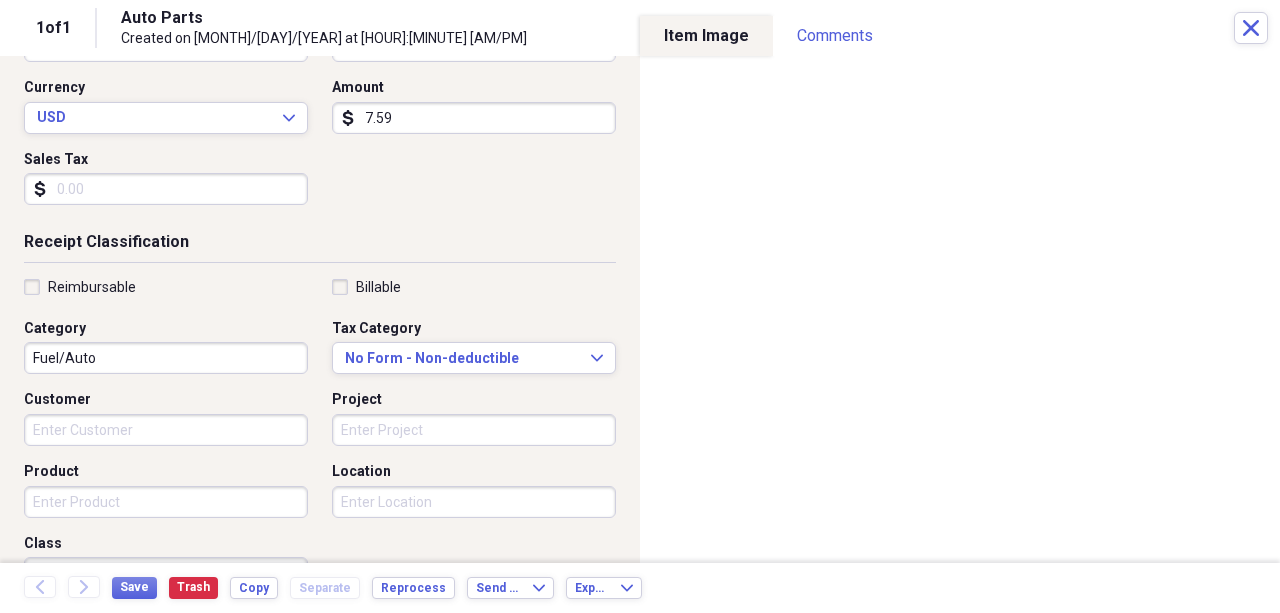 click on "Product" at bounding box center [166, 502] 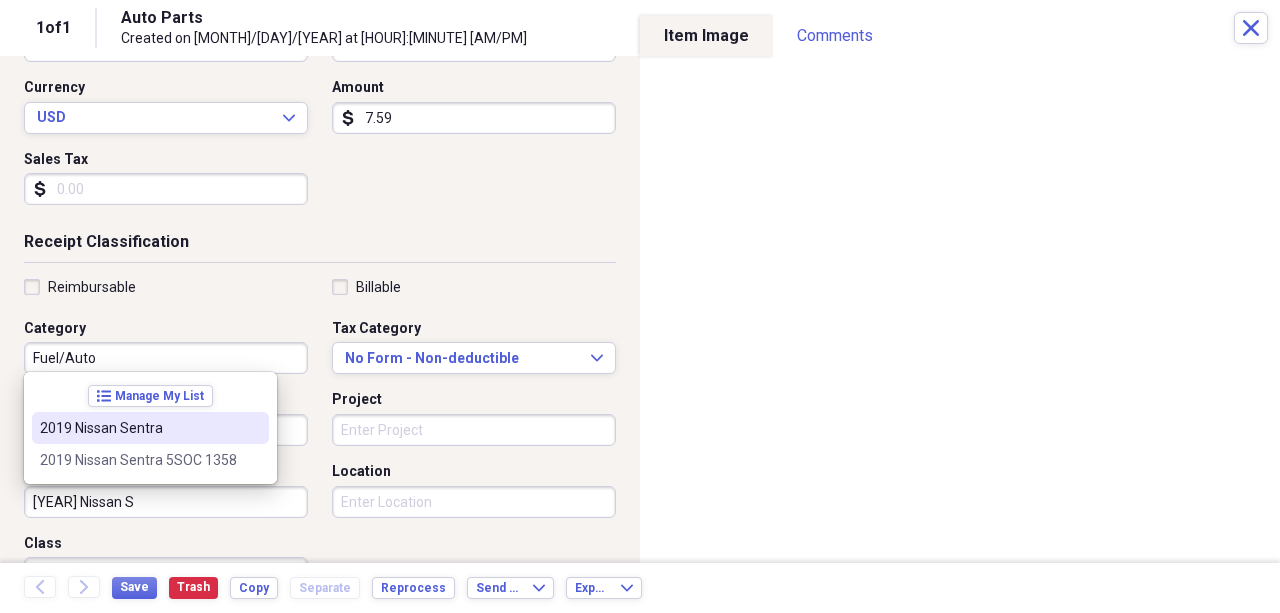 click on "2019 Nissan Sentra" at bounding box center [138, 428] 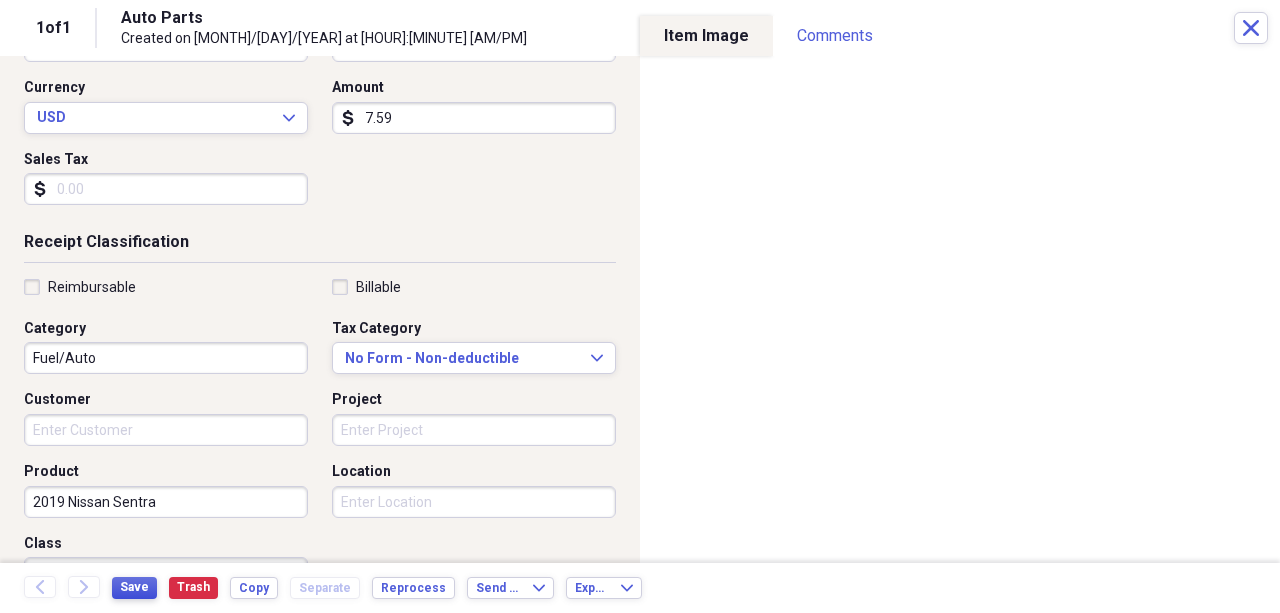 click on "Save" at bounding box center (134, 587) 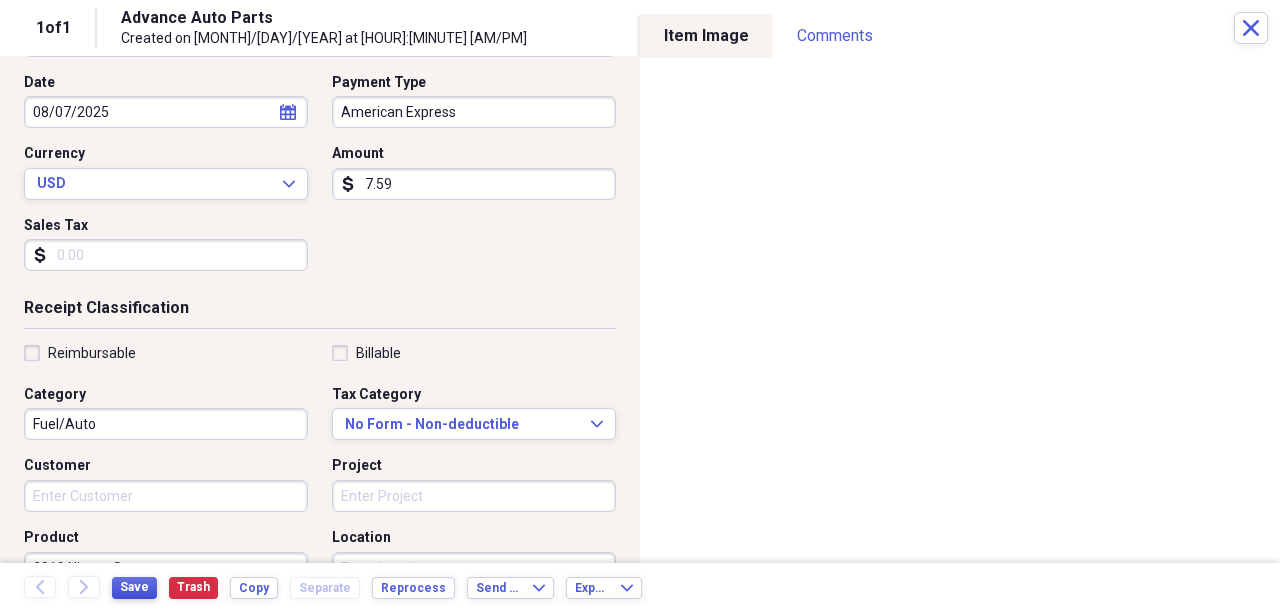 scroll, scrollTop: 0, scrollLeft: 0, axis: both 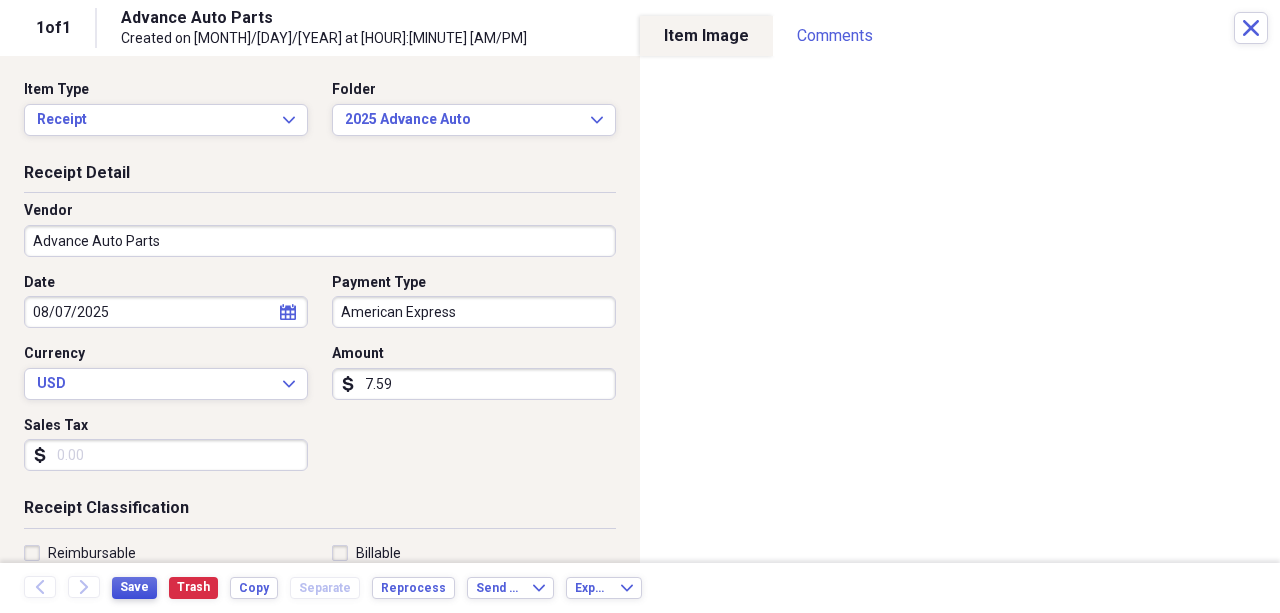 click on "Save" at bounding box center (134, 587) 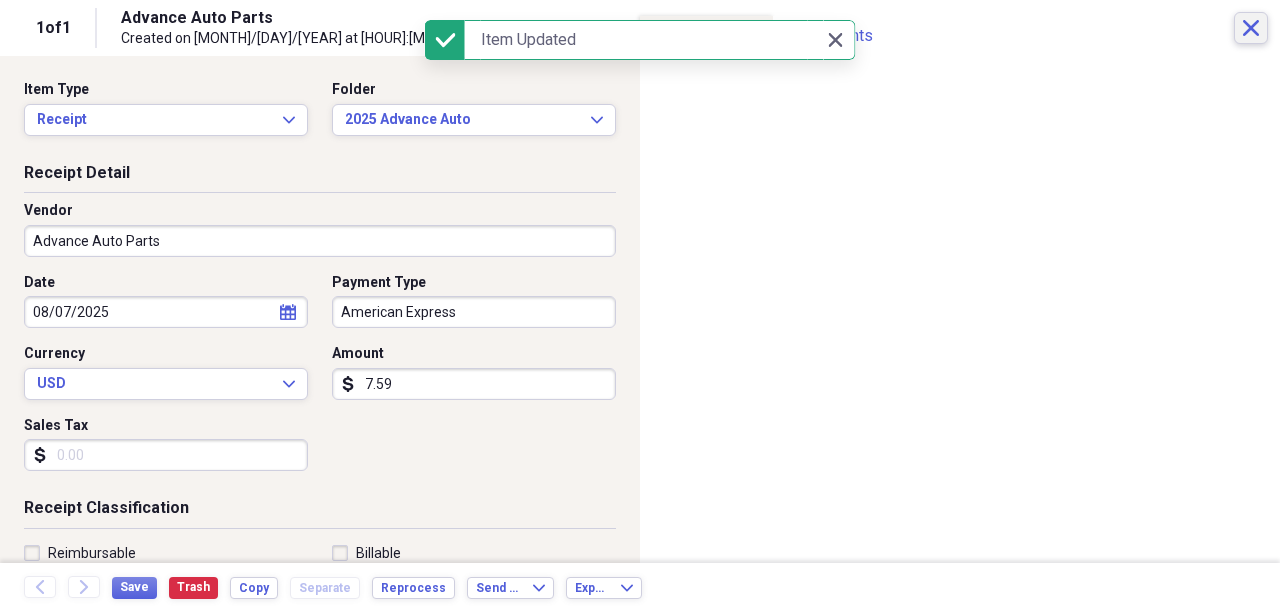 click 